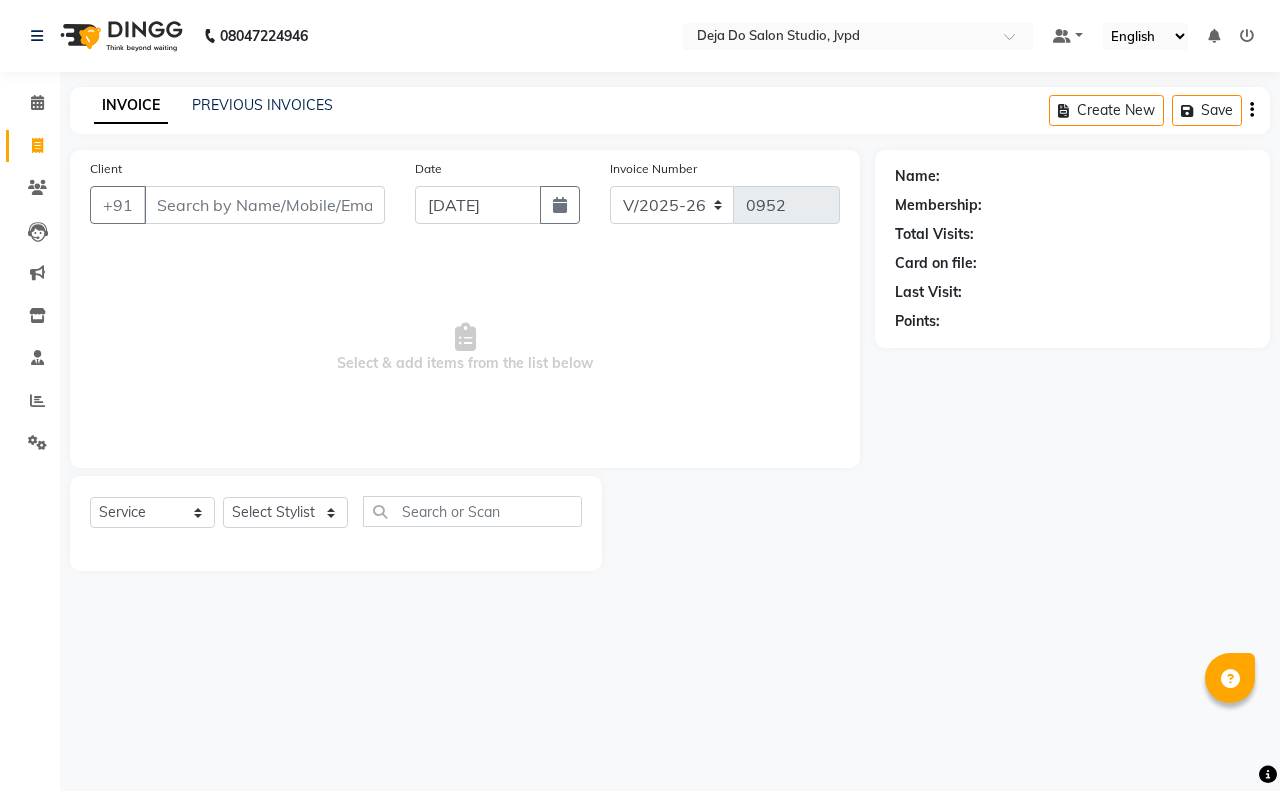 select on "7295" 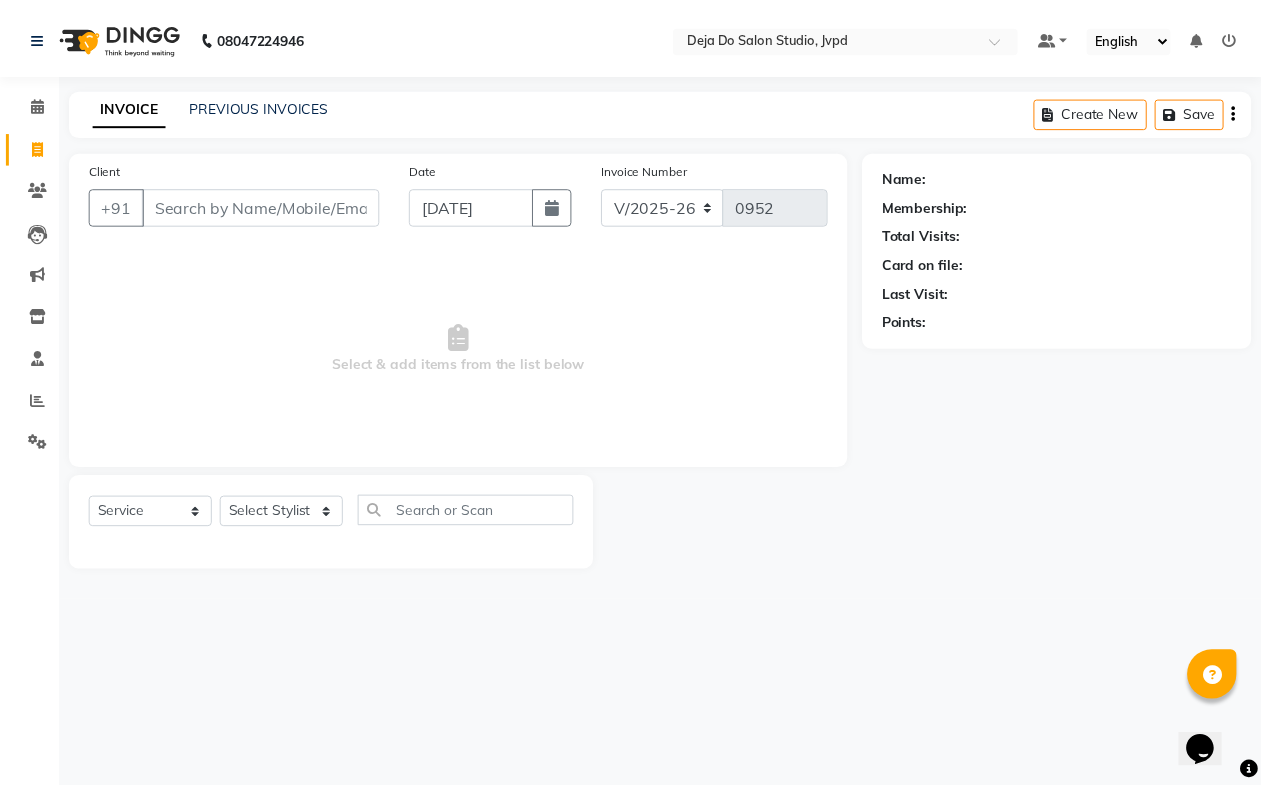 scroll, scrollTop: 0, scrollLeft: 0, axis: both 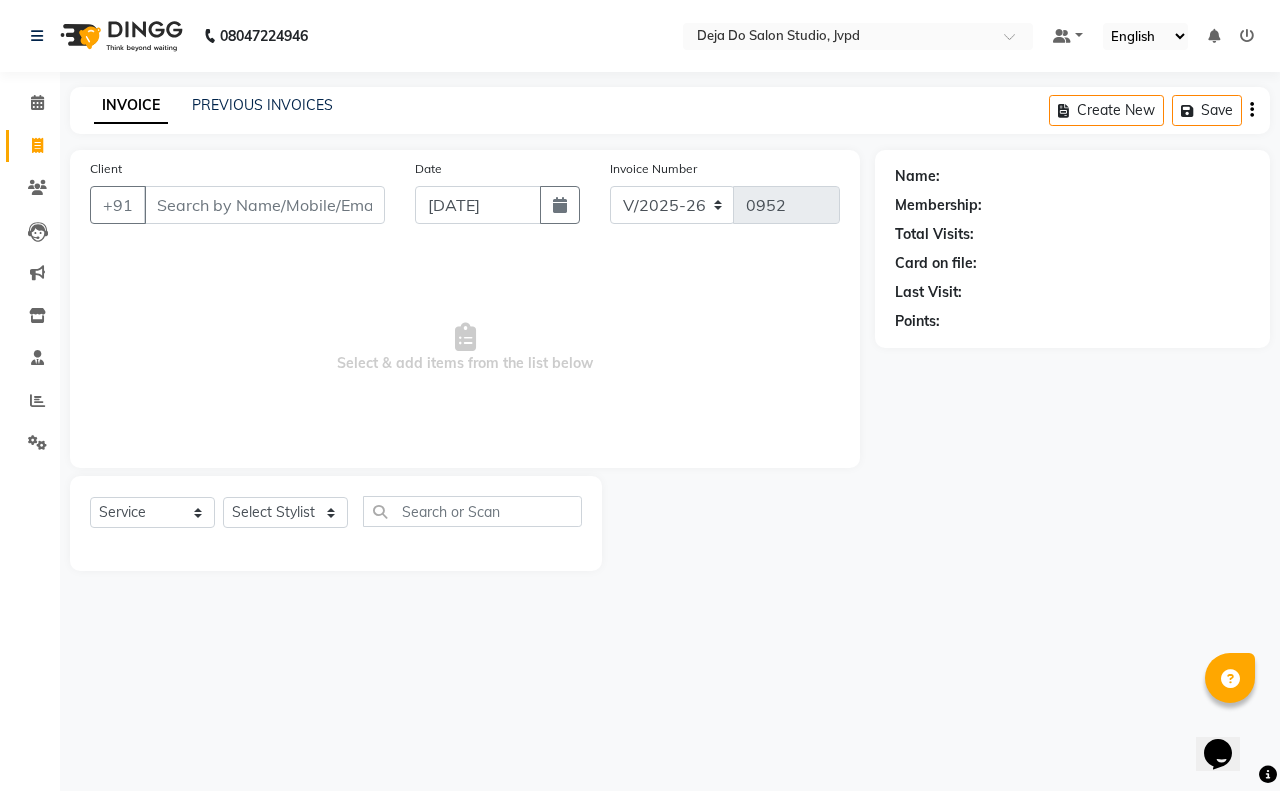 click on "Client" at bounding box center (264, 205) 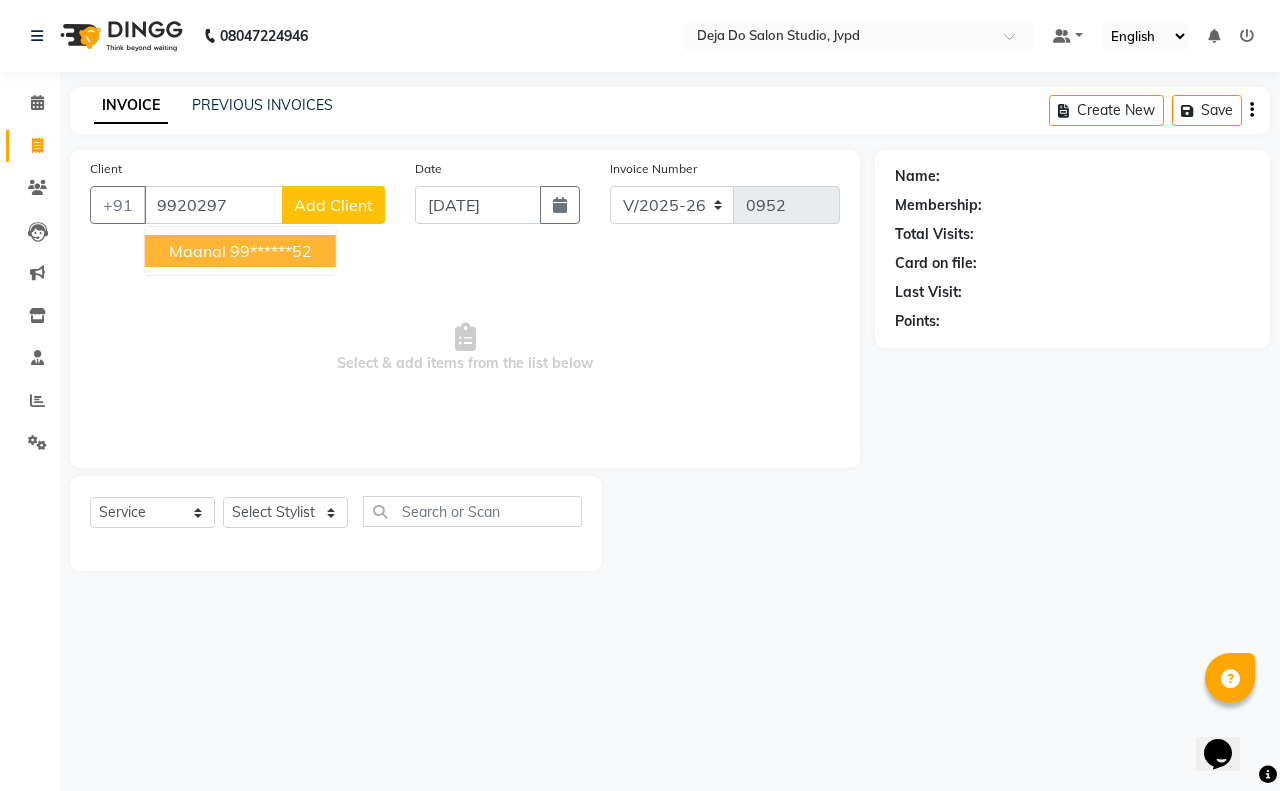 click on "Maanal" at bounding box center (197, 251) 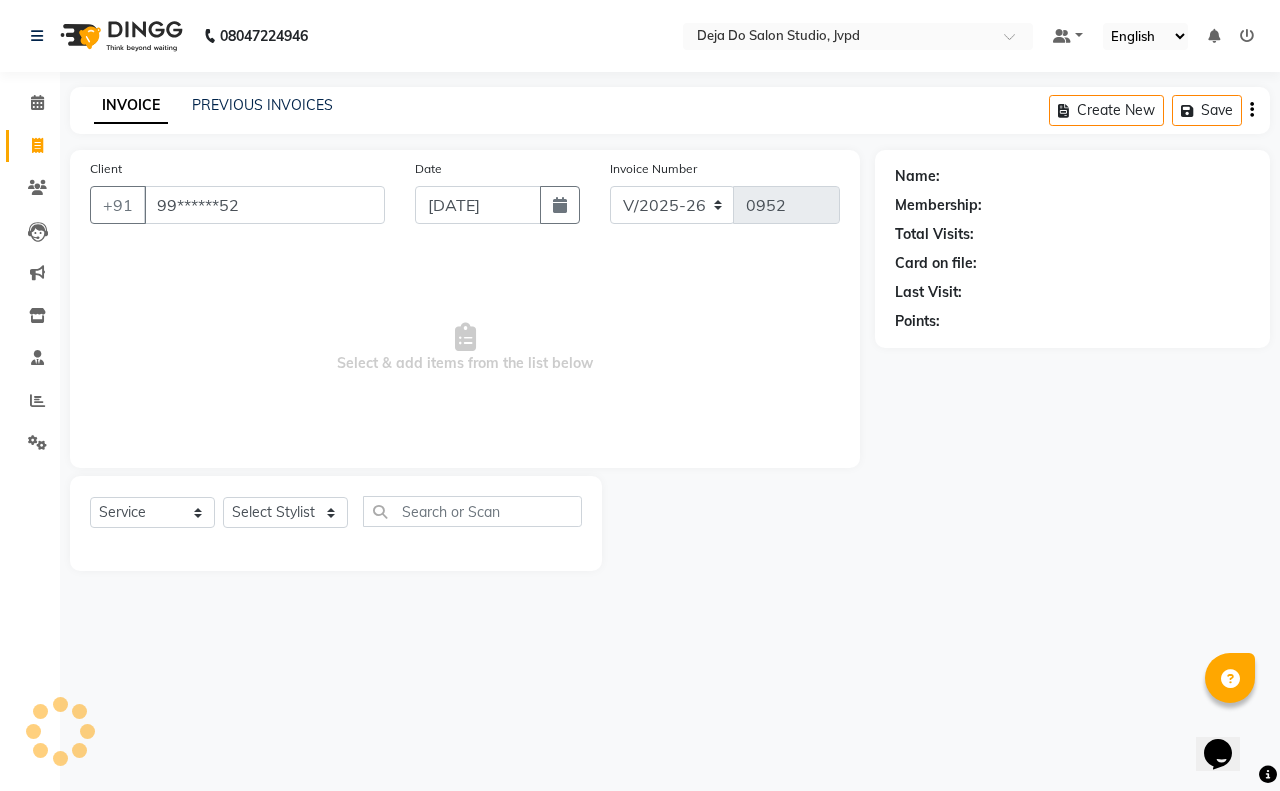 type on "99******52" 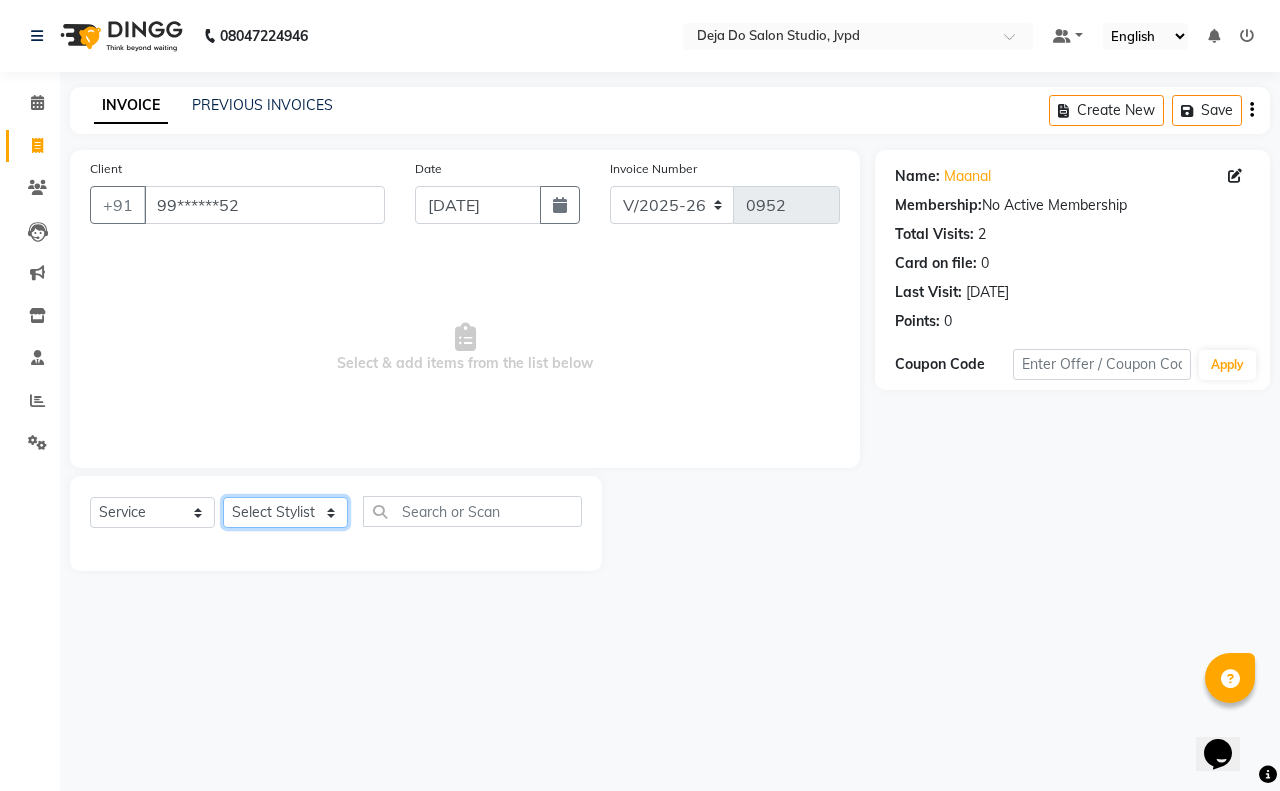 click on "Select Stylist Aditi Admin [PERSON_NAME]  [PERSON_NAME] Danish  Salamani [PERSON_NAME] [PERSON_NAME] Rashi [PERSON_NAME] [PERSON_NAME] [PERSON_NAME] [PERSON_NAME] [PERSON_NAME]" 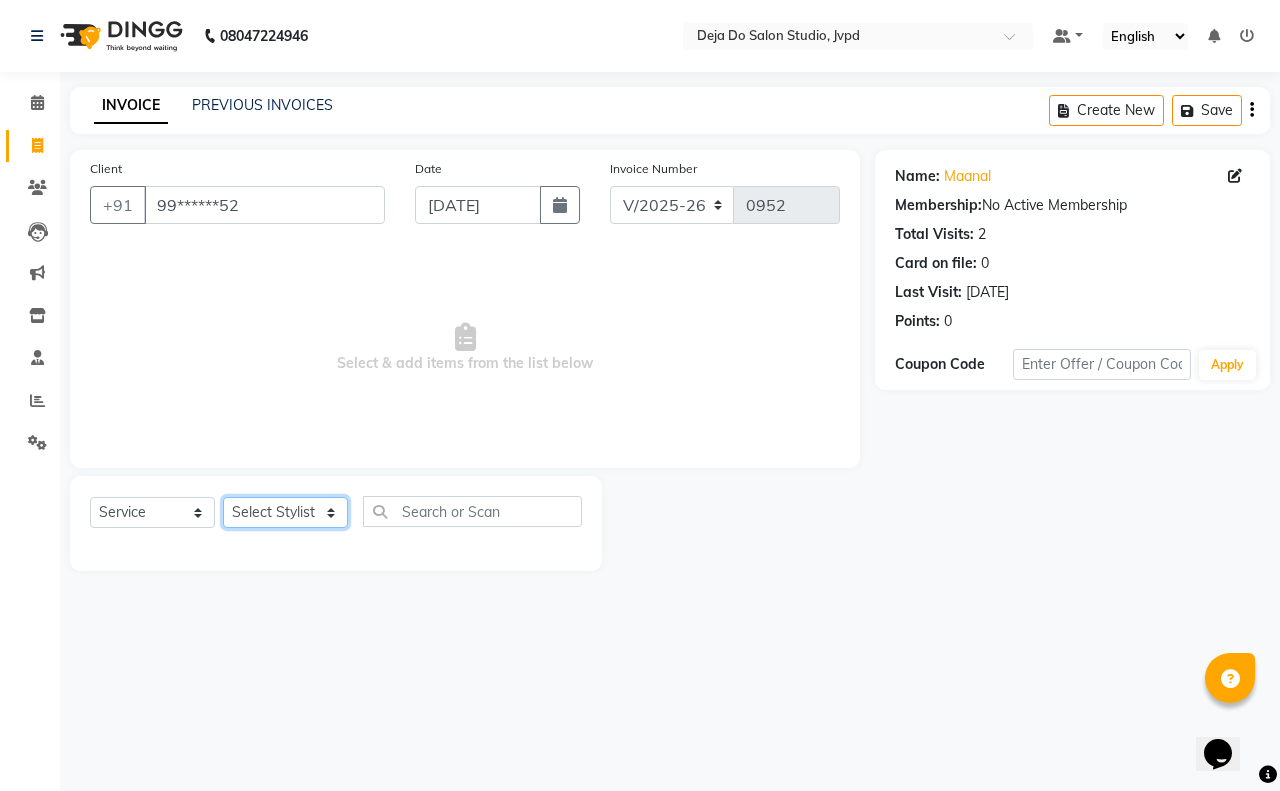 select on "62492" 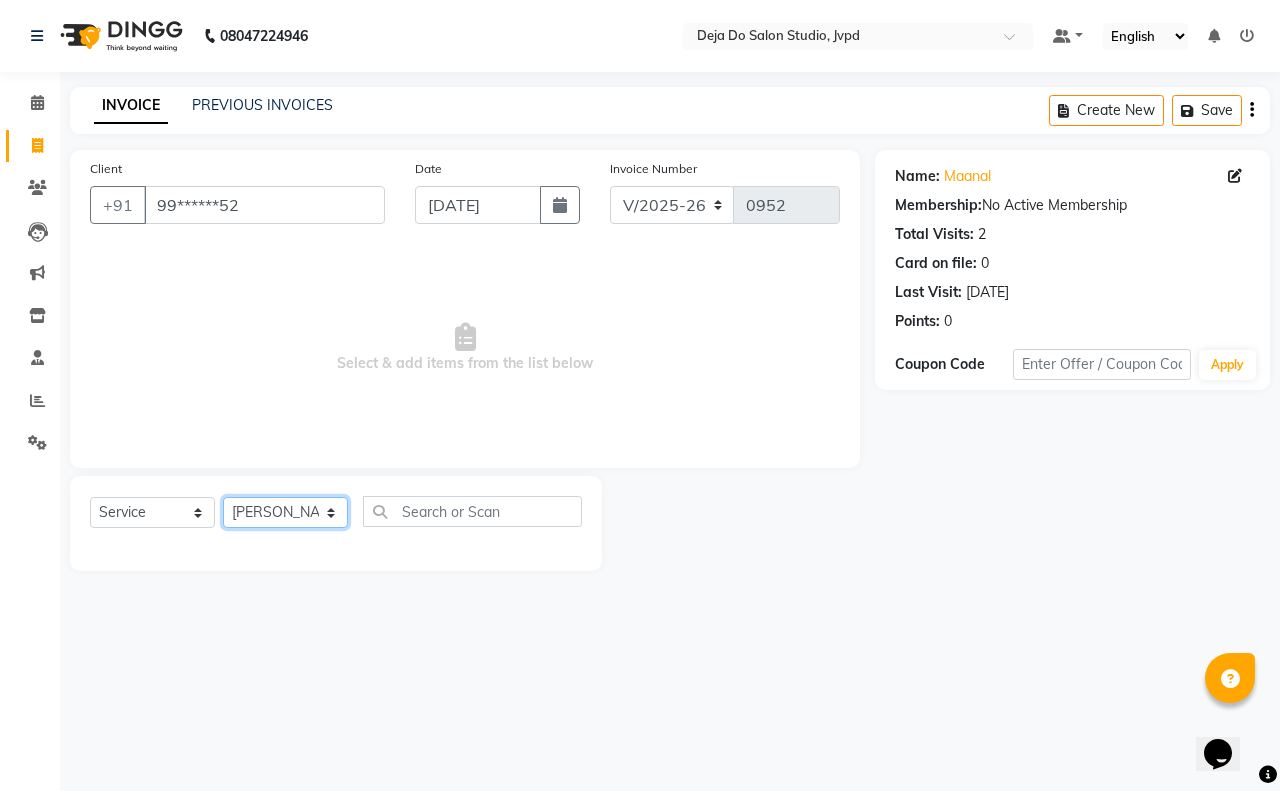 click on "Select Stylist Aditi Admin [PERSON_NAME]  [PERSON_NAME] Danish  Salamani [PERSON_NAME] [PERSON_NAME] Rashi [PERSON_NAME] [PERSON_NAME] [PERSON_NAME] [PERSON_NAME] [PERSON_NAME]" 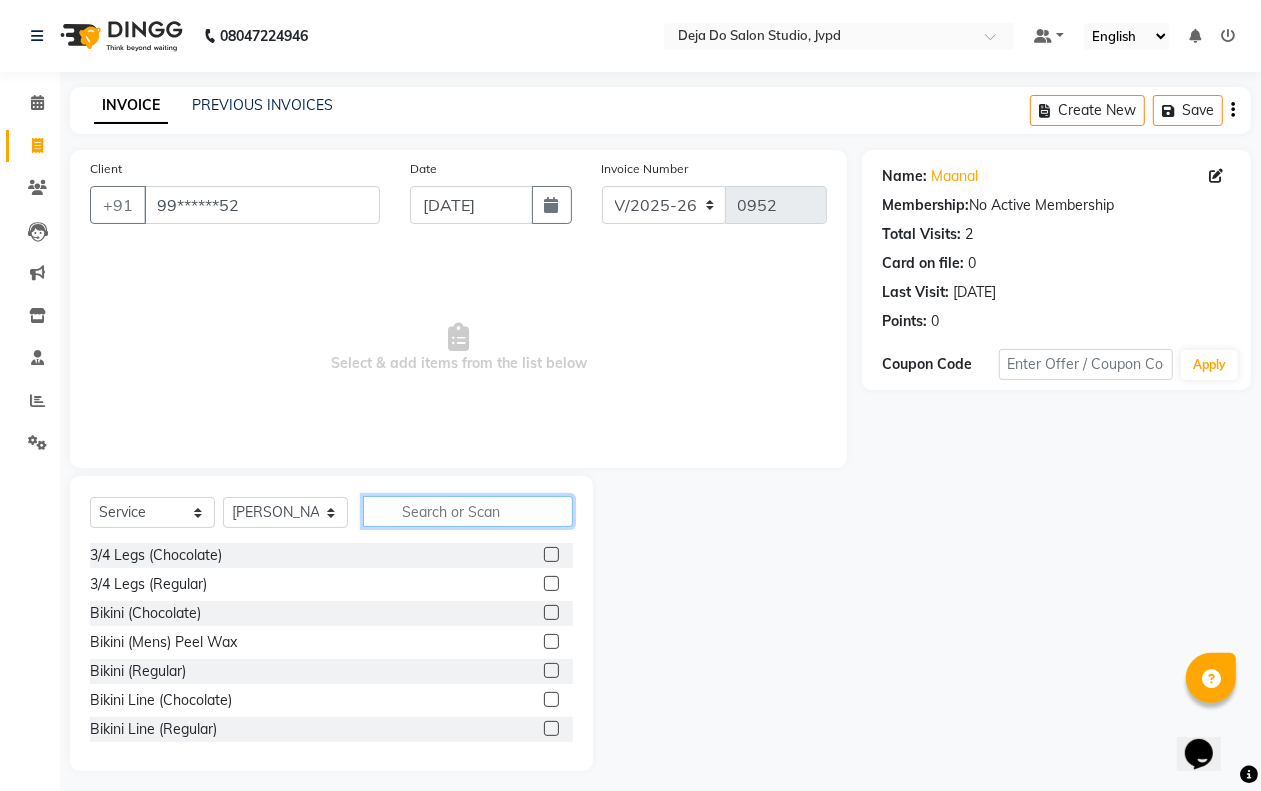 click 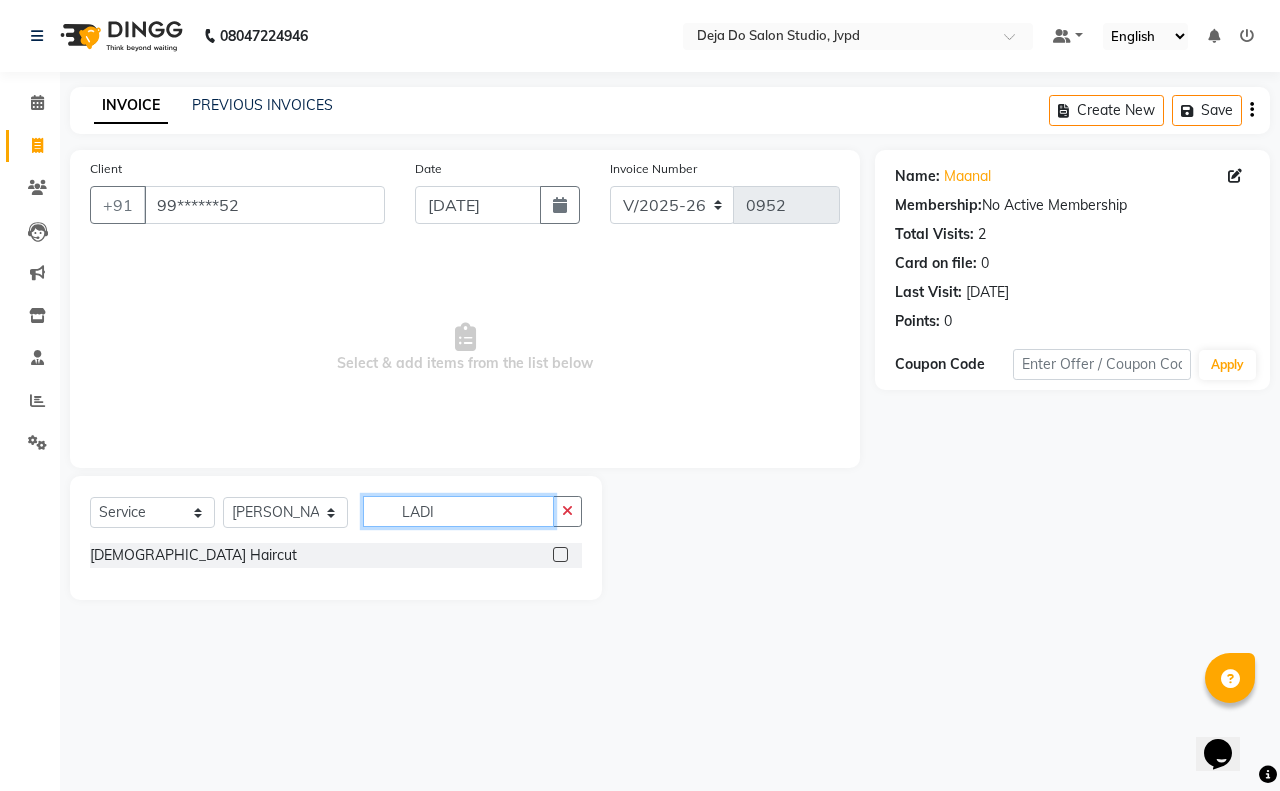 type on "LADI" 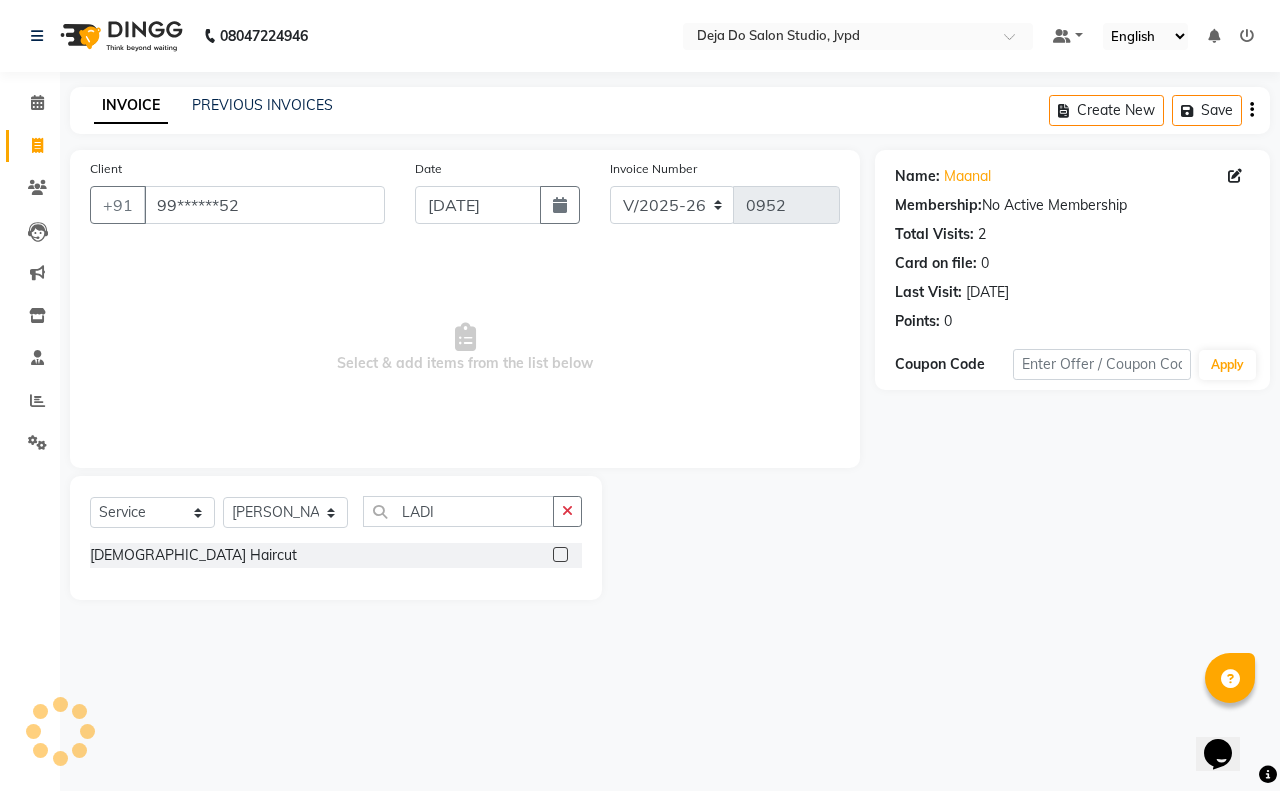 click 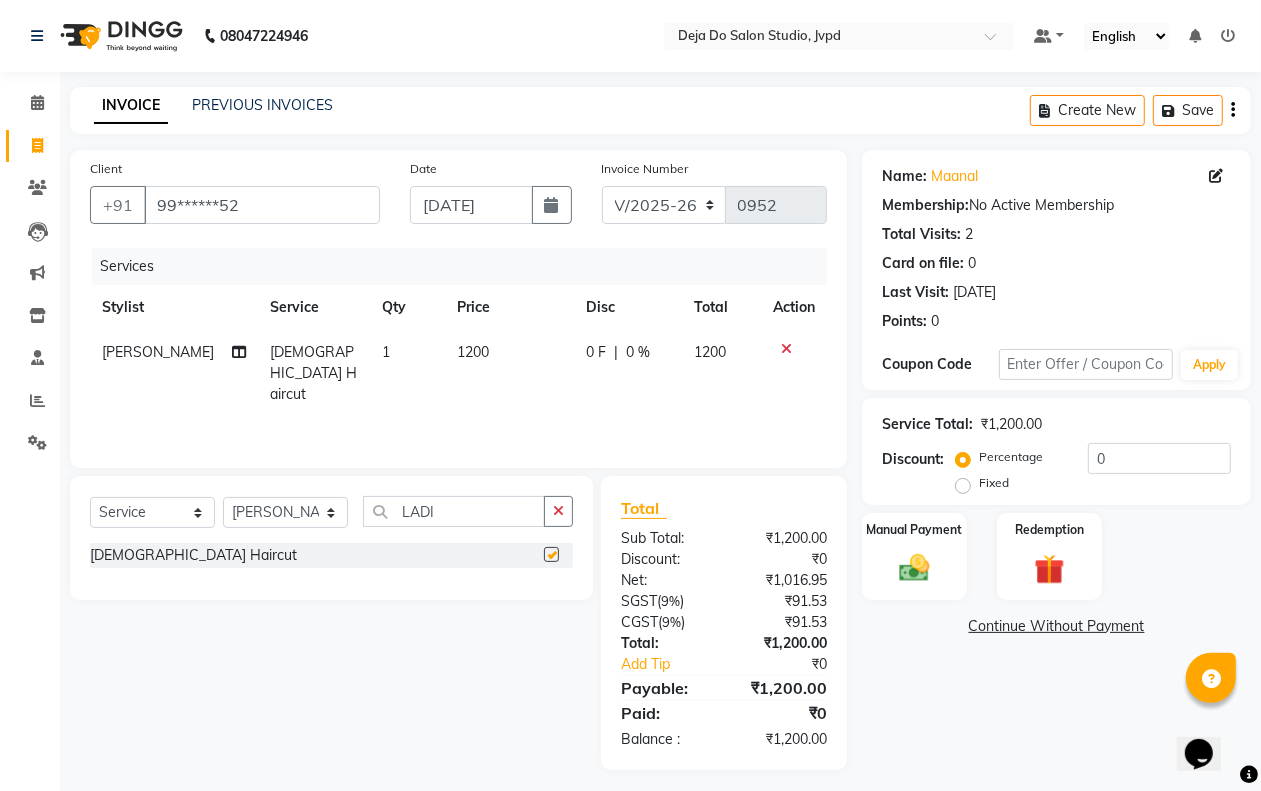 checkbox on "false" 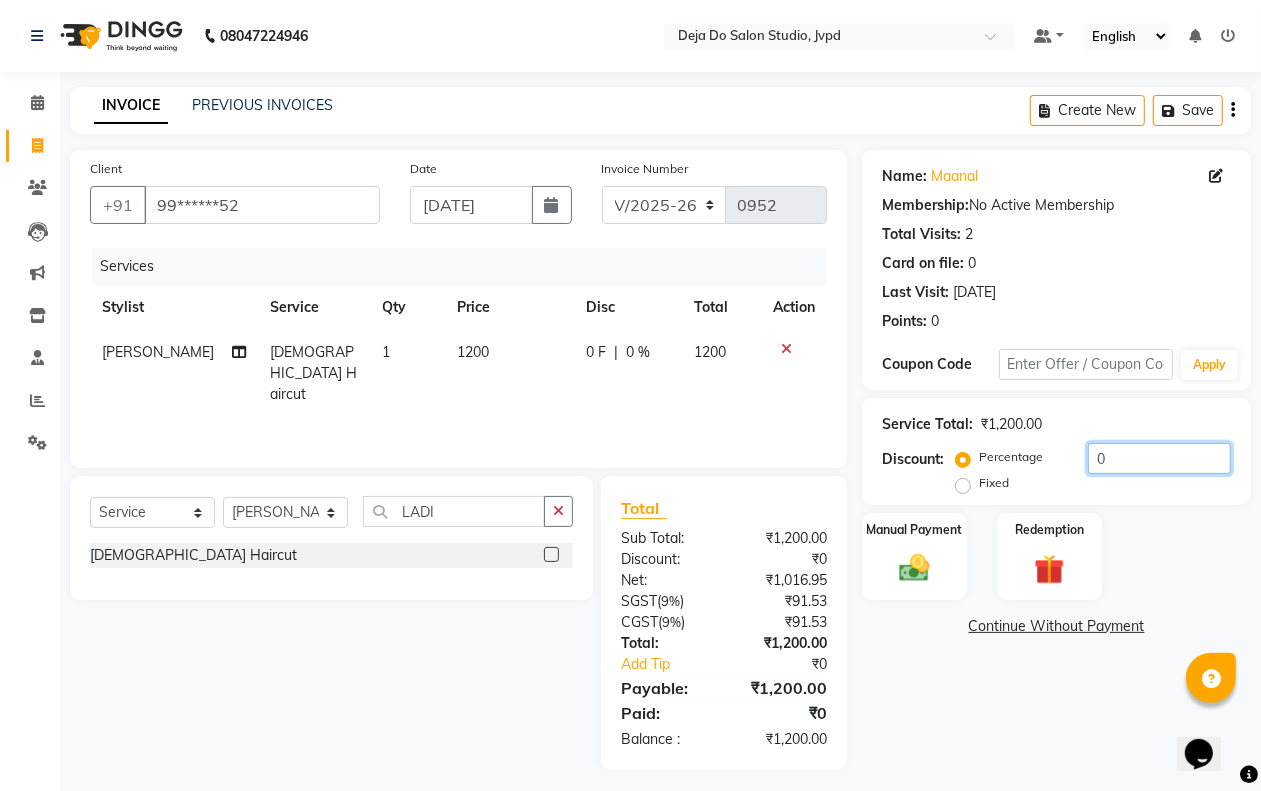 click on "0" 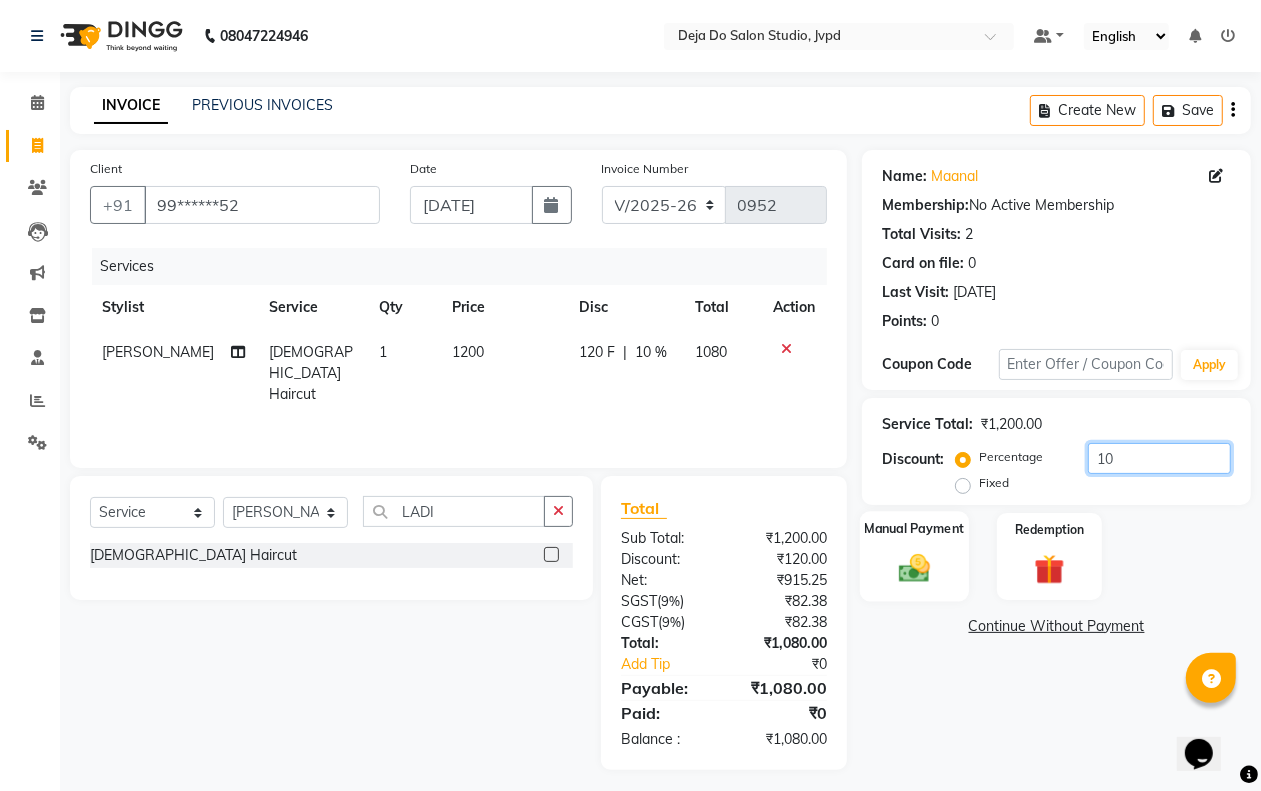 type on "10" 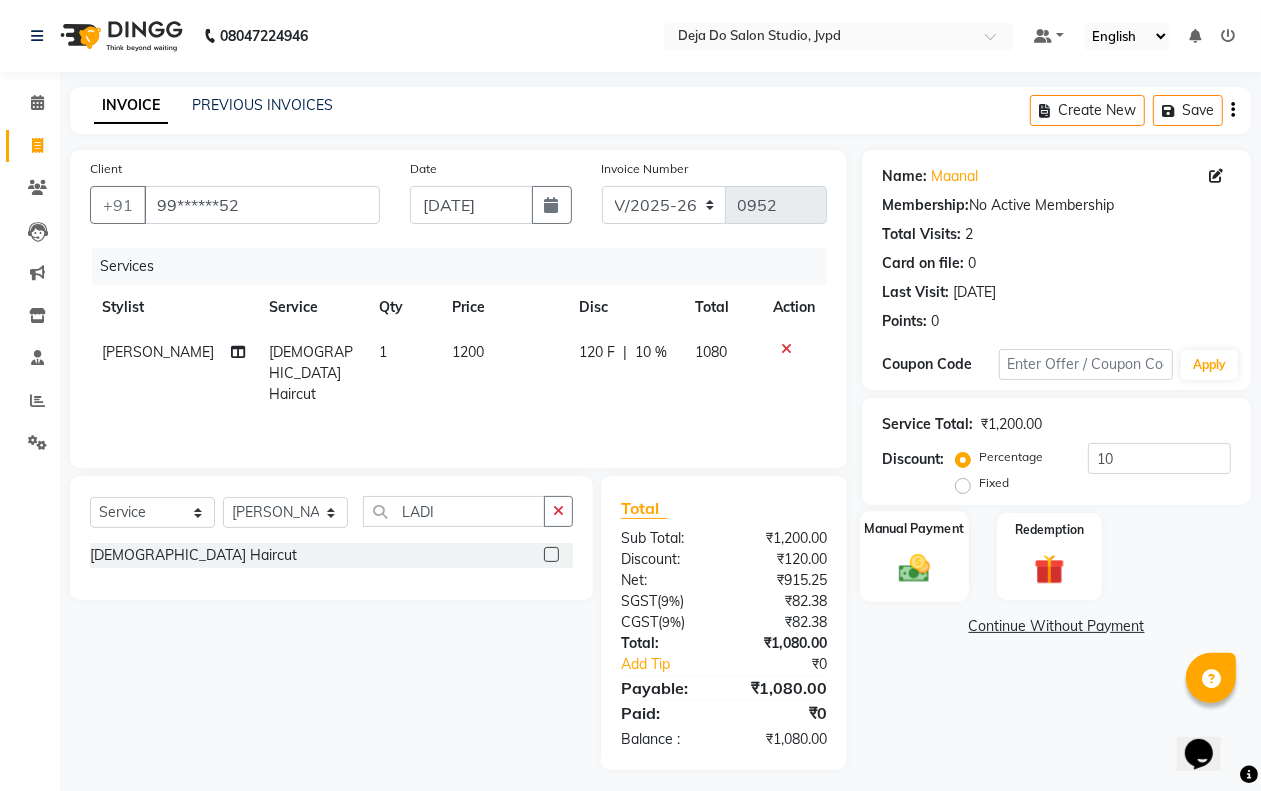 click on "Manual Payment" 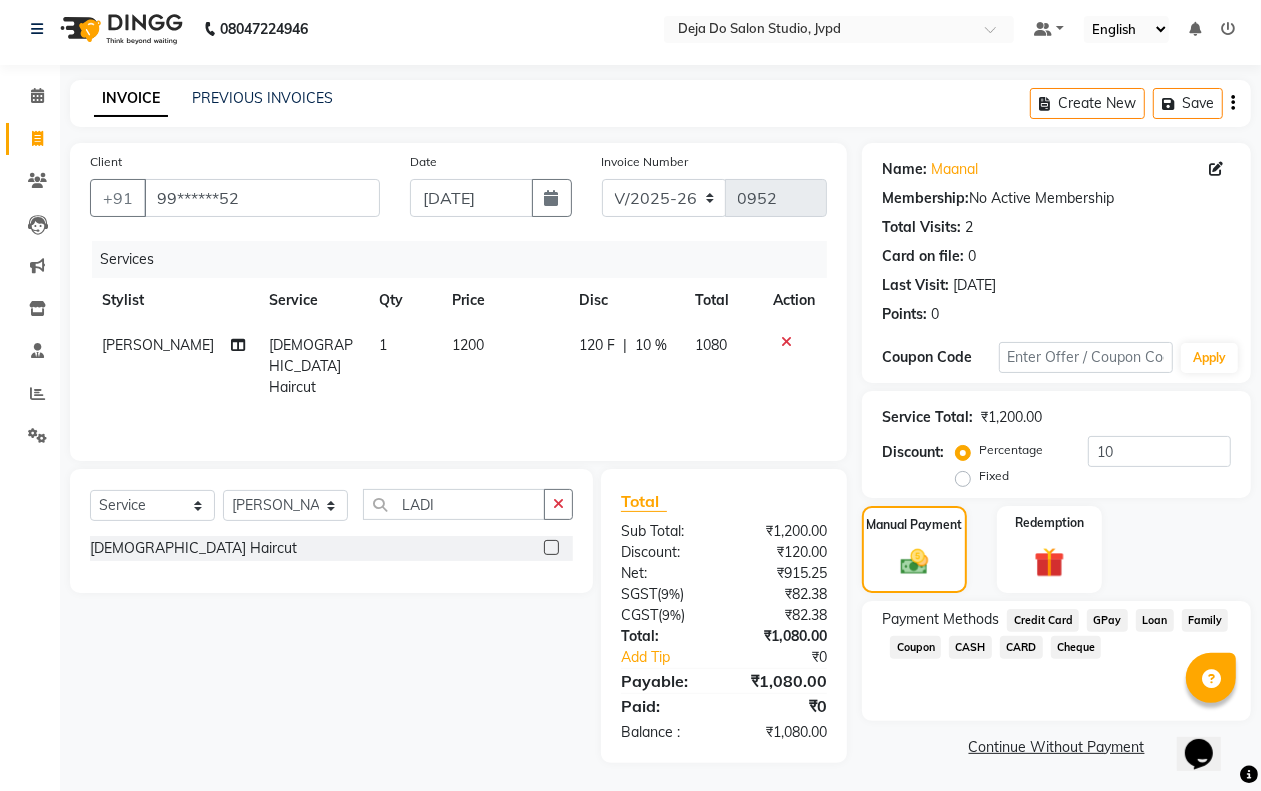 scroll, scrollTop: 8, scrollLeft: 0, axis: vertical 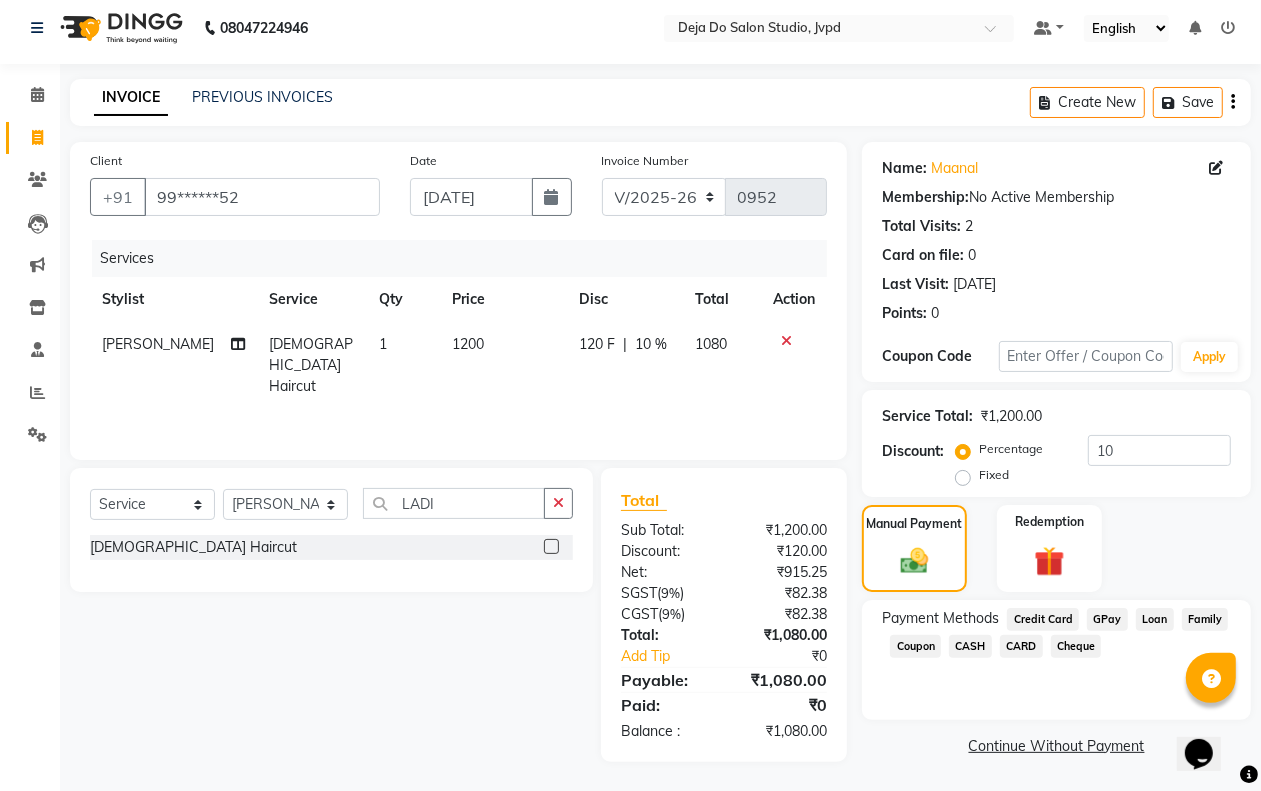 click on "CARD" 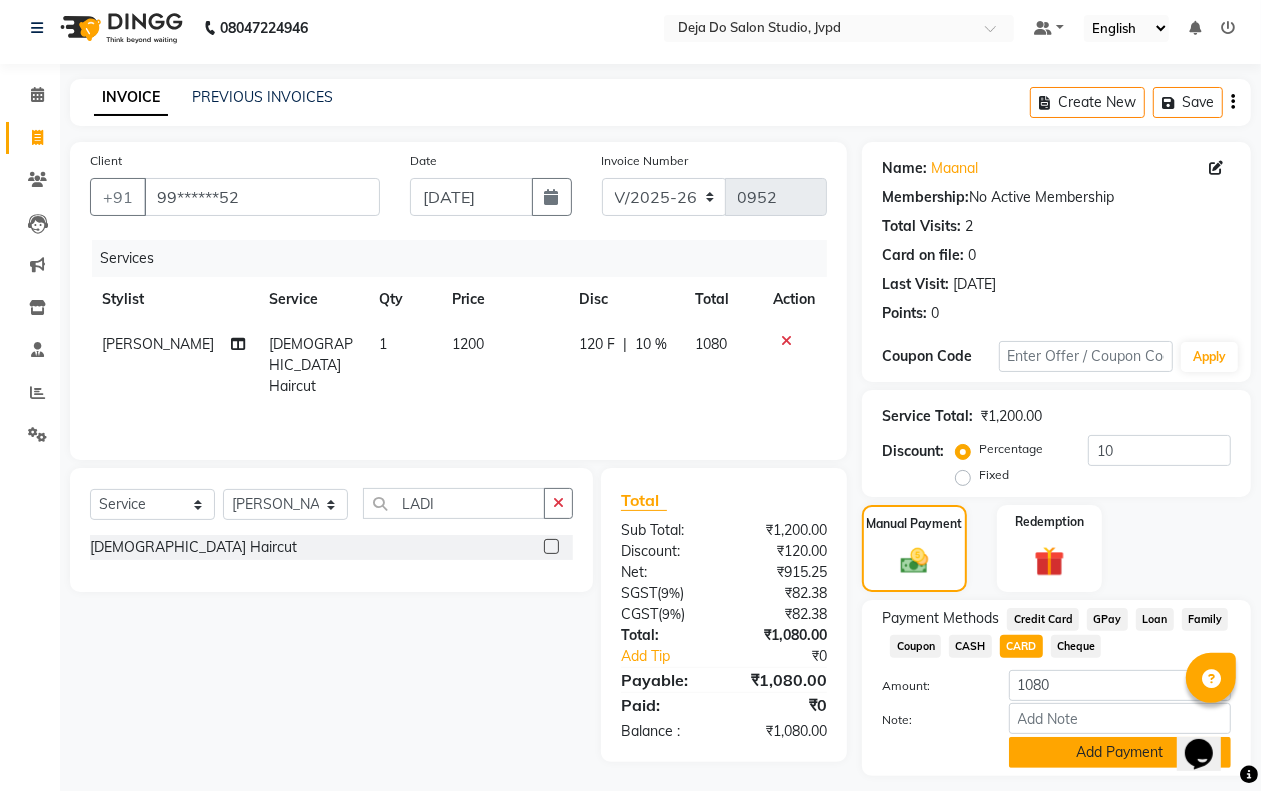 click on "Add Payment" 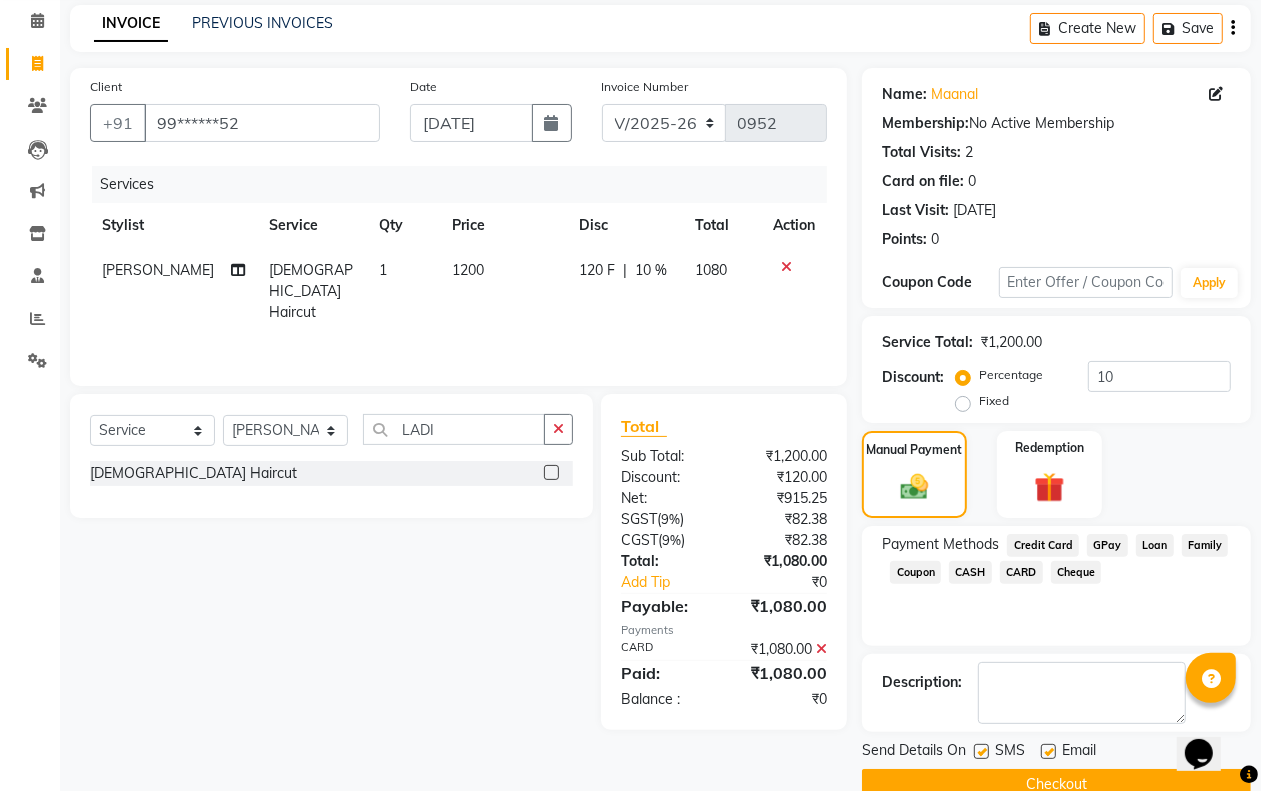 scroll, scrollTop: 121, scrollLeft: 0, axis: vertical 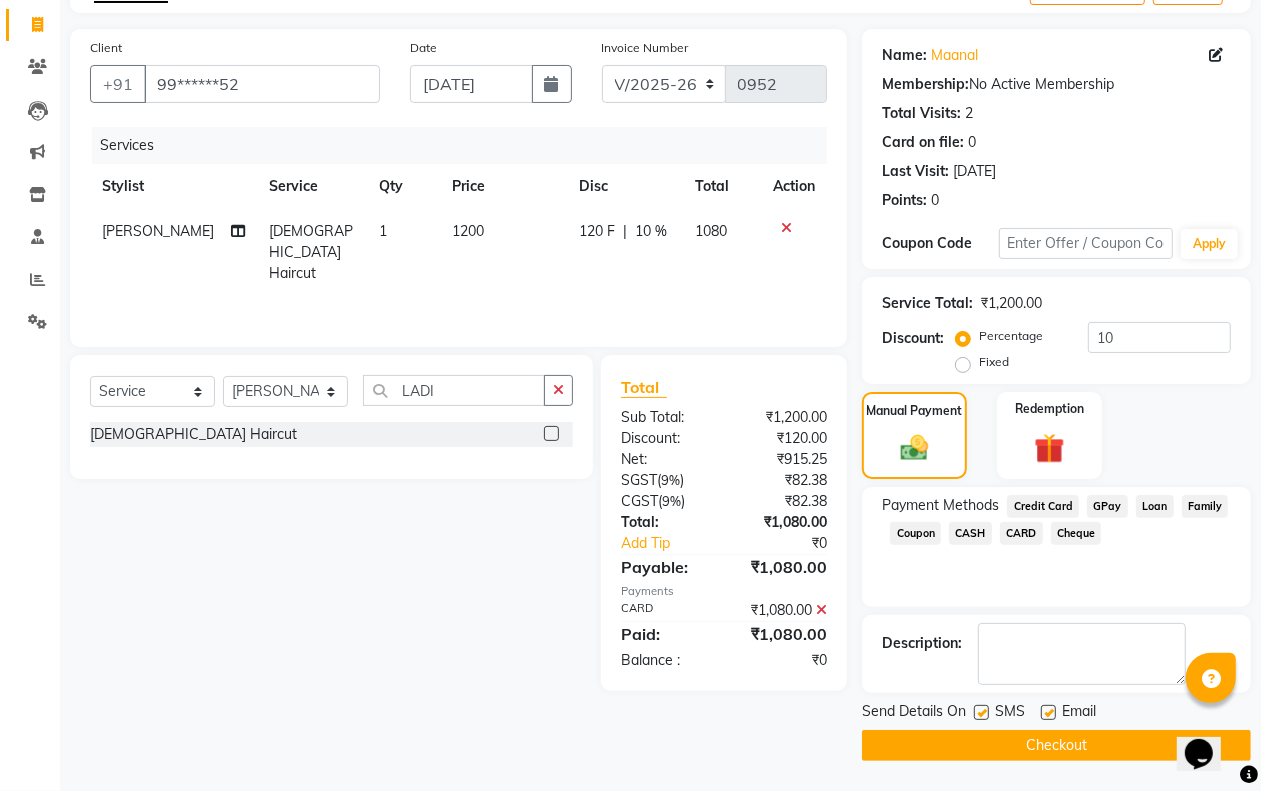 click on "Checkout" 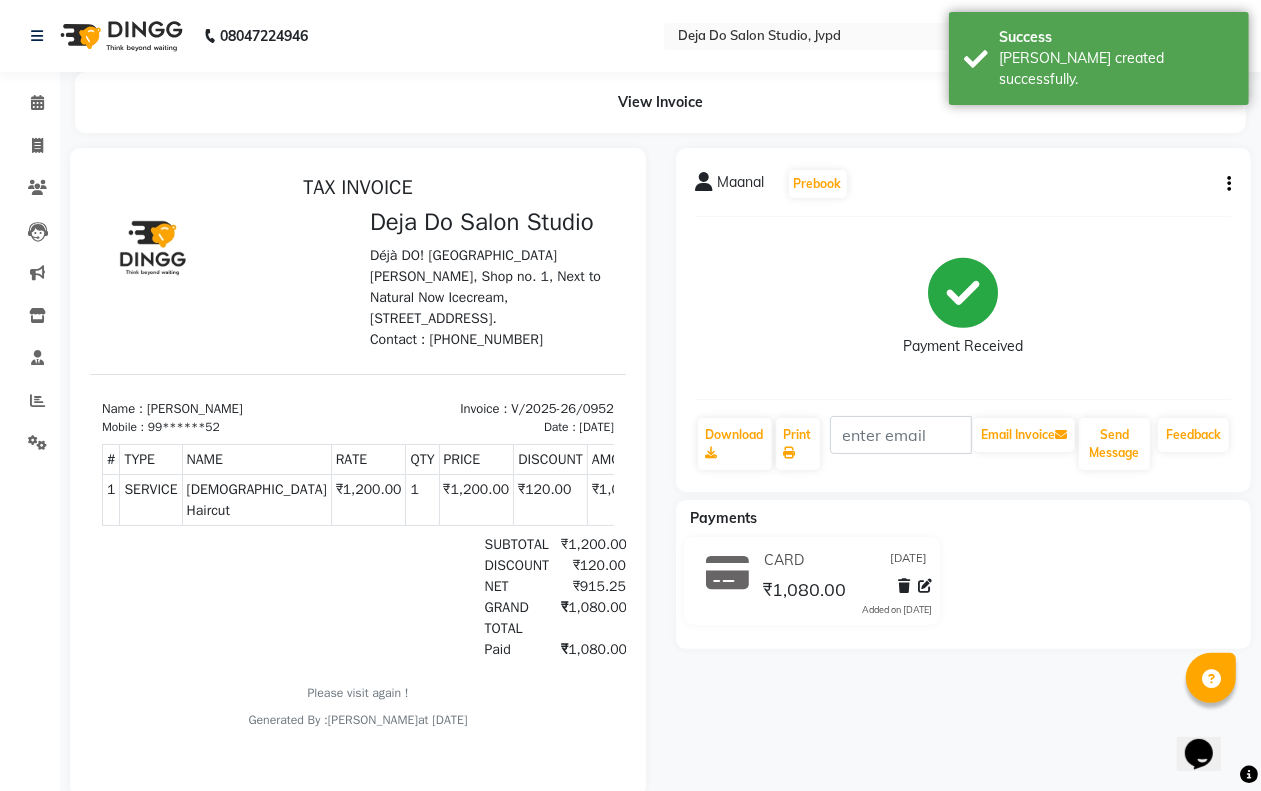 scroll, scrollTop: 0, scrollLeft: 0, axis: both 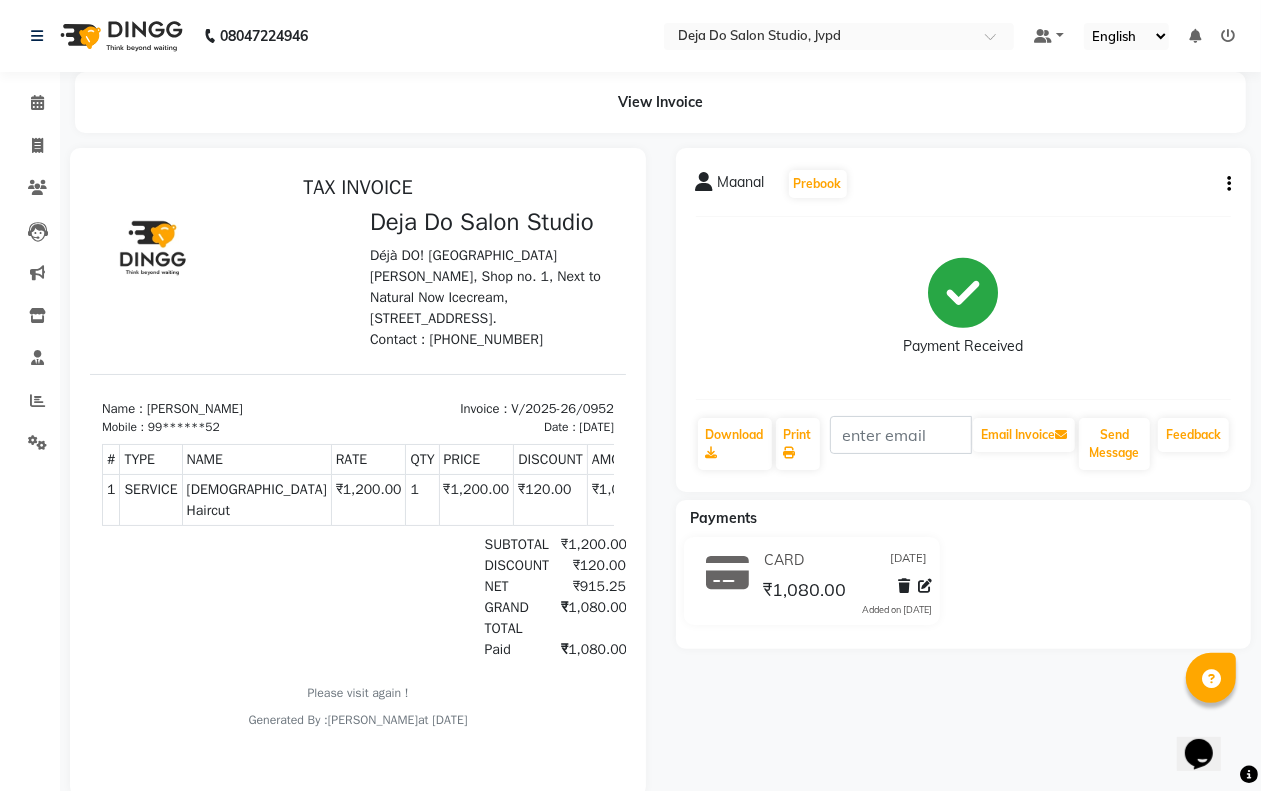 click at bounding box center [358, 472] 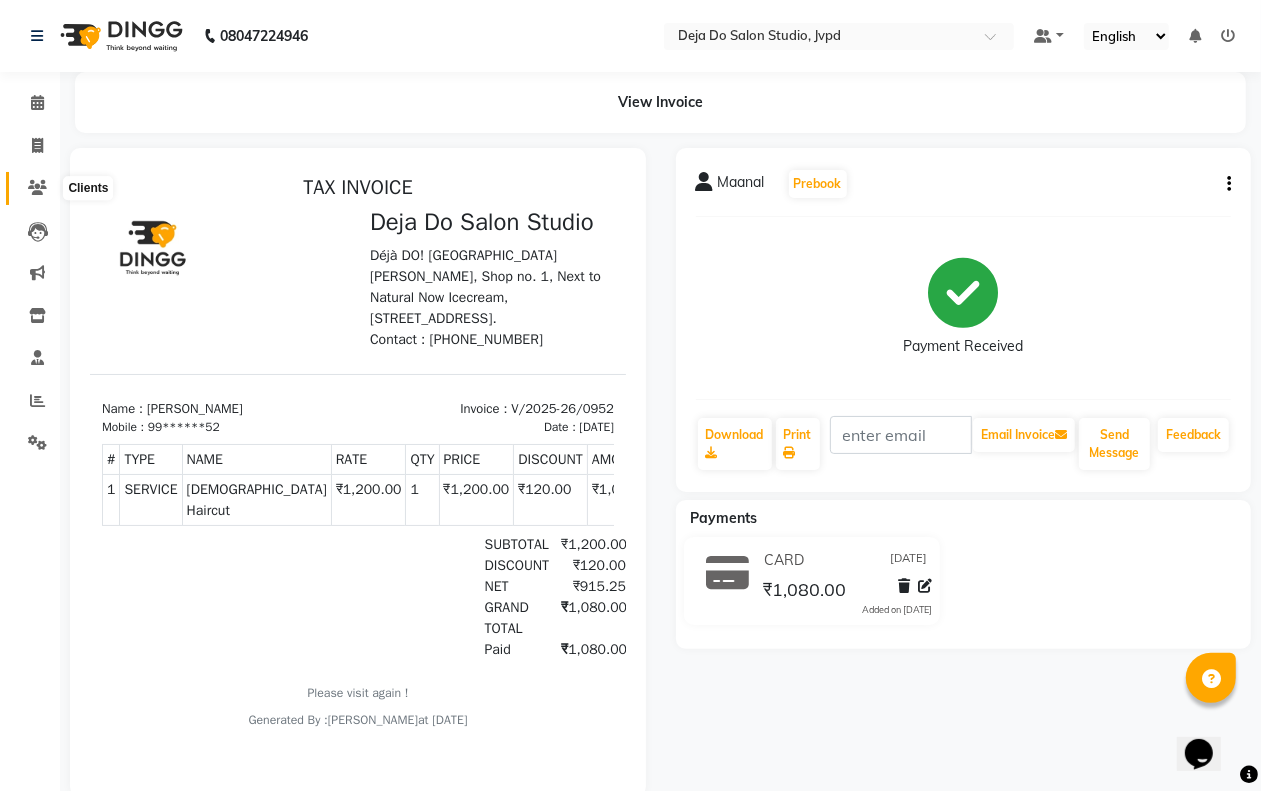 click 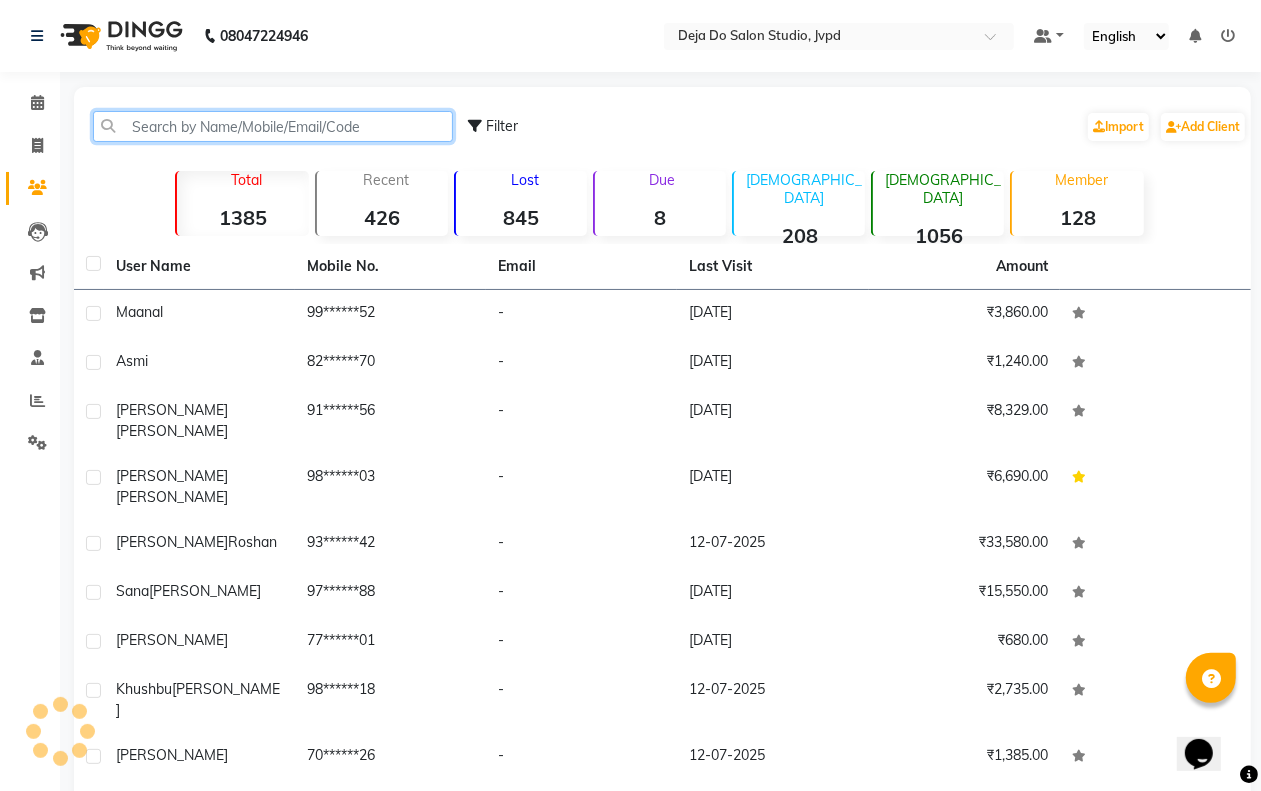 click 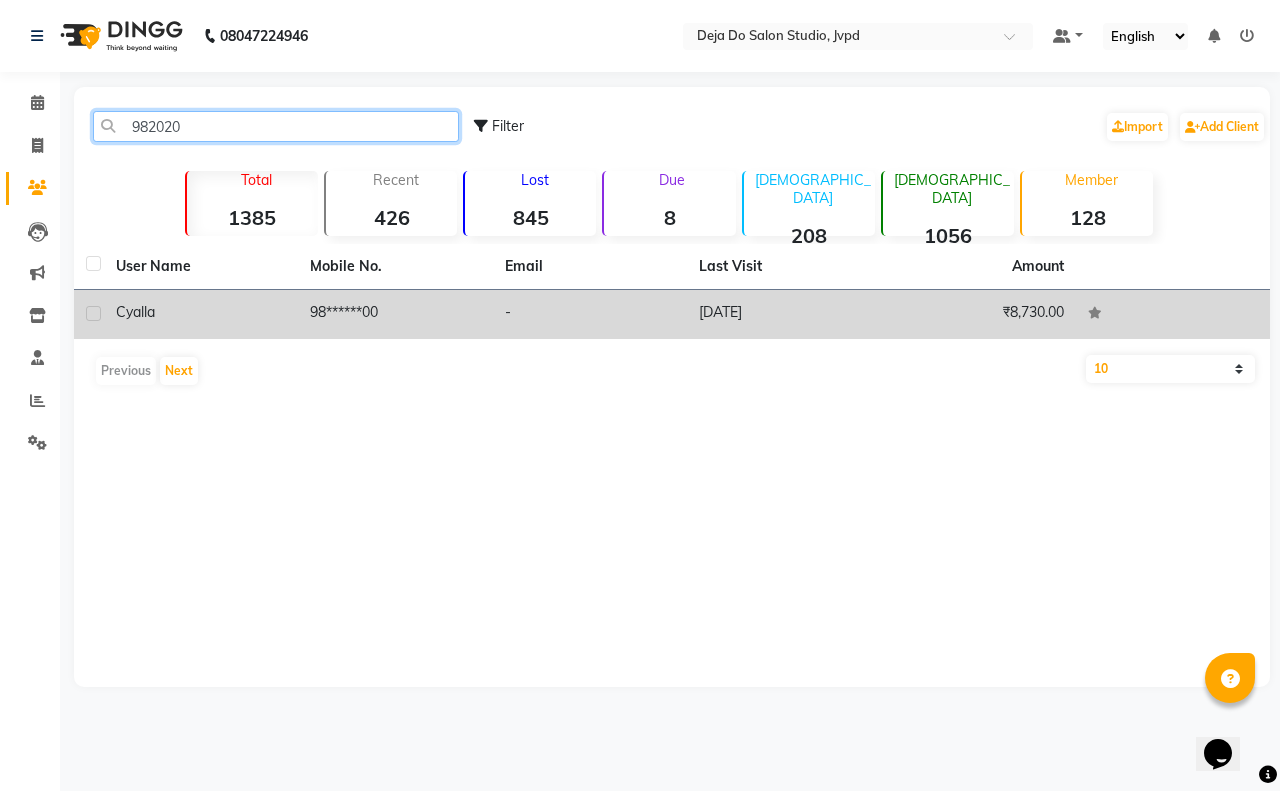 type on "982020" 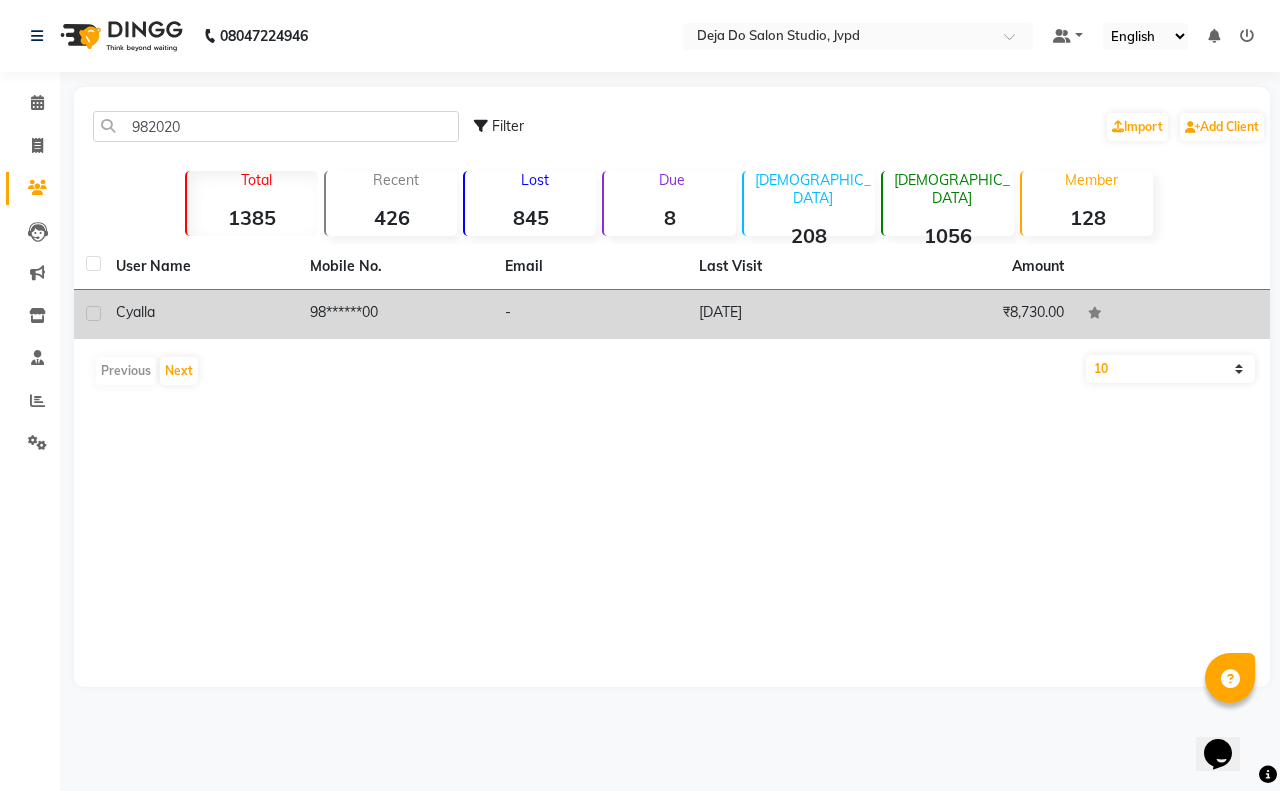 click on "98******00" 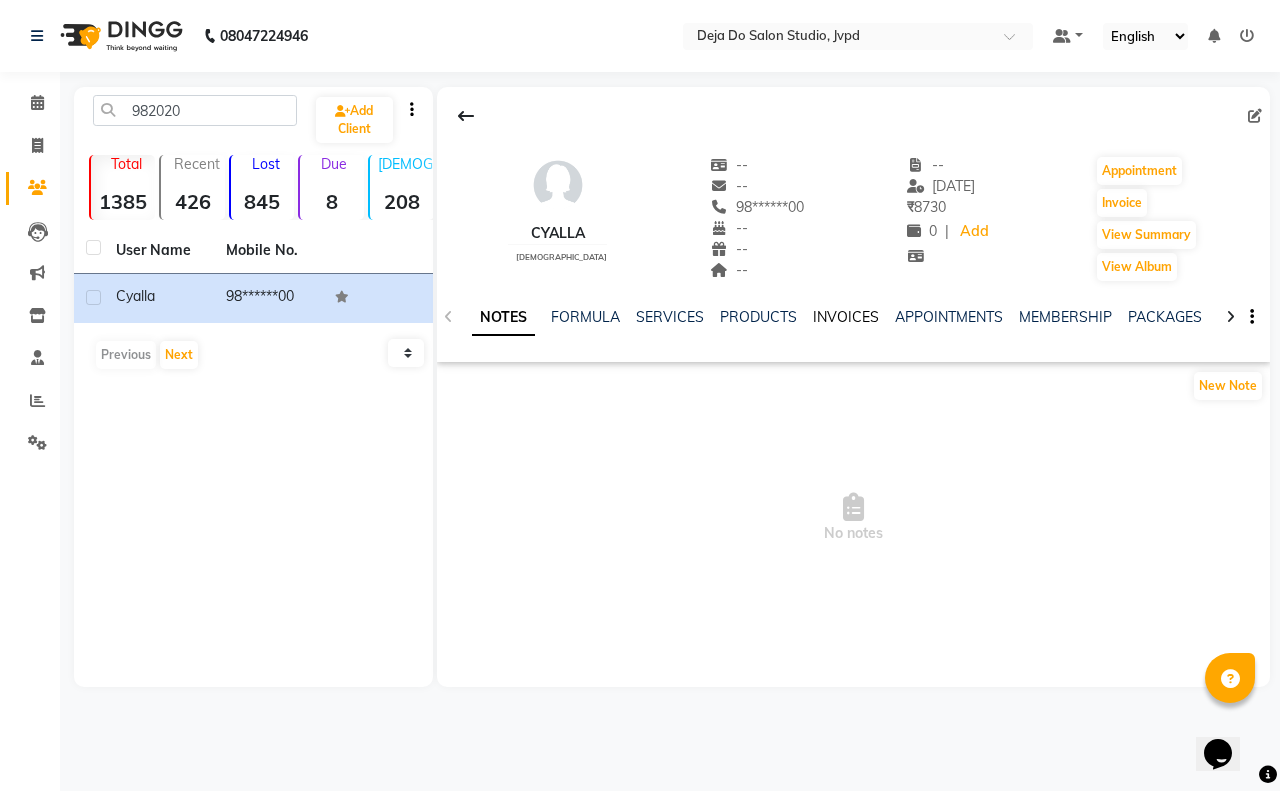 click on "INVOICES" 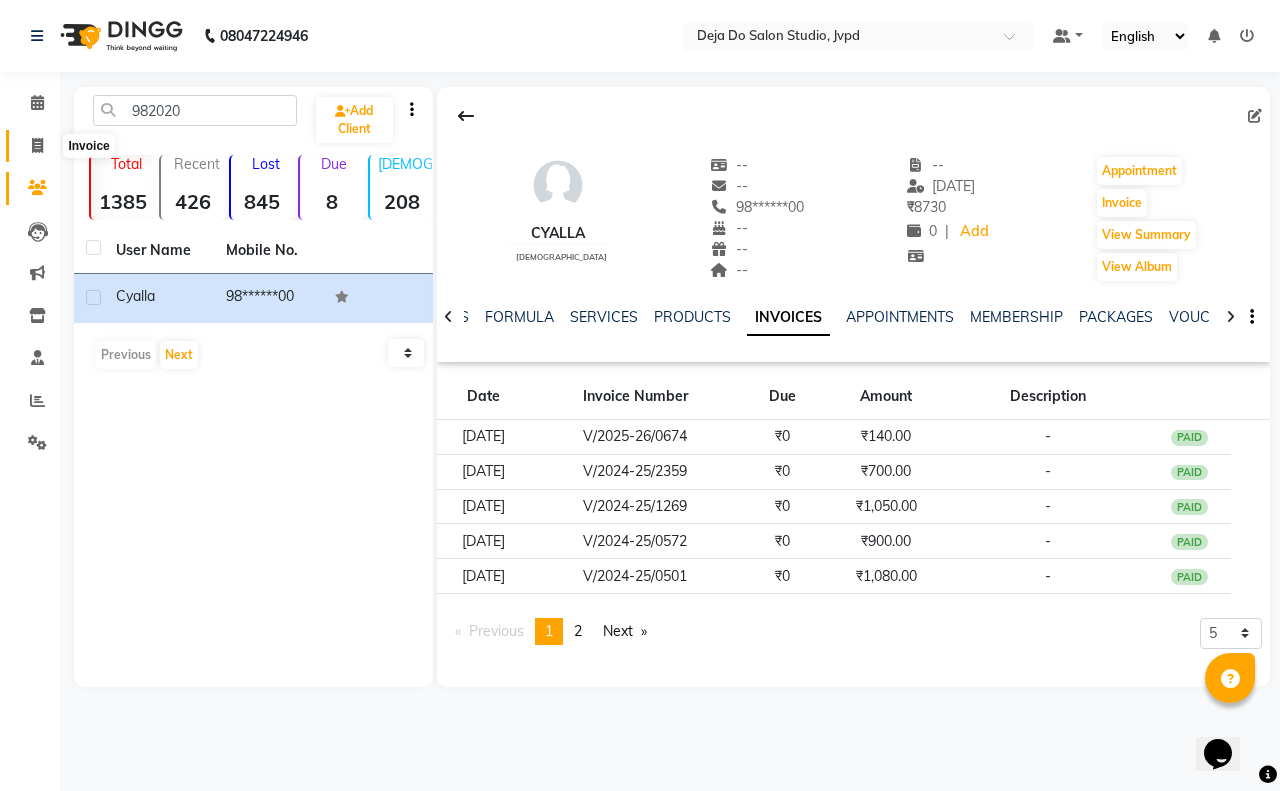 click 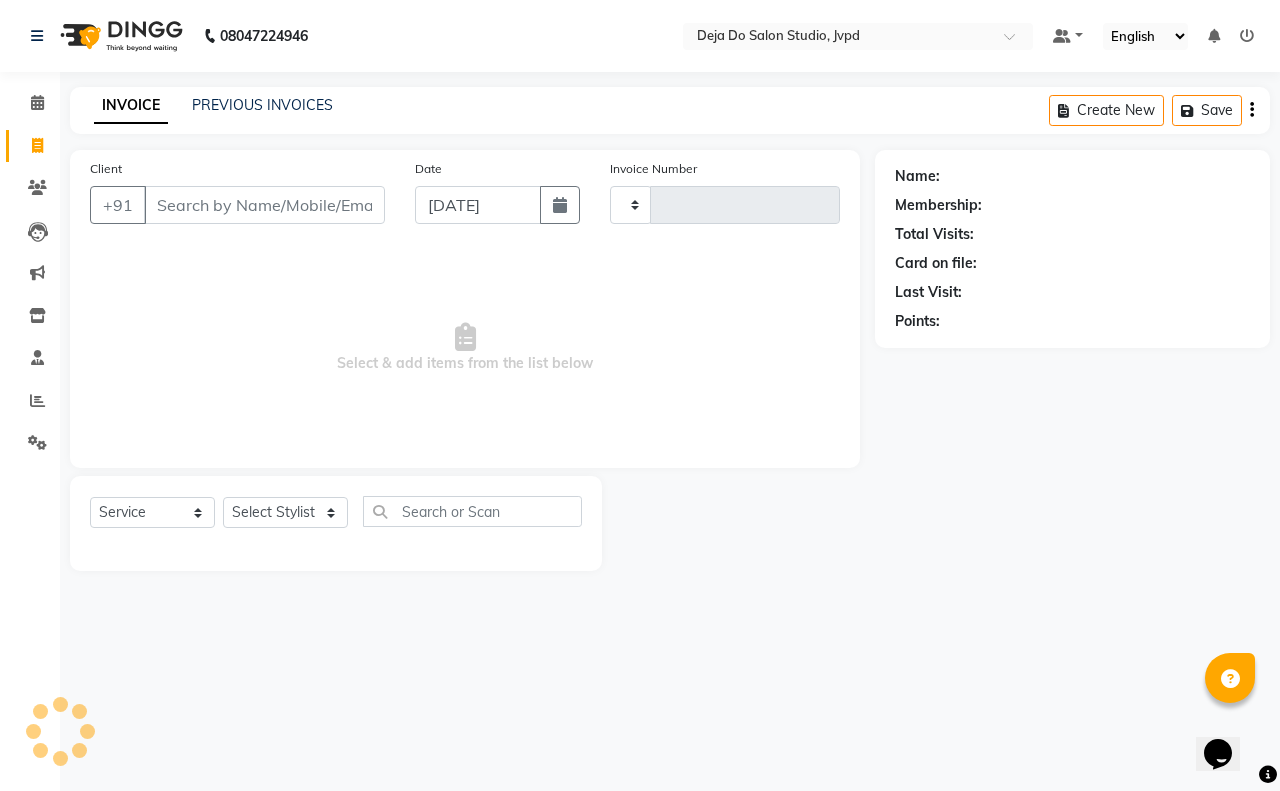 type on "0953" 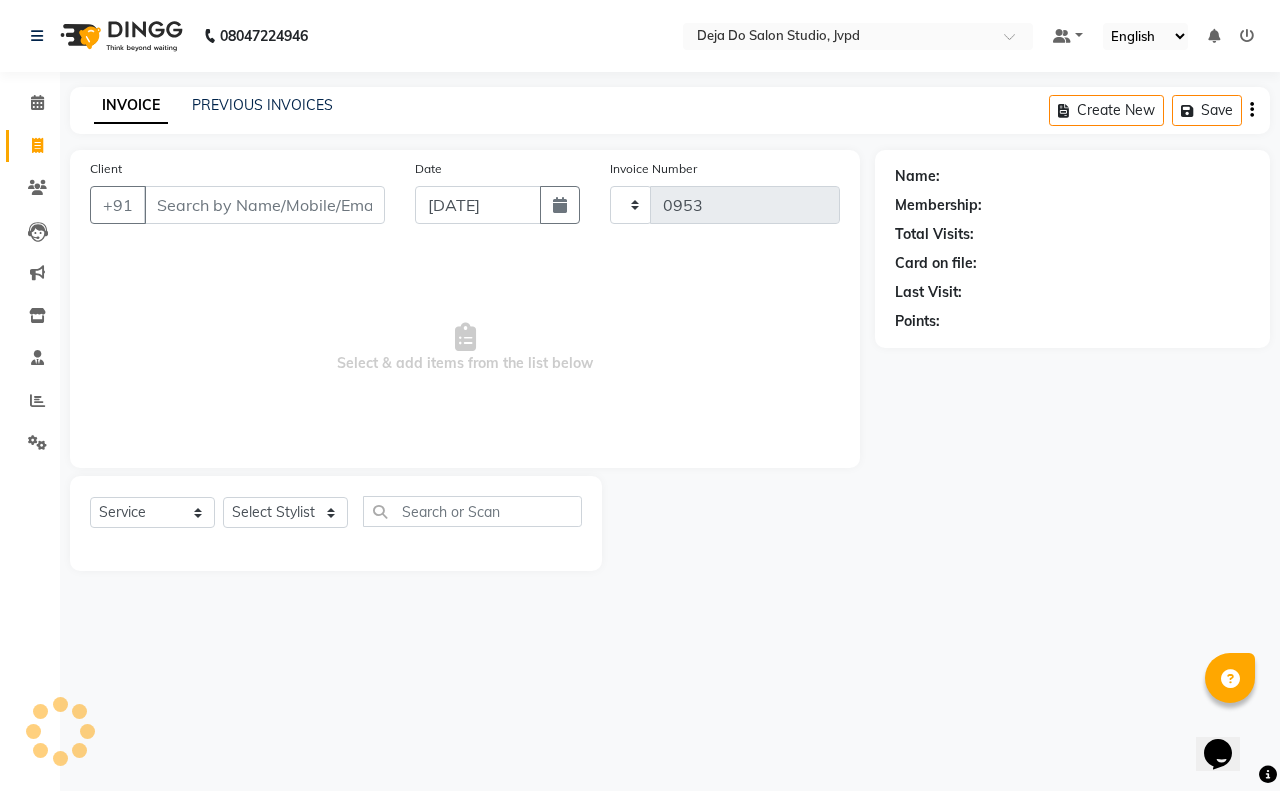 select on "7295" 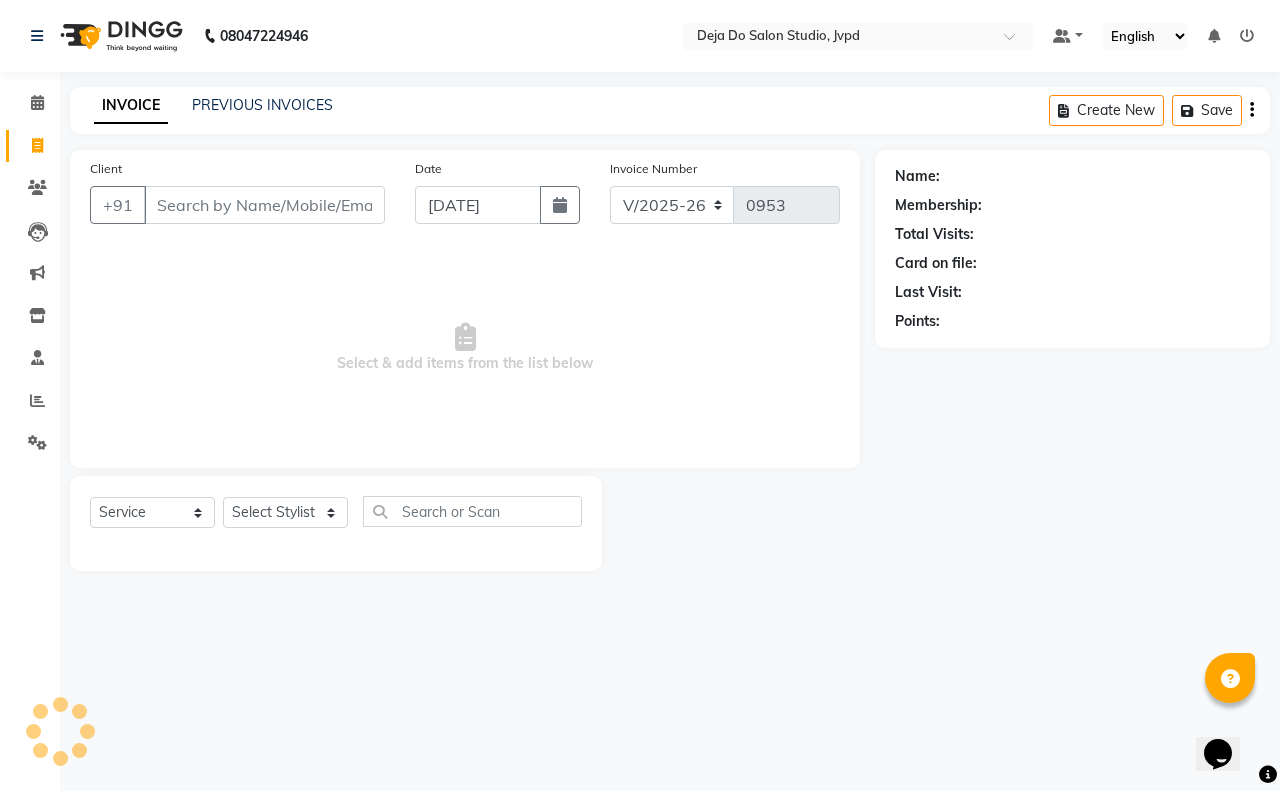 click on "Client" at bounding box center (264, 205) 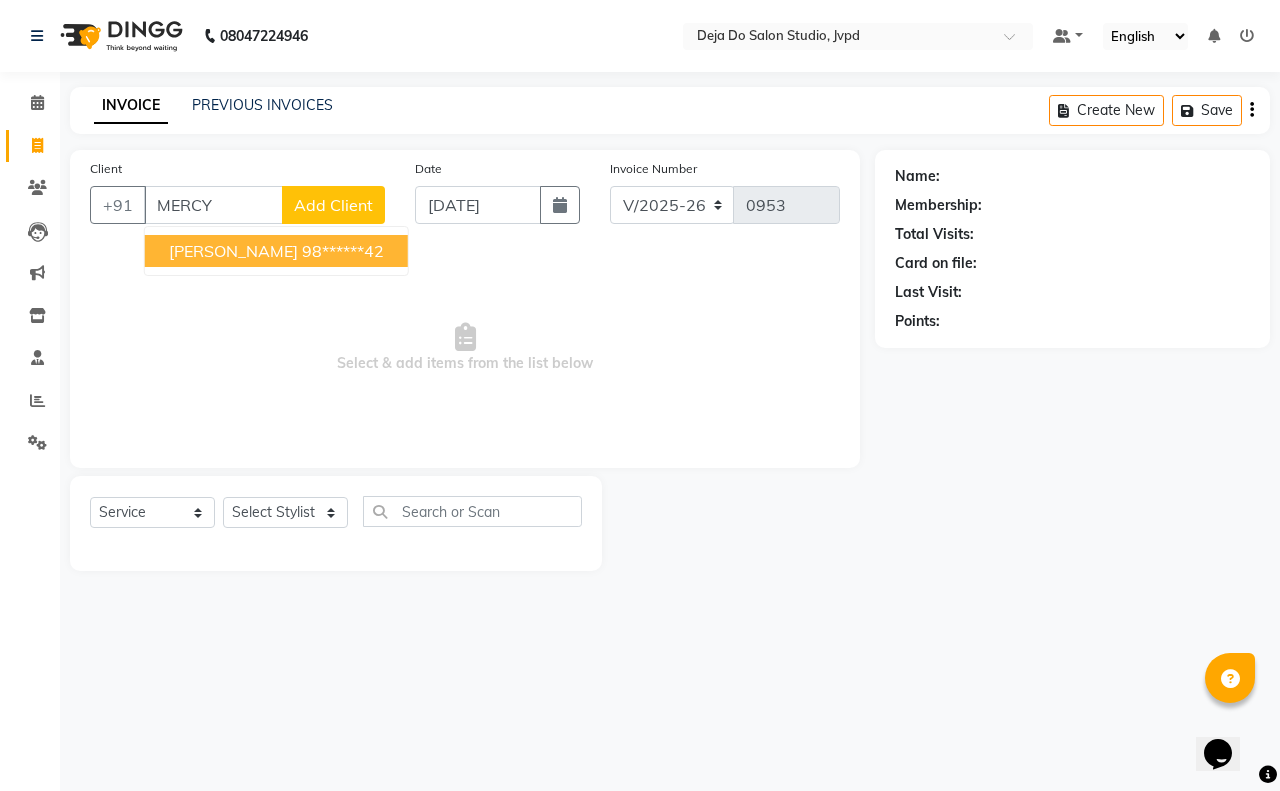 click on "[PERSON_NAME]  98******42" at bounding box center [276, 251] 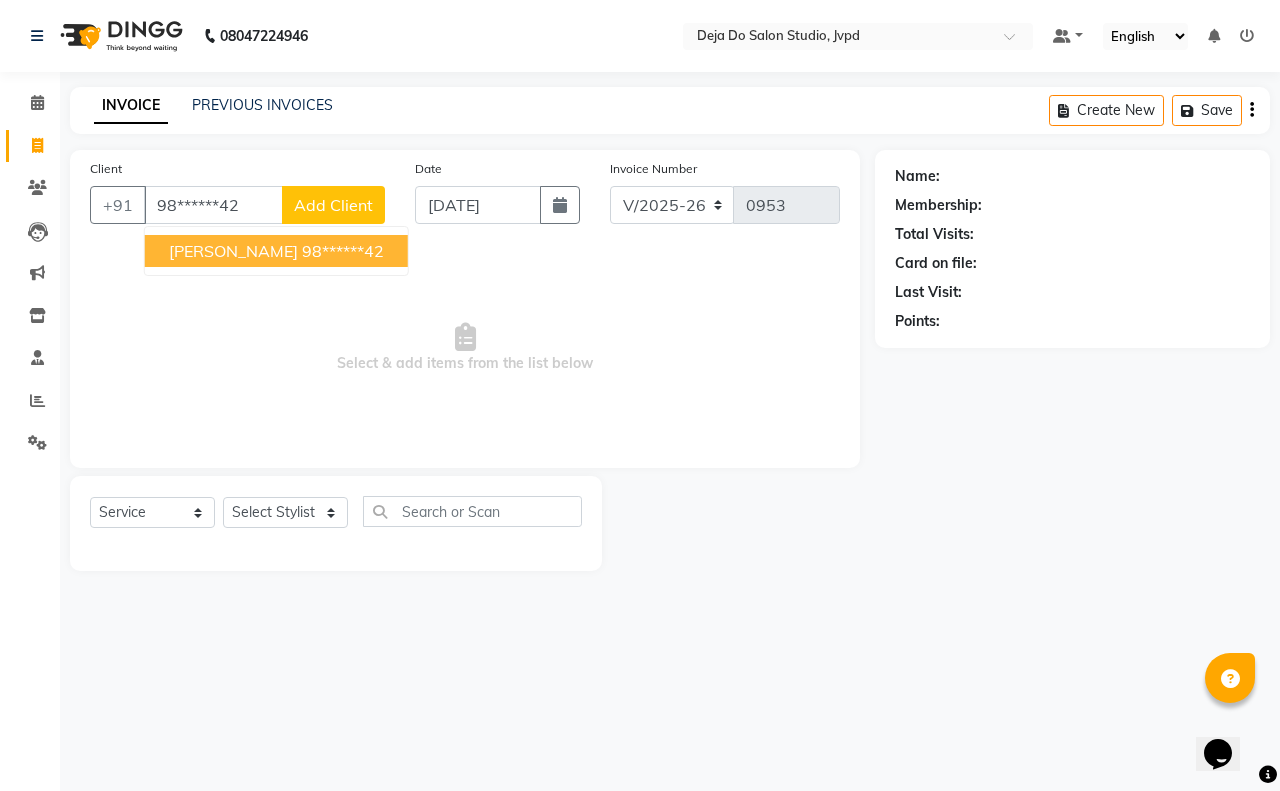type on "98******42" 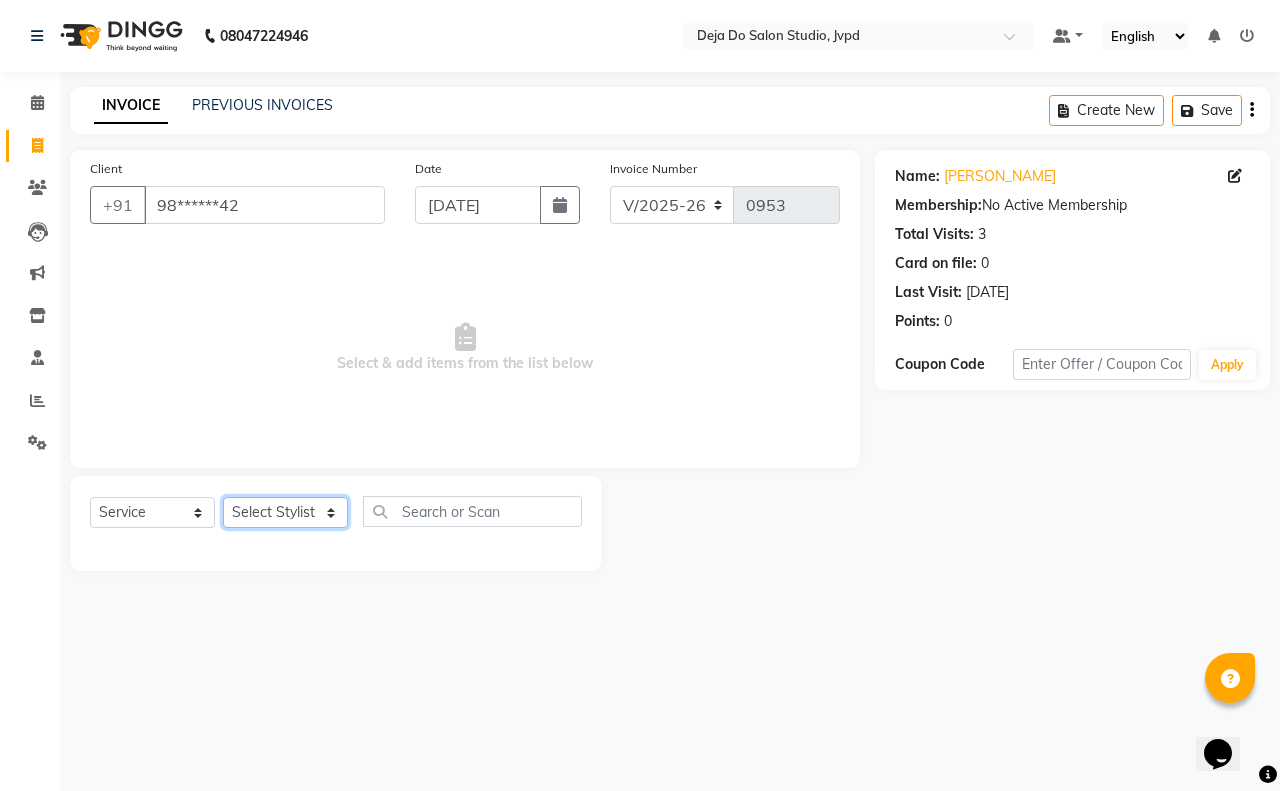 click on "Select Stylist Aditi Admin [PERSON_NAME]  [PERSON_NAME] Danish  Salamani [PERSON_NAME] [PERSON_NAME] Rashi [PERSON_NAME] [PERSON_NAME] [PERSON_NAME] [PERSON_NAME] [PERSON_NAME]" 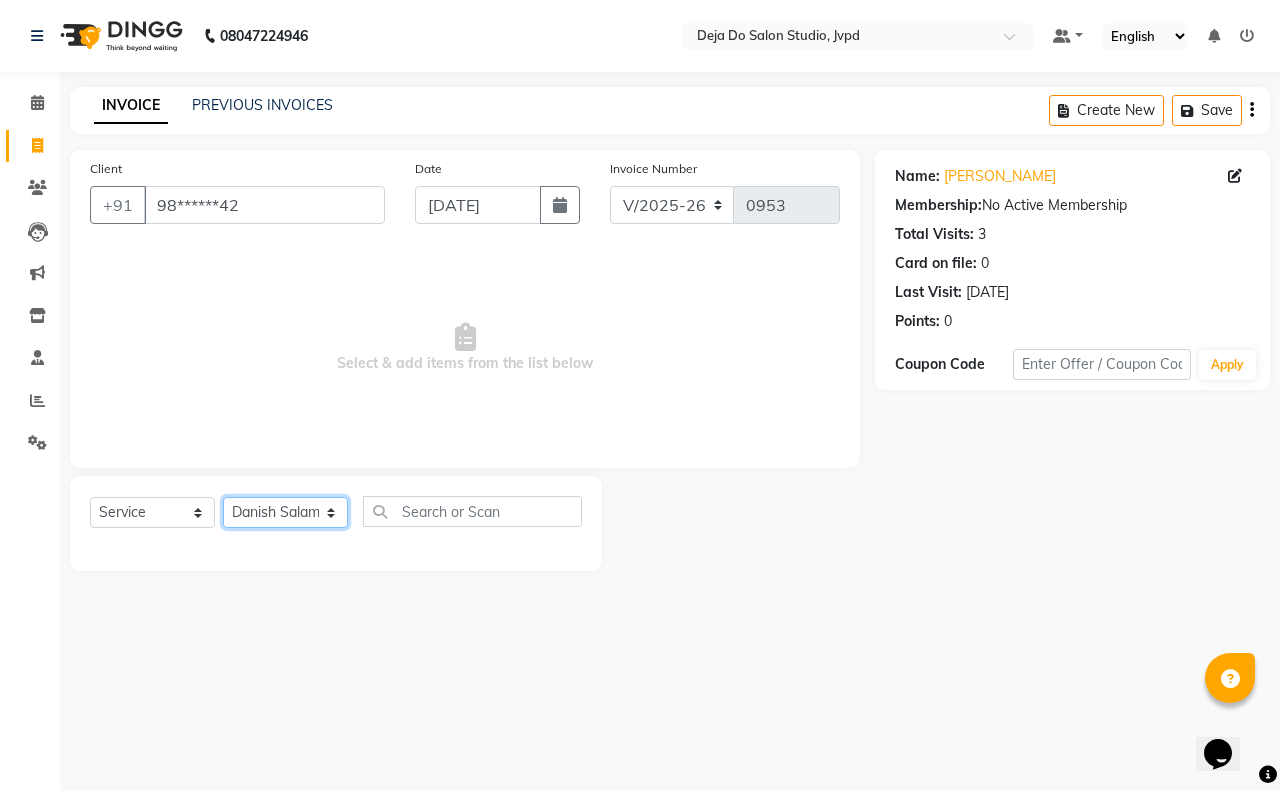 click on "Select Stylist Aditi Admin [PERSON_NAME]  [PERSON_NAME] Danish  Salamani [PERSON_NAME] [PERSON_NAME] Rashi [PERSON_NAME] [PERSON_NAME] [PERSON_NAME] [PERSON_NAME] [PERSON_NAME]" 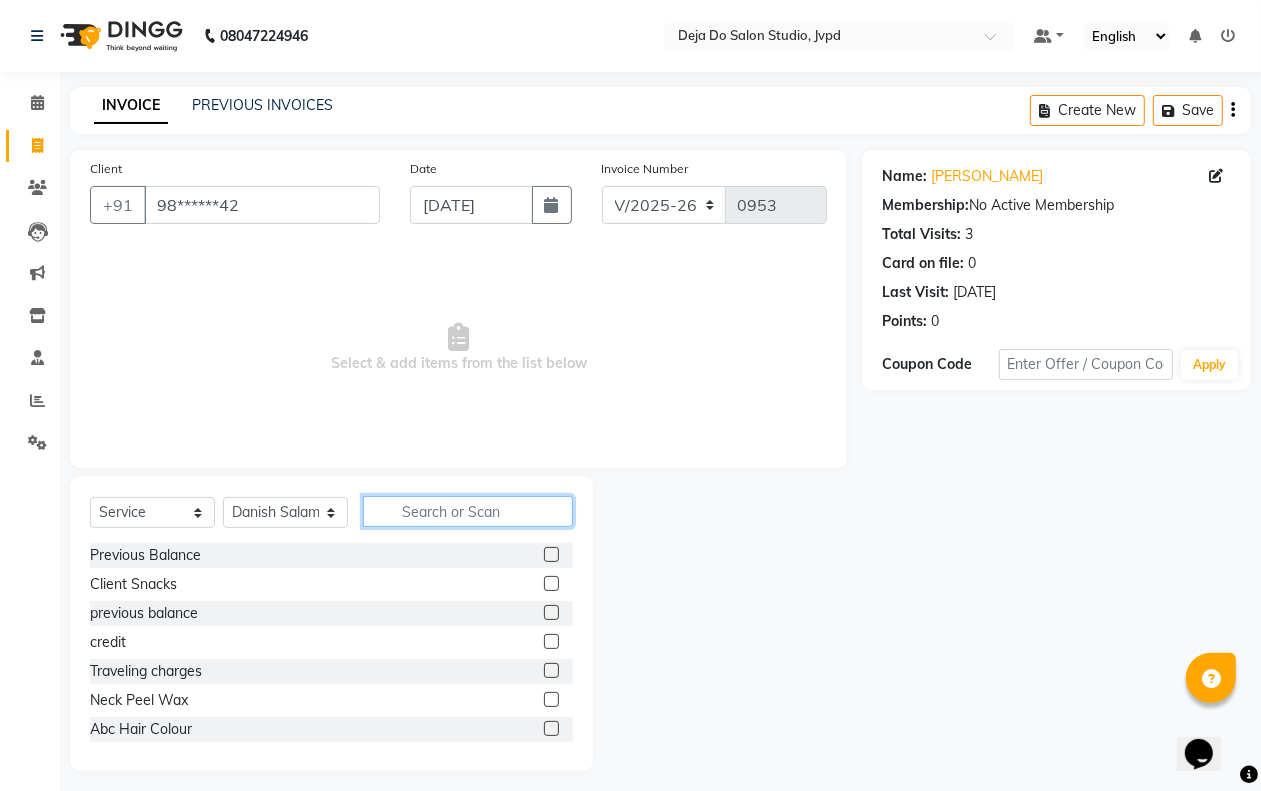 click 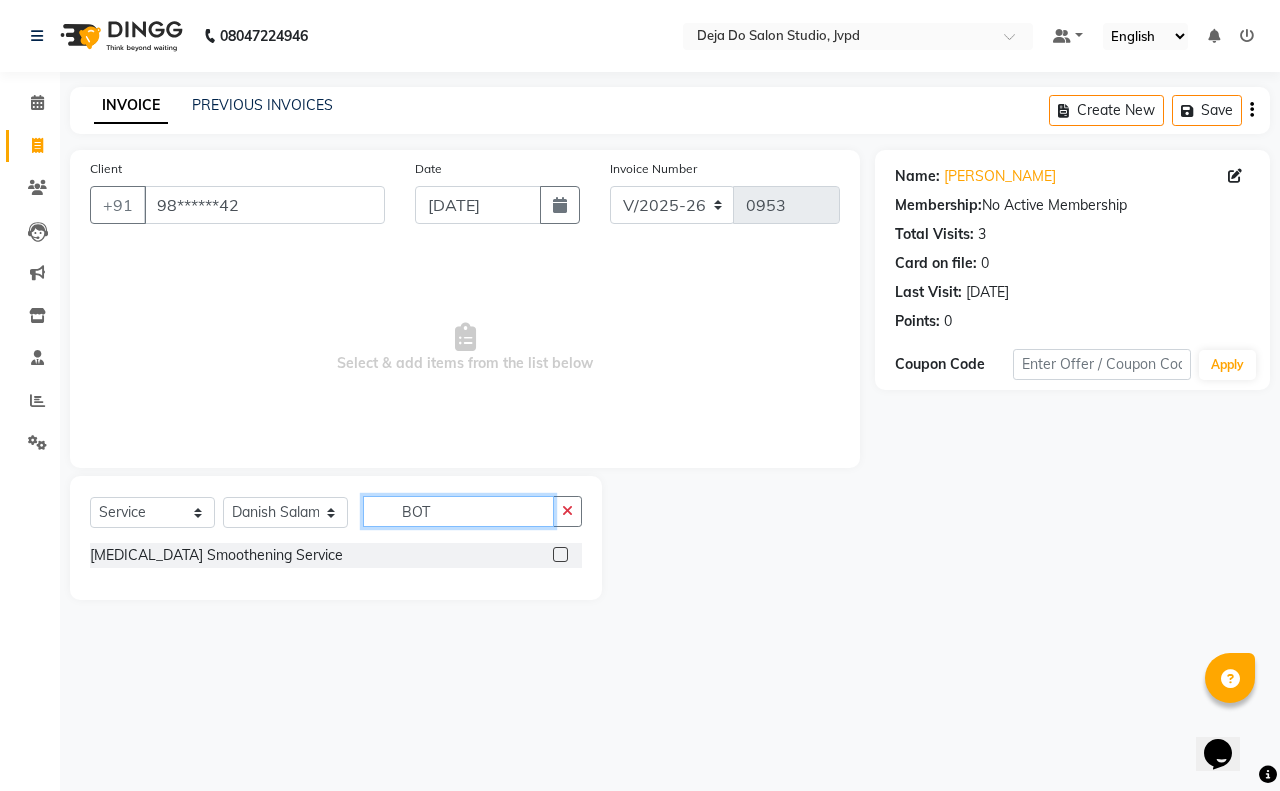 type on "BOT" 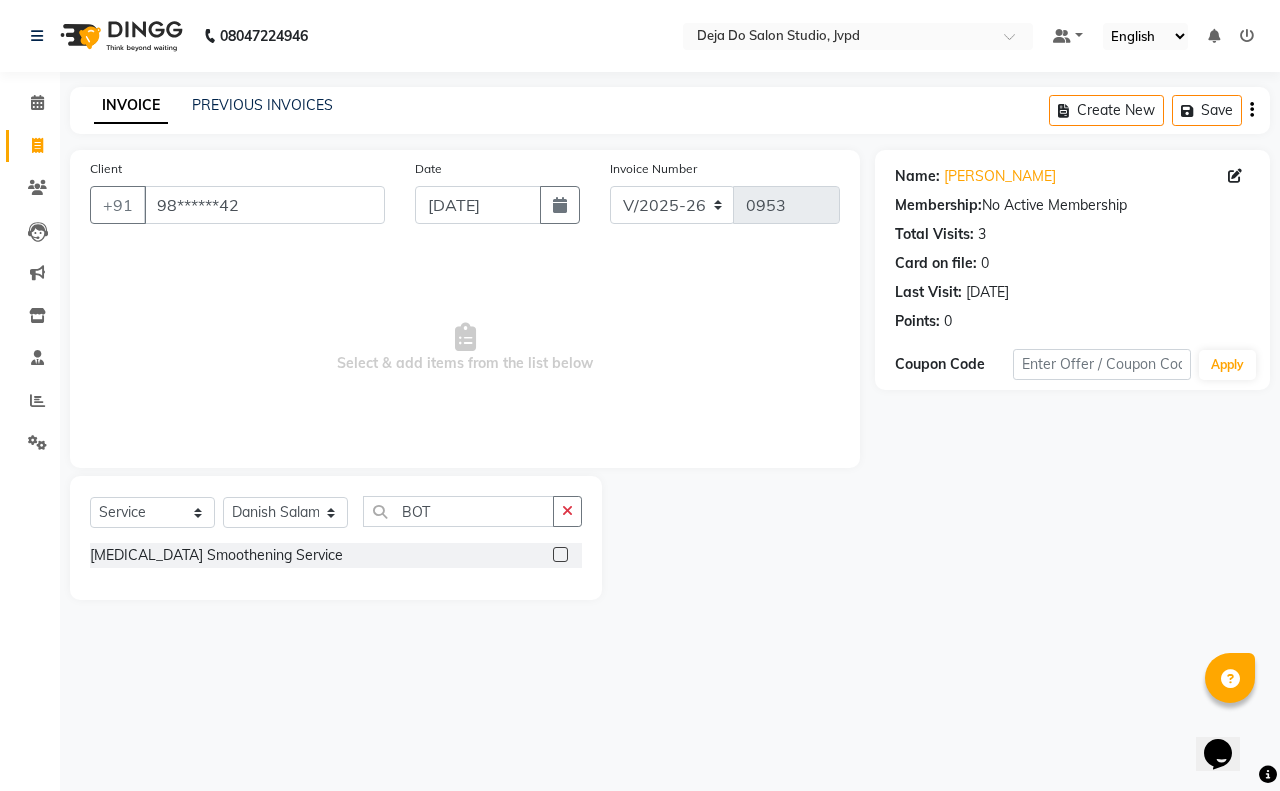 click 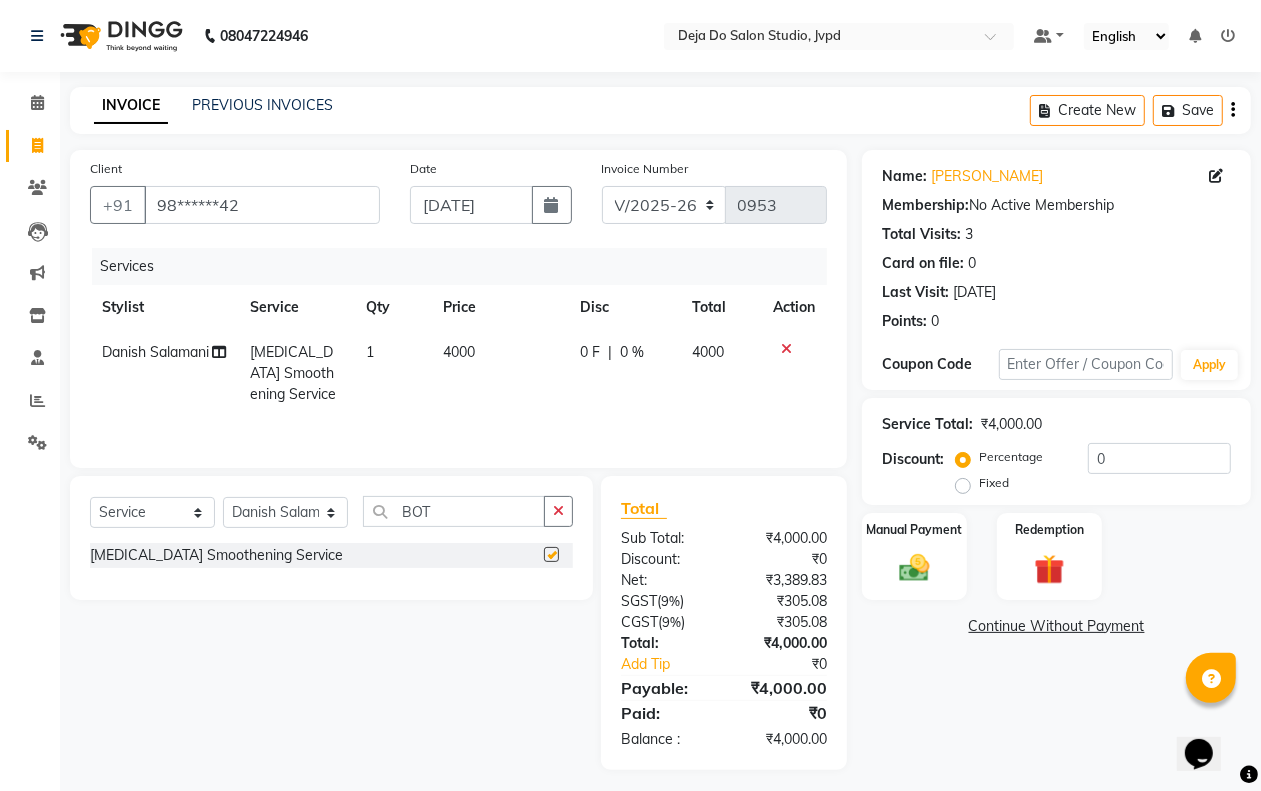 checkbox on "false" 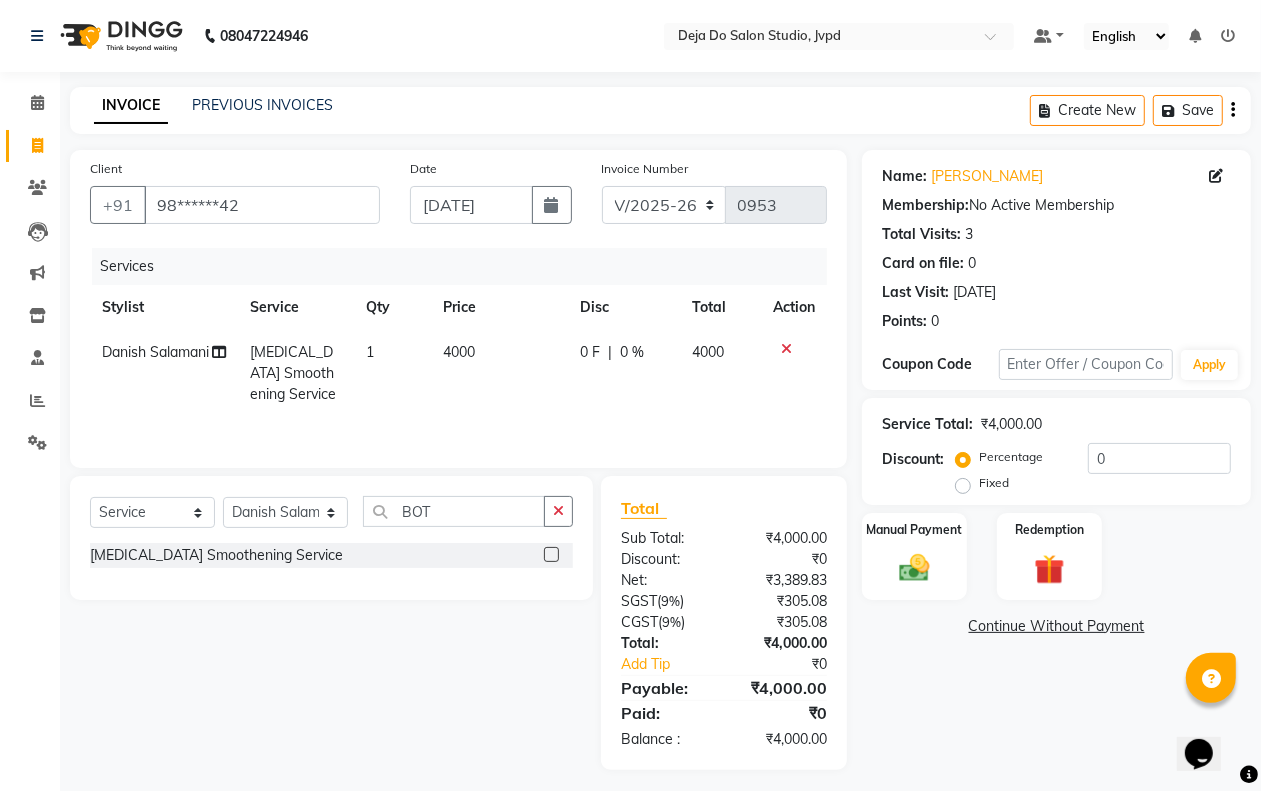 click on "4000" 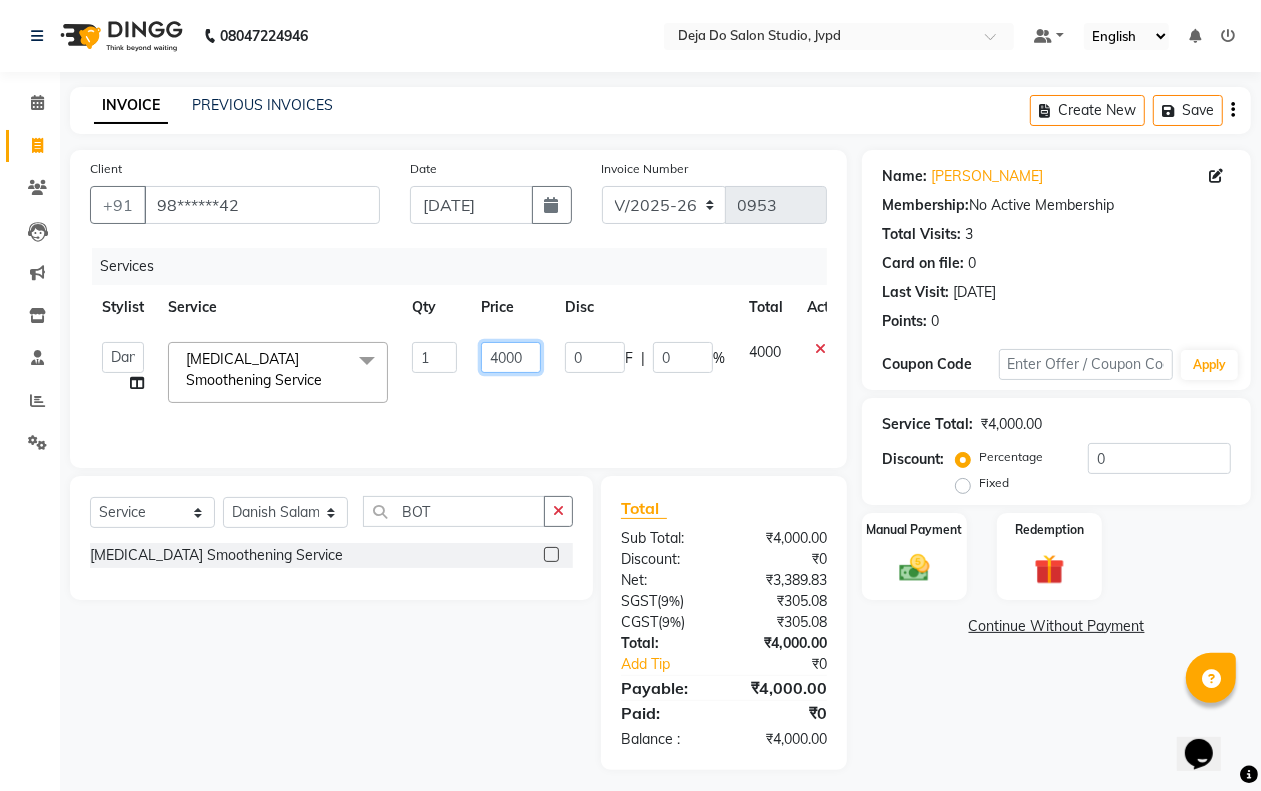 click on "4000" 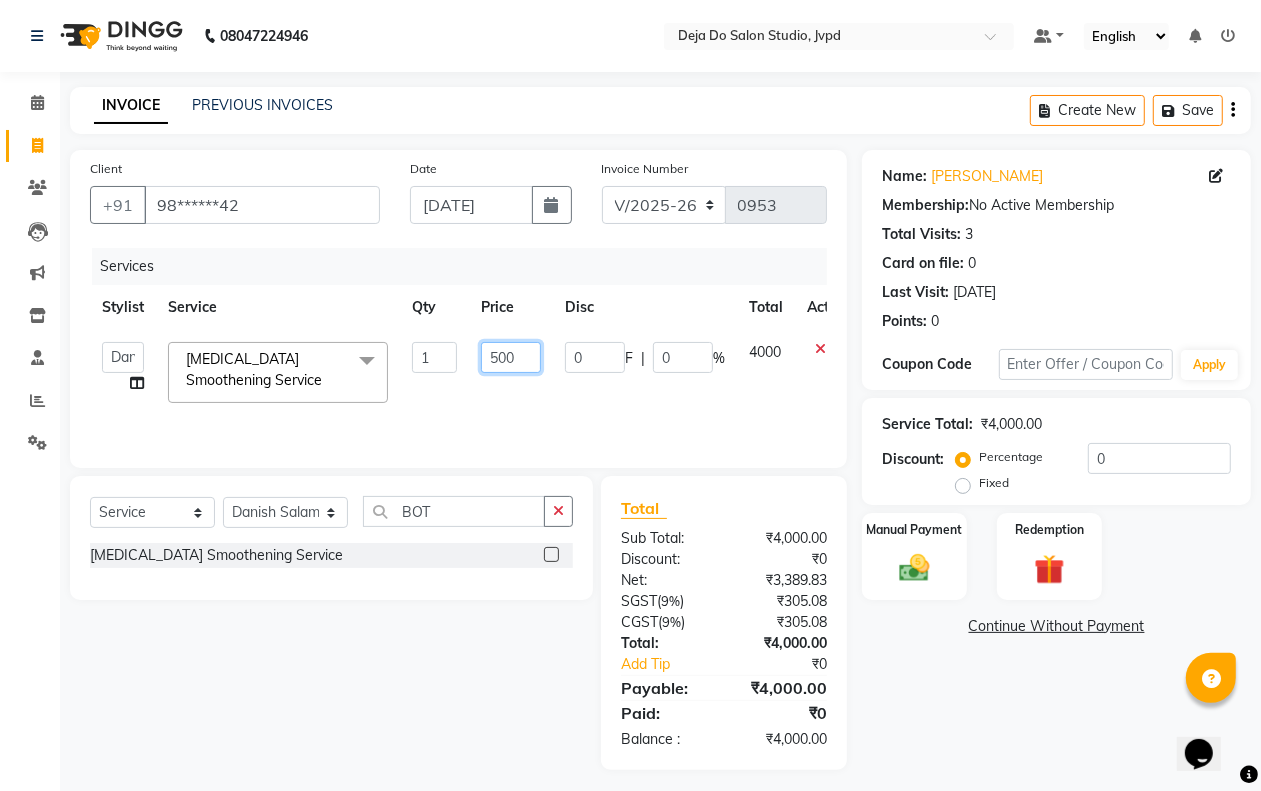 type on "5000" 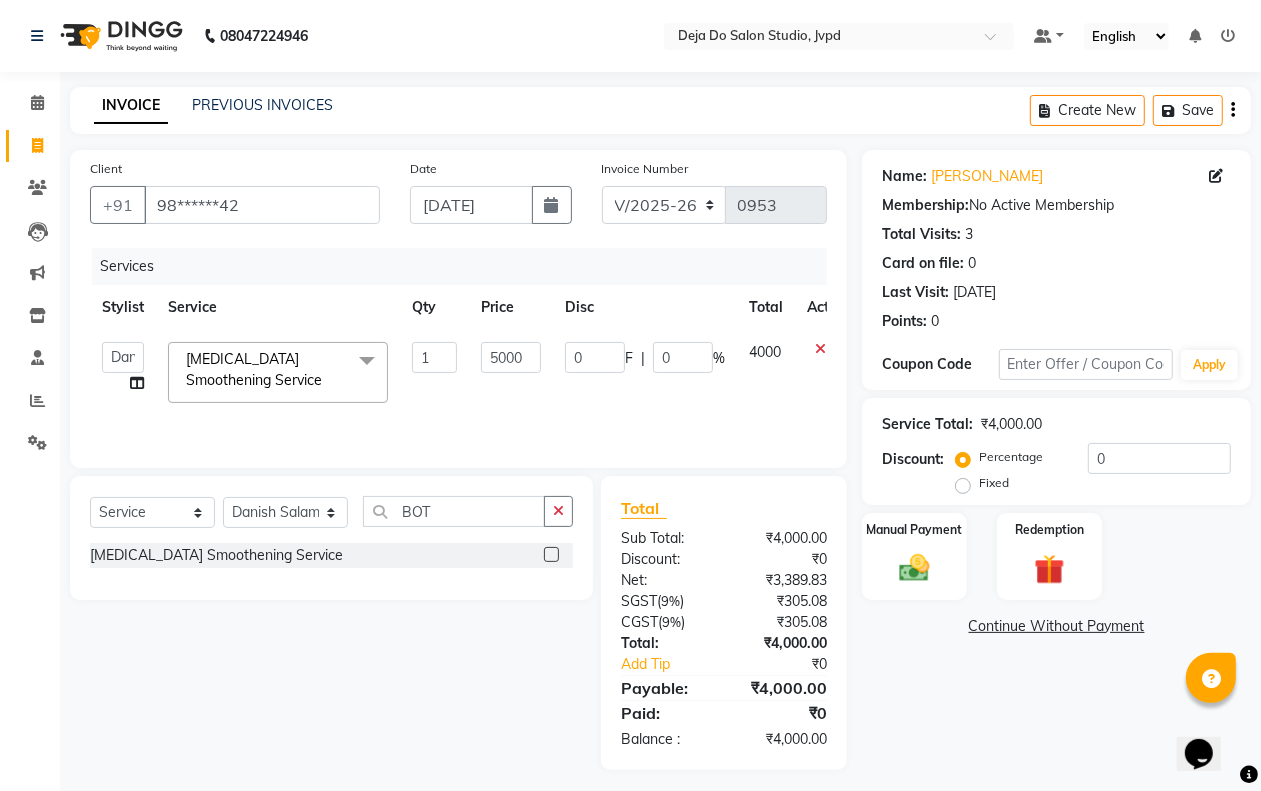 click on "Aditi   Admin   Anam  Sheikh    [PERSON_NAME]   Danish  Salamani   [PERSON_NAME]   [PERSON_NAME]   Rashi [PERSON_NAME]   [PERSON_NAME]   [PERSON_NAME] Salamani   [PERSON_NAME]   [PERSON_NAME]  [MEDICAL_DATA] Smoothening Service  x Previous Balance Client Snacks previous balance credit Traveling charges Neck Peel Wax Abc Hair Colour Anti-[MEDICAL_DATA] Treatment Scalp Advance Treatments Anti-Irritation Treatment Scalp Advance Treatments Aroma Gold Spa Hair Spa /Treatments Beach Waves Hair Cuts [MEDICAL_DATA] Smoothening Service Clean Shave Hair Cuts Colour Wash Hair Wash Crown Highlights (Above Shoulder) Hair Colour Crown Highlights (Below Shoulder) Hair Colour Deep Conditioning Hair Spa /Treatments Full Hair Highlights (Above Shoulder) Hair Colour Full Hair Highlights (Below Shoulder) Hair Colour Glitter Strings Hair Cuts Hair Smoothening (L'Oreal Shinebonnd) Smoothening Service [DEMOGRAPHIC_DATA] Haircut  Hairstyle Hair Cuts Head Shave Hair Cuts Inoa (Global) Hair Colour Inoa Touch Up (Crown) Hair Colour Iron Straightening  Tongs 1 0" 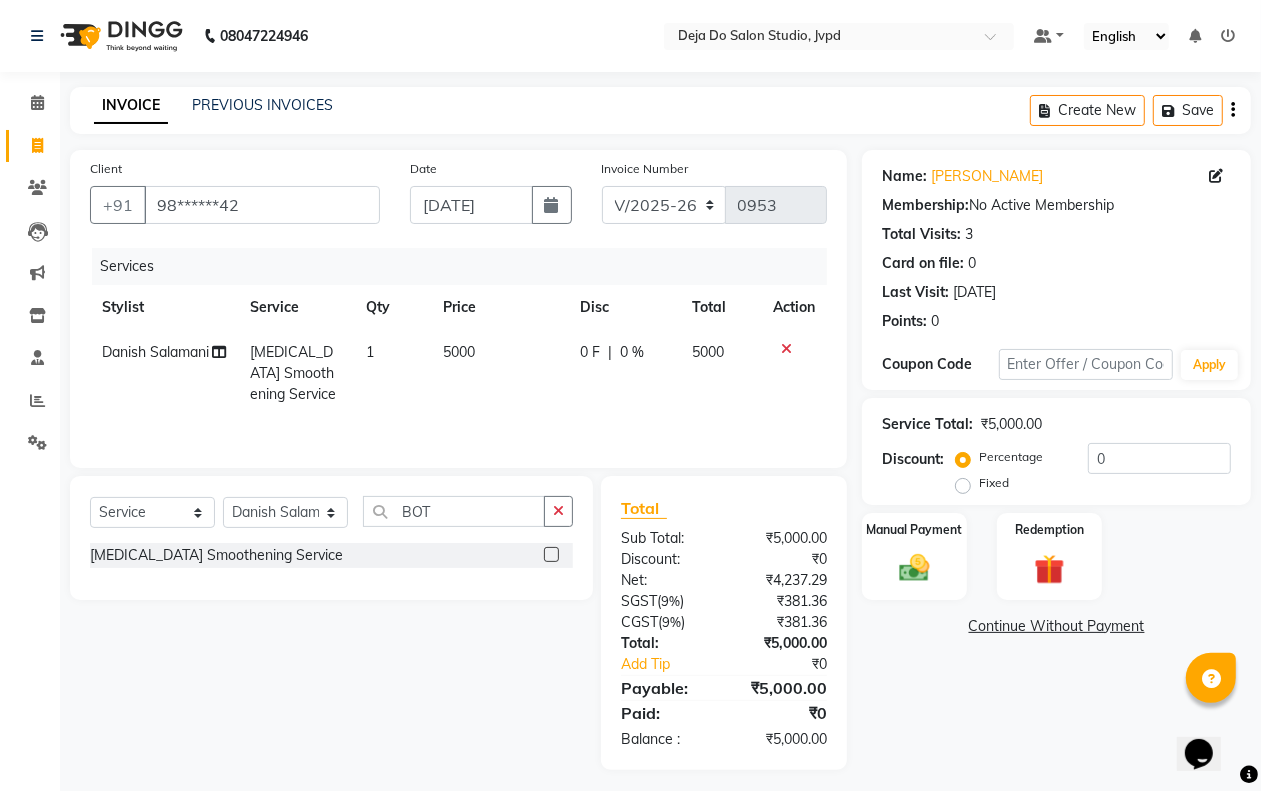 scroll, scrollTop: 12, scrollLeft: 0, axis: vertical 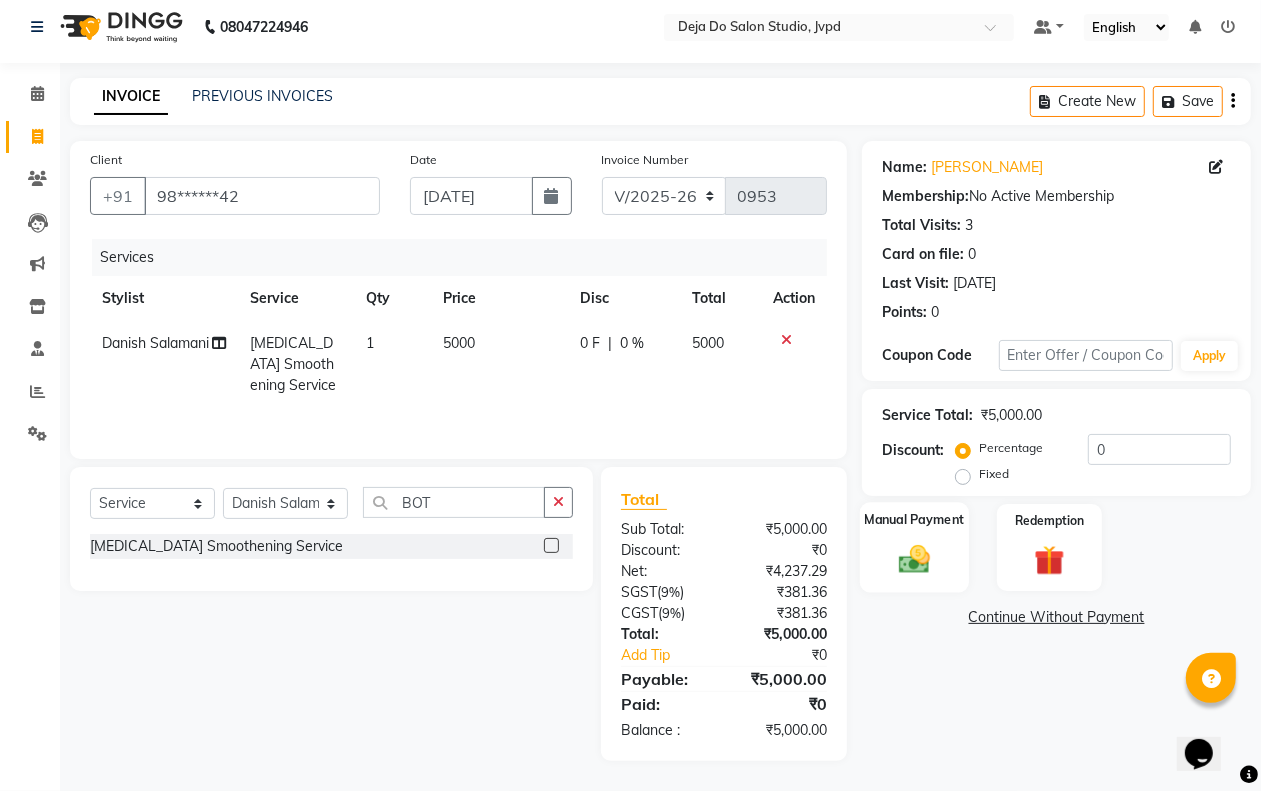 click on "Manual Payment" 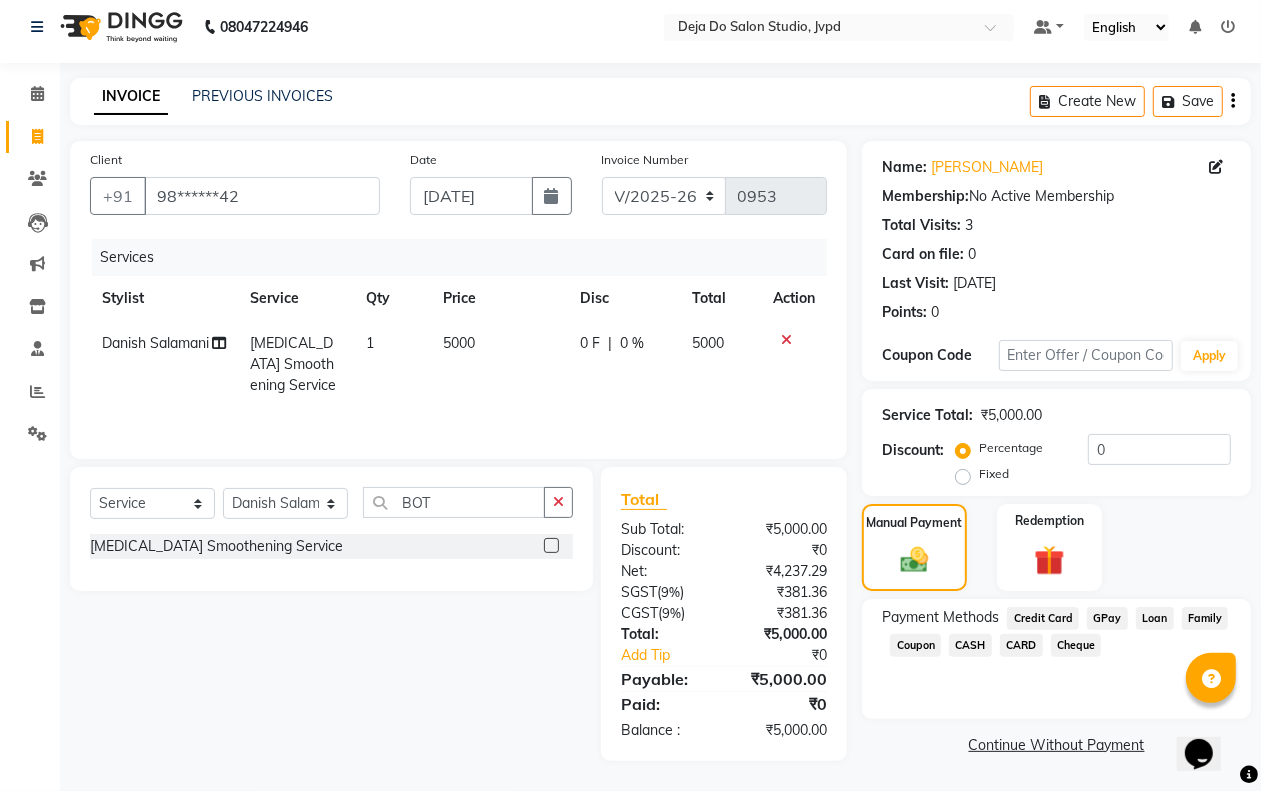 click on "CARD" 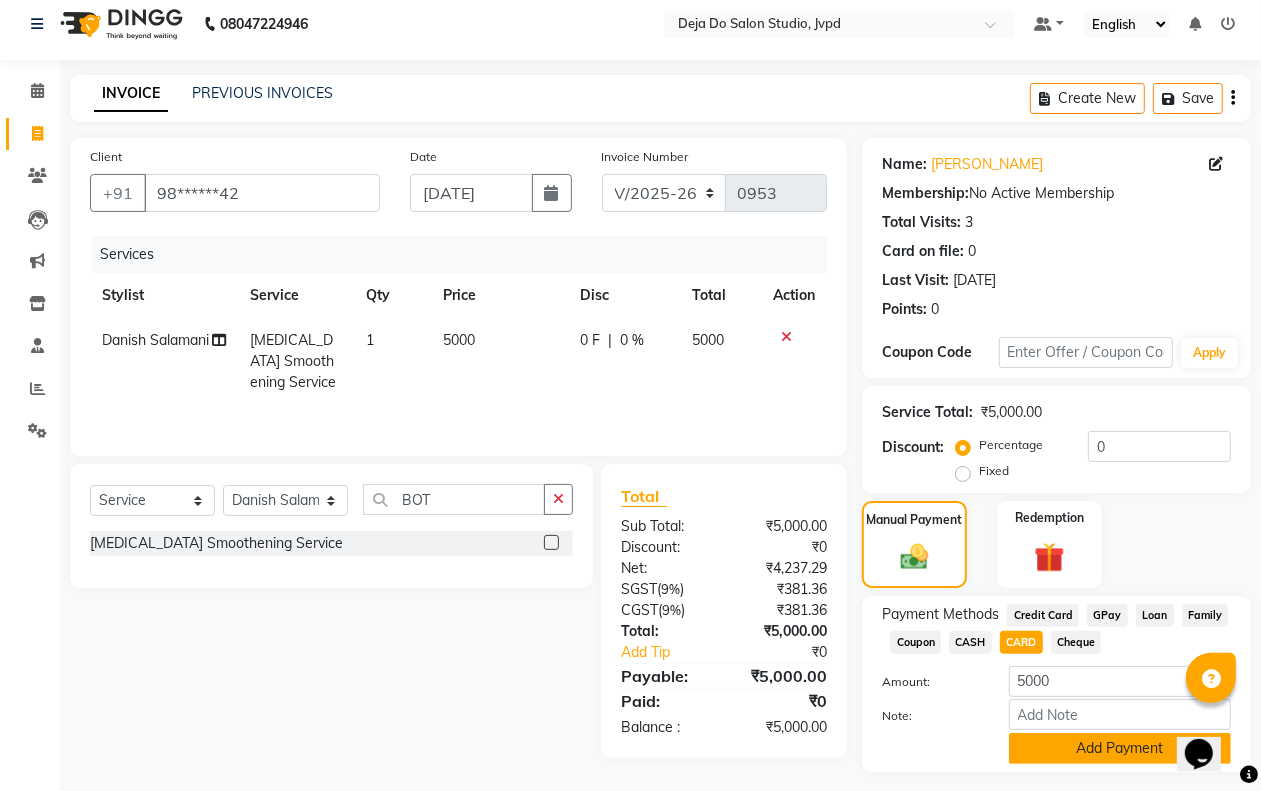 click on "Add Payment" 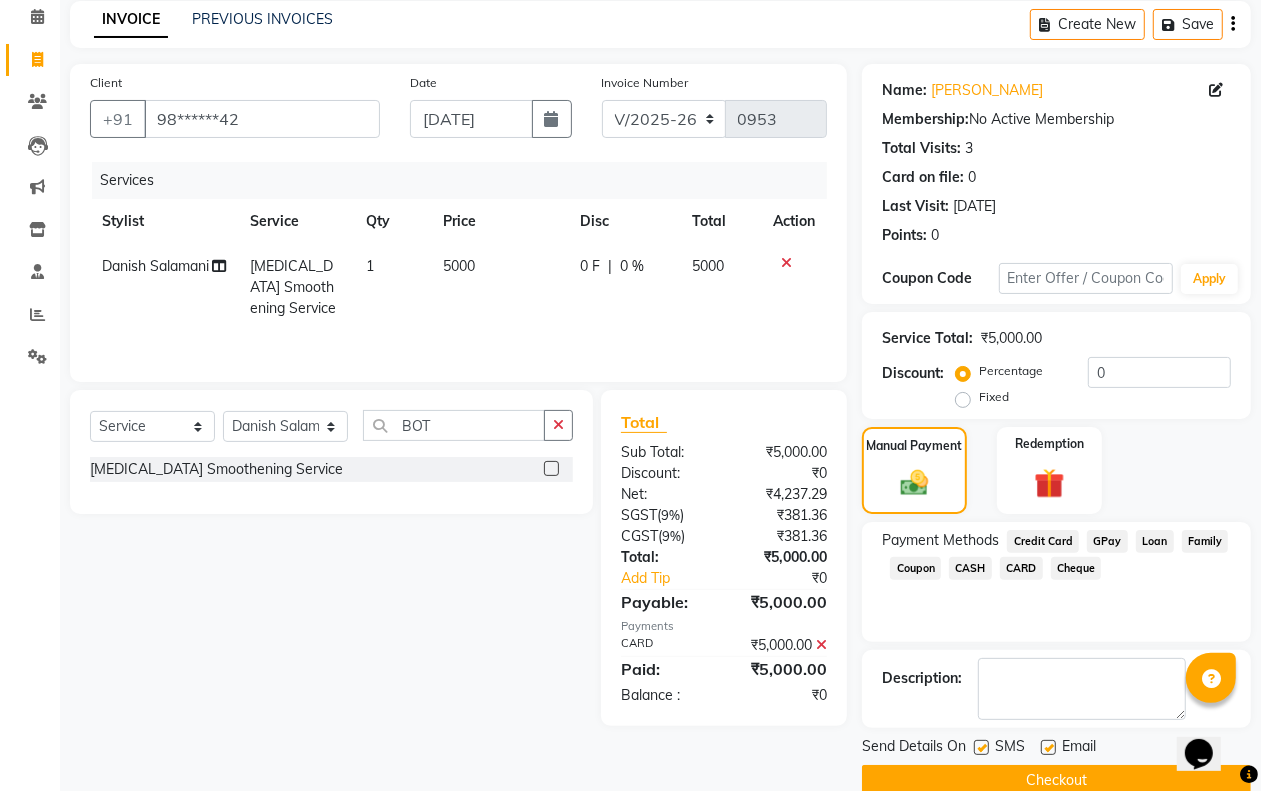 scroll, scrollTop: 121, scrollLeft: 0, axis: vertical 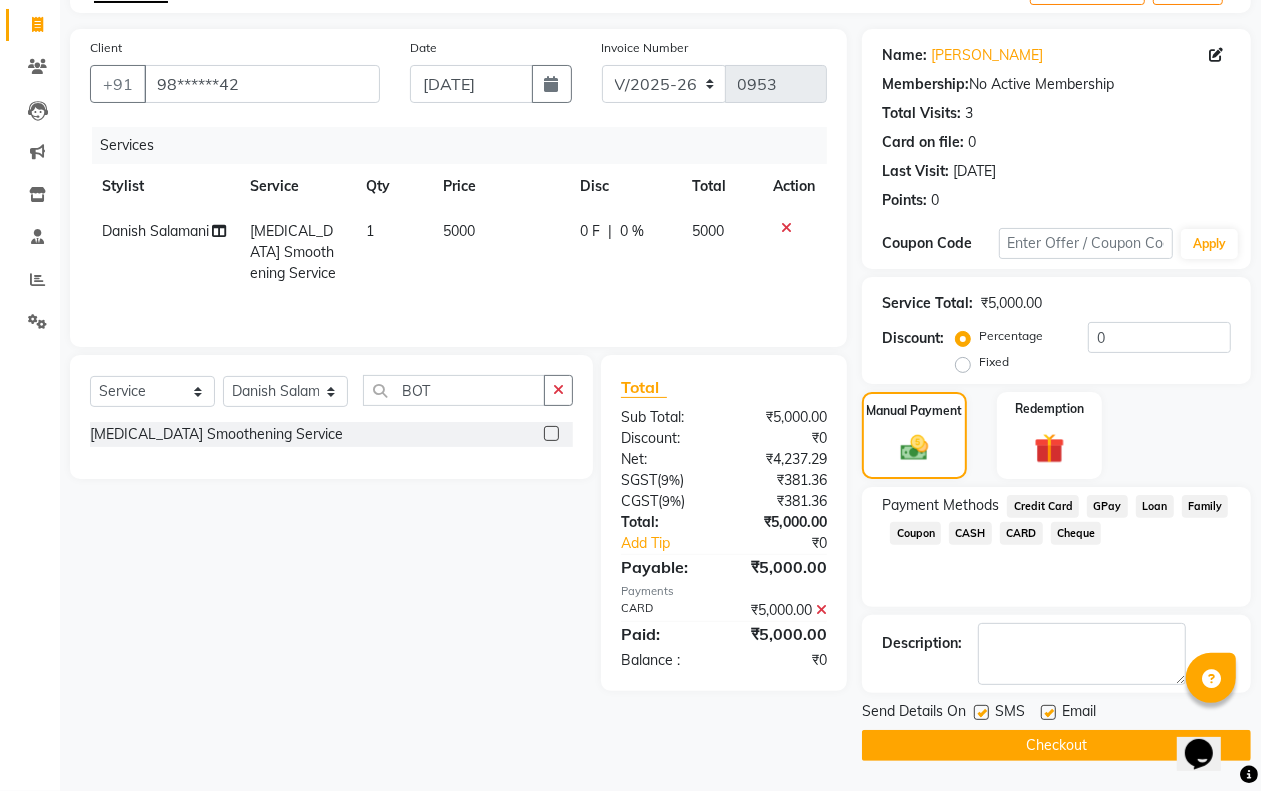 click on "Checkout" 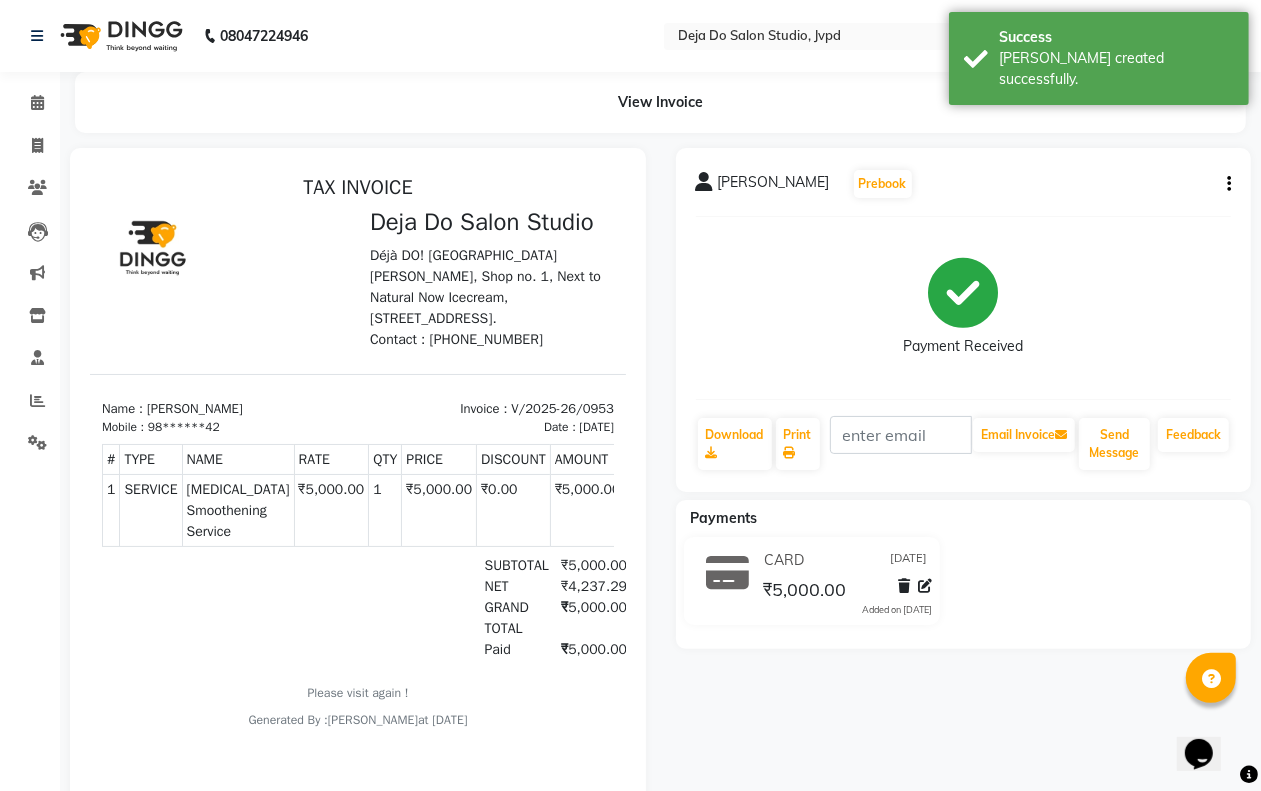 scroll, scrollTop: 0, scrollLeft: 0, axis: both 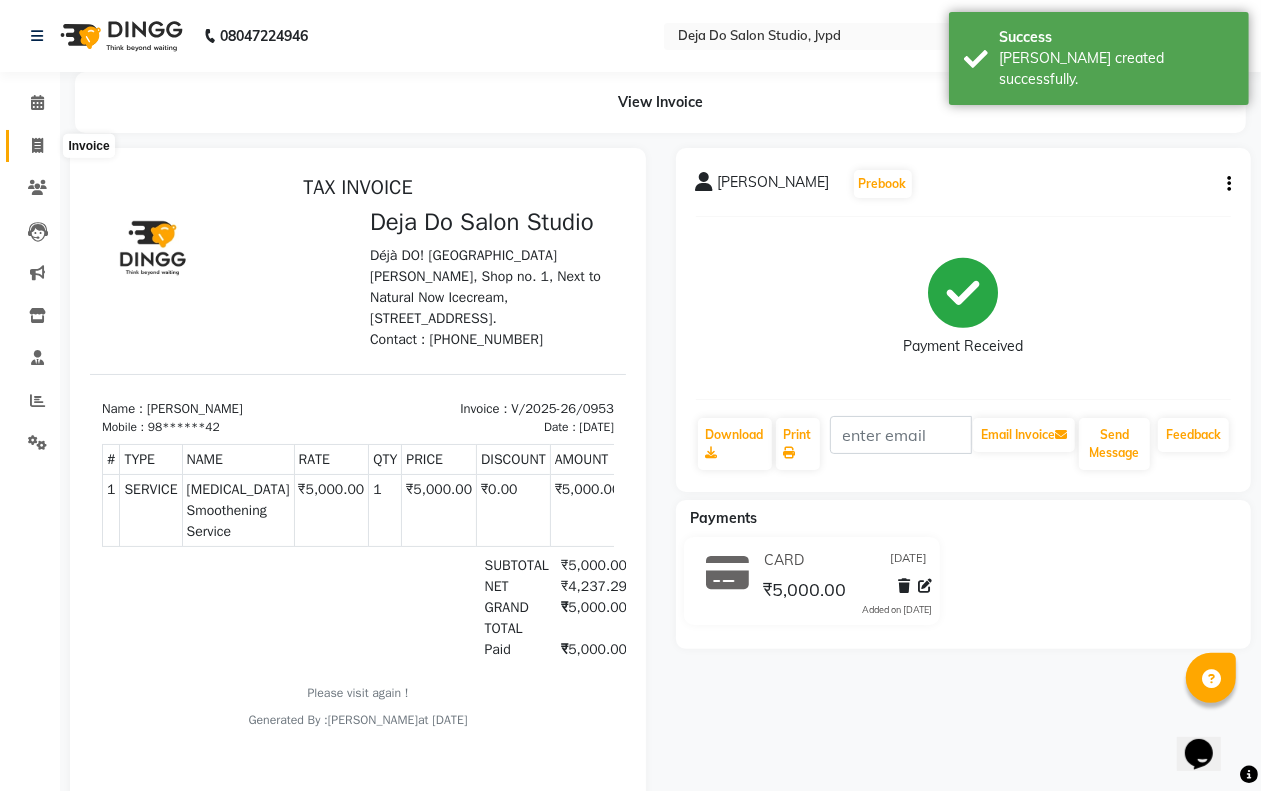 click 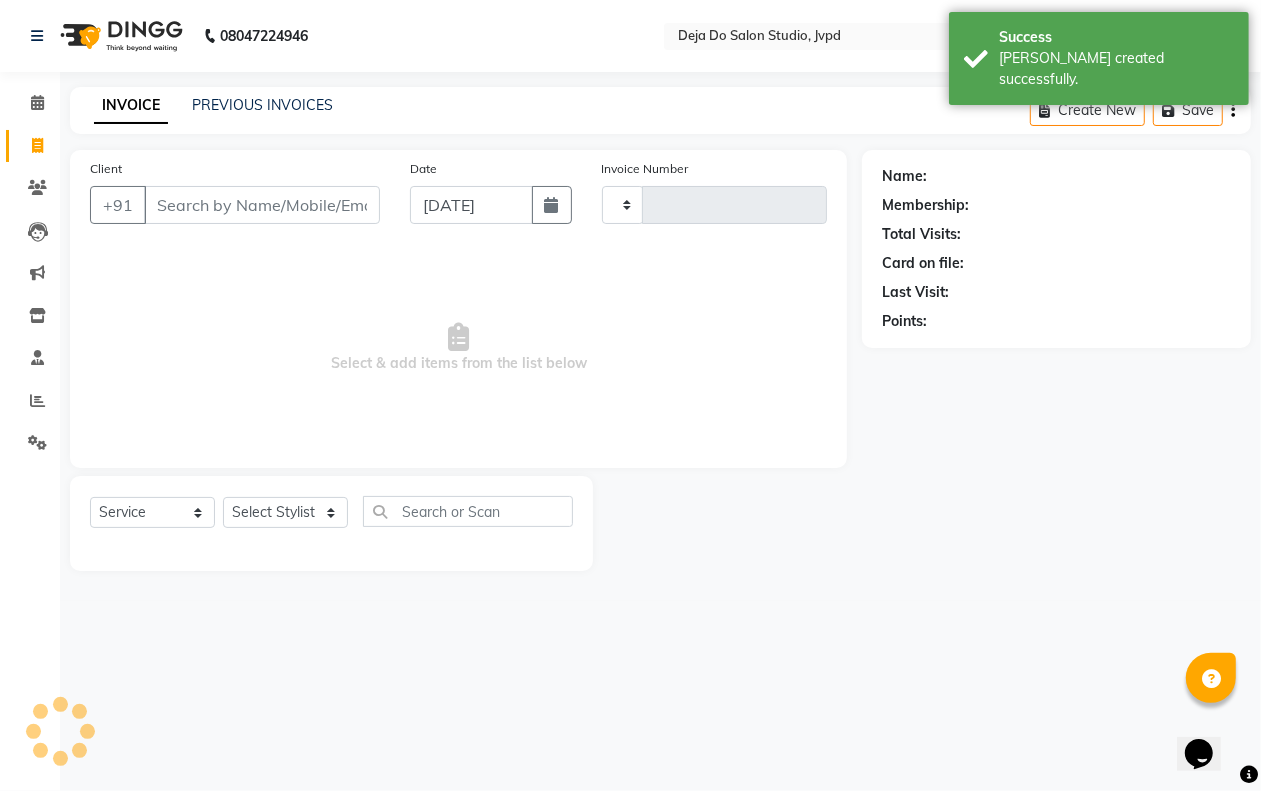 type on "0954" 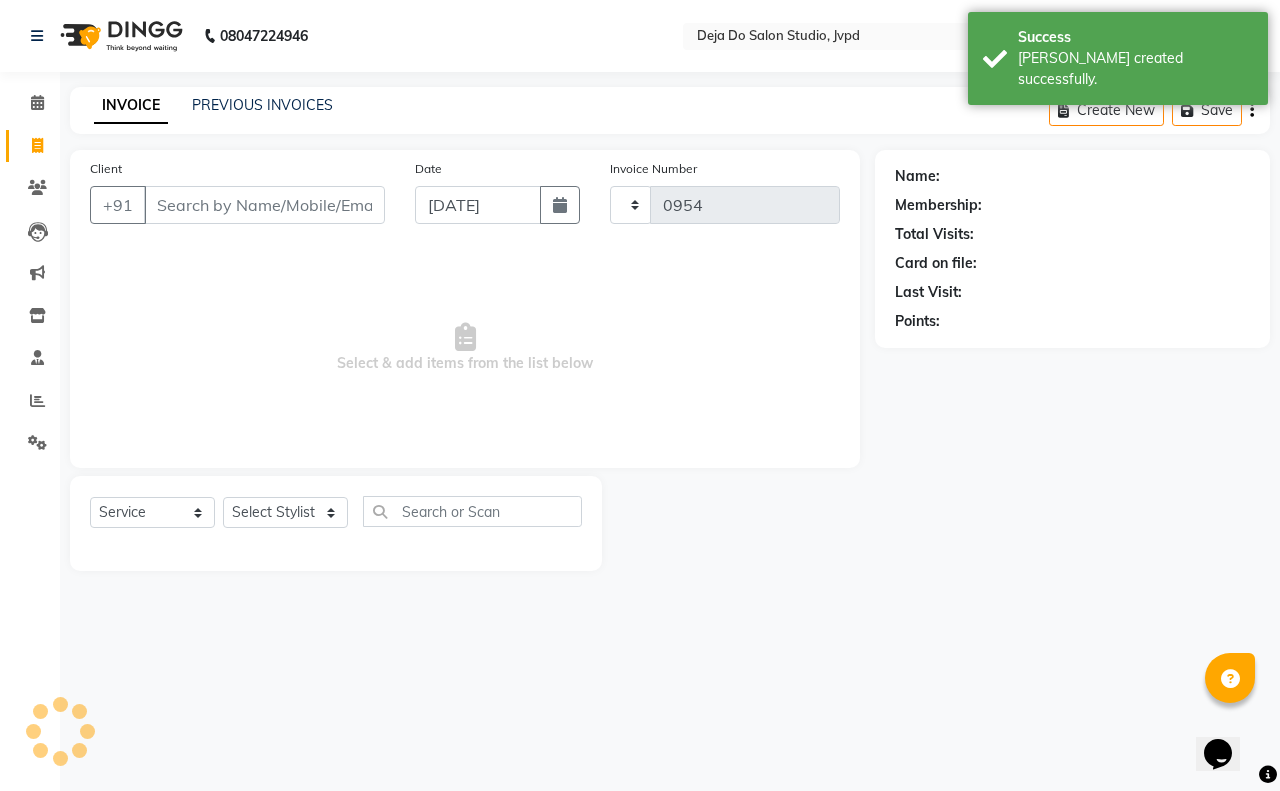 select on "7295" 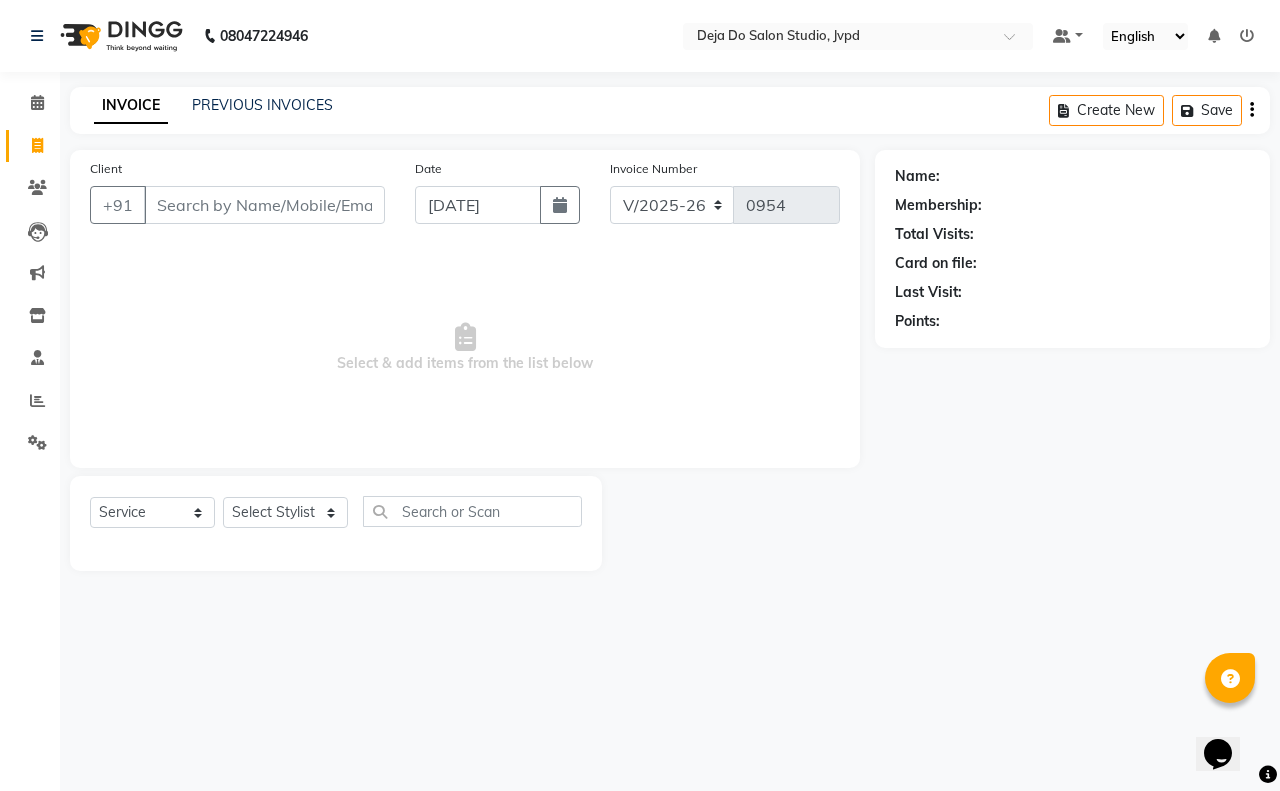 click on "Client" at bounding box center [264, 205] 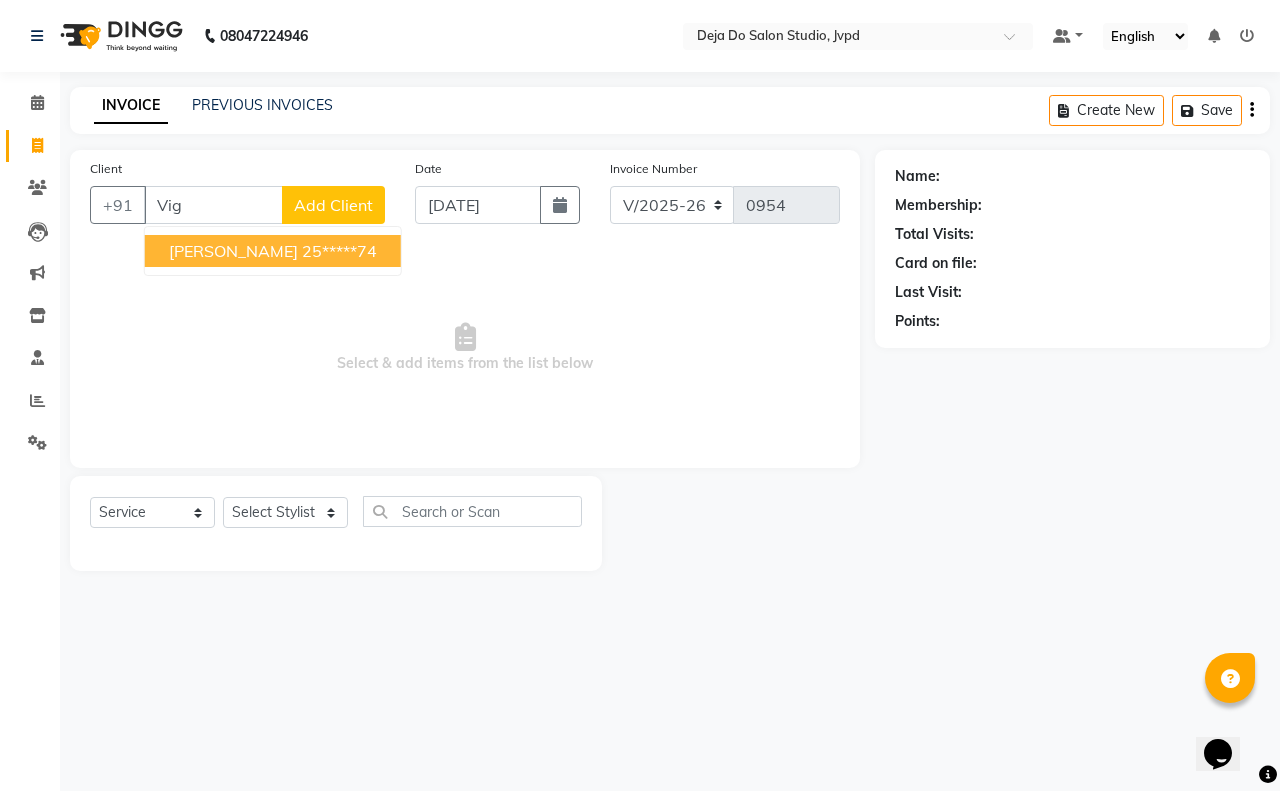 click on "[PERSON_NAME]" at bounding box center [233, 251] 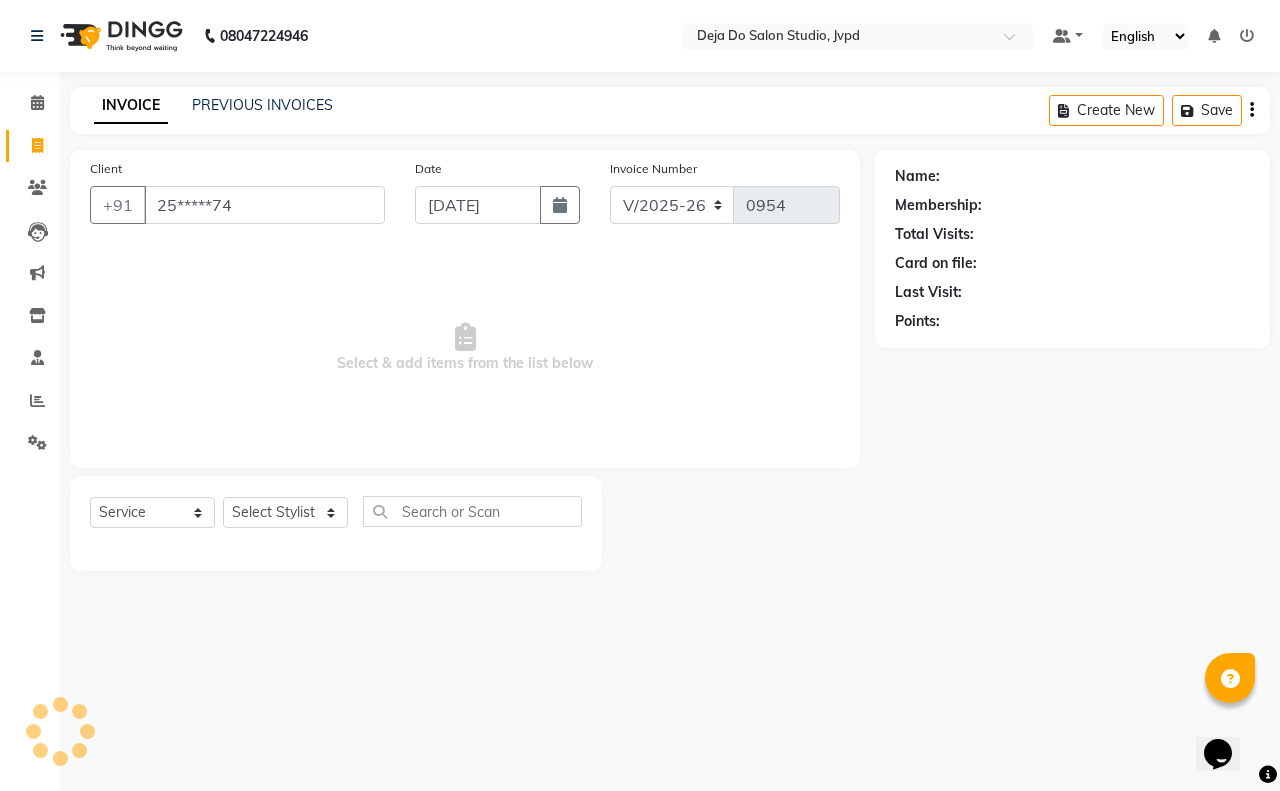 type on "25*****74" 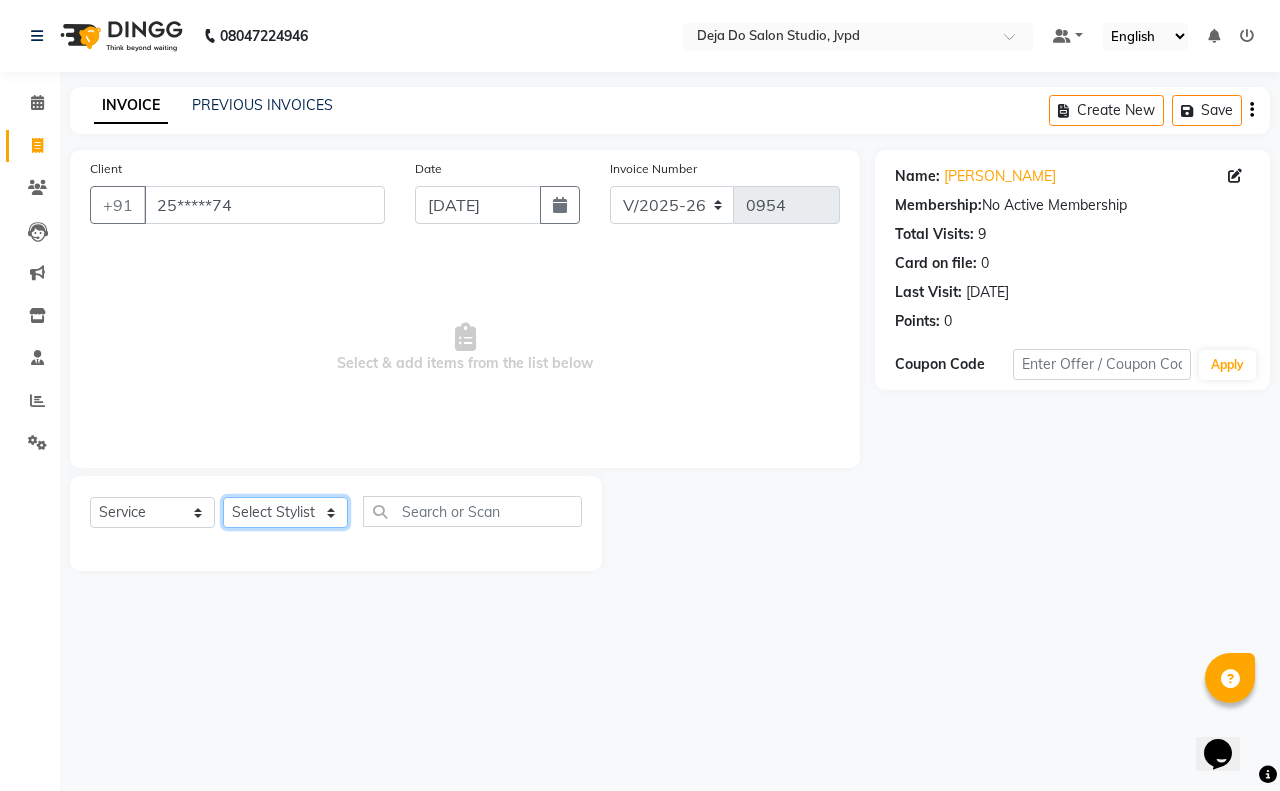 click on "Select Stylist Aditi Admin [PERSON_NAME]  [PERSON_NAME] Danish  Salamani [PERSON_NAME] [PERSON_NAME] Rashi [PERSON_NAME] [PERSON_NAME] [PERSON_NAME] [PERSON_NAME] [PERSON_NAME]" 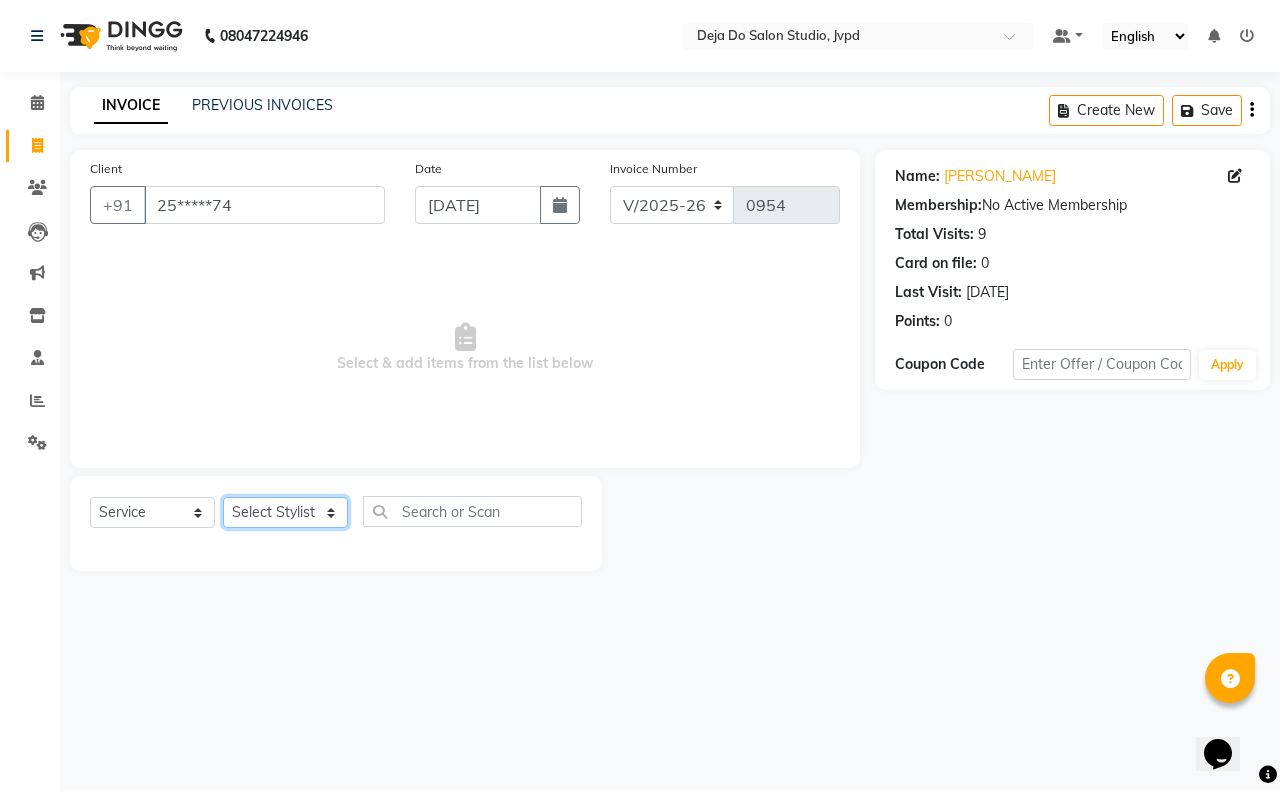 select on "62497" 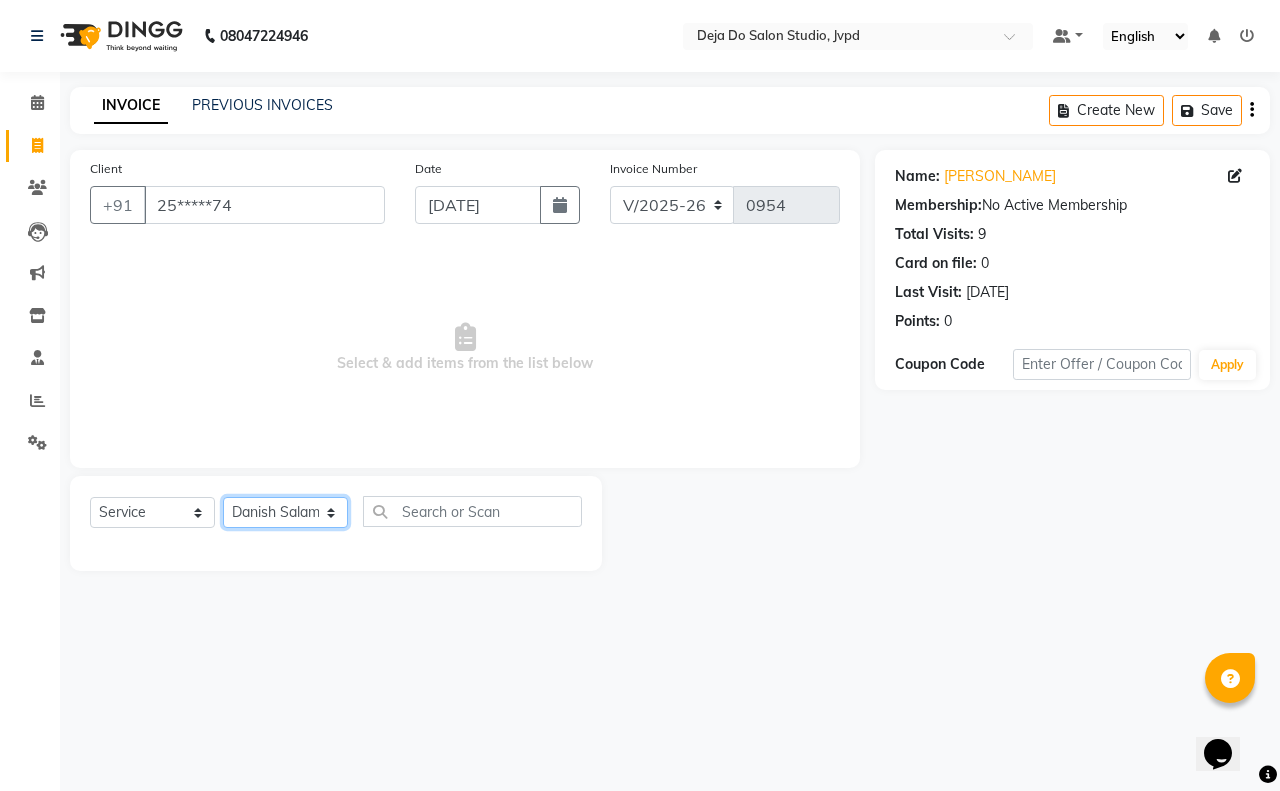 click on "Select Stylist Aditi Admin [PERSON_NAME]  [PERSON_NAME] Danish  Salamani [PERSON_NAME] [PERSON_NAME] Rashi [PERSON_NAME] [PERSON_NAME] [PERSON_NAME] [PERSON_NAME] [PERSON_NAME]" 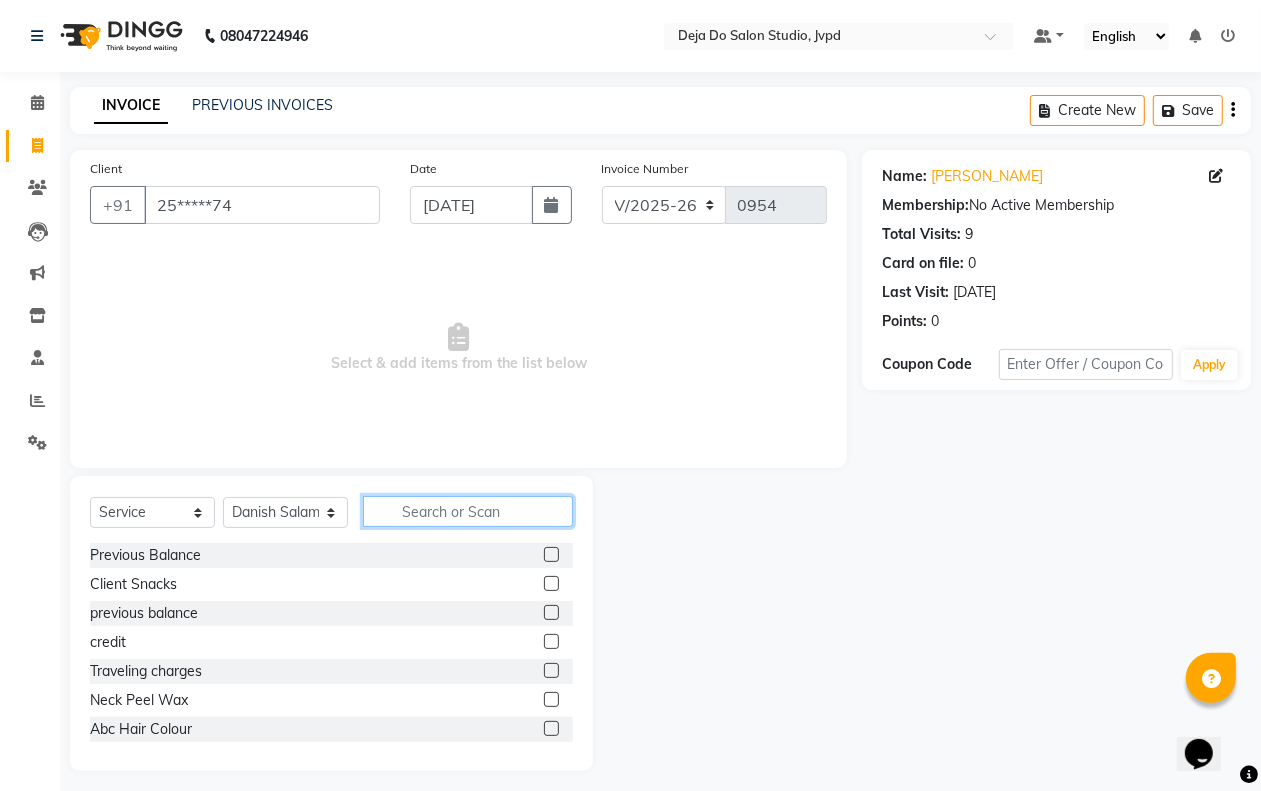 click 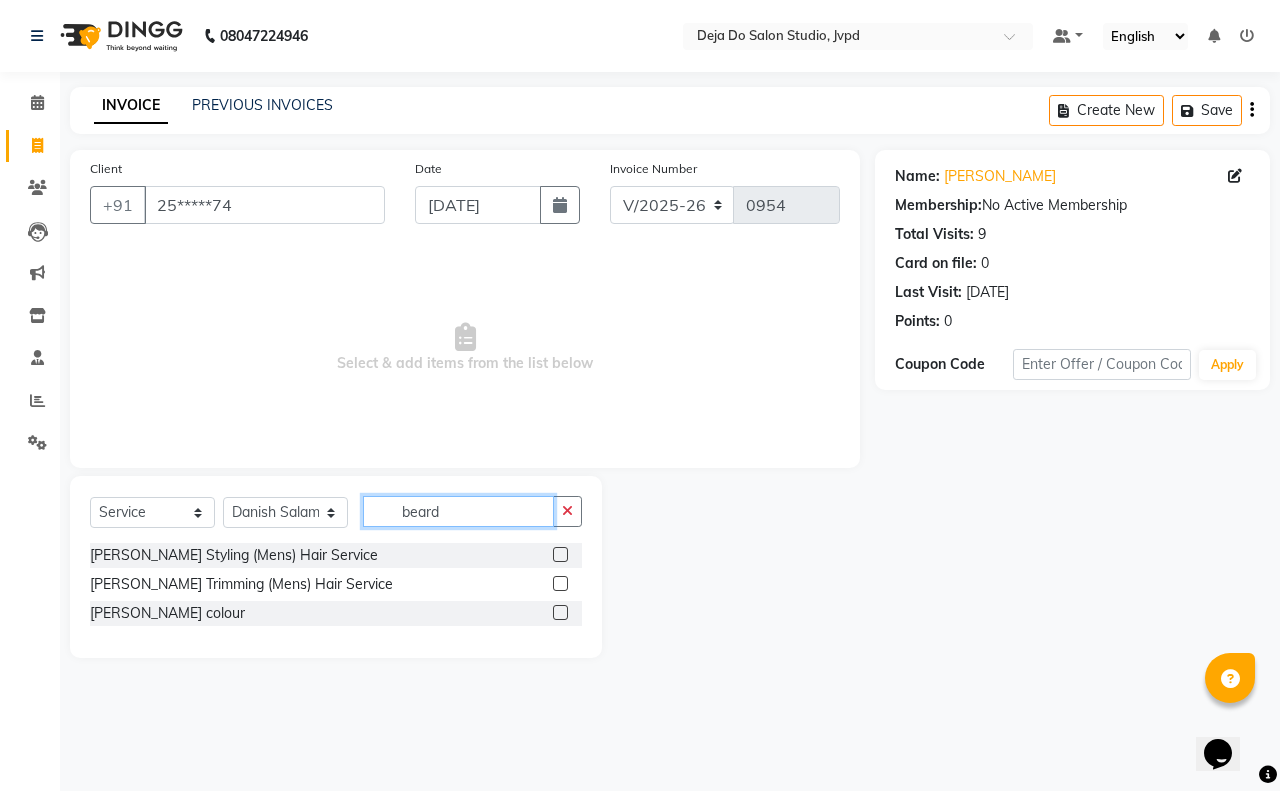 type on "beard" 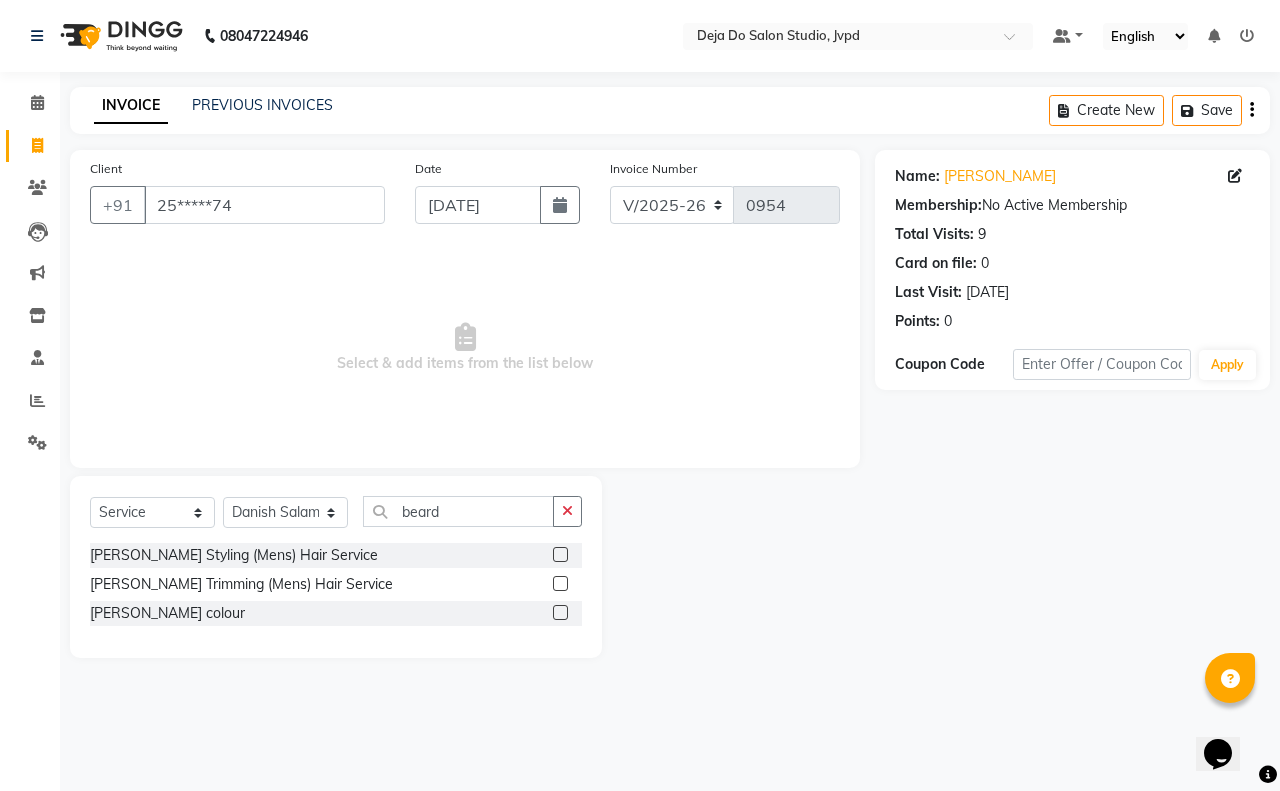 click 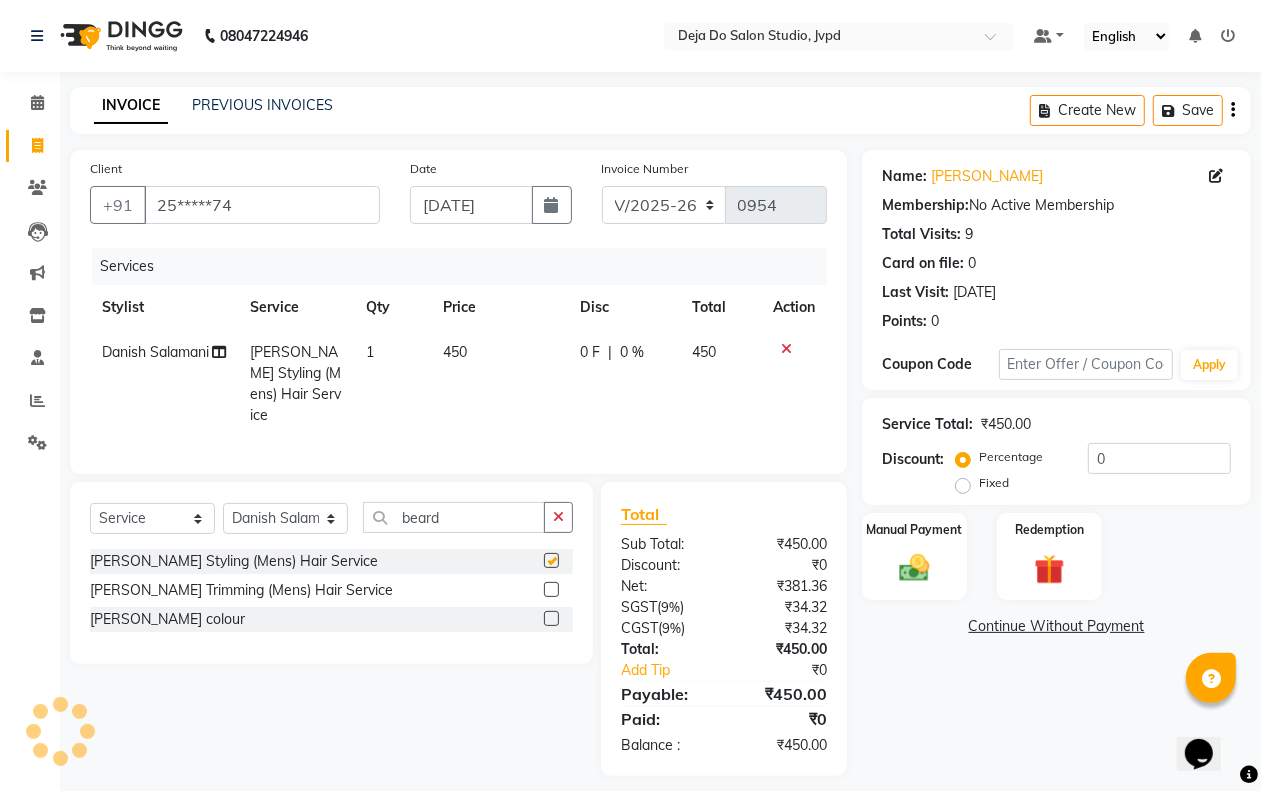 checkbox on "false" 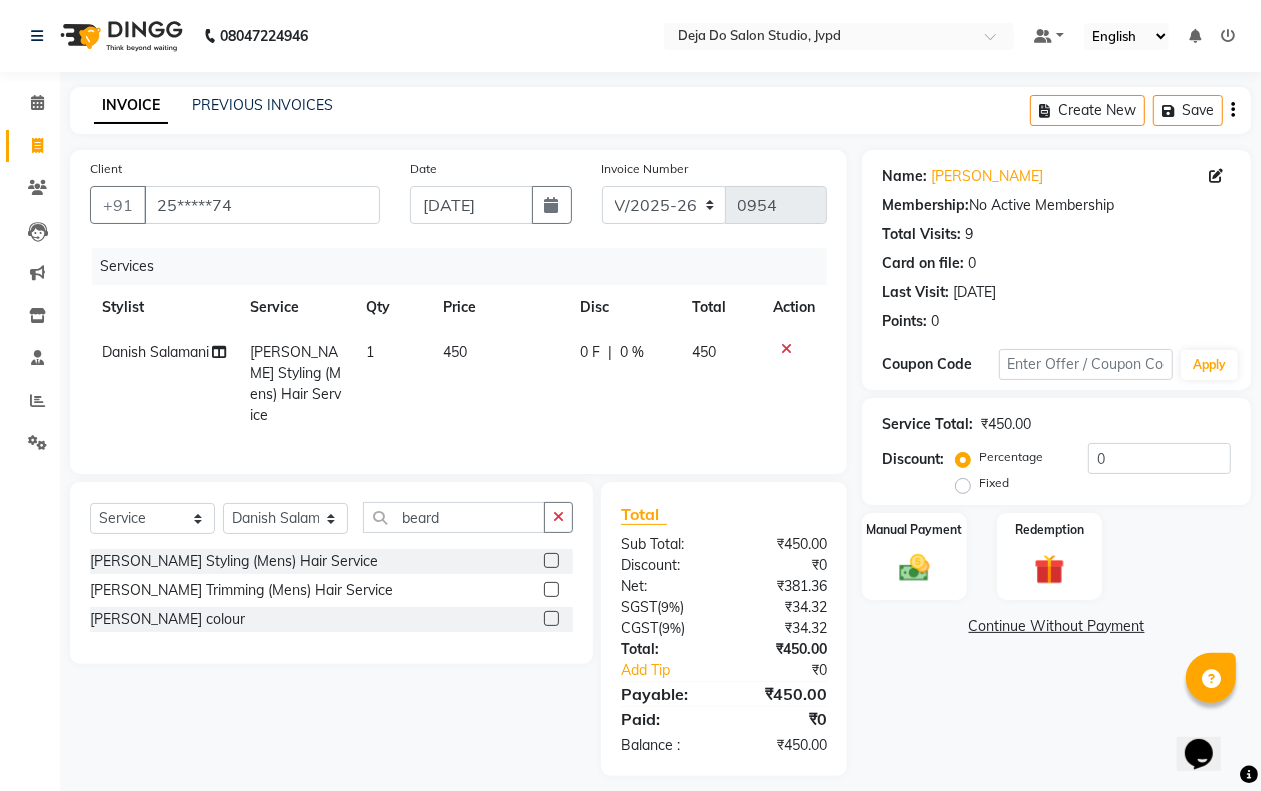 click on "450" 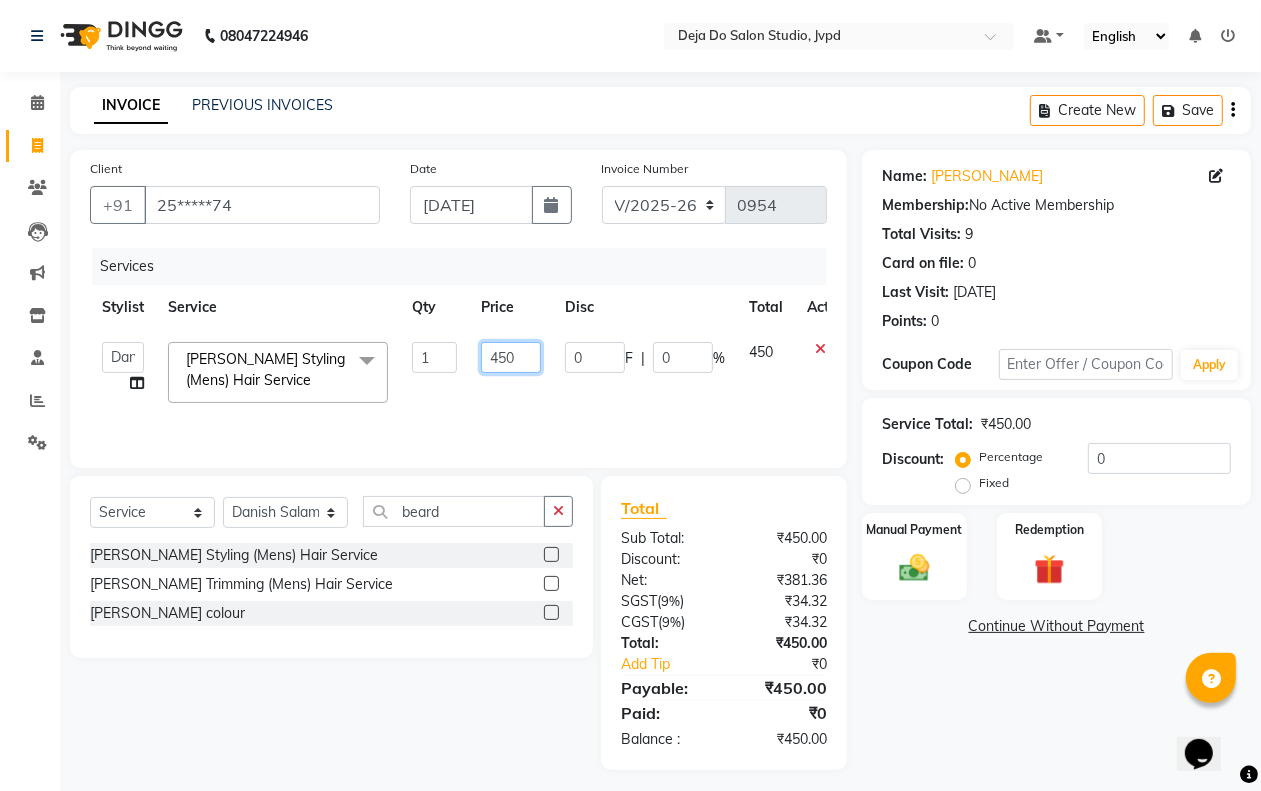 click on "450" 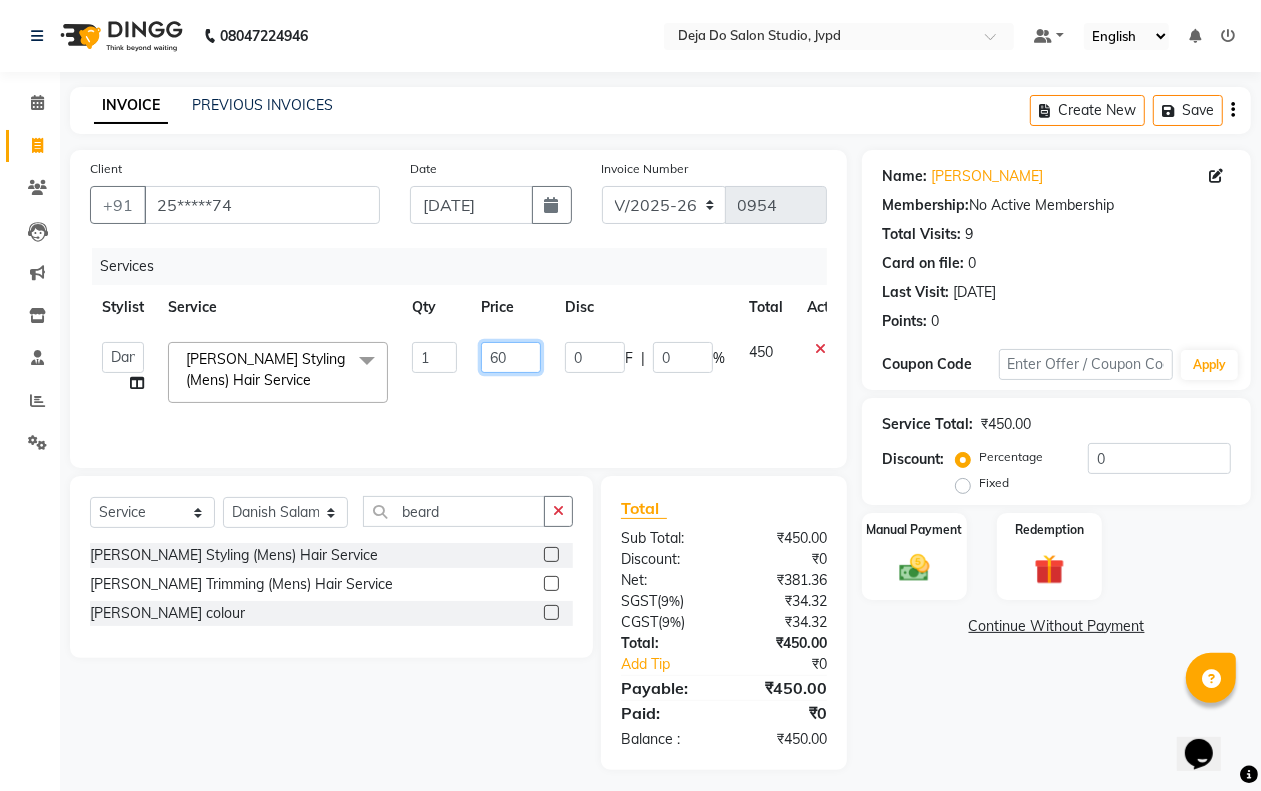 type on "600" 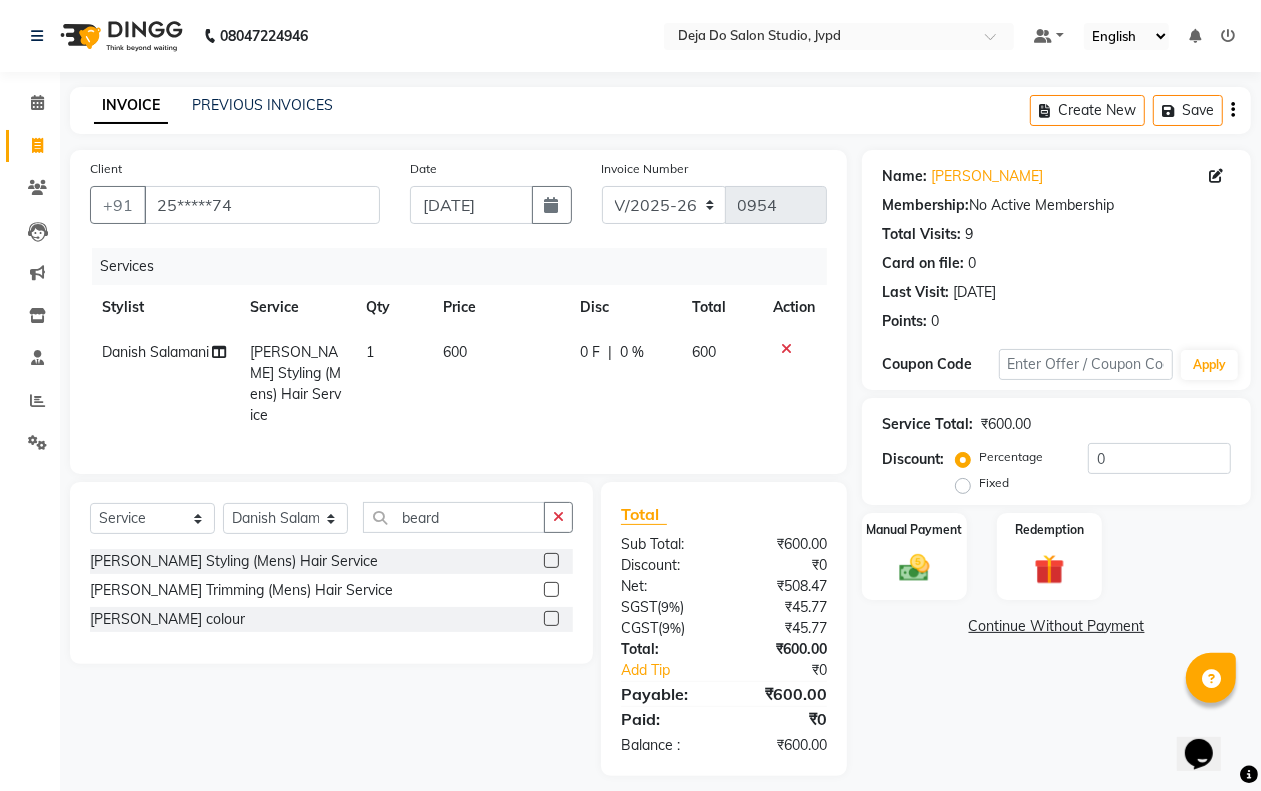 click on "Danish  Salamani [PERSON_NAME] Styling (Mens) Hair Service 1 600 0 F | 0 % 600" 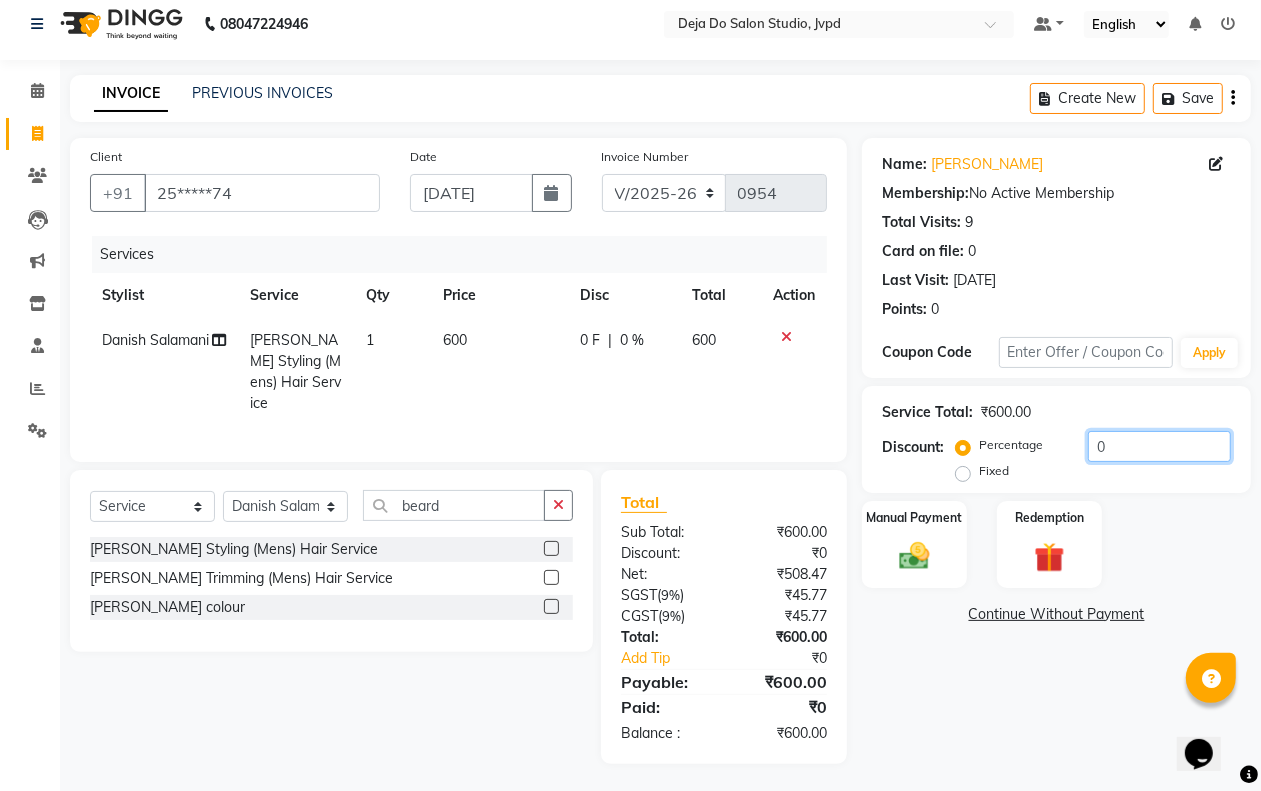 click on "0" 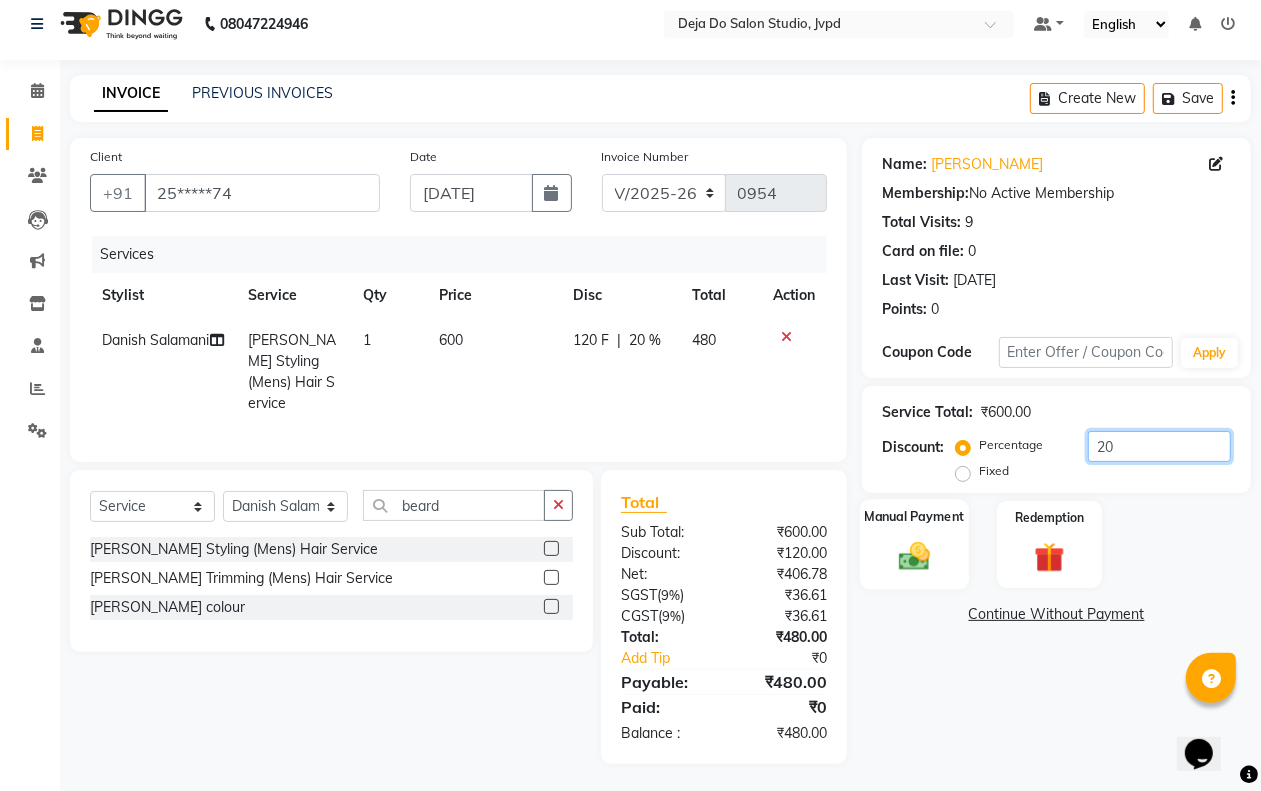 type on "20" 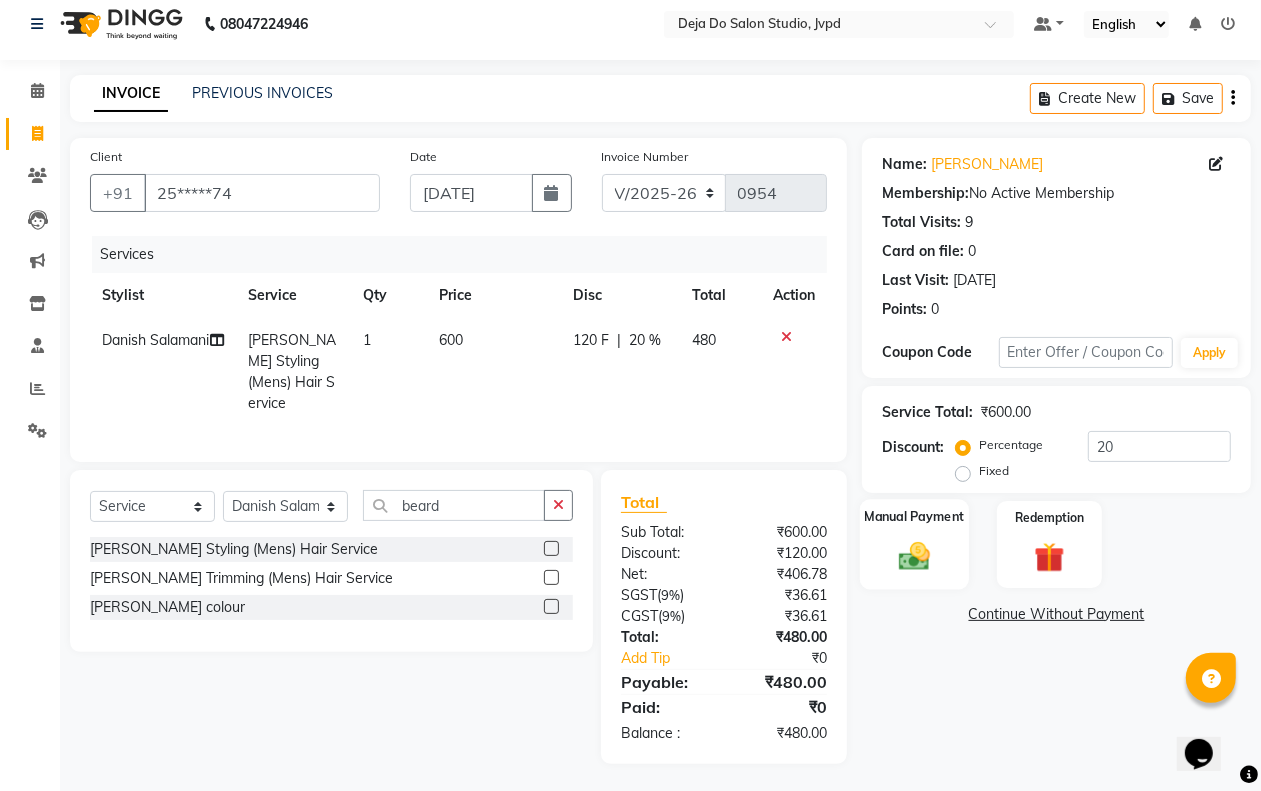 click on "Manual Payment" 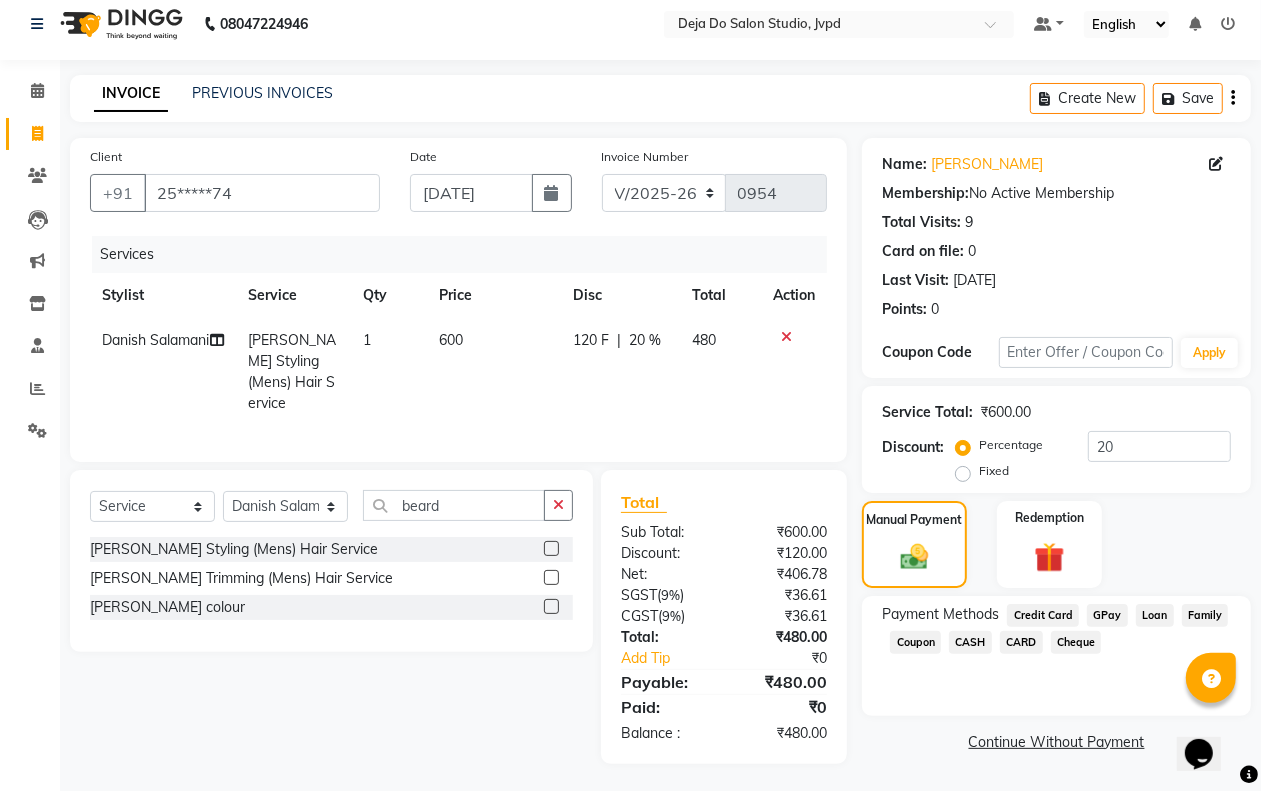 click on "CASH" 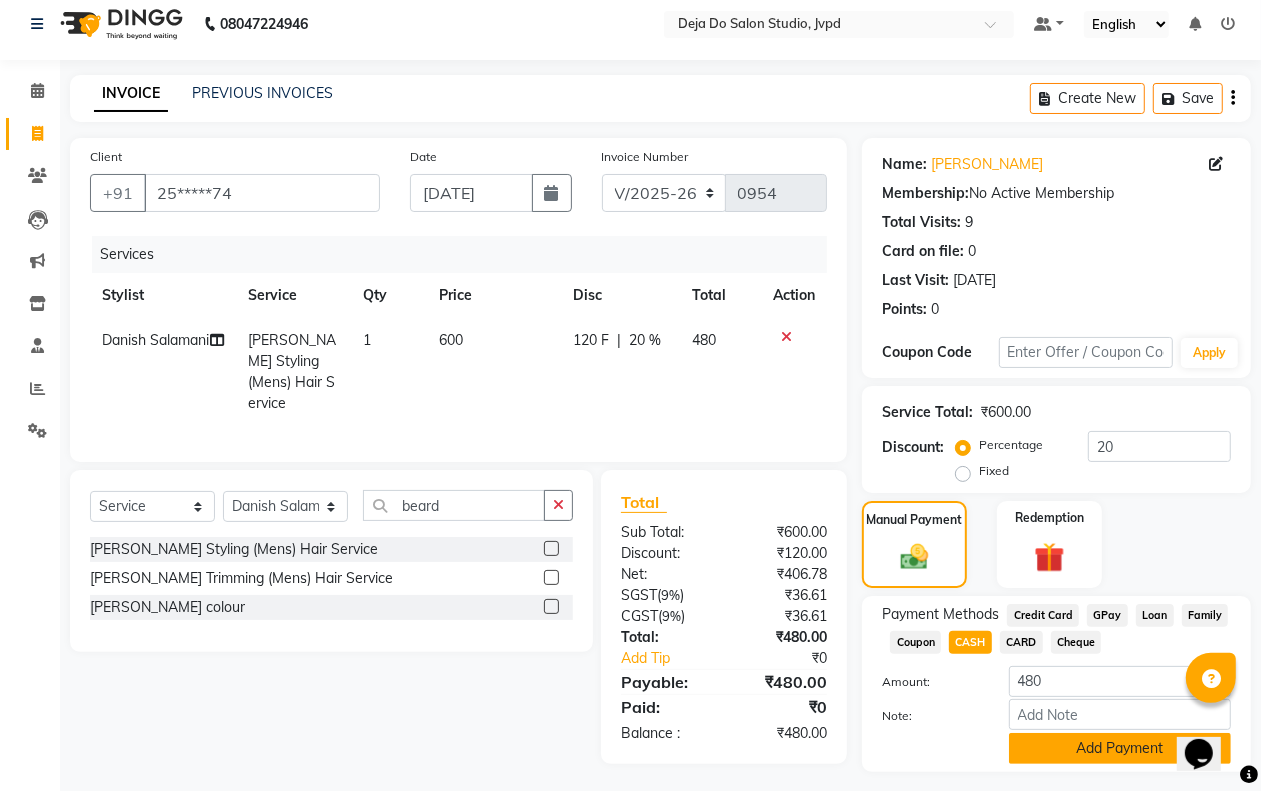 click on "Add Payment" 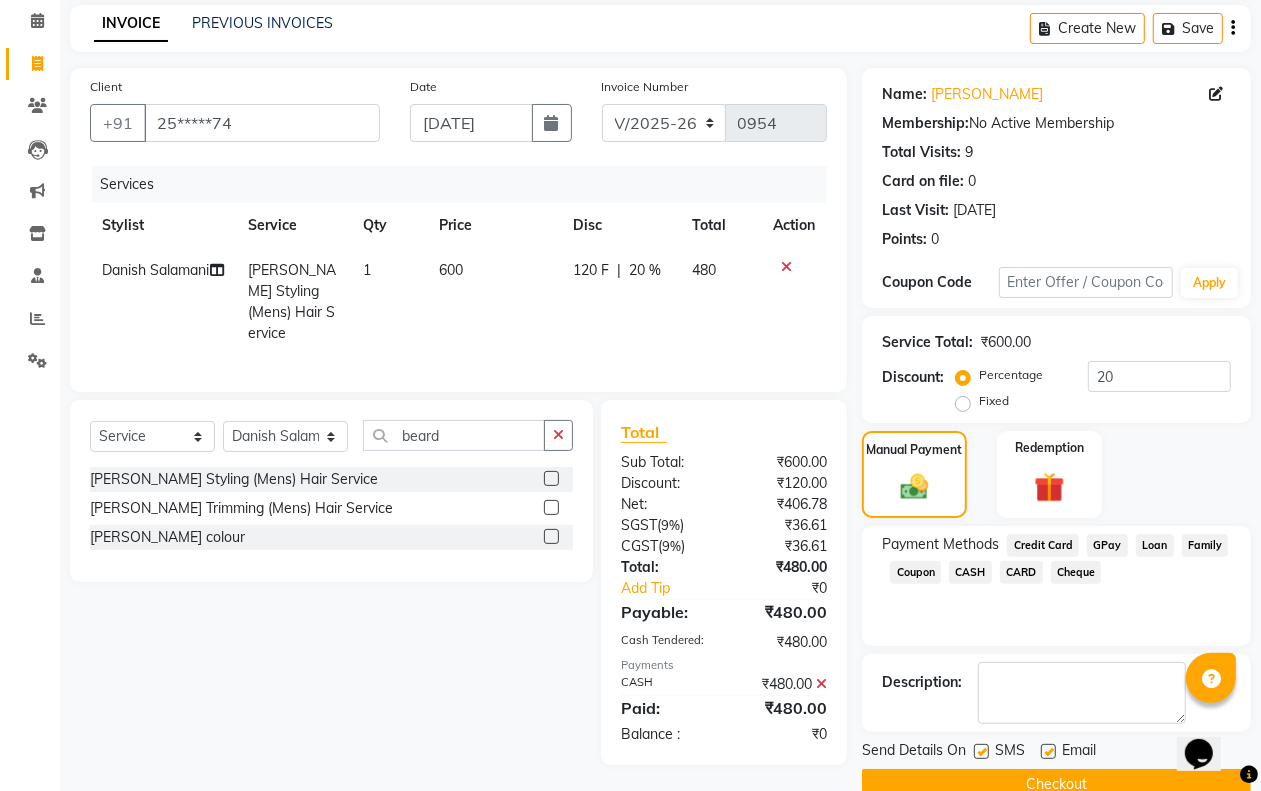 scroll, scrollTop: 121, scrollLeft: 0, axis: vertical 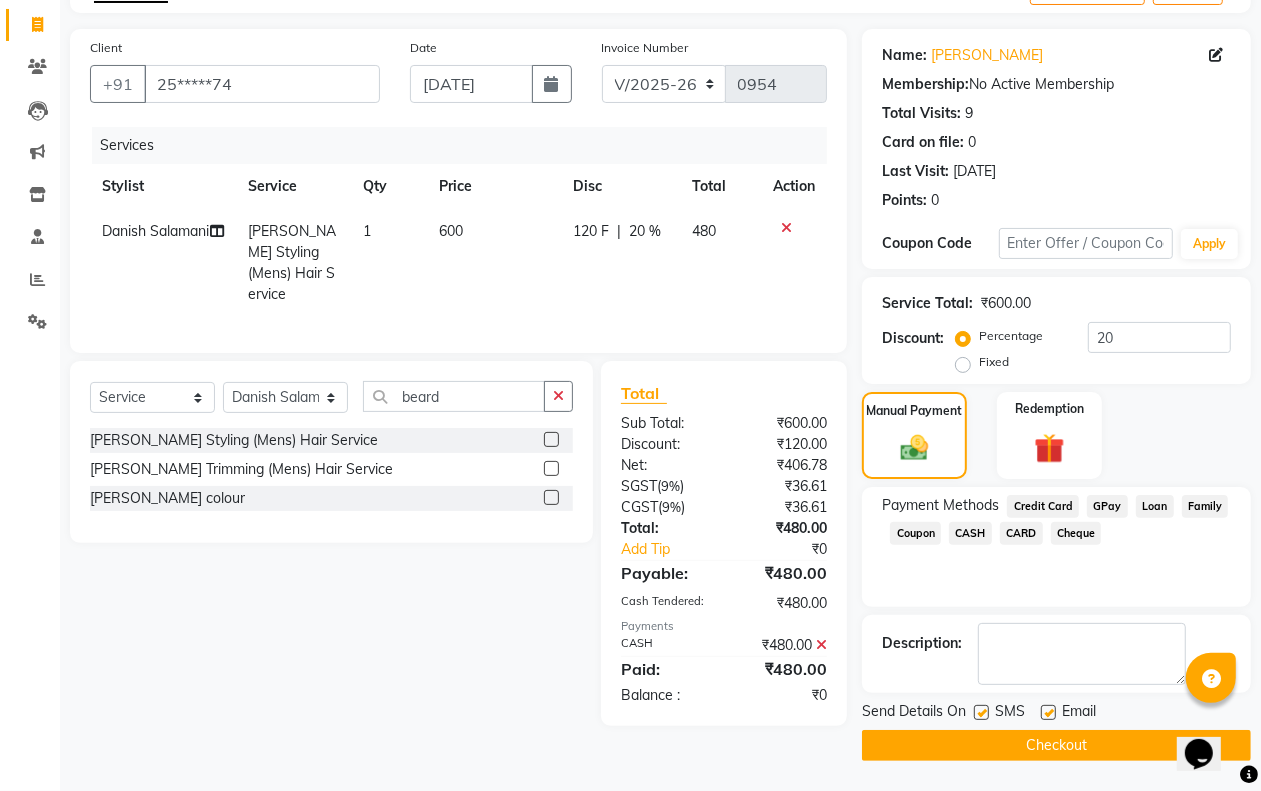 click on "Checkout" 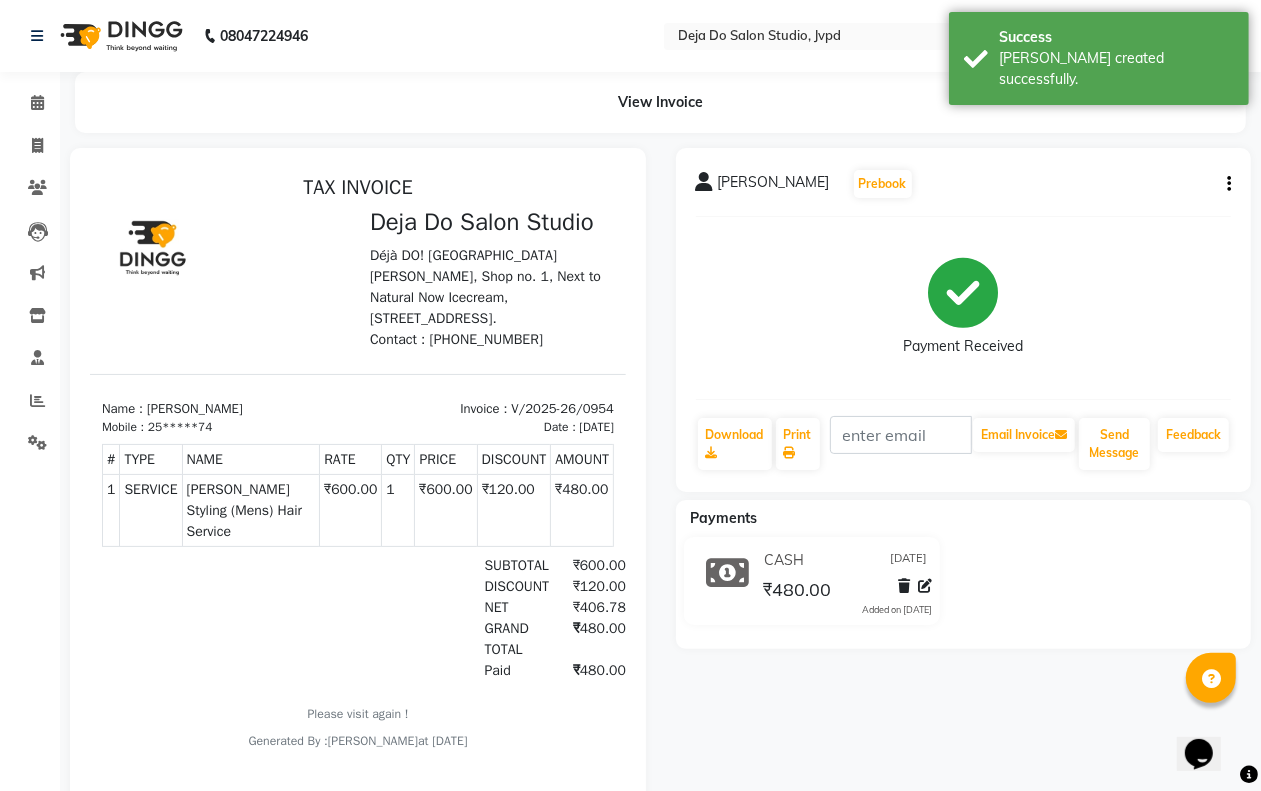scroll, scrollTop: 0, scrollLeft: 0, axis: both 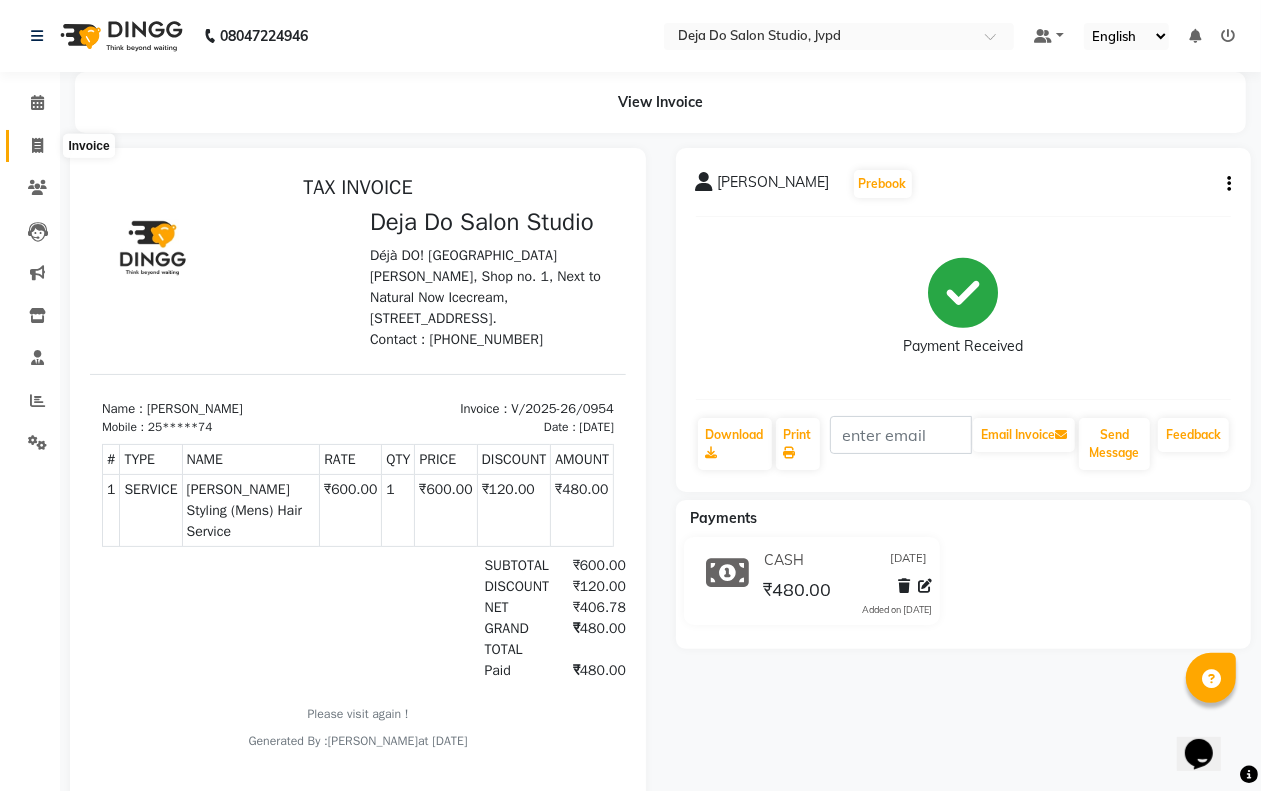 click 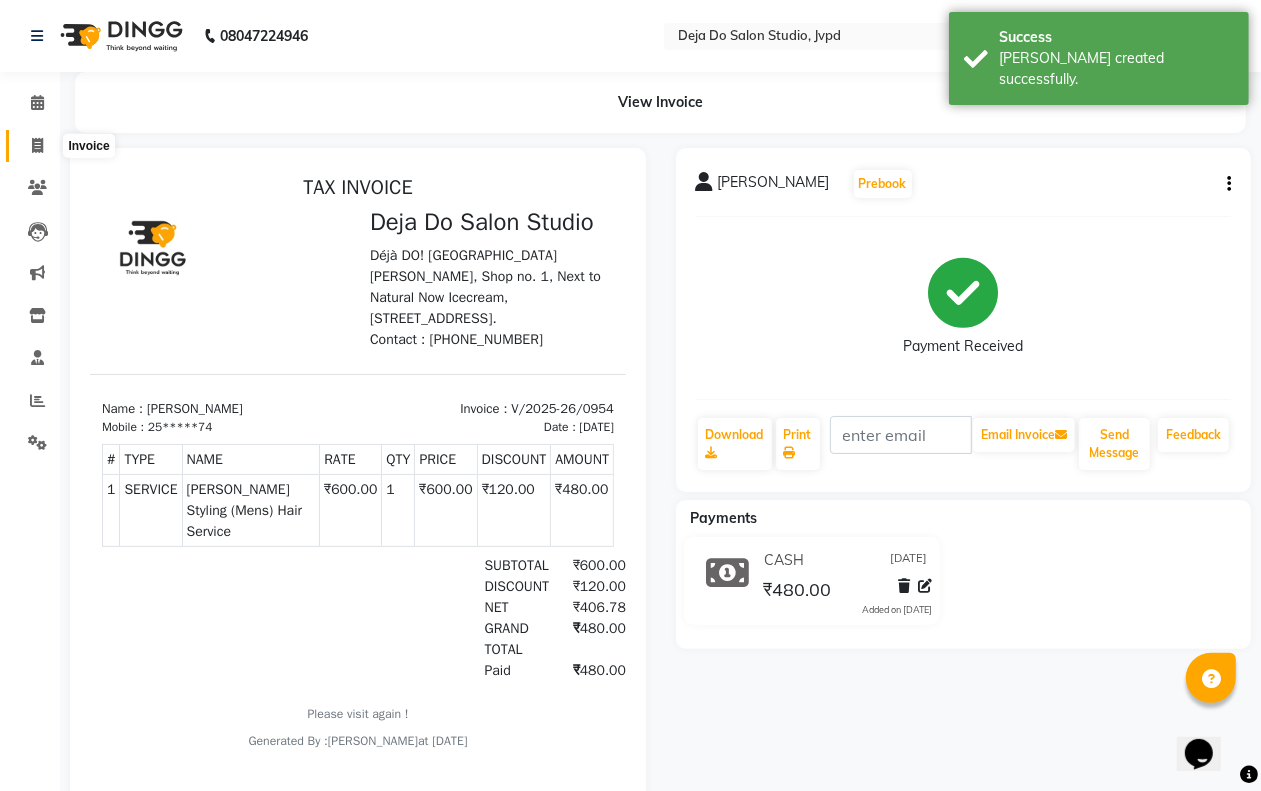 select on "service" 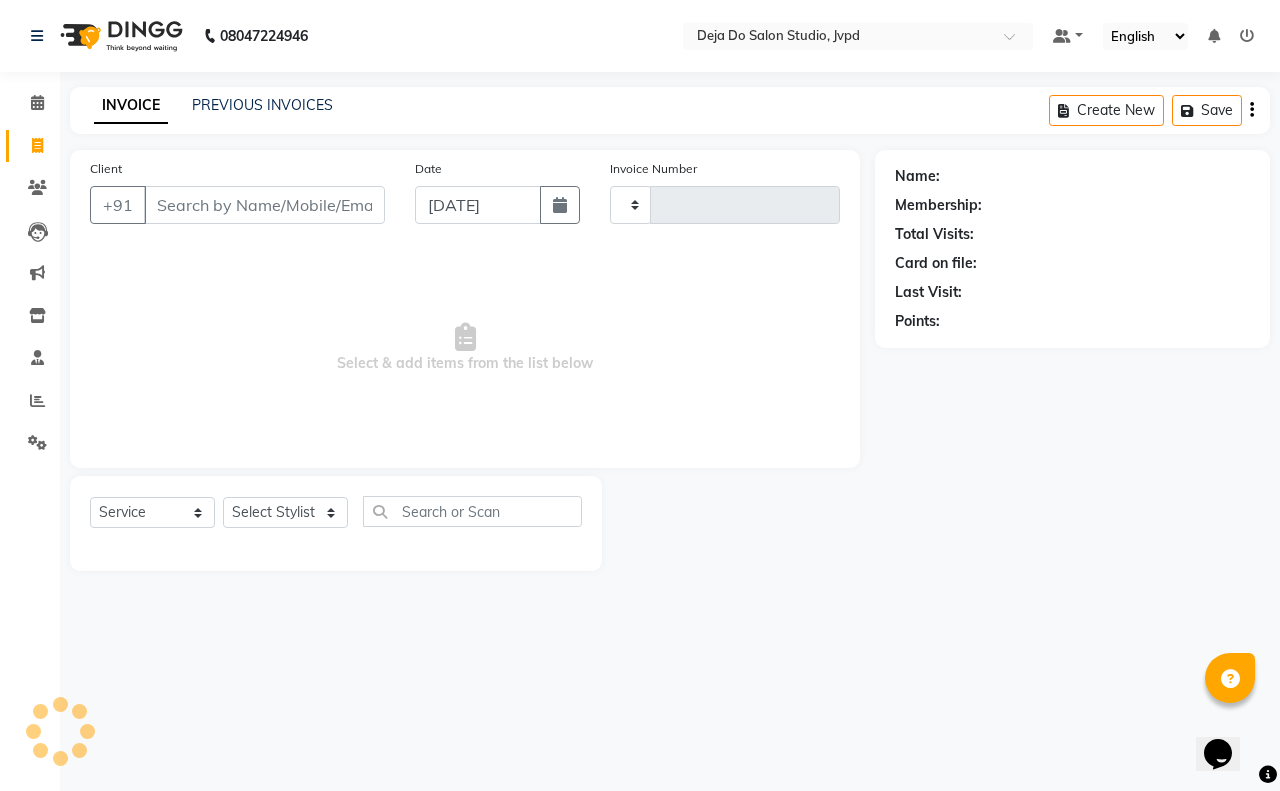 type on "0955" 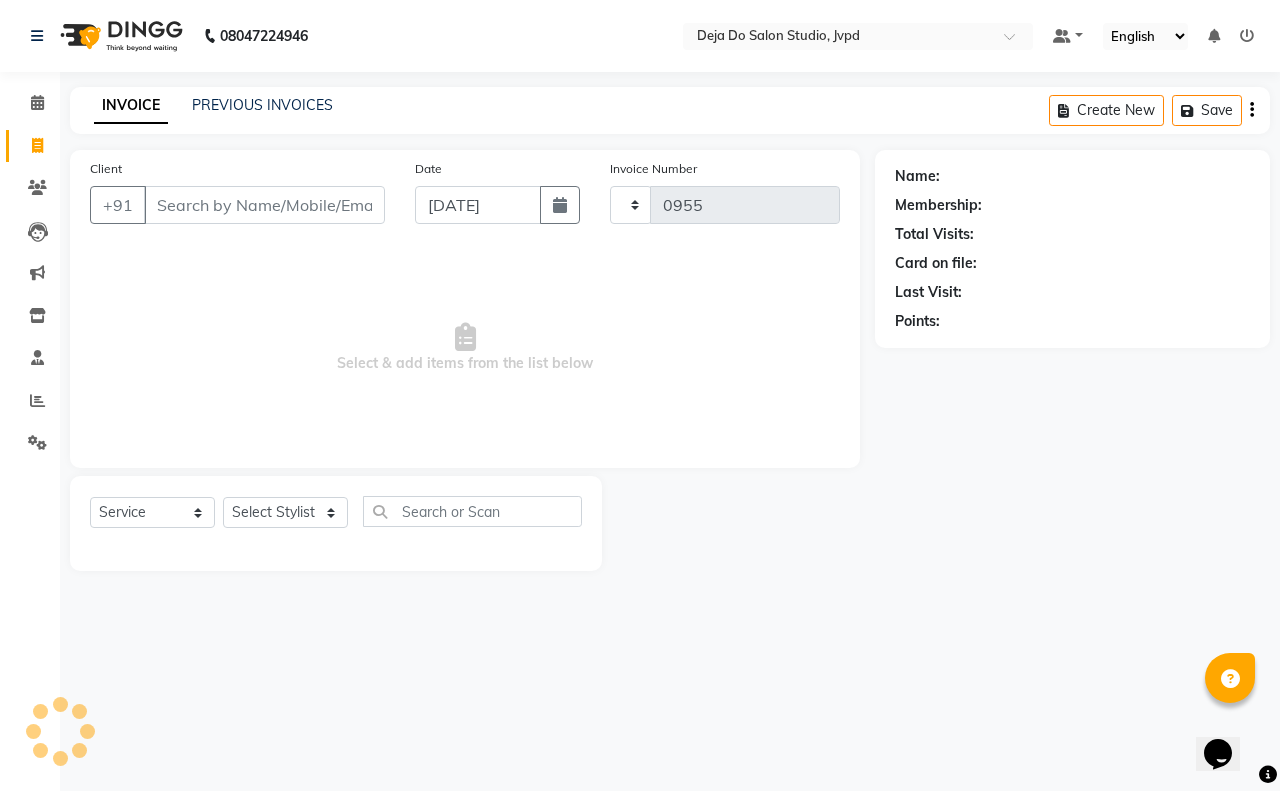 select on "7295" 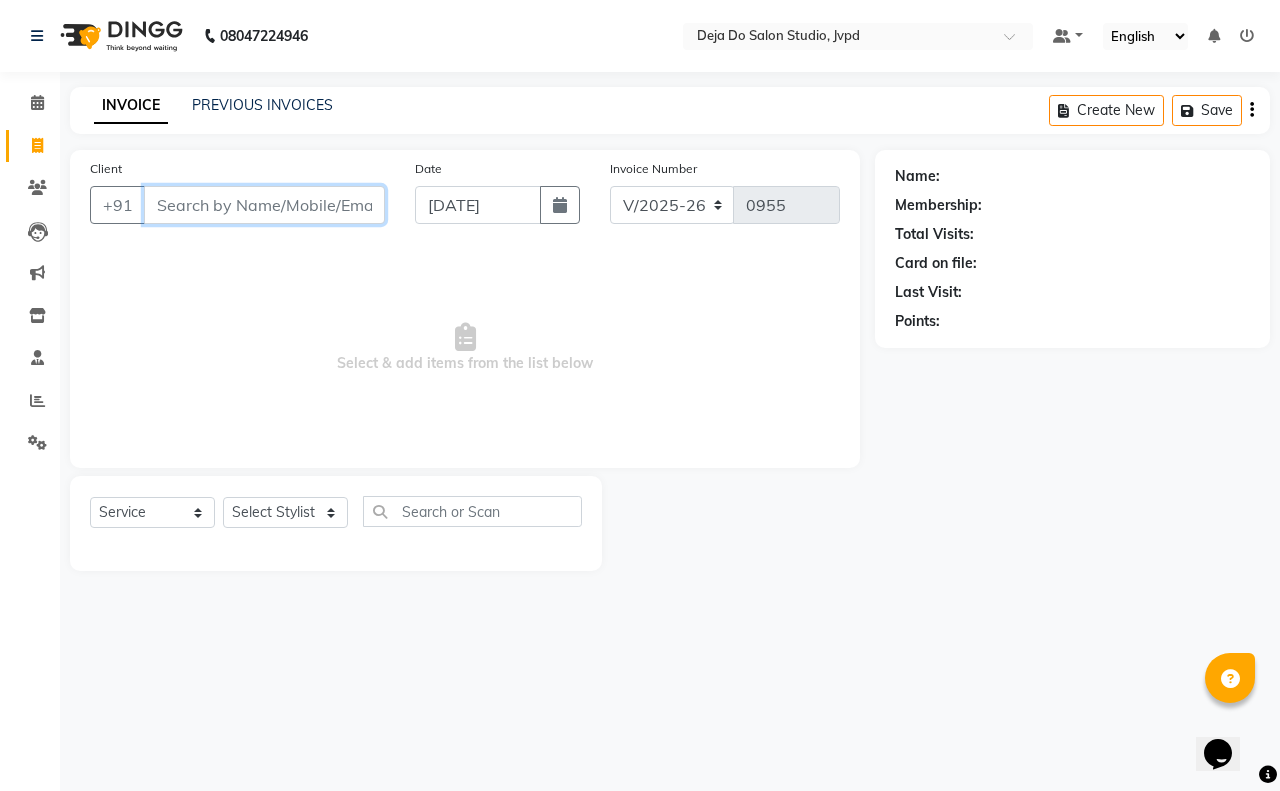 click on "Client" at bounding box center [264, 205] 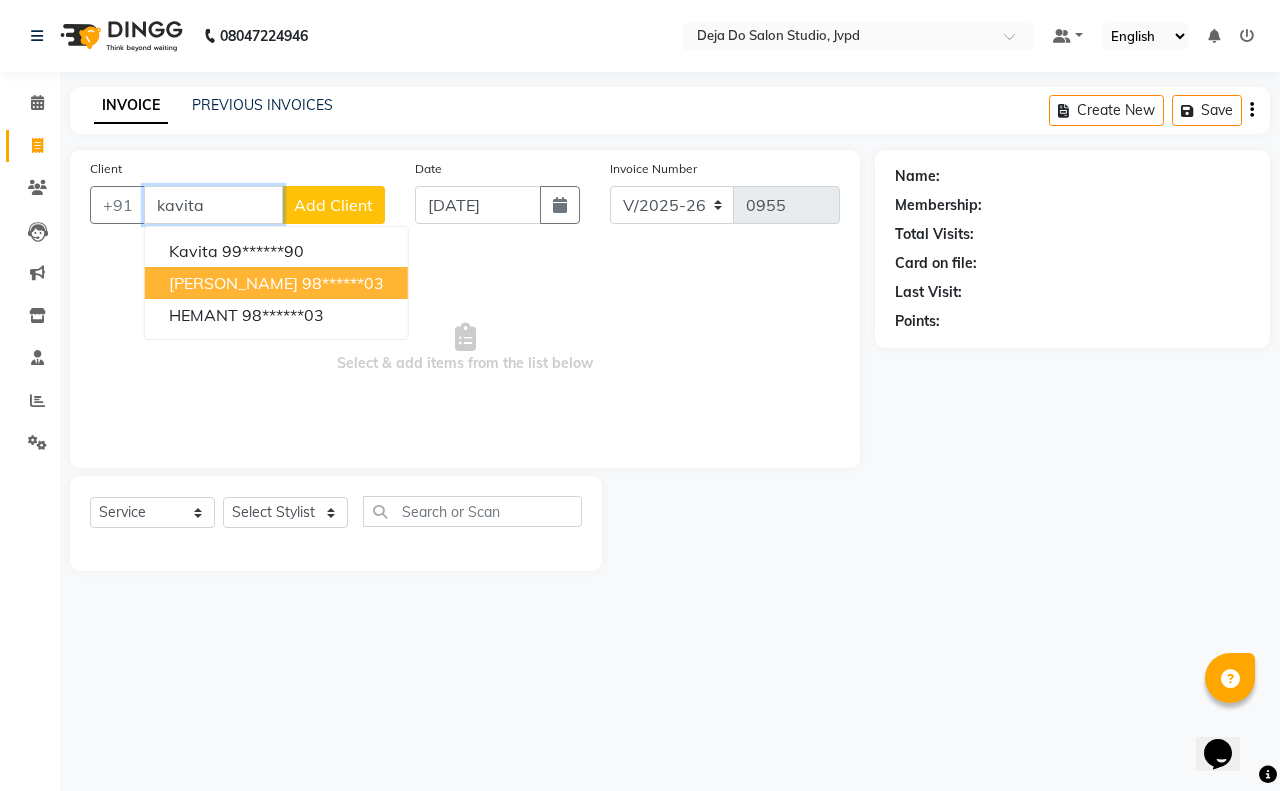 click on "[PERSON_NAME]  98******03" at bounding box center [276, 283] 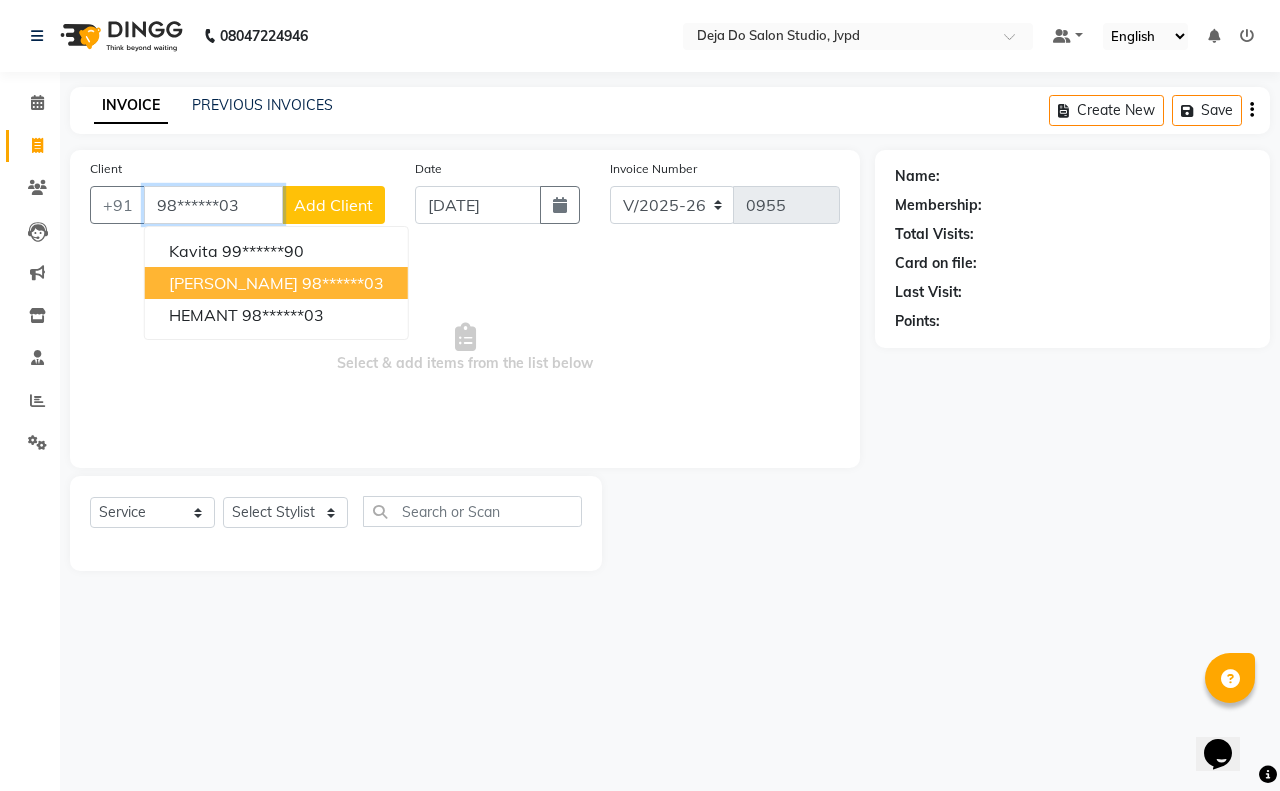 type on "98******03" 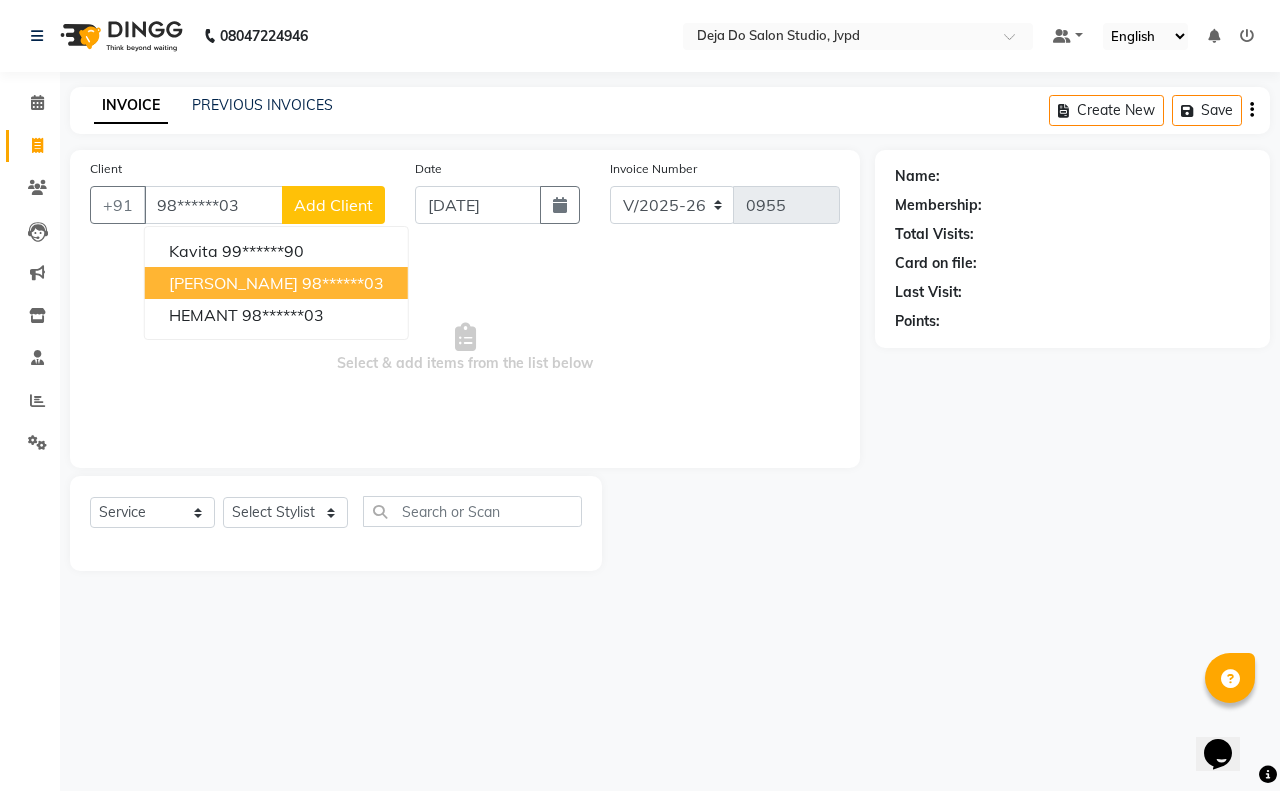 select on "1: Object" 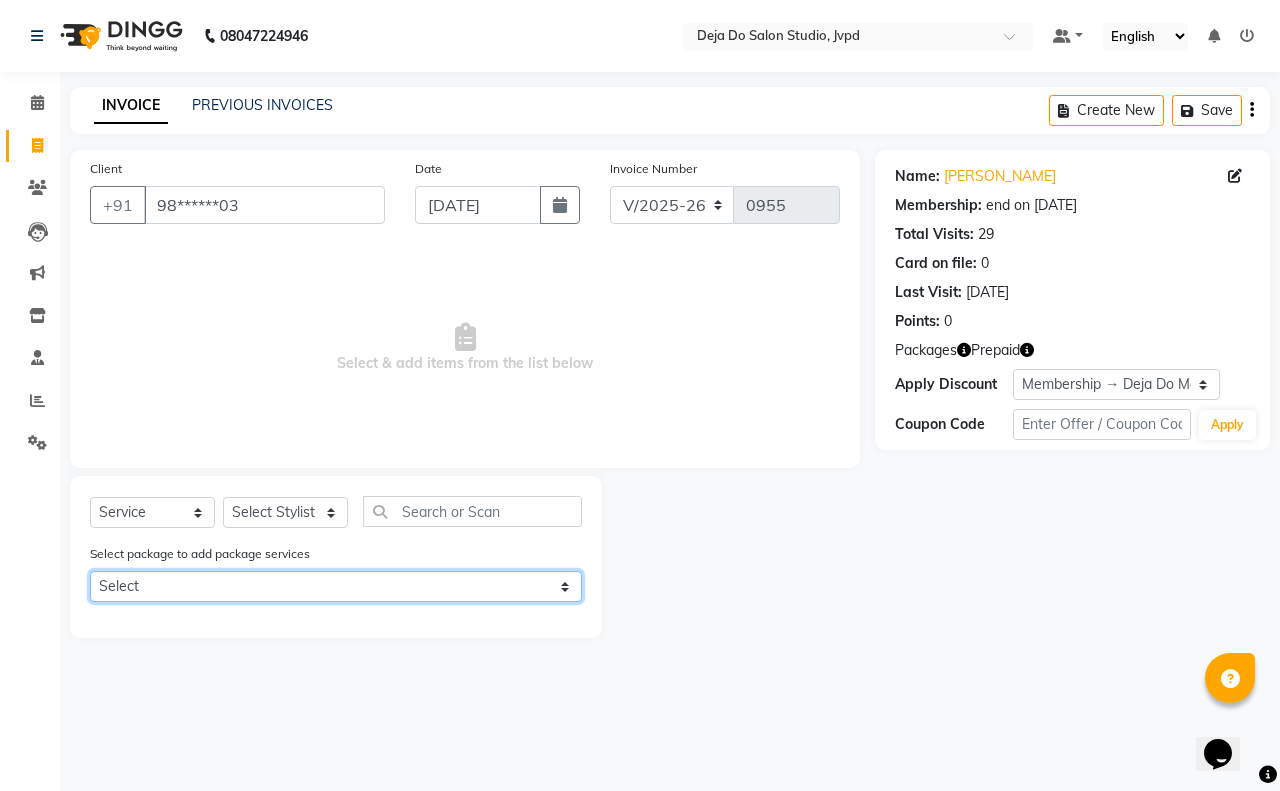 click on "Select Deja Do Membership" 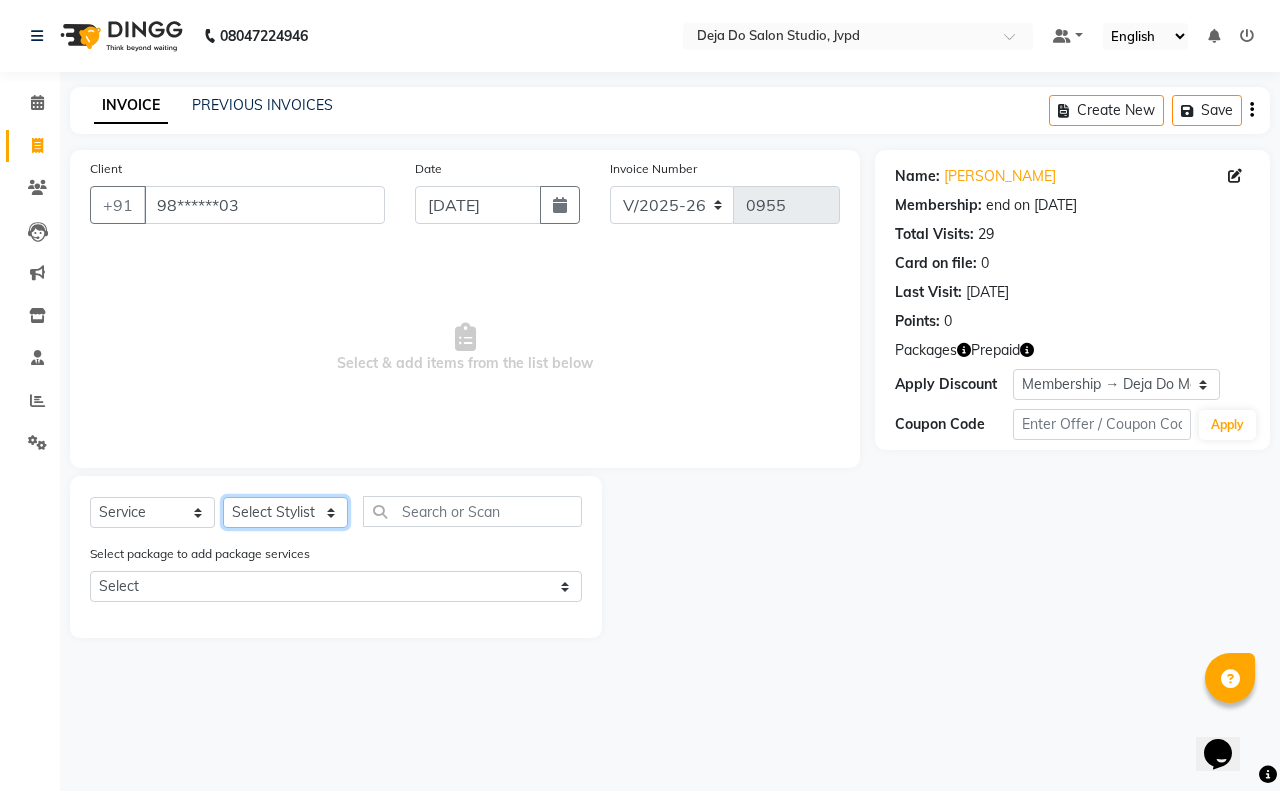 click on "Select Stylist Aditi Admin [PERSON_NAME]  [PERSON_NAME] Danish  Salamani [PERSON_NAME] [PERSON_NAME] Rashi [PERSON_NAME] [PERSON_NAME] [PERSON_NAME] [PERSON_NAME] [PERSON_NAME]" 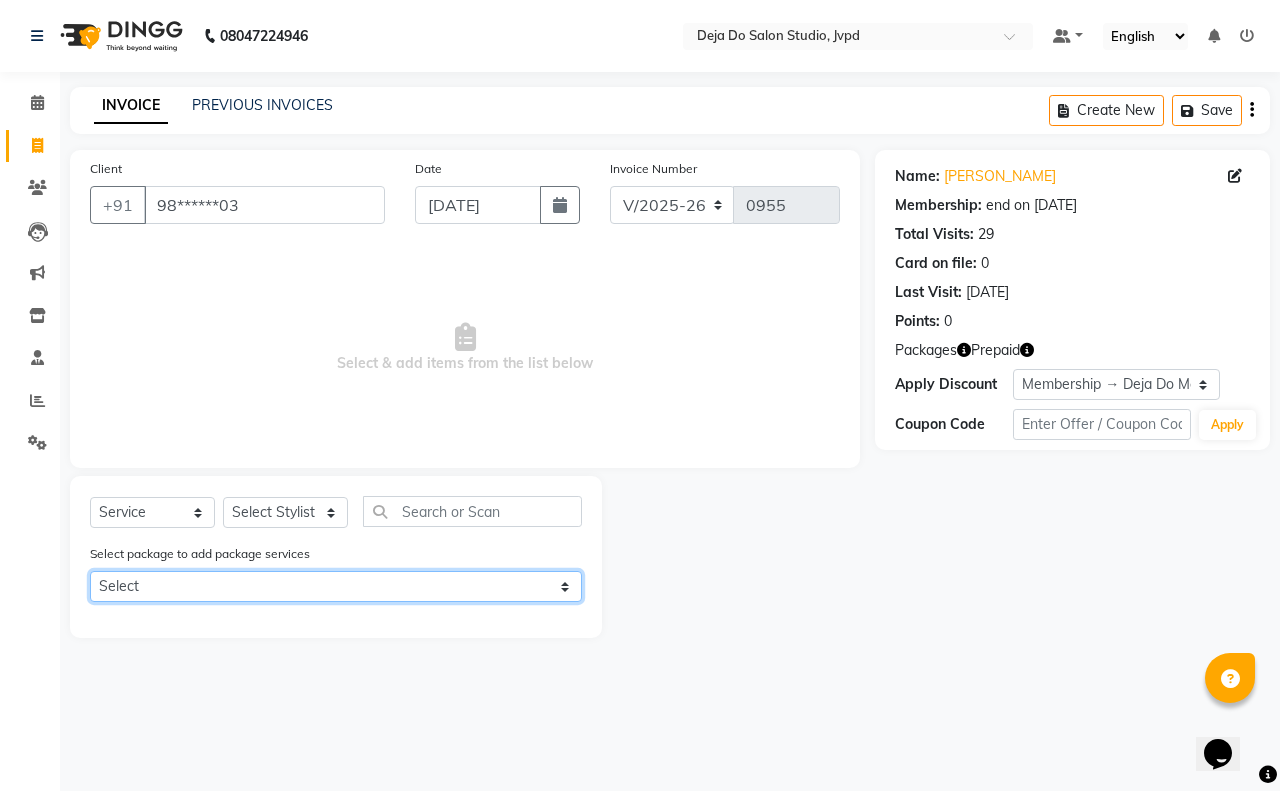 click on "Select Deja Do Membership" 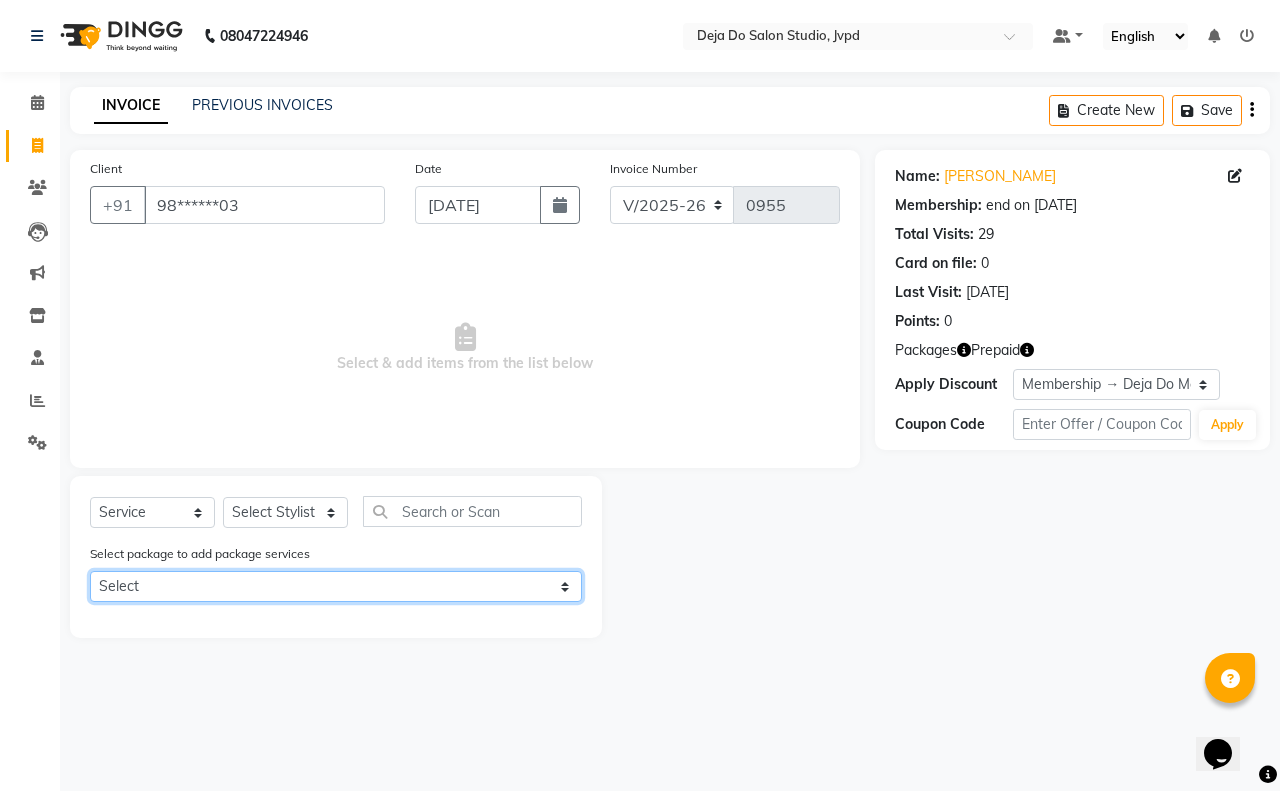 select on "1: Object" 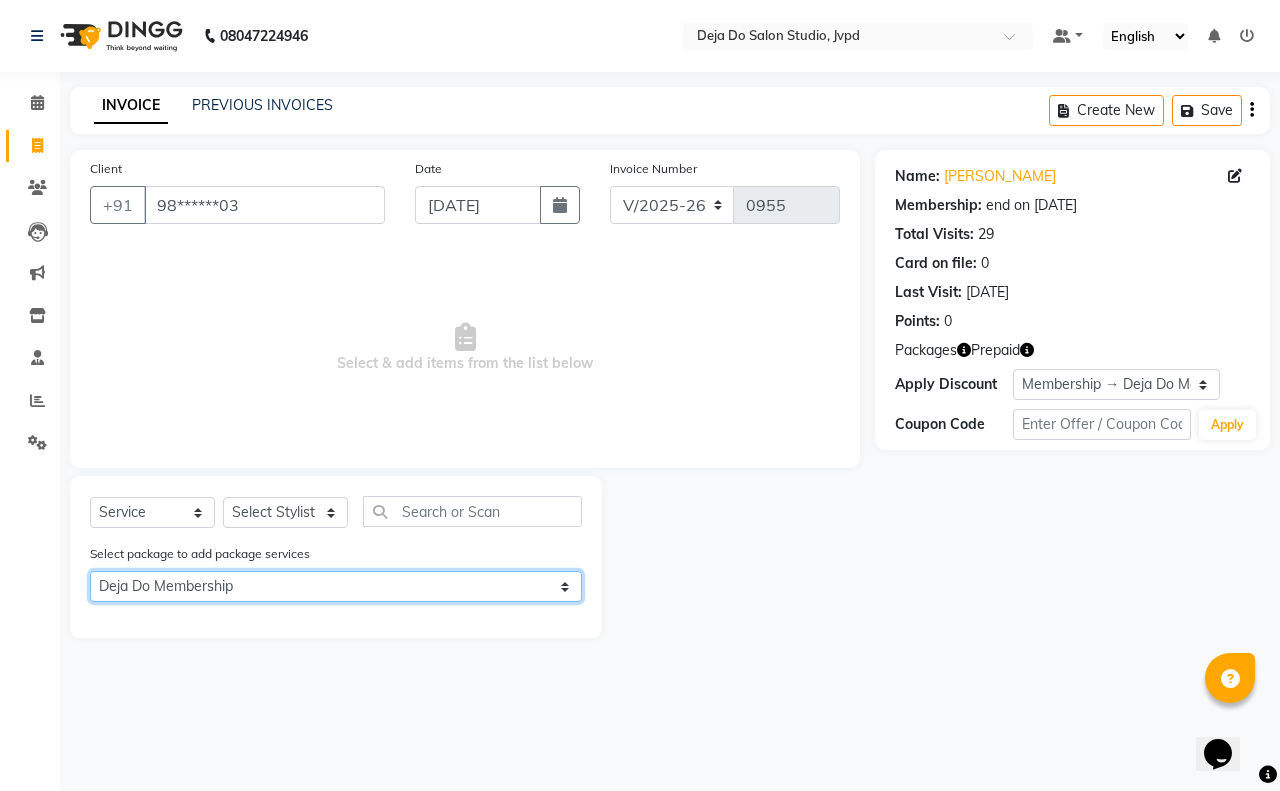 click on "Select Deja Do Membership" 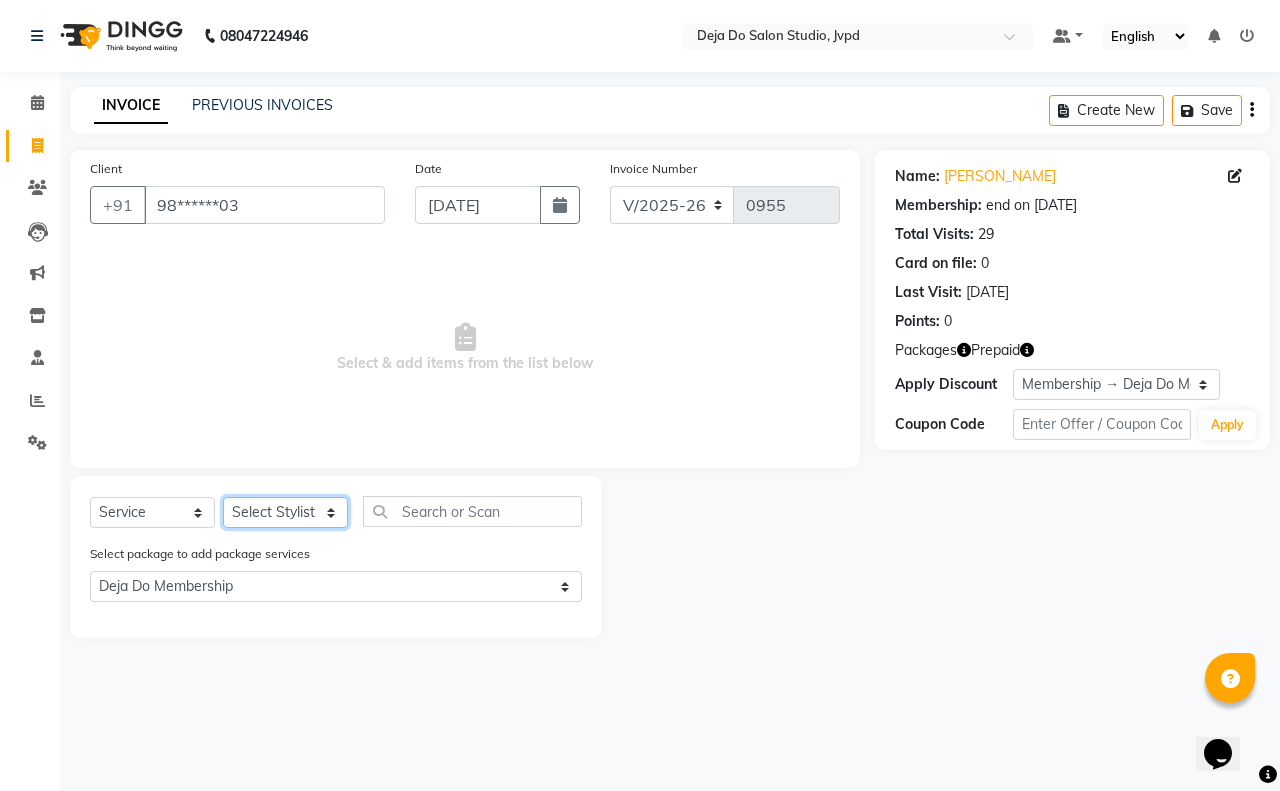 click on "Select Stylist Aditi Admin [PERSON_NAME]  [PERSON_NAME] Danish  Salamani [PERSON_NAME] [PERSON_NAME] Rashi [PERSON_NAME] [PERSON_NAME] [PERSON_NAME] [PERSON_NAME] [PERSON_NAME]" 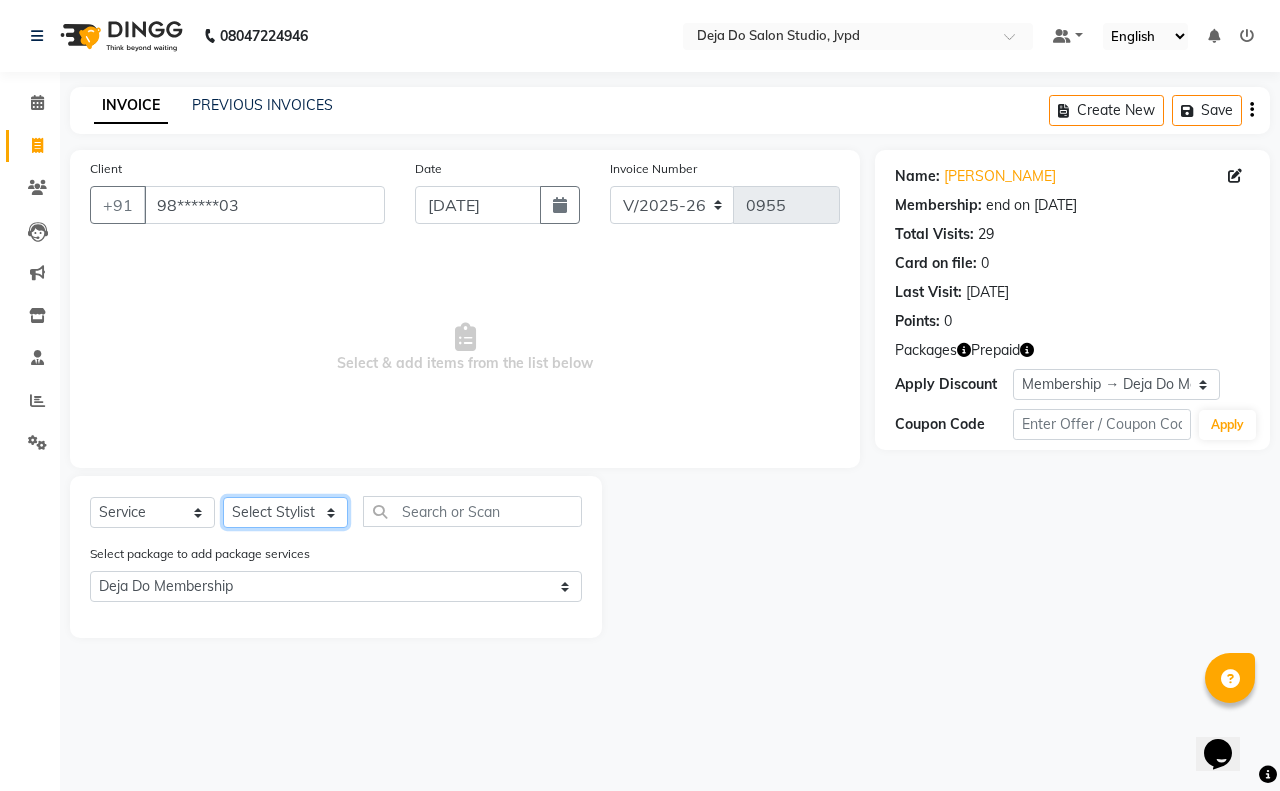 select on "85552" 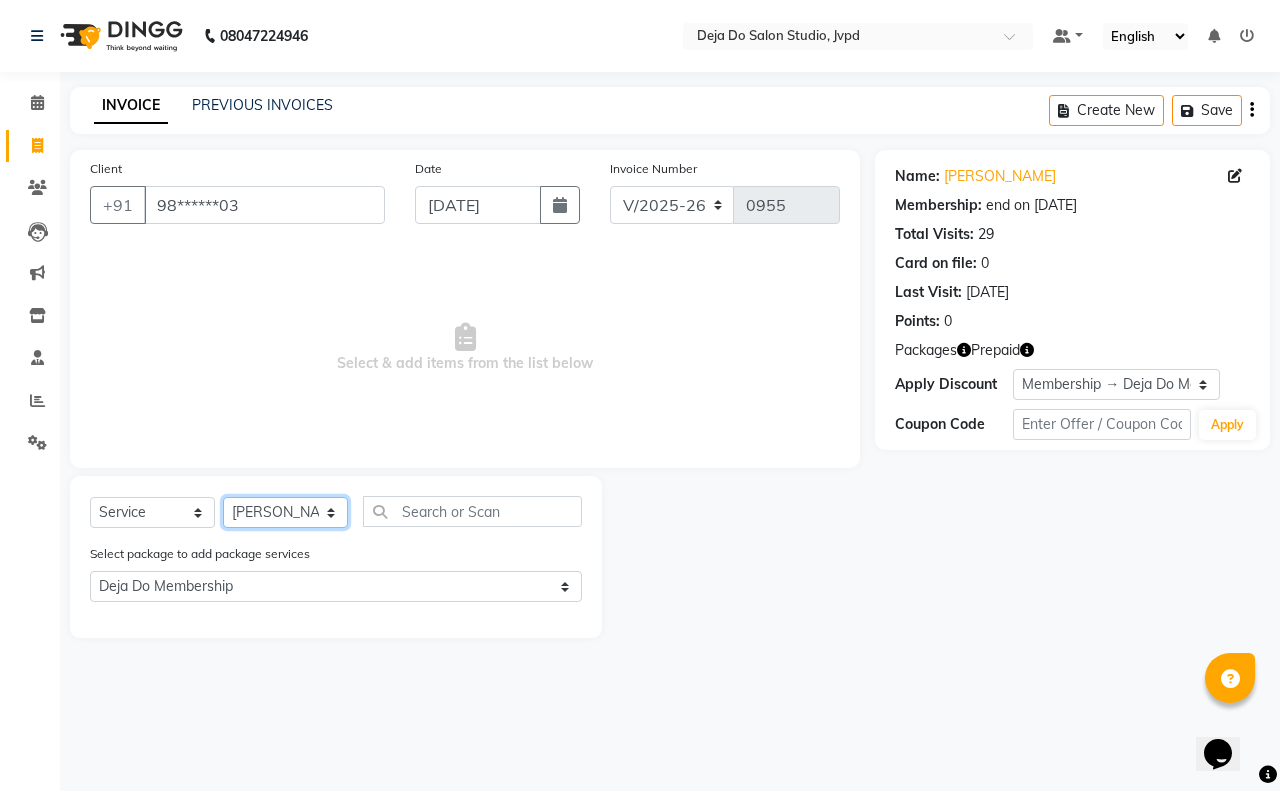 click on "Select Stylist Aditi Admin [PERSON_NAME]  [PERSON_NAME] Danish  Salamani [PERSON_NAME] [PERSON_NAME] Rashi [PERSON_NAME] [PERSON_NAME] [PERSON_NAME] [PERSON_NAME] [PERSON_NAME]" 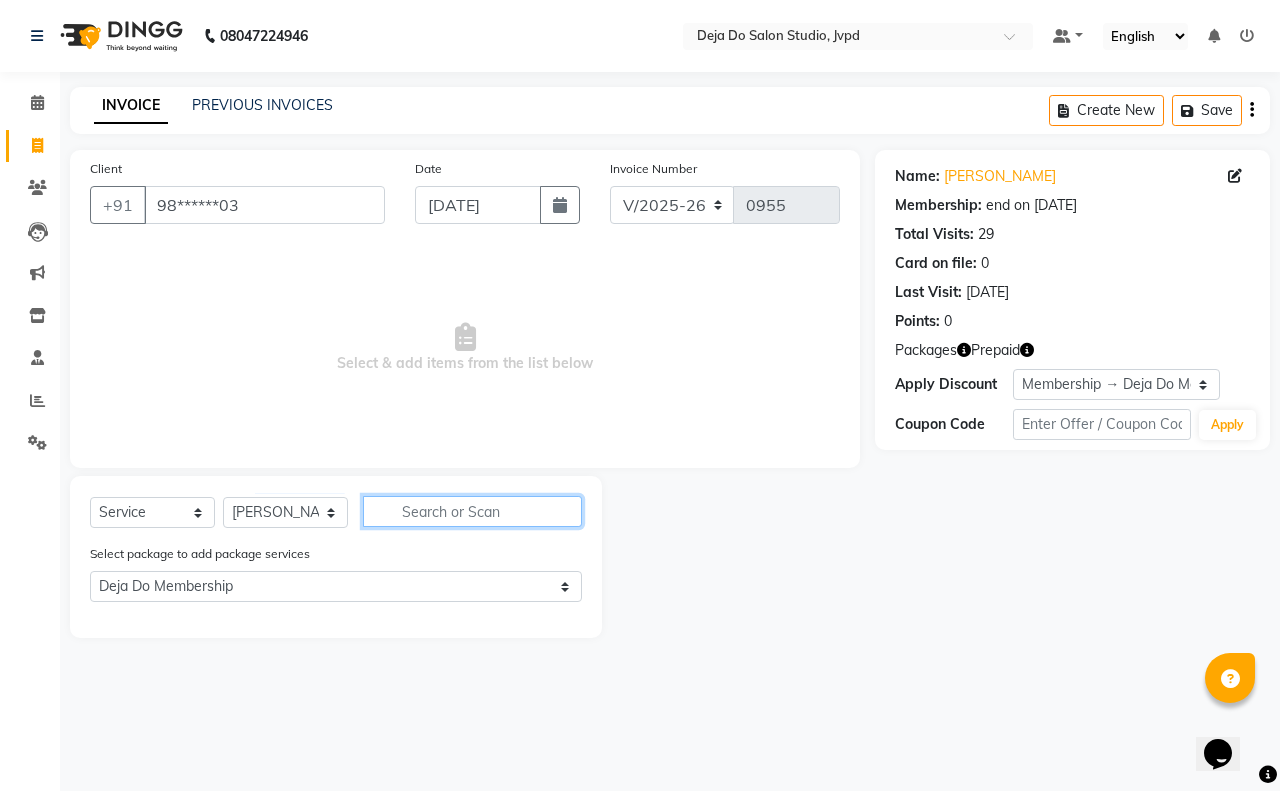 click 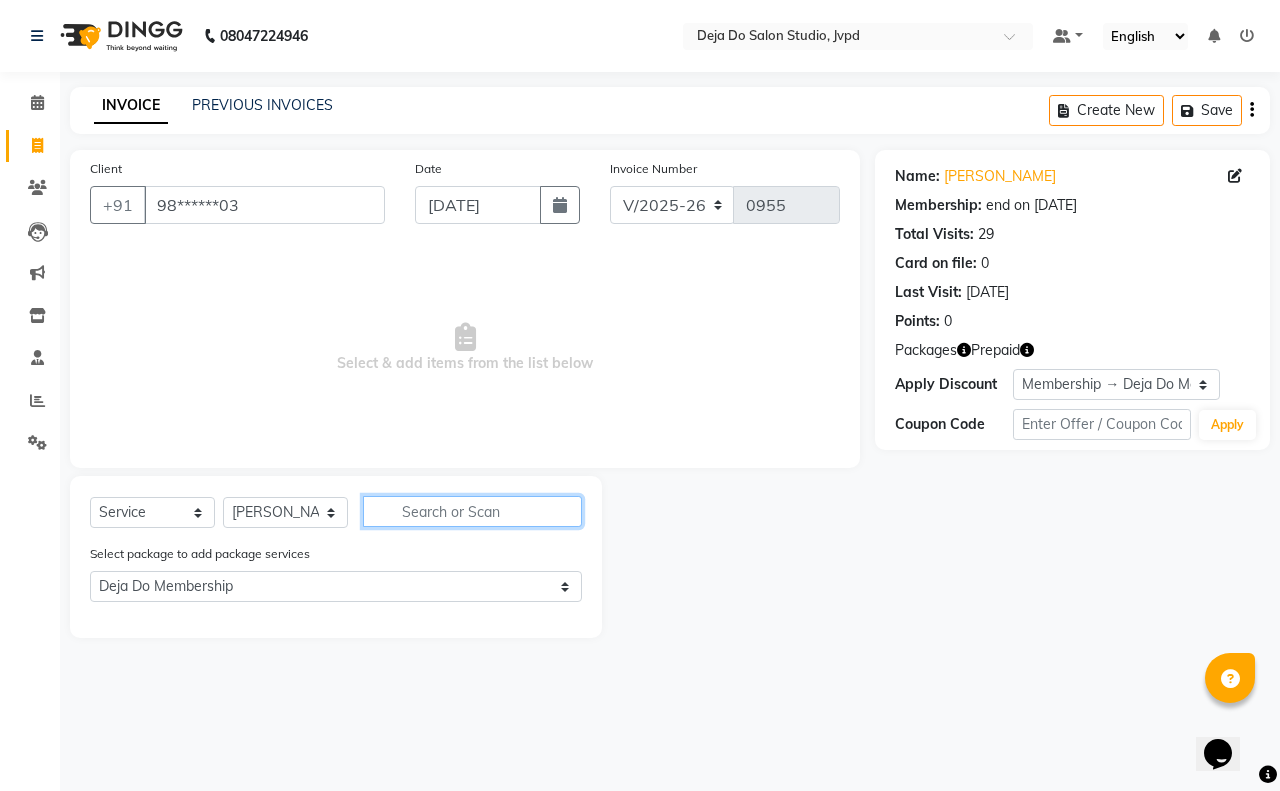 type on "s" 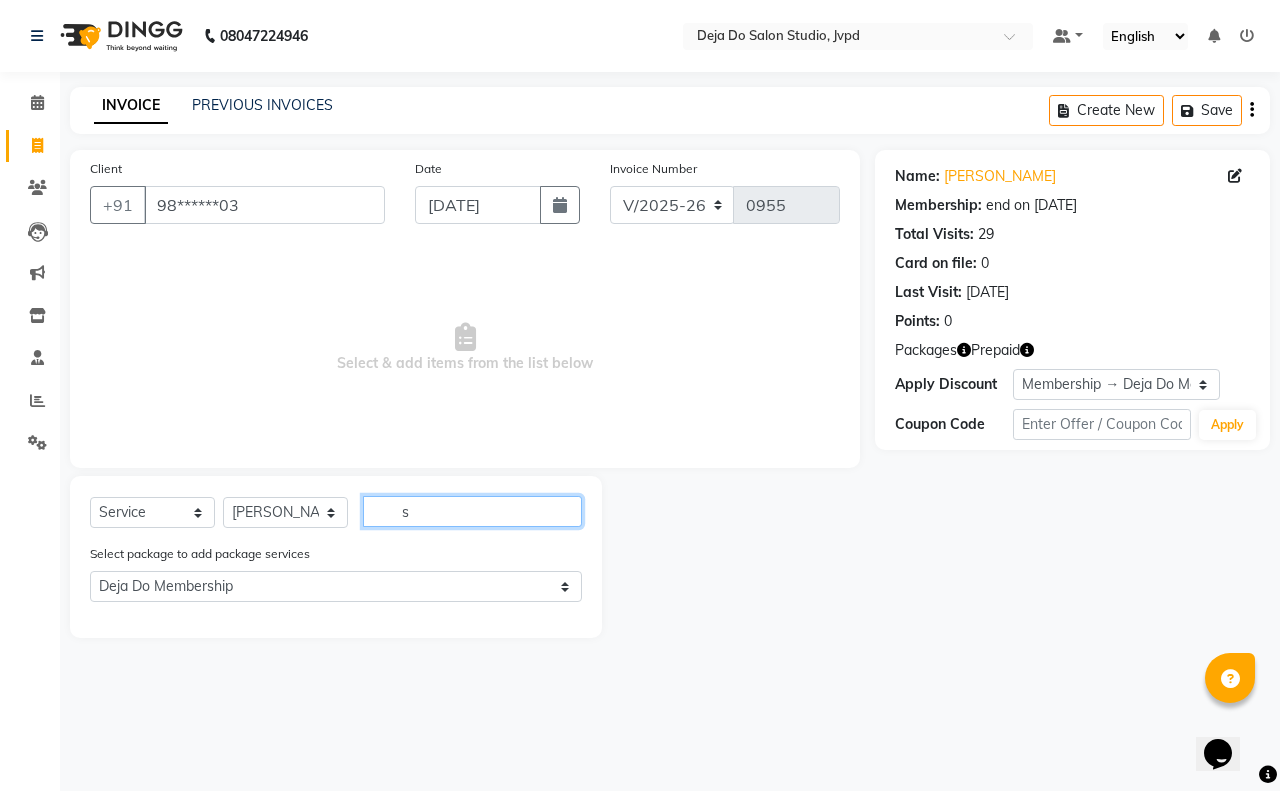 select on "0: undefined" 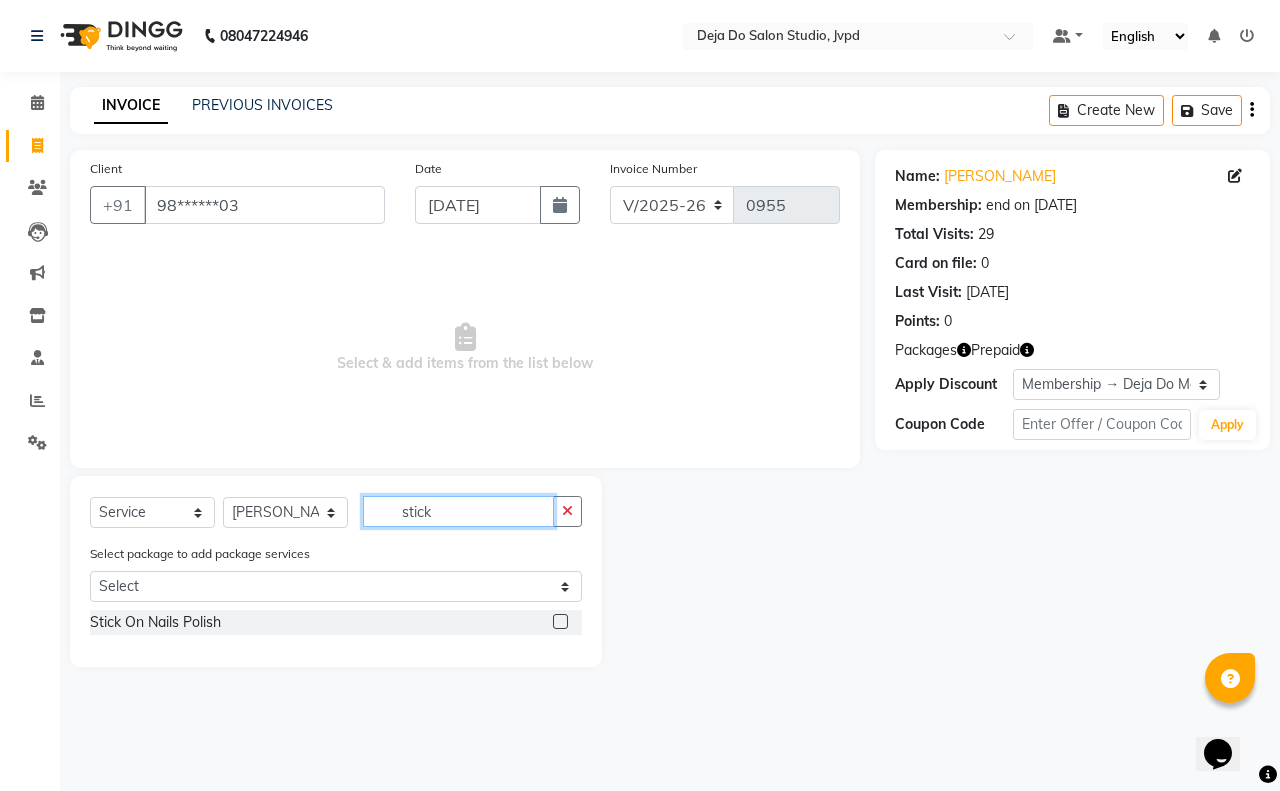 type on "stick" 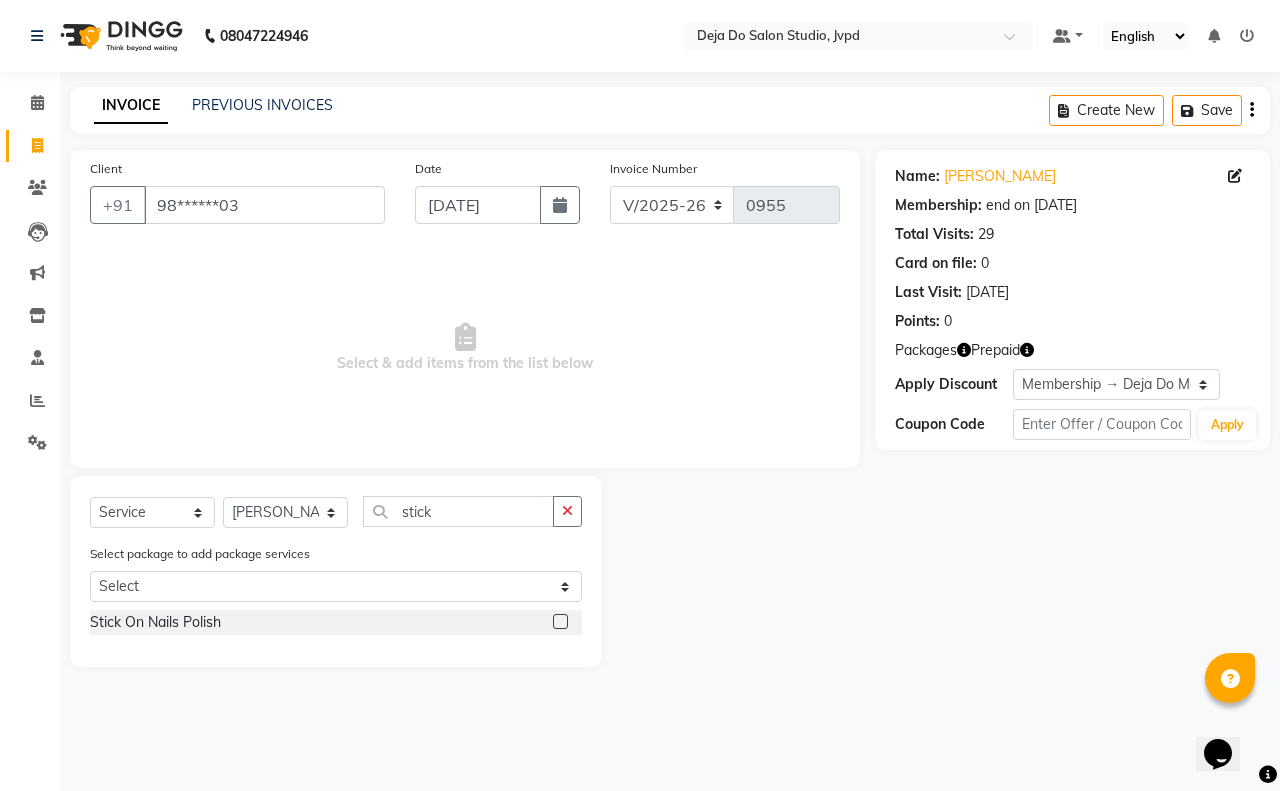 click 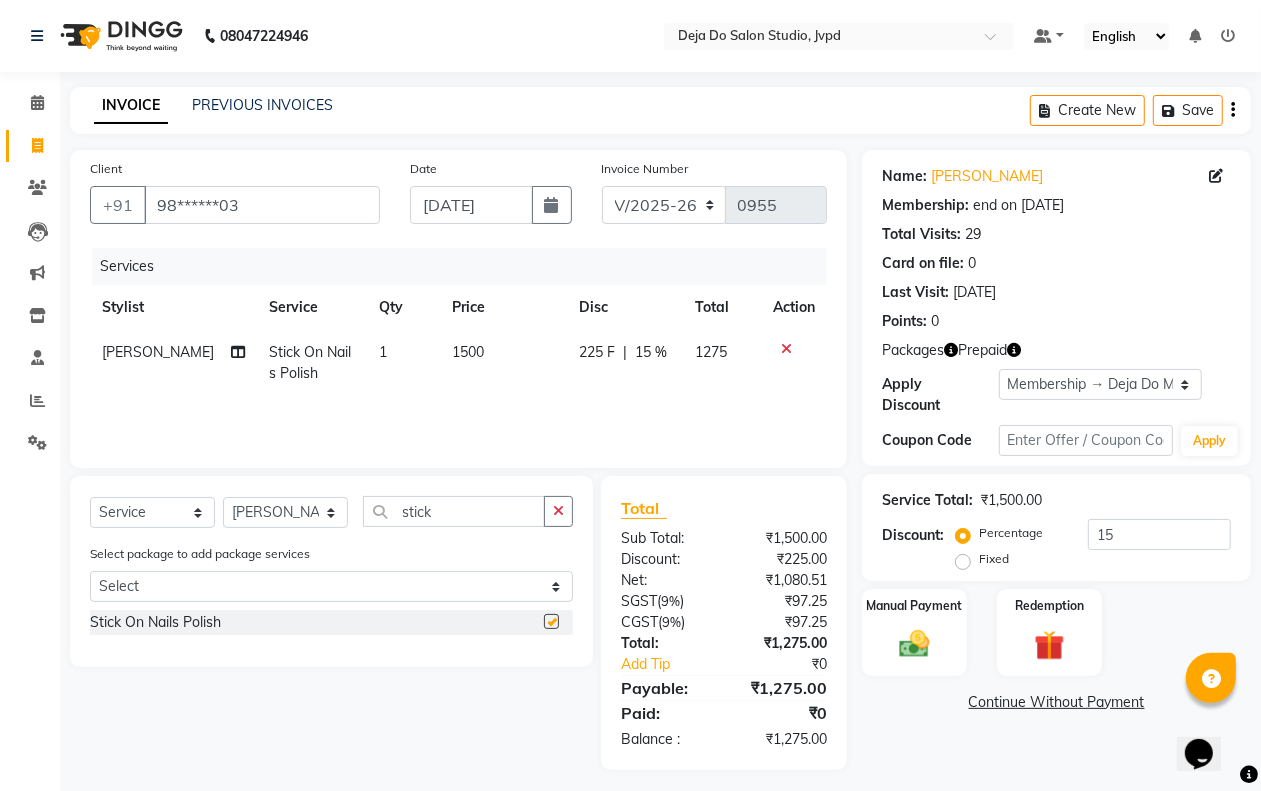 checkbox on "false" 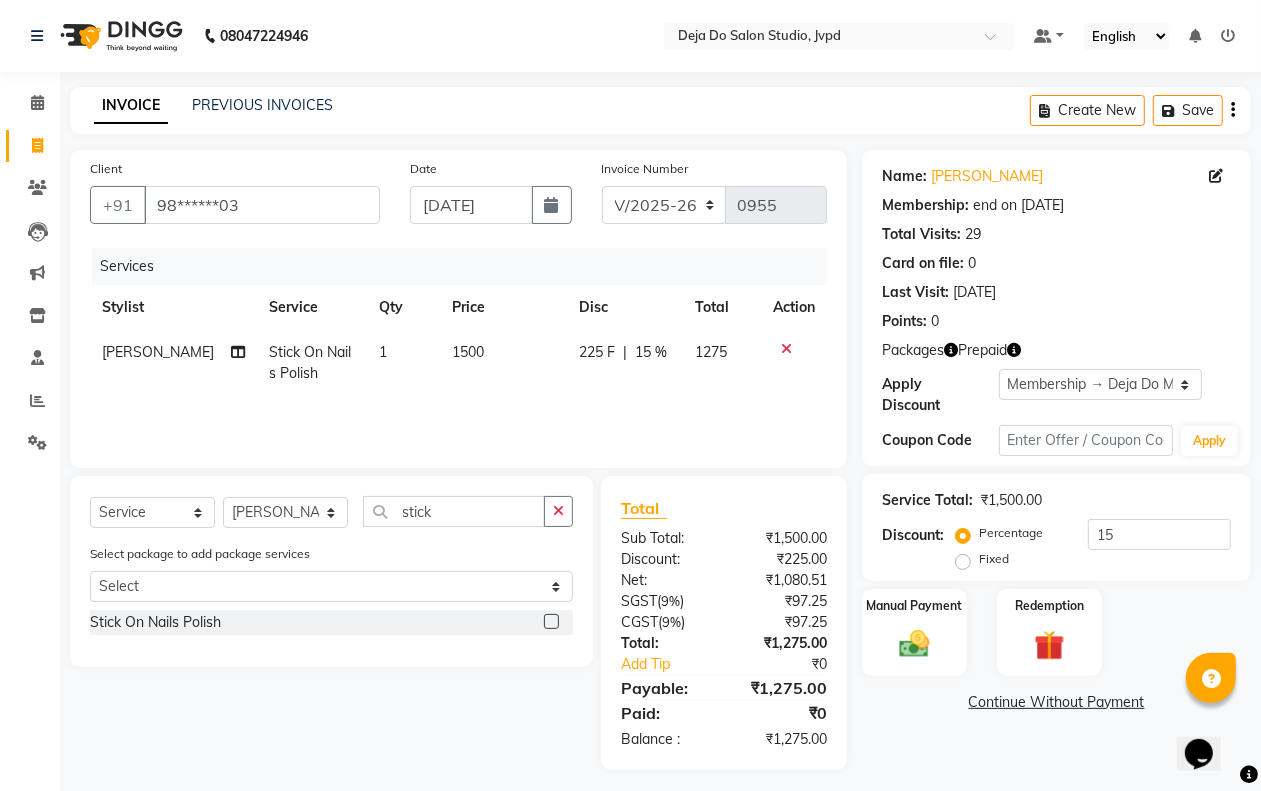 click on "1500" 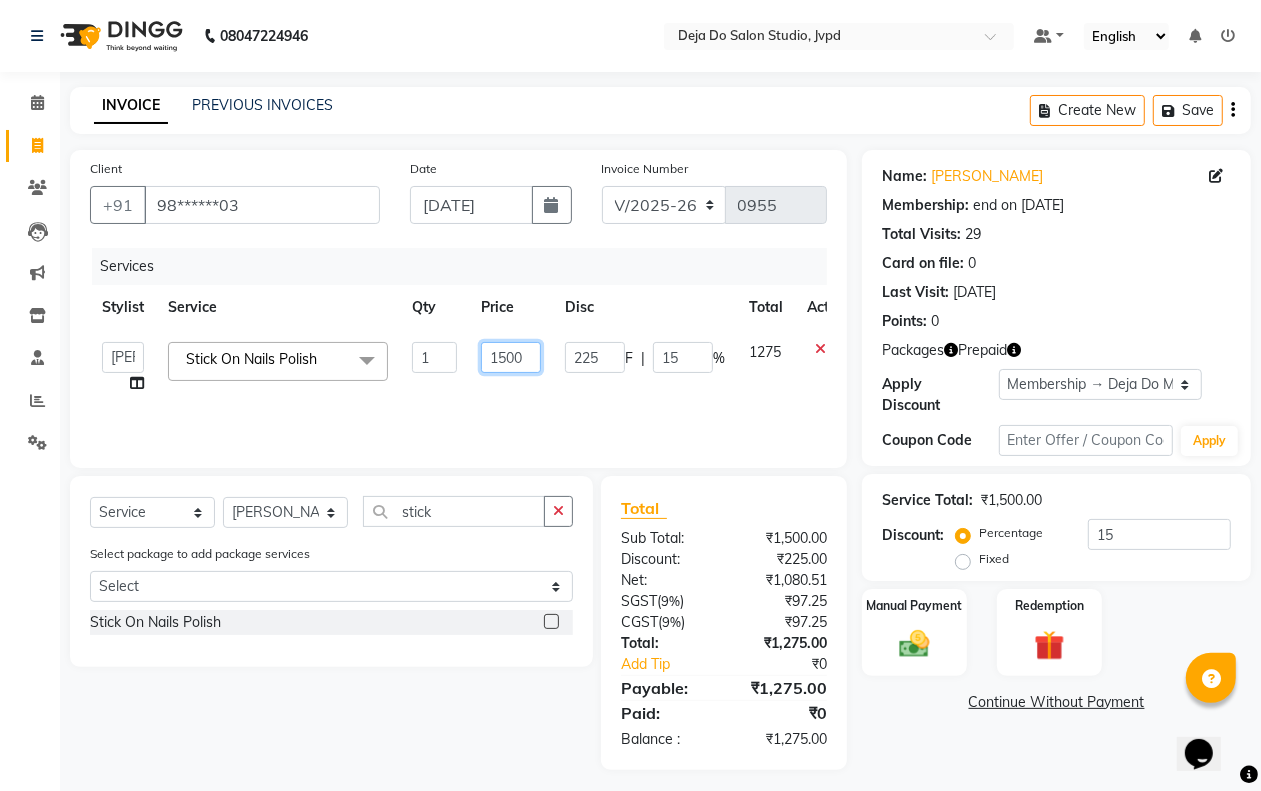 click on "1500" 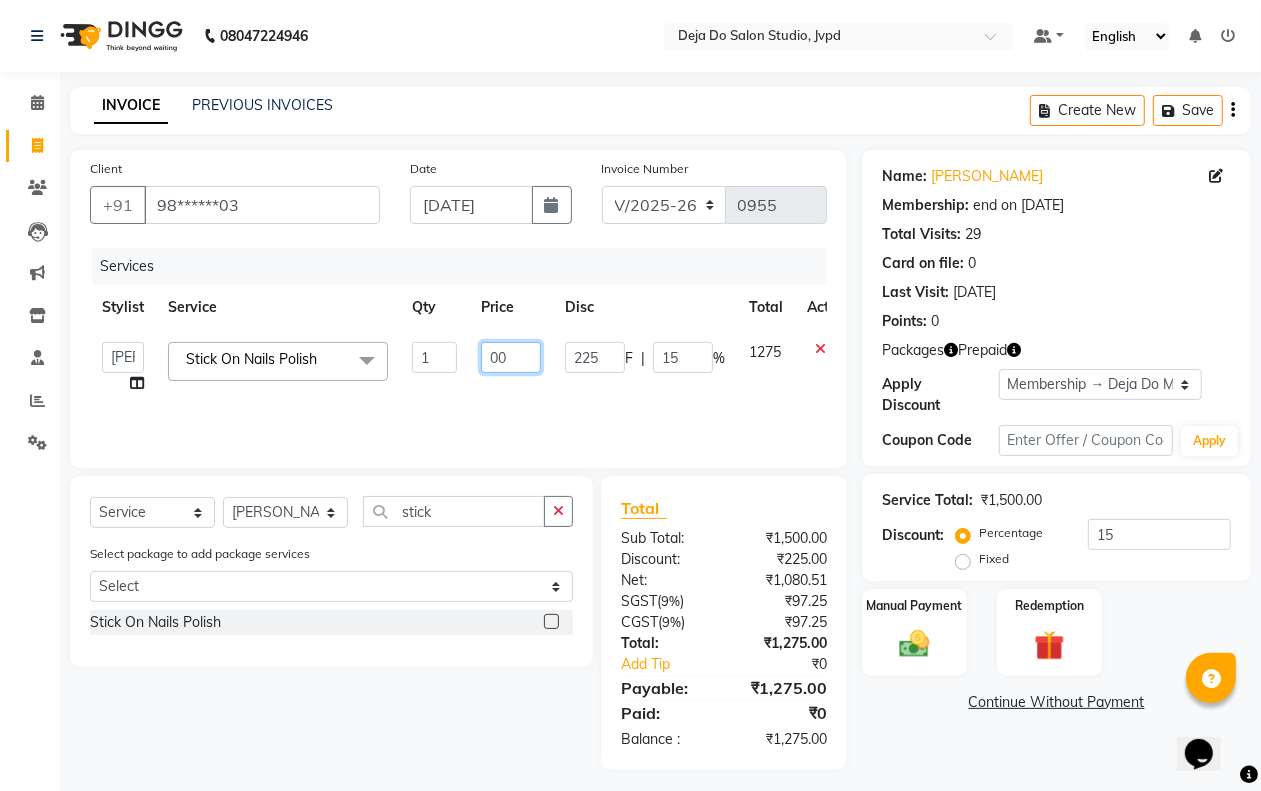 click on "00" 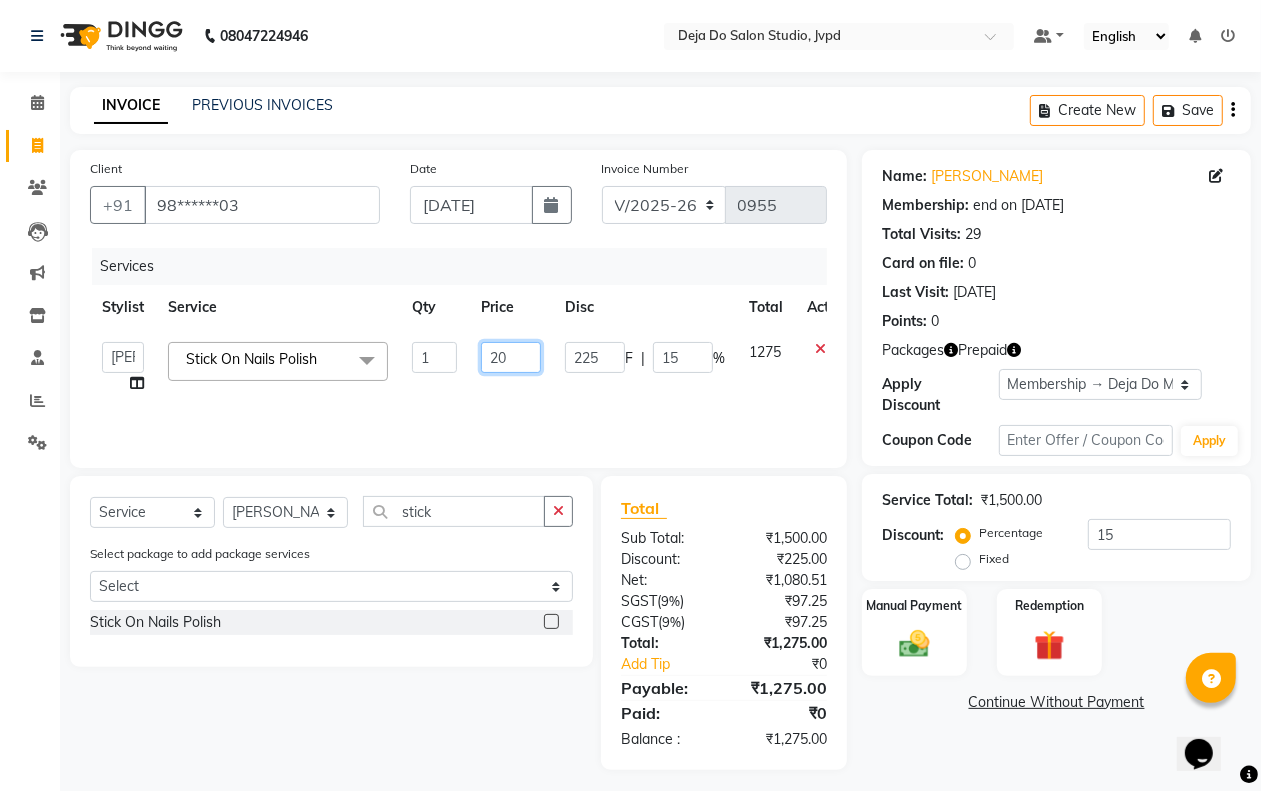 type on "280" 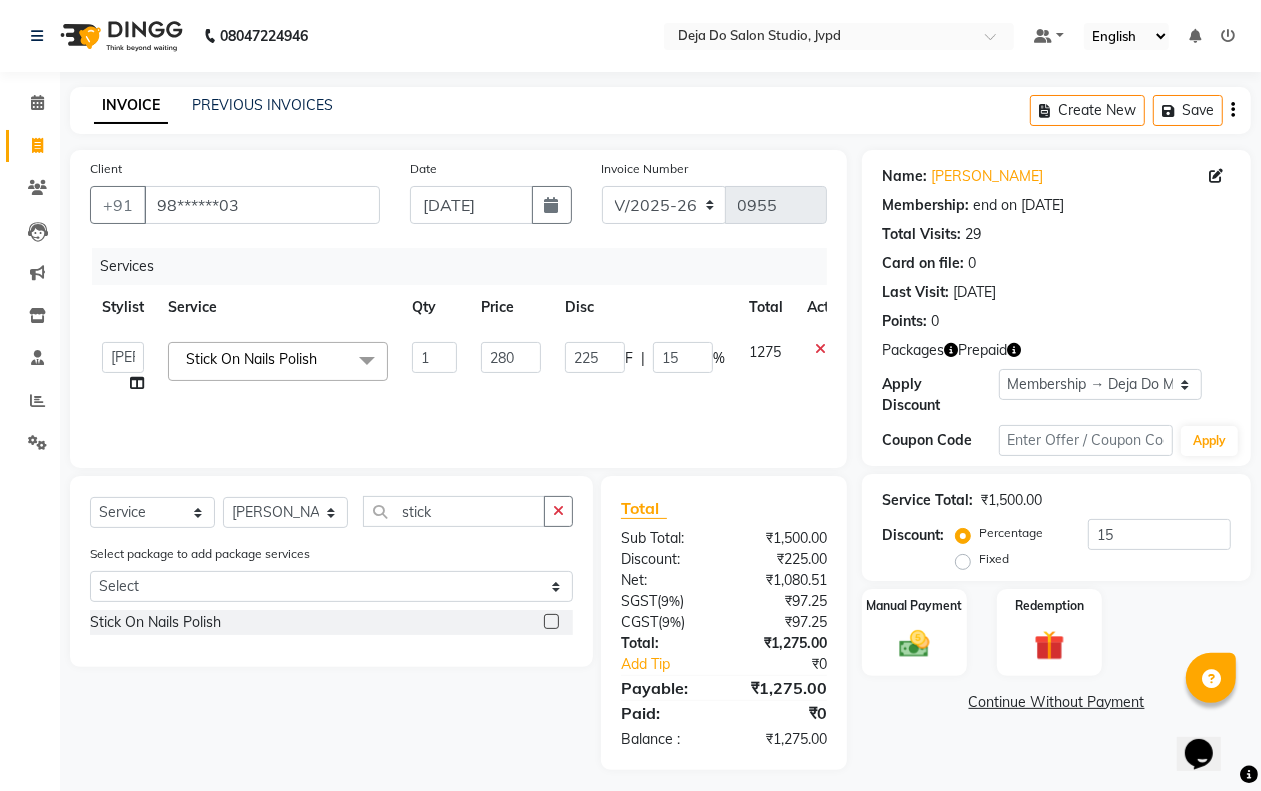 click on "Services Stylist Service Qty Price Disc Total Action  Aditi   Admin   Anam  Sheikh    [PERSON_NAME]   Danish  Salamani   [PERSON_NAME]   [PERSON_NAME]   Rashi [PERSON_NAME]   [PERSON_NAME]   [PERSON_NAME] Salamani   [PERSON_NAME]   [PERSON_NAME]  Stick On Nails Polish  x 3/4 Legs (Chocolate)  3/4 Legs (Regular)  Bikini (Chocolate)  Bikini (Mens) Peel Wax  Bikini (Regular)  Bikini Line (Chocolate)  Bikini Line (Regular)  Bikini Peel Wax  Chin (Mens)  Regular Wax  Chin (Mens) Peel Wax  Chin Peel Wax  Chin Regular Wax Clean Shave Peel Wax (Mens)  Forehead (Mens)  Regular Wax  Forehead (Mens) Peel Wax  Forehead Peel Wax  Forehead Regular Wax  Full Arms + Underarms (Chocolate)  Full Arms + Underarms (Regular) Full Back (Chocolate)  Full Back (Regular)  Full Face (Mens)  Regular Wax  Full Face (Mens) Peel Wax  Lower Lip (Mens) Peel Wax  Full Face Regular Wax  Full Front (Chocolate)  Full Front (Regular)  Full Legs (Chocolate)  Full Legs (Regular) Half Back (Chocolate)  Half Back (Regular)  Hips (Regular)" 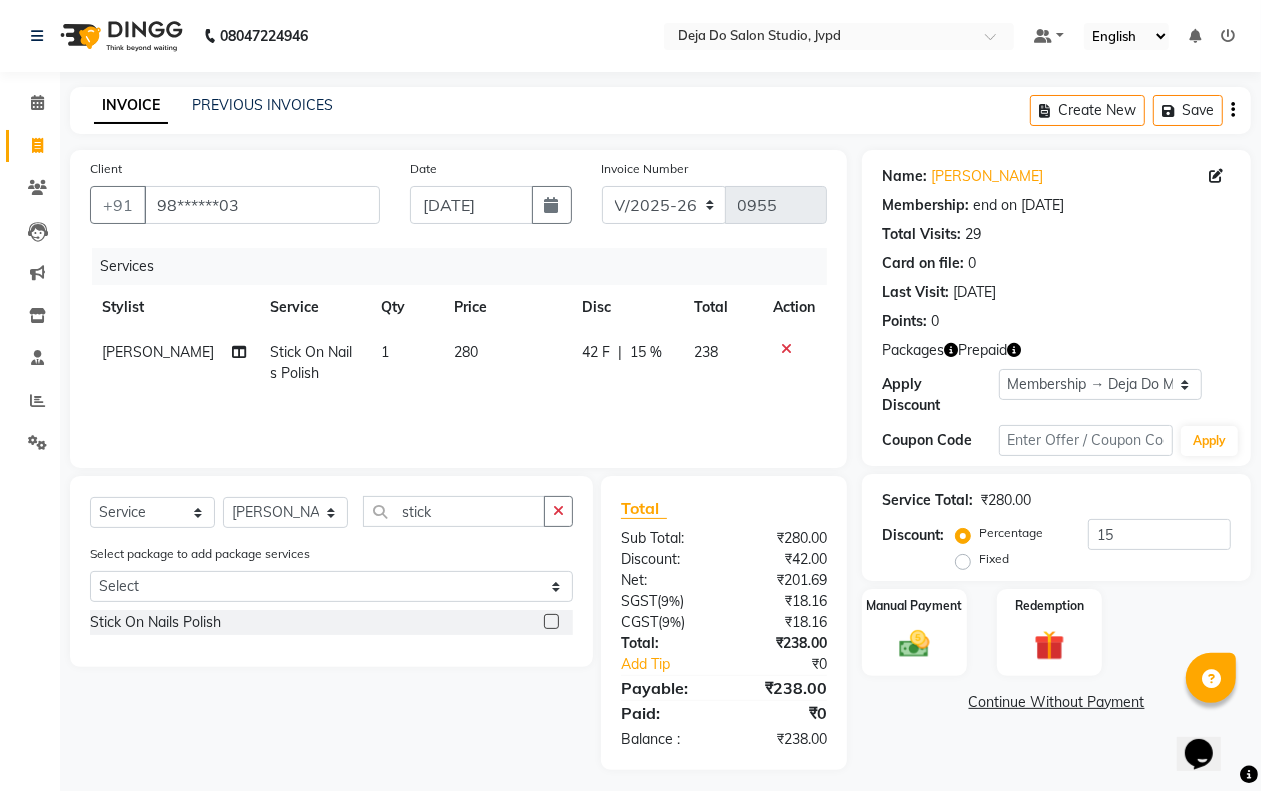 click 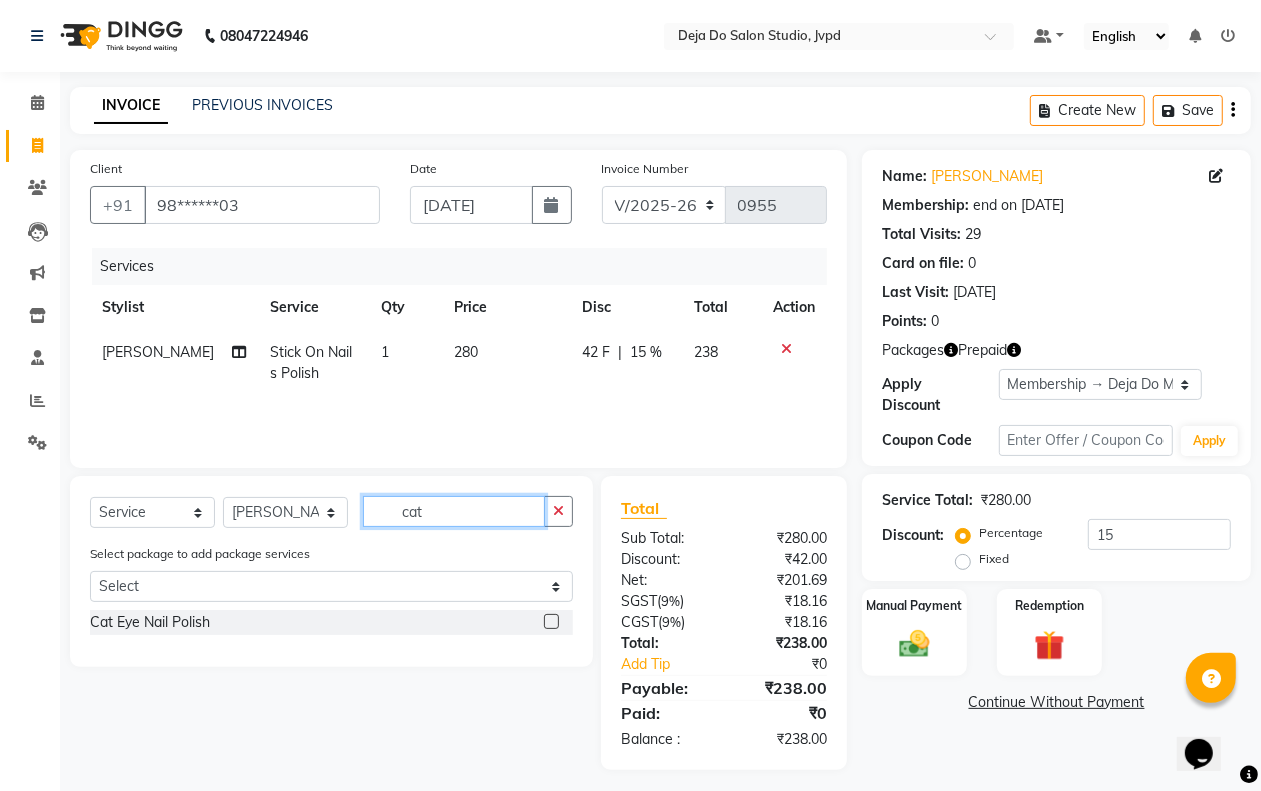 type on "cat" 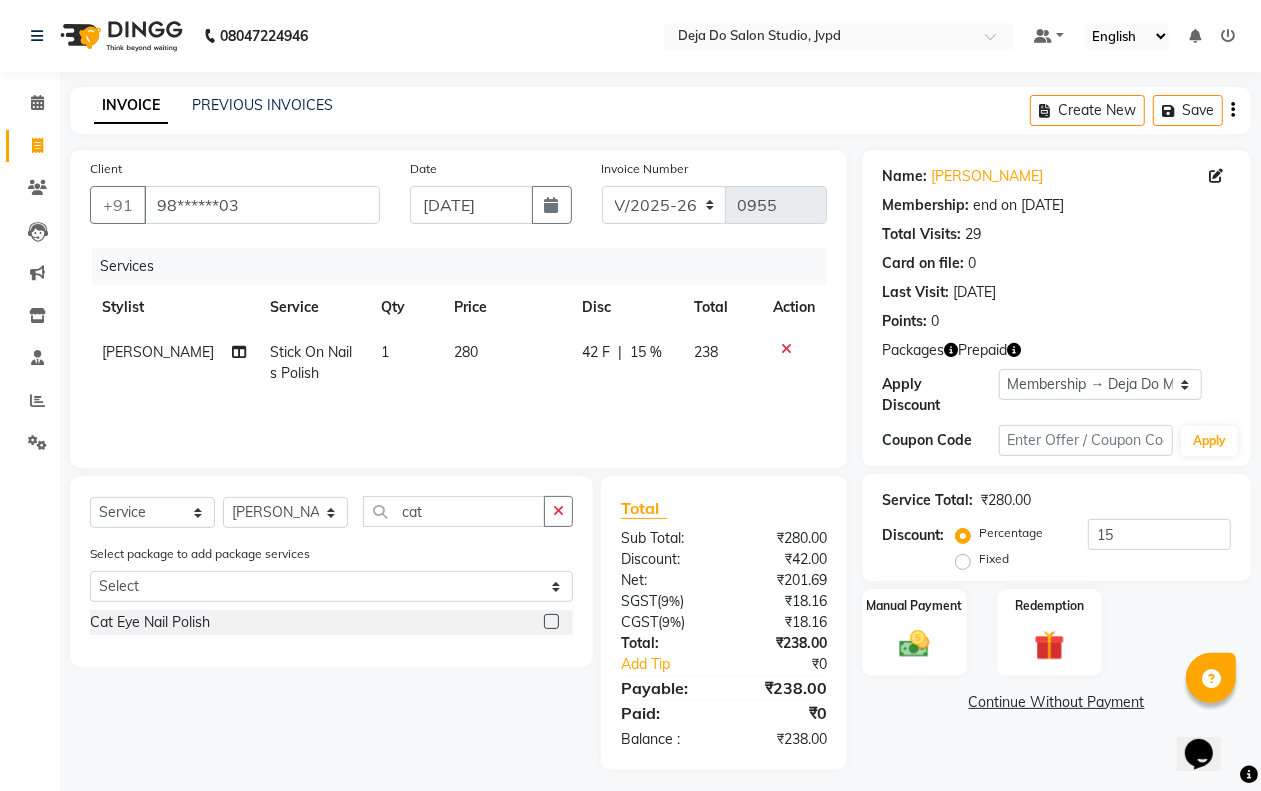 click 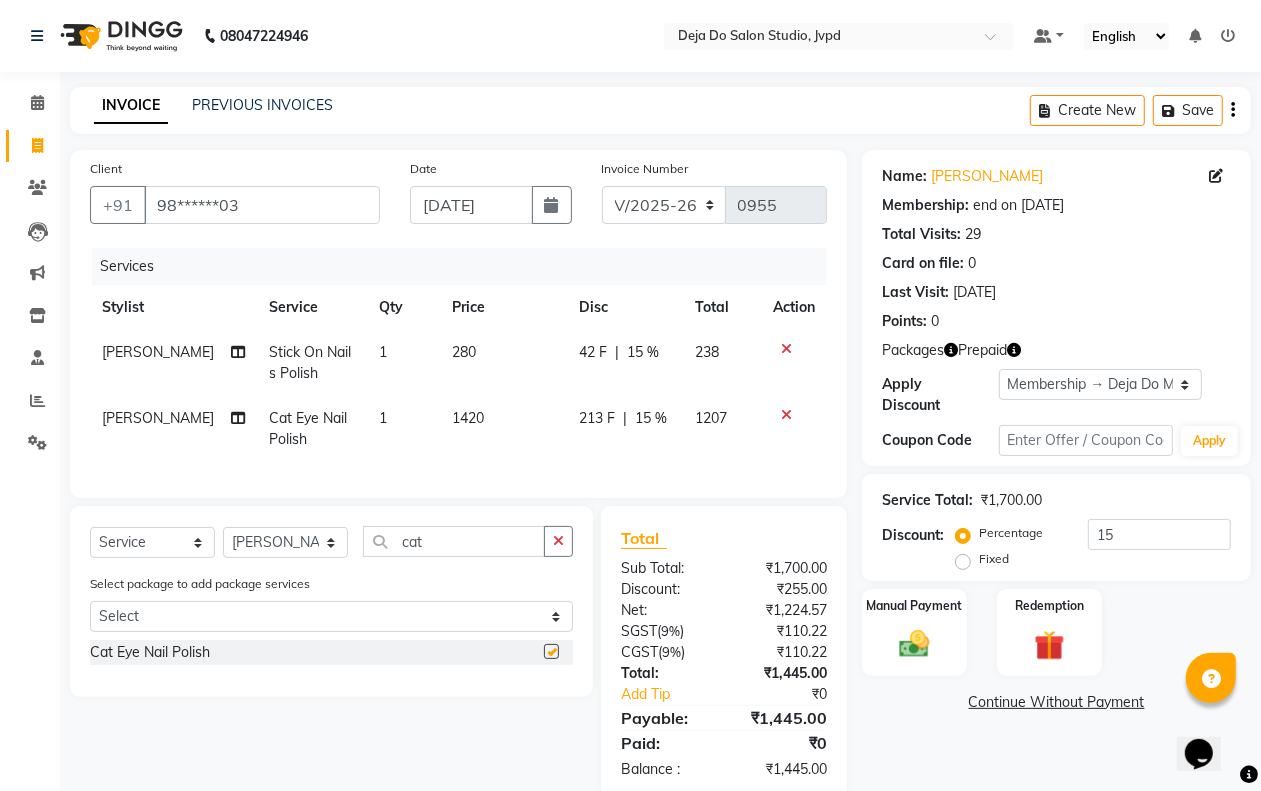 checkbox on "false" 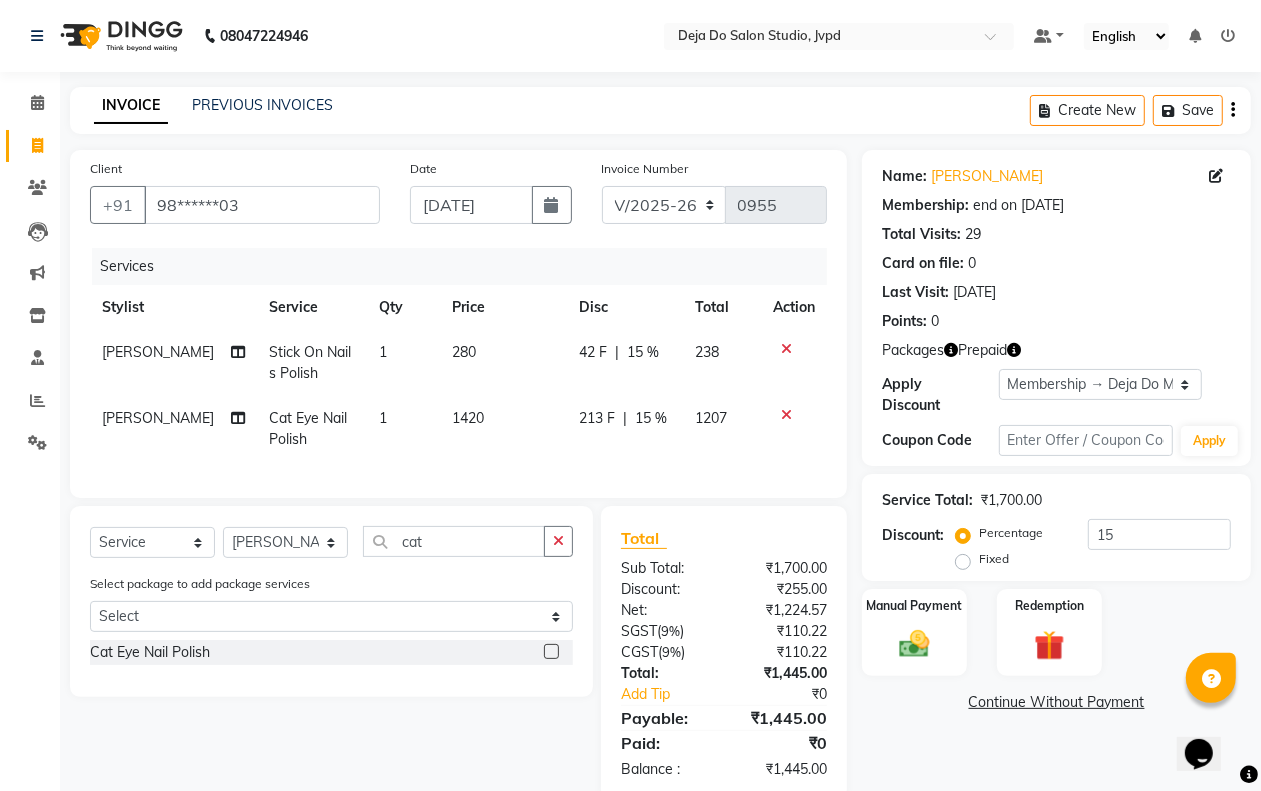 click on "1420" 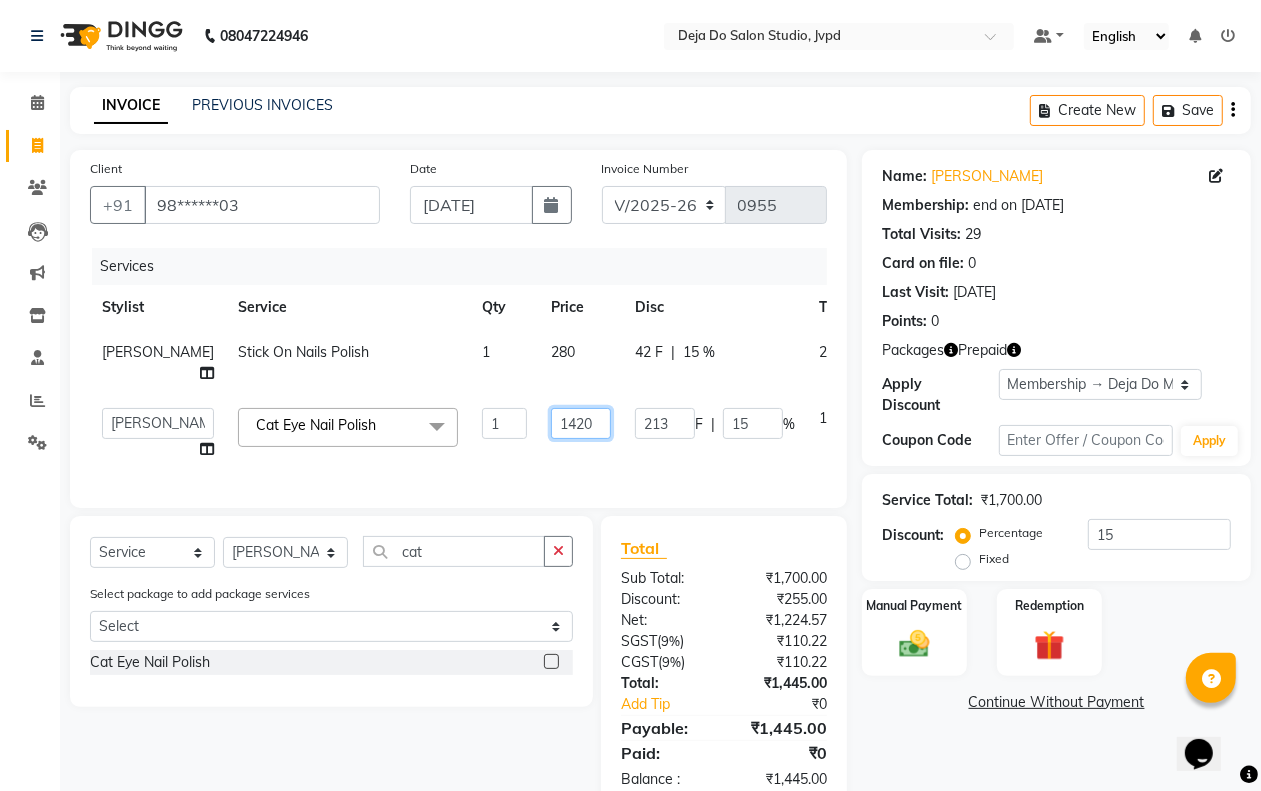 click on "1420" 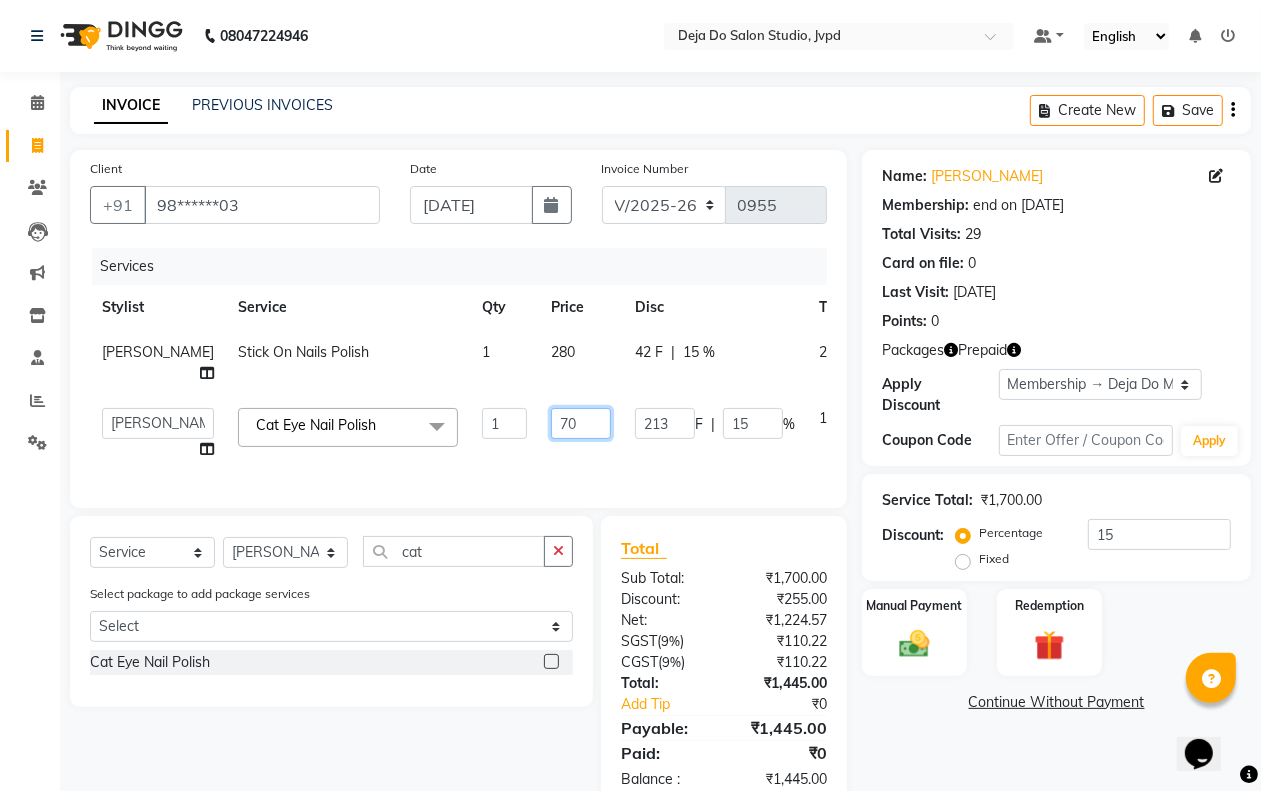 type on "700" 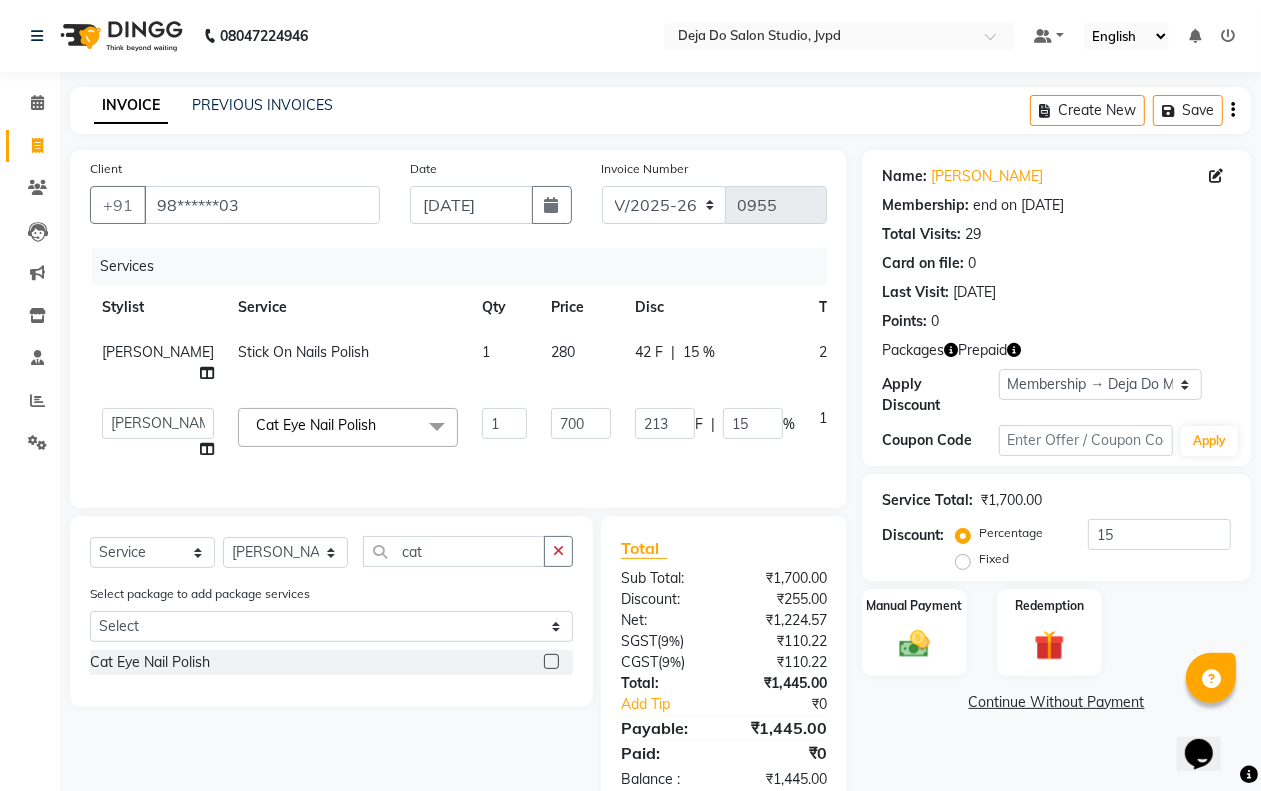 click on "Services Stylist Service Qty Price Disc Total Action [PERSON_NAME] Stick On Nails Polish 1 280 42 F | 15 % 238  Aditi   Admin   [PERSON_NAME]    [PERSON_NAME]   Danish  Salamani   [PERSON_NAME]   [PERSON_NAME]   Rashi [PERSON_NAME]   [PERSON_NAME]   [PERSON_NAME] Salamani   [PERSON_NAME]   [PERSON_NAME]  Cat Eye Nail Polish  x 3/4 Legs (Chocolate)  3/4 Legs (Regular)  Bikini (Chocolate)  Bikini (Mens) Peel Wax  Bikini (Regular)  Bikini Line (Chocolate)  Bikini Line (Regular)  Bikini Peel Wax  Chin (Mens)  Regular Wax  Chin (Mens) Peel Wax  Chin Peel Wax  Chin Regular Wax Clean Shave Peel Wax (Mens)  Forehead (Mens)  Regular Wax  Forehead (Mens) Peel Wax  Forehead Peel Wax  Forehead Regular Wax  Full Arms + Underarms (Chocolate)  Full Arms + Underarms (Regular) Full Back (Chocolate)  Full Back (Regular)  Full Face (Mens)  Regular Wax  Full Face (Mens) Peel Wax  Lower Lip (Mens) Peel Wax  Full Face Regular Wax  Full Front (Chocolate)  Full Front (Regular)  Full Legs (Chocolate)  Full Legs (Regular) 1 F" 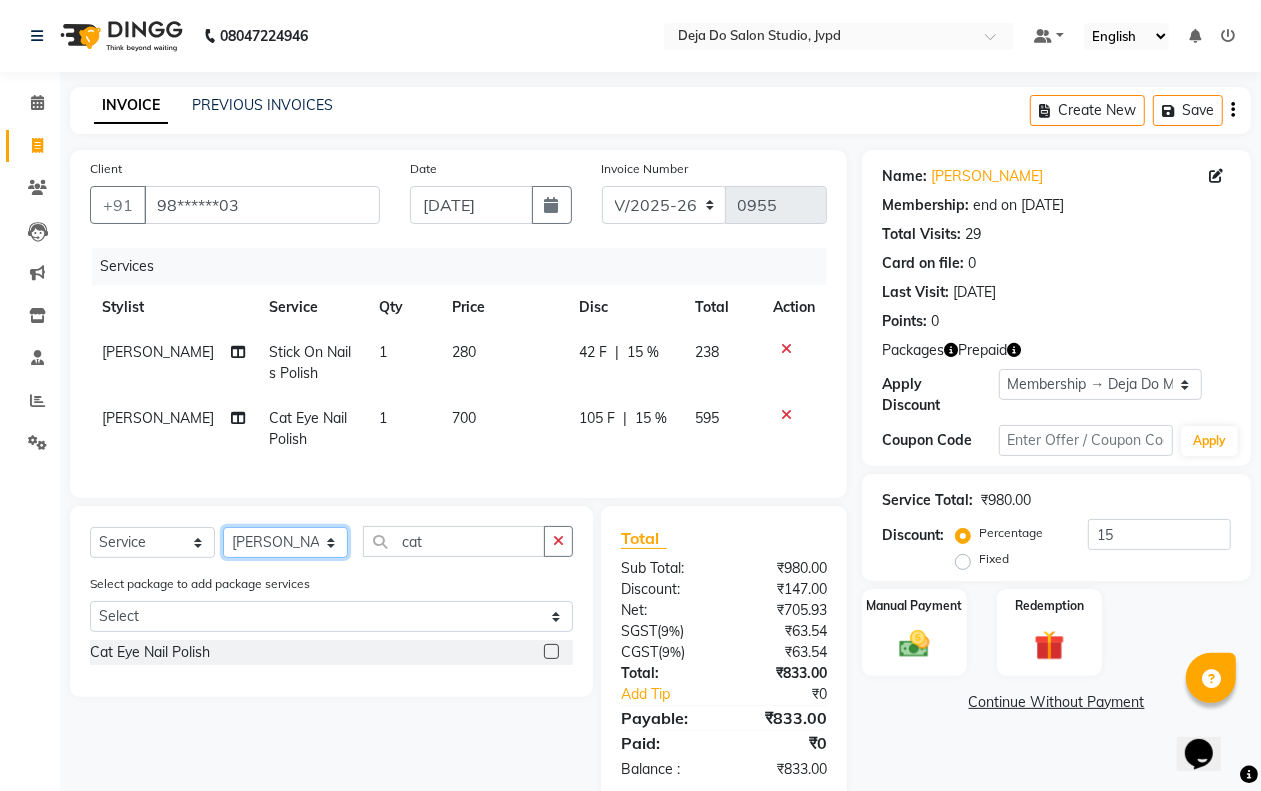 click on "Select Stylist Aditi Admin [PERSON_NAME]  [PERSON_NAME] Danish  Salamani [PERSON_NAME] [PERSON_NAME] Rashi [PERSON_NAME] [PERSON_NAME] [PERSON_NAME] [PERSON_NAME] [PERSON_NAME]" 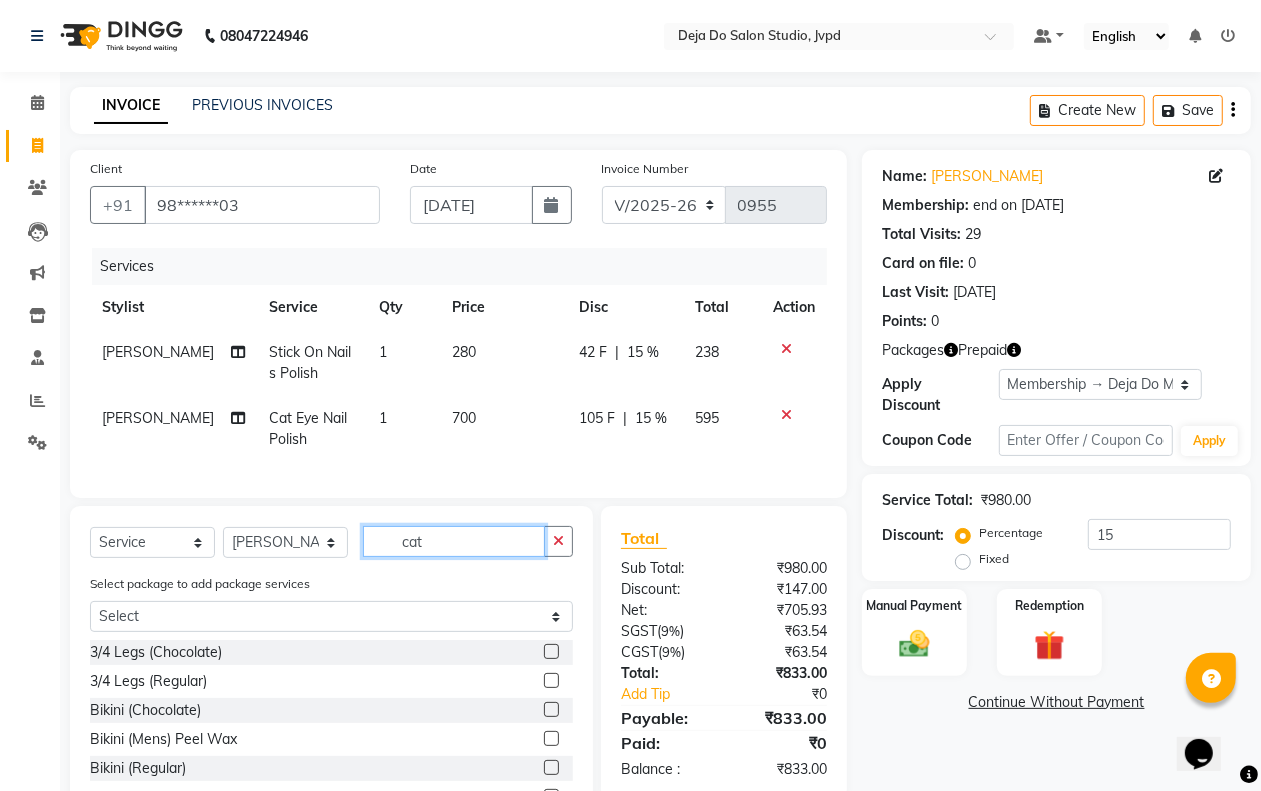 click on "cat" 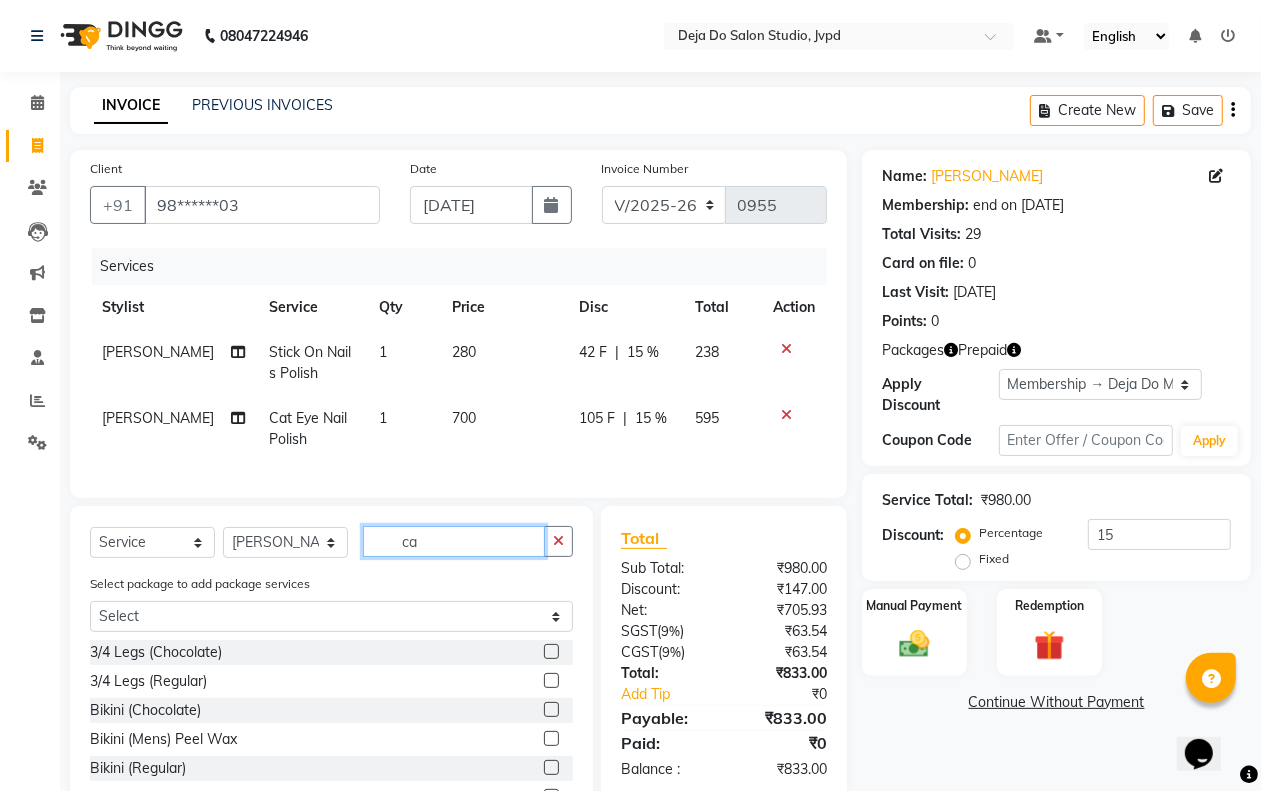type on "c" 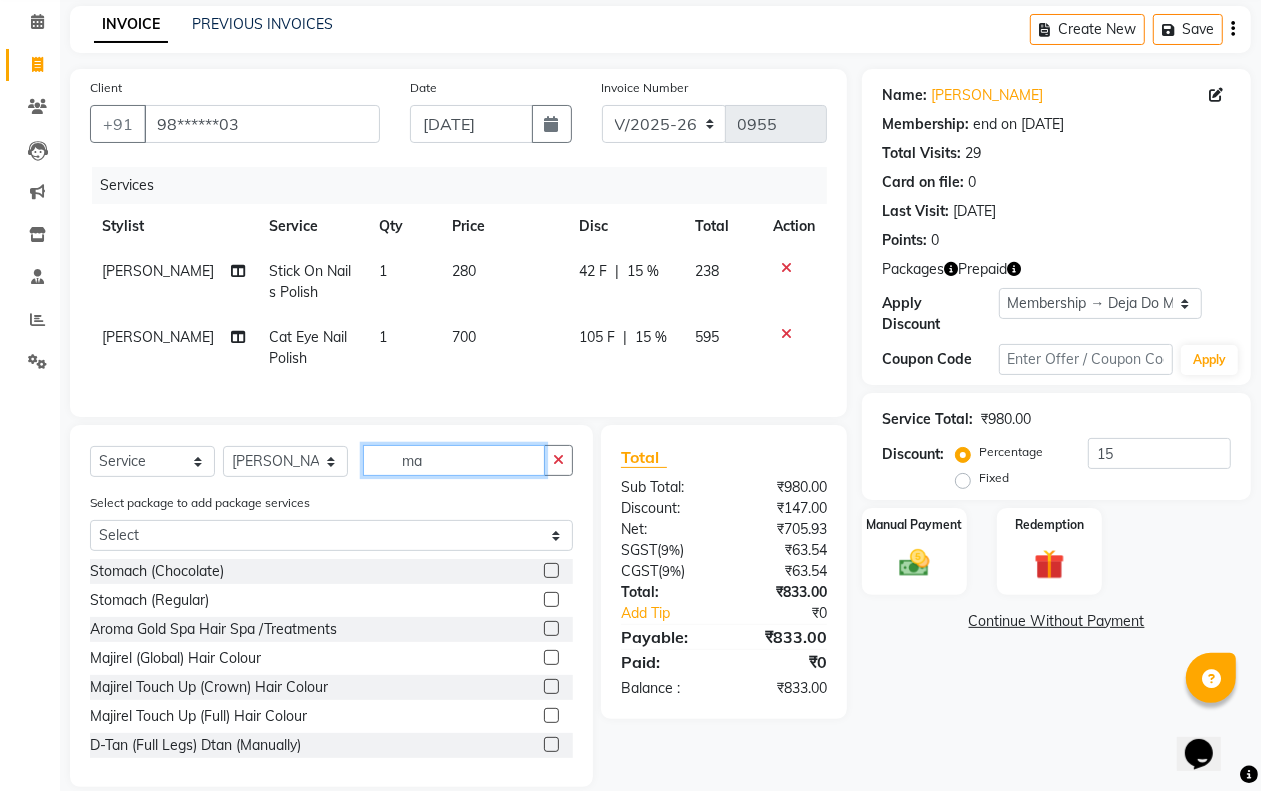 scroll, scrollTop: 125, scrollLeft: 0, axis: vertical 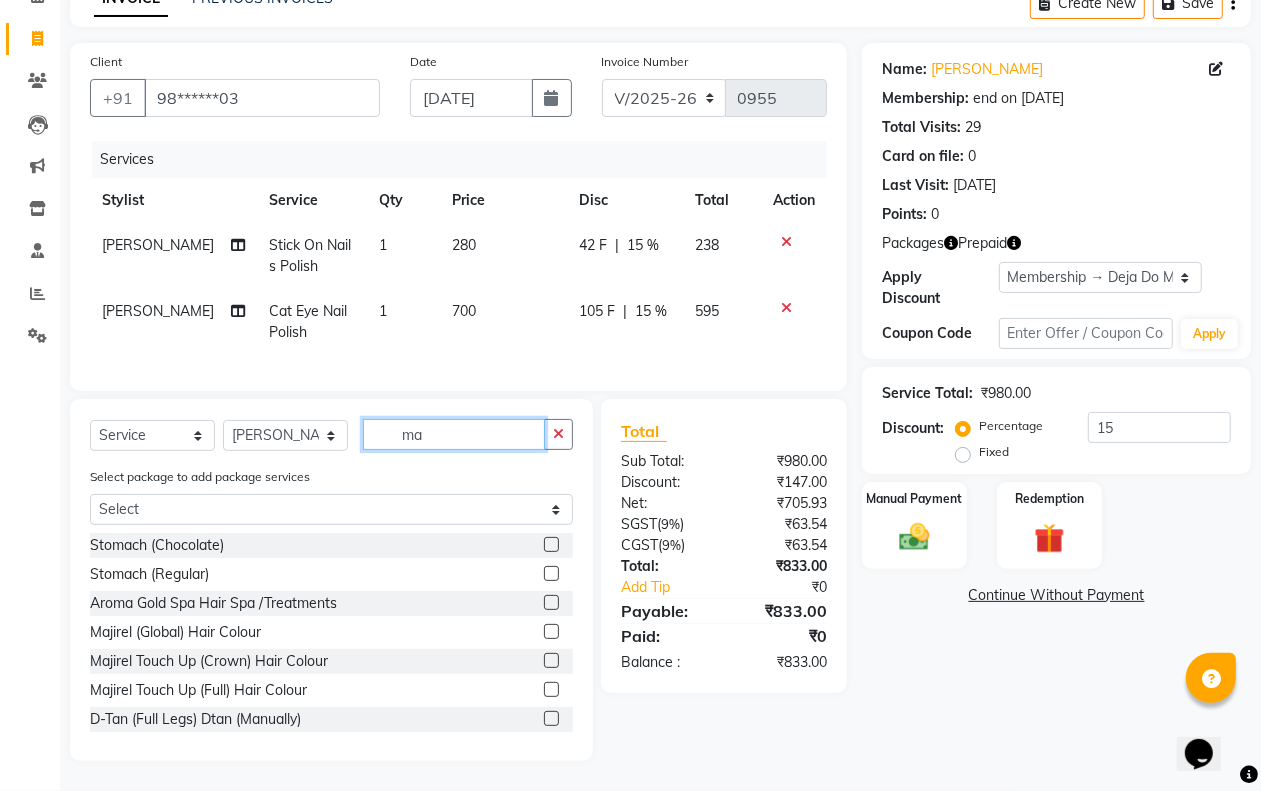 type on "m" 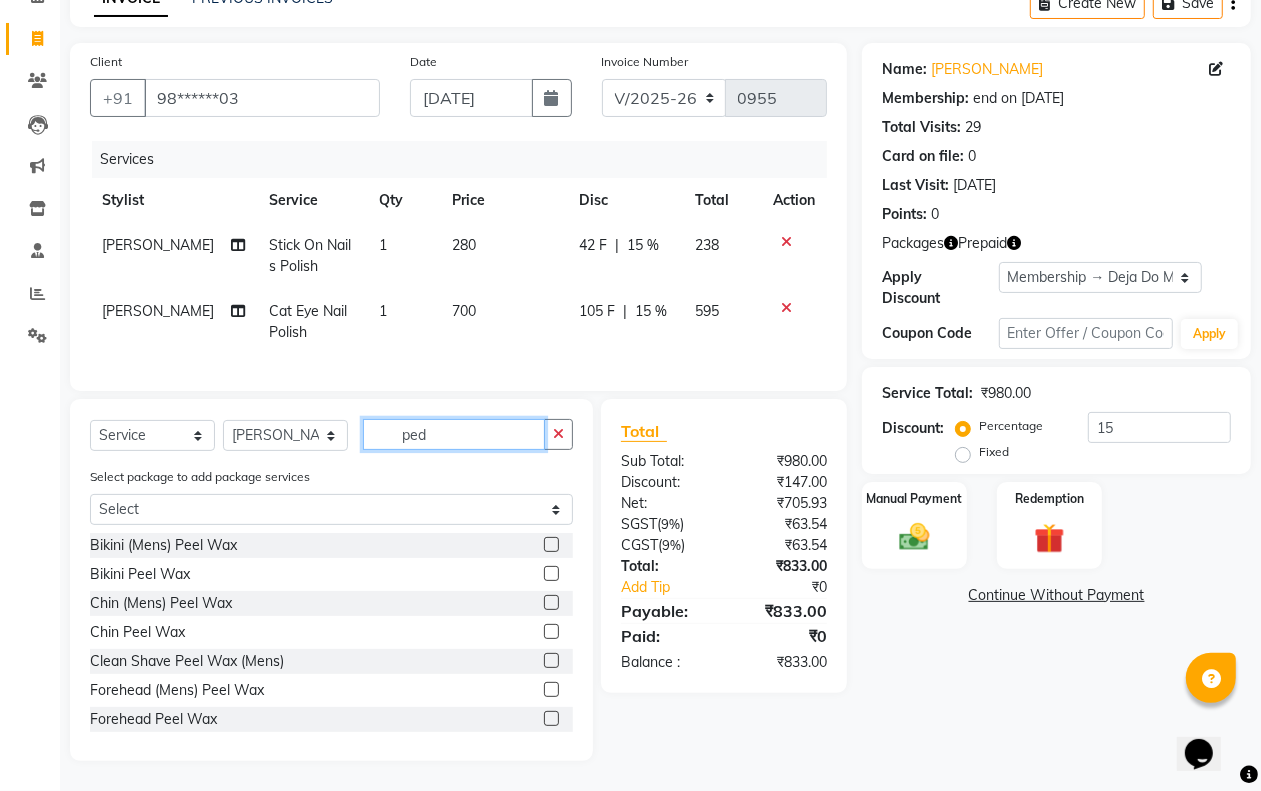 scroll, scrollTop: 70, scrollLeft: 0, axis: vertical 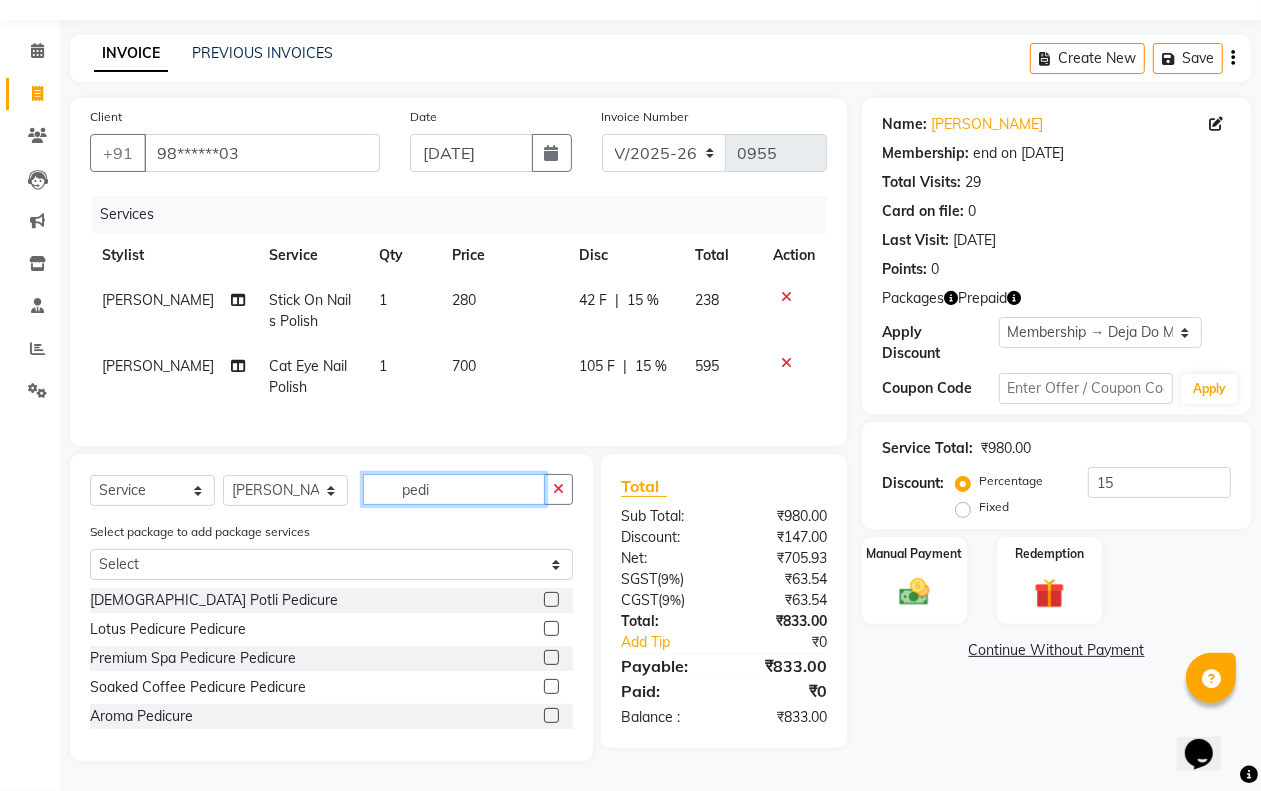 type on "pedi" 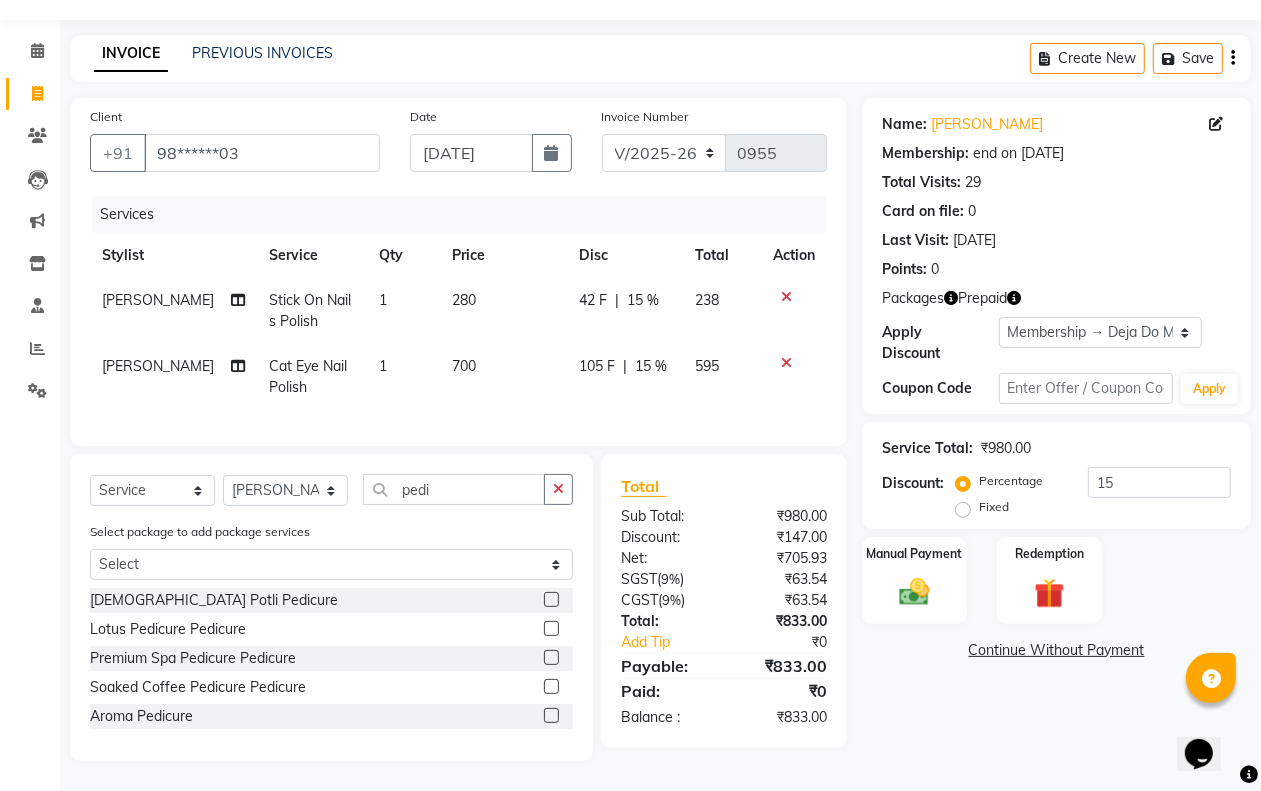 click 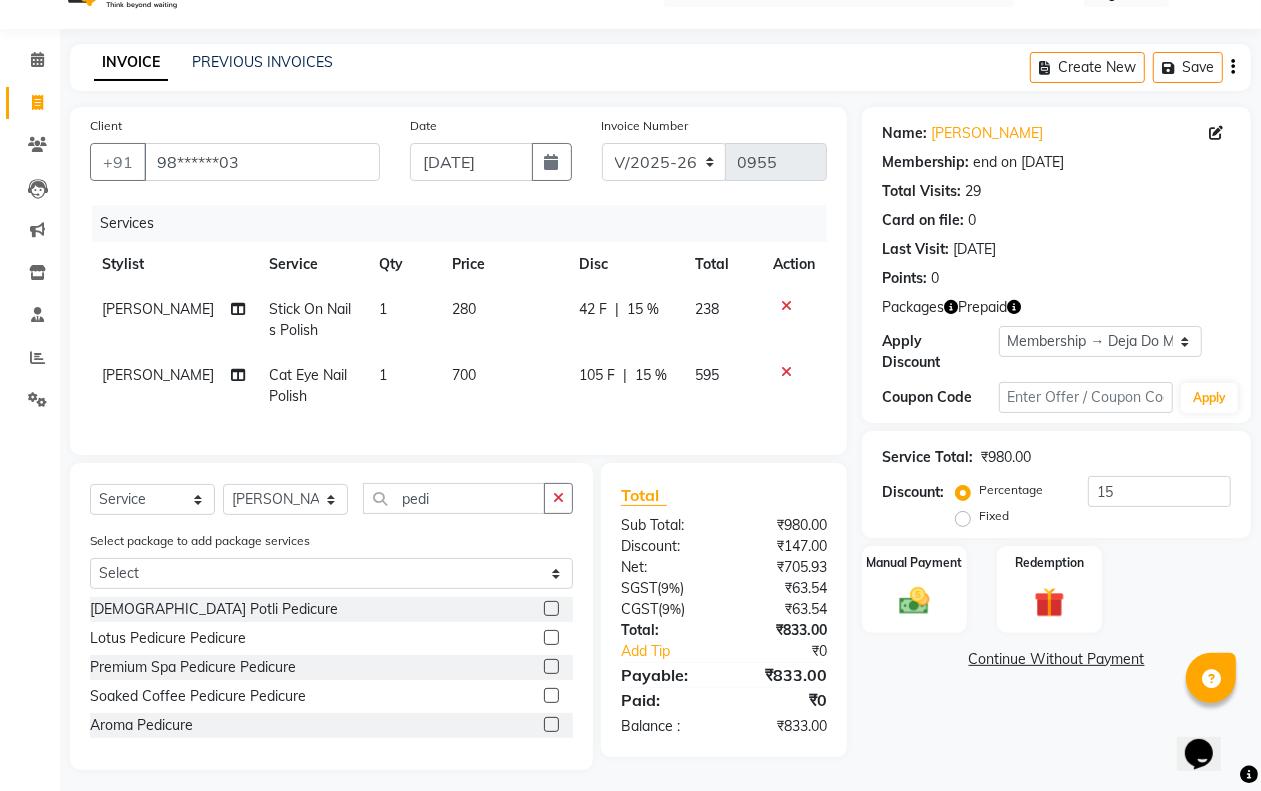 scroll, scrollTop: 70, scrollLeft: 0, axis: vertical 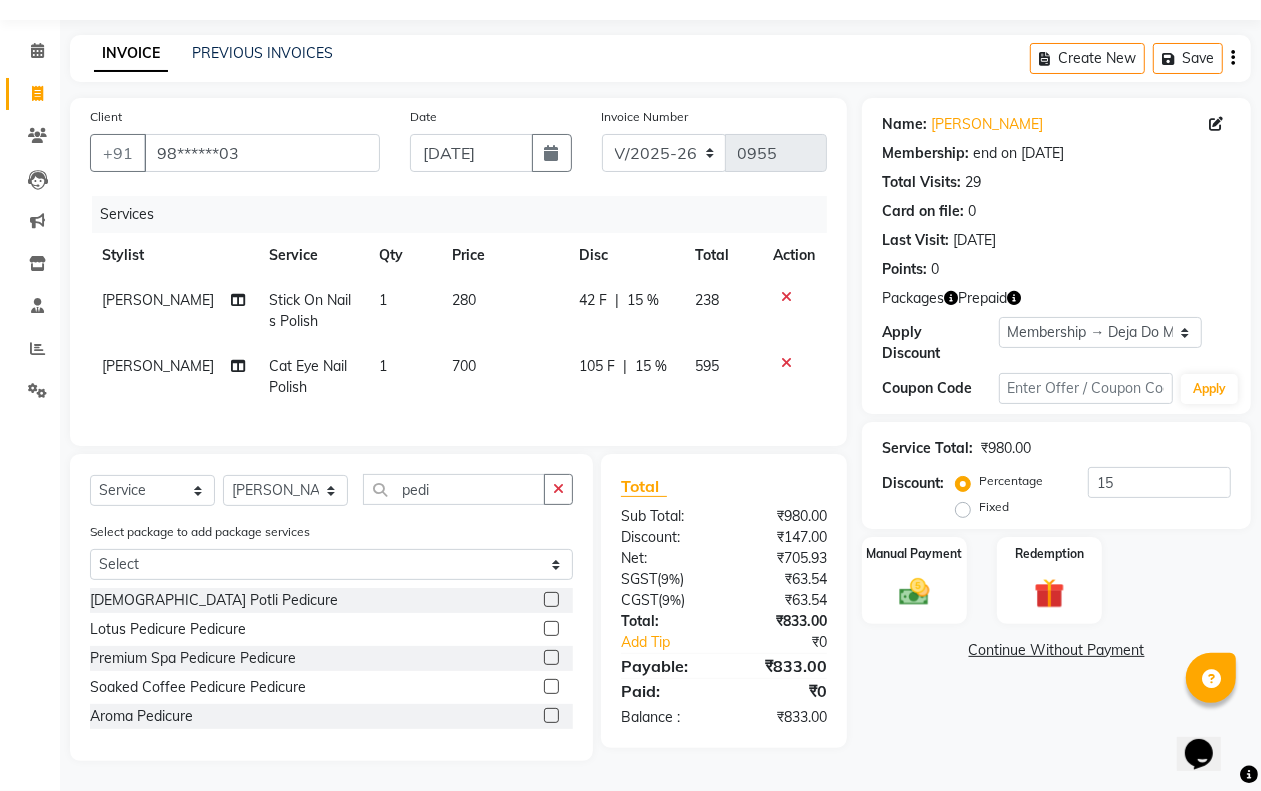 click 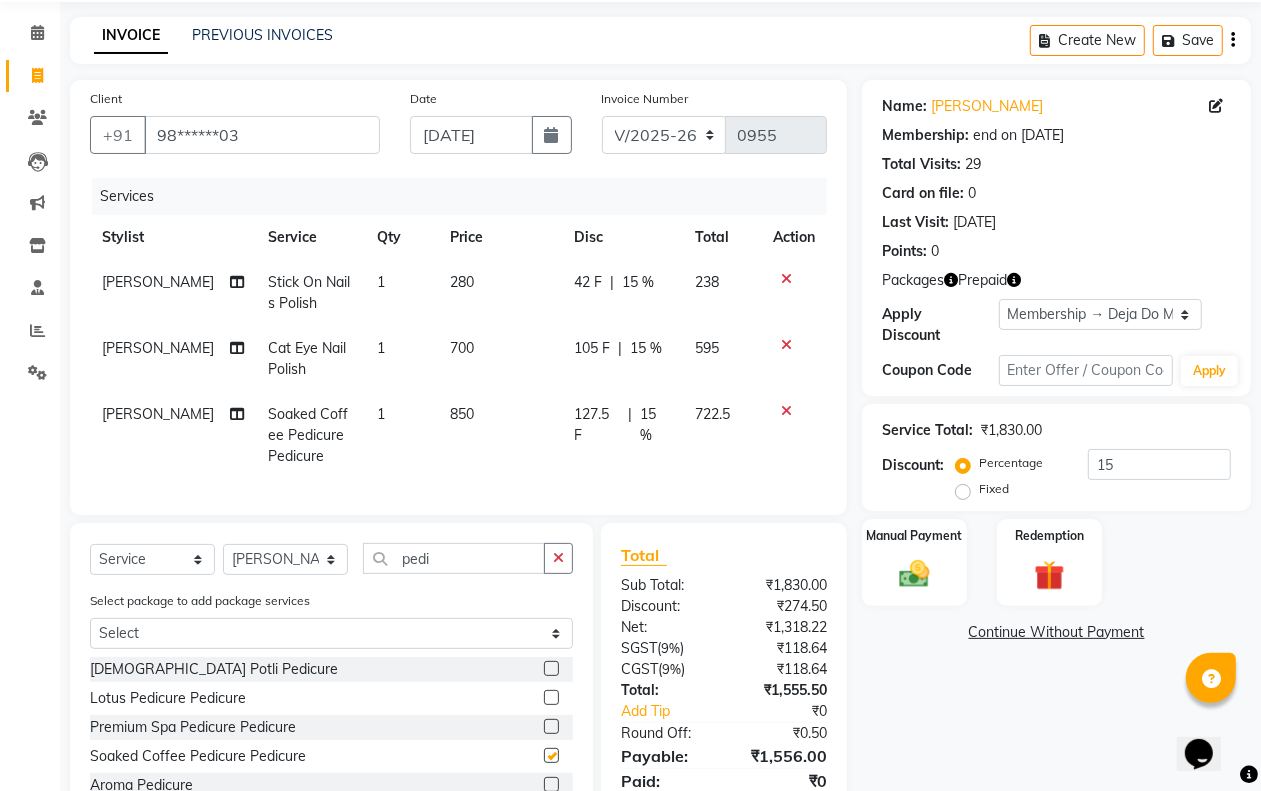 checkbox on "false" 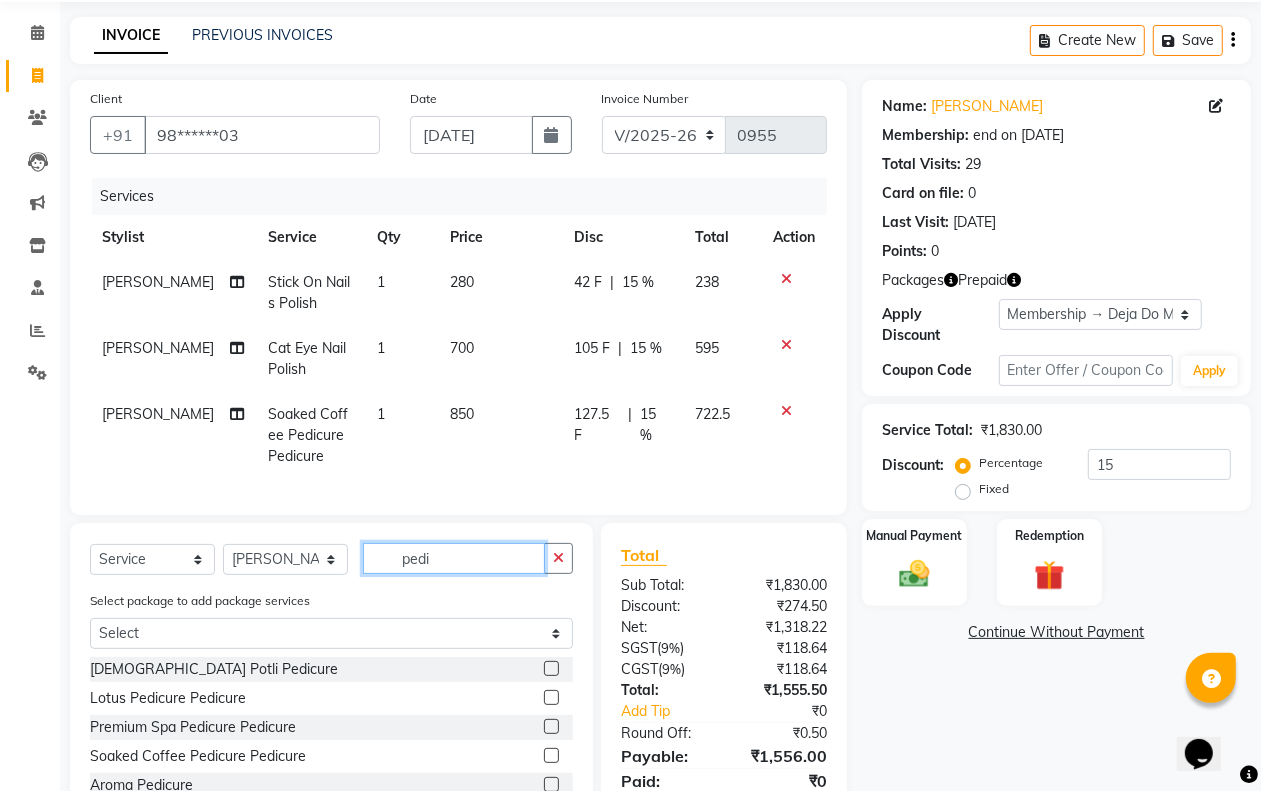 click on "pedi" 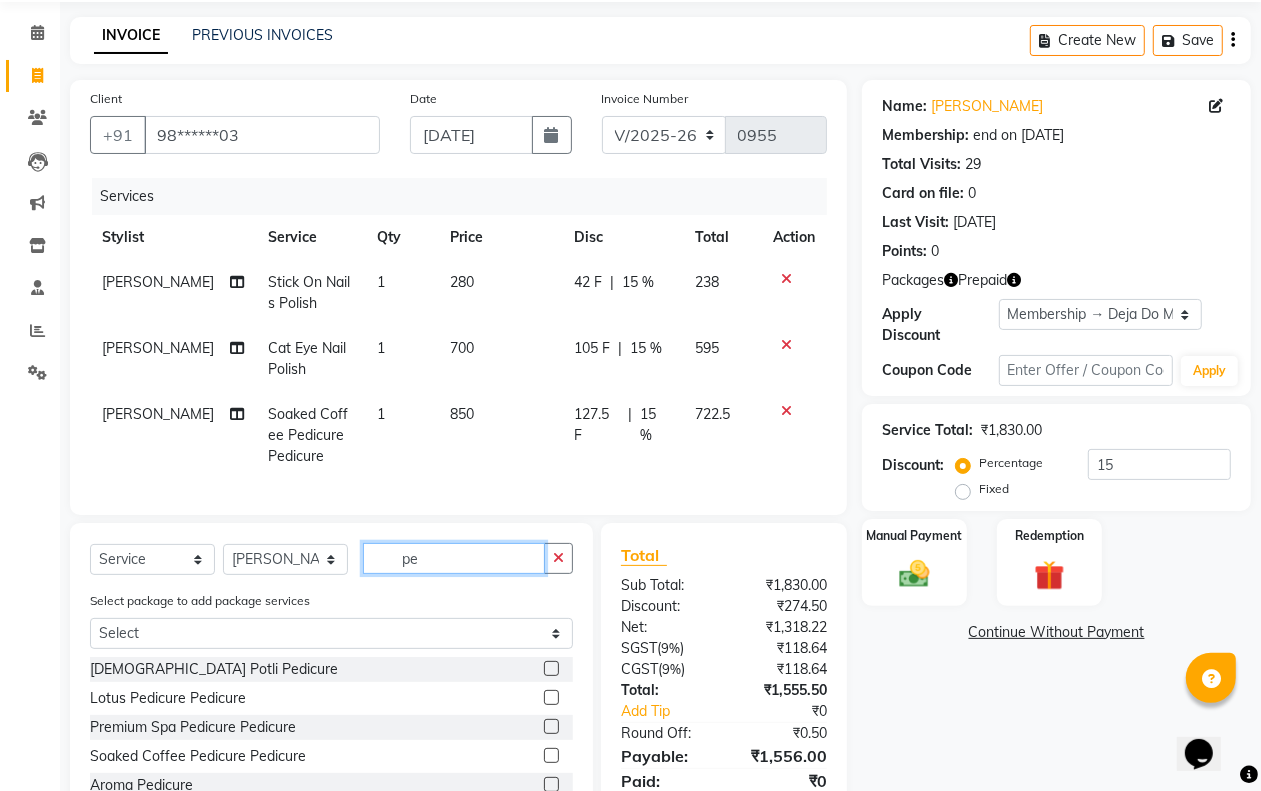type on "p" 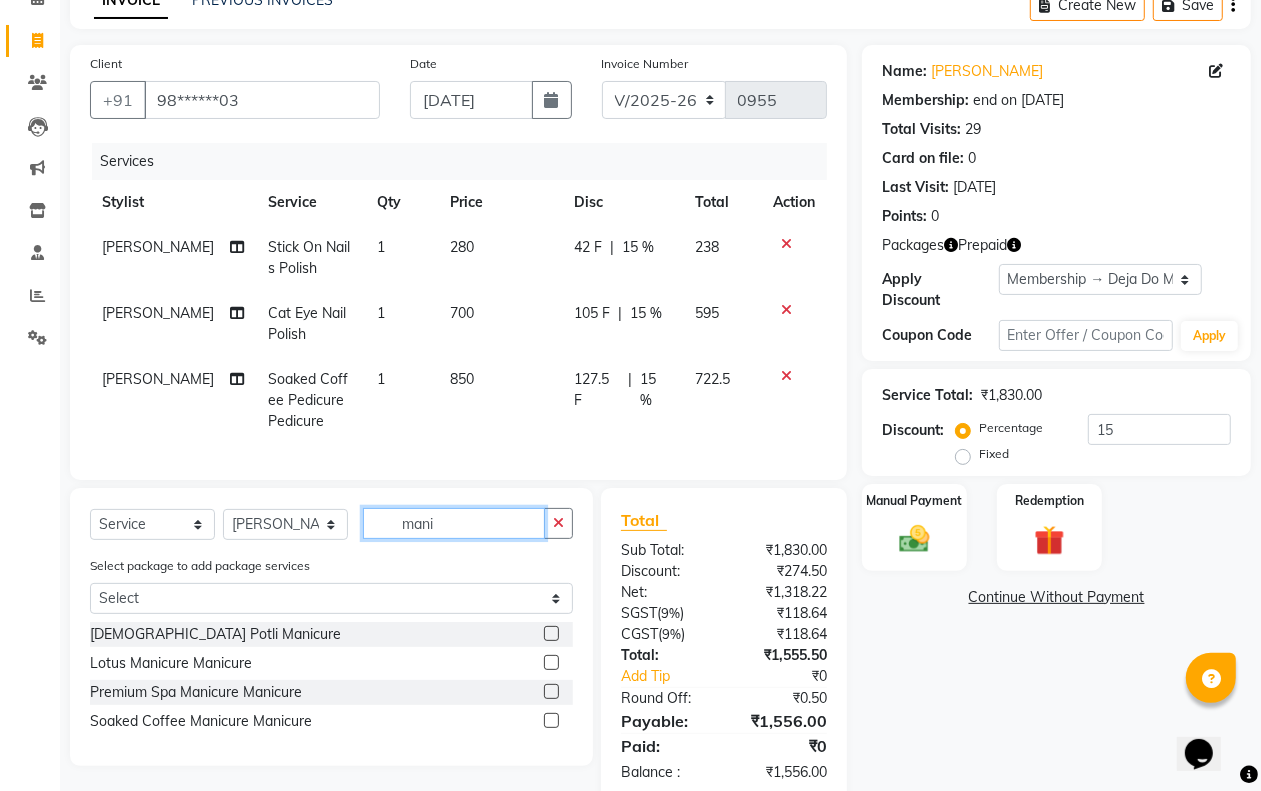 scroll, scrollTop: 165, scrollLeft: 0, axis: vertical 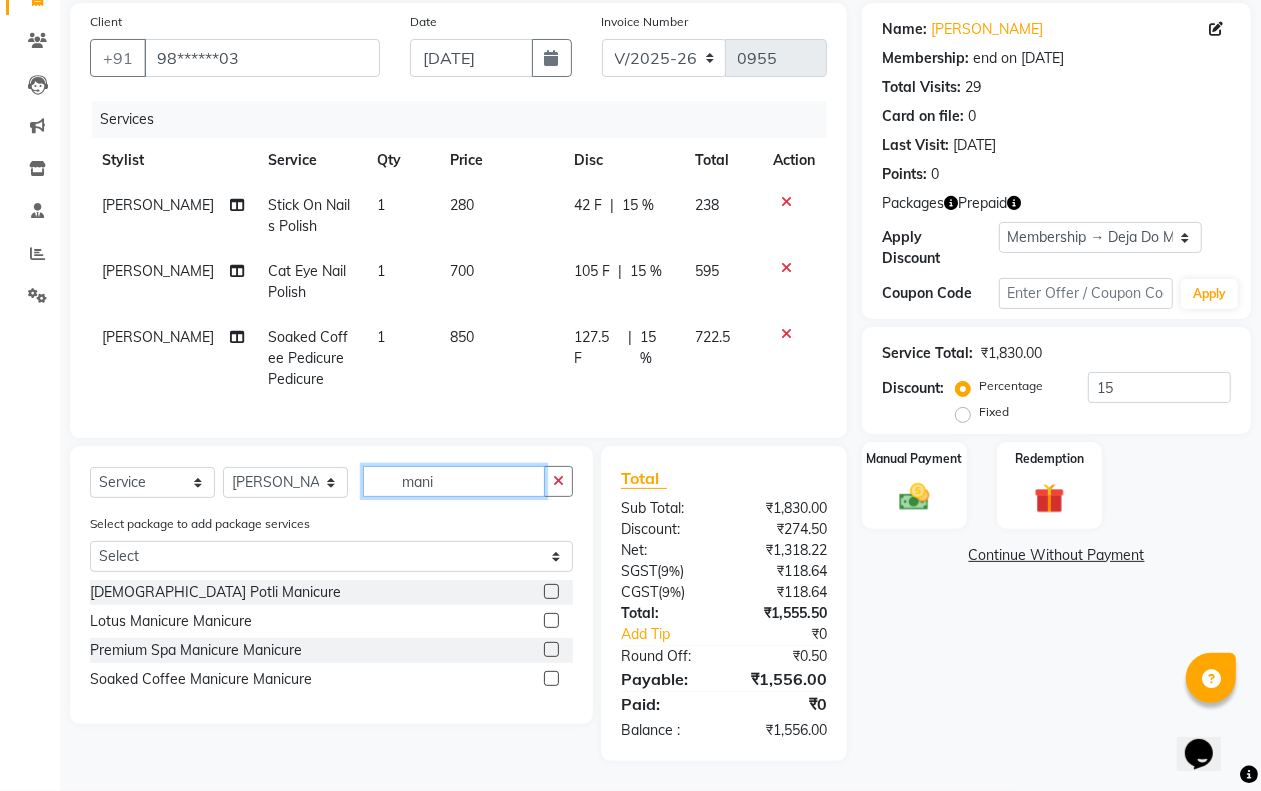 type on "mani" 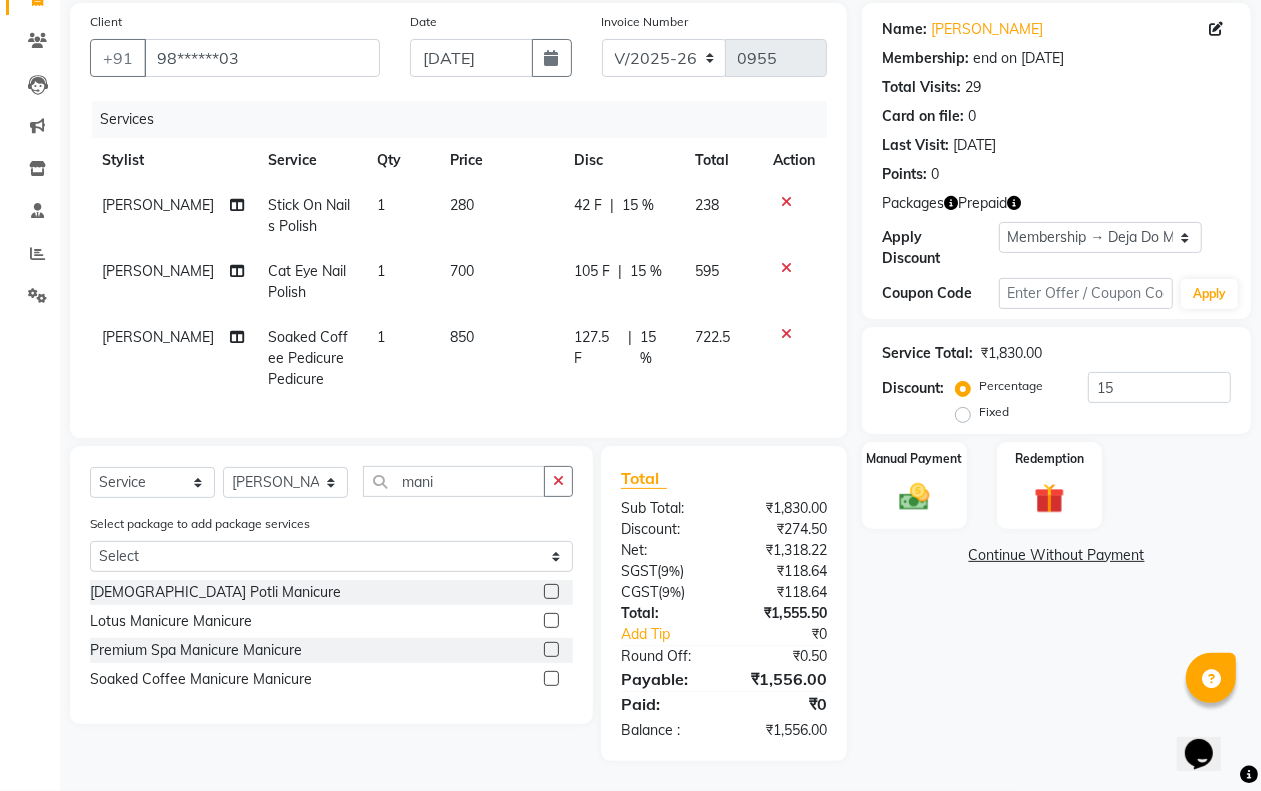 click 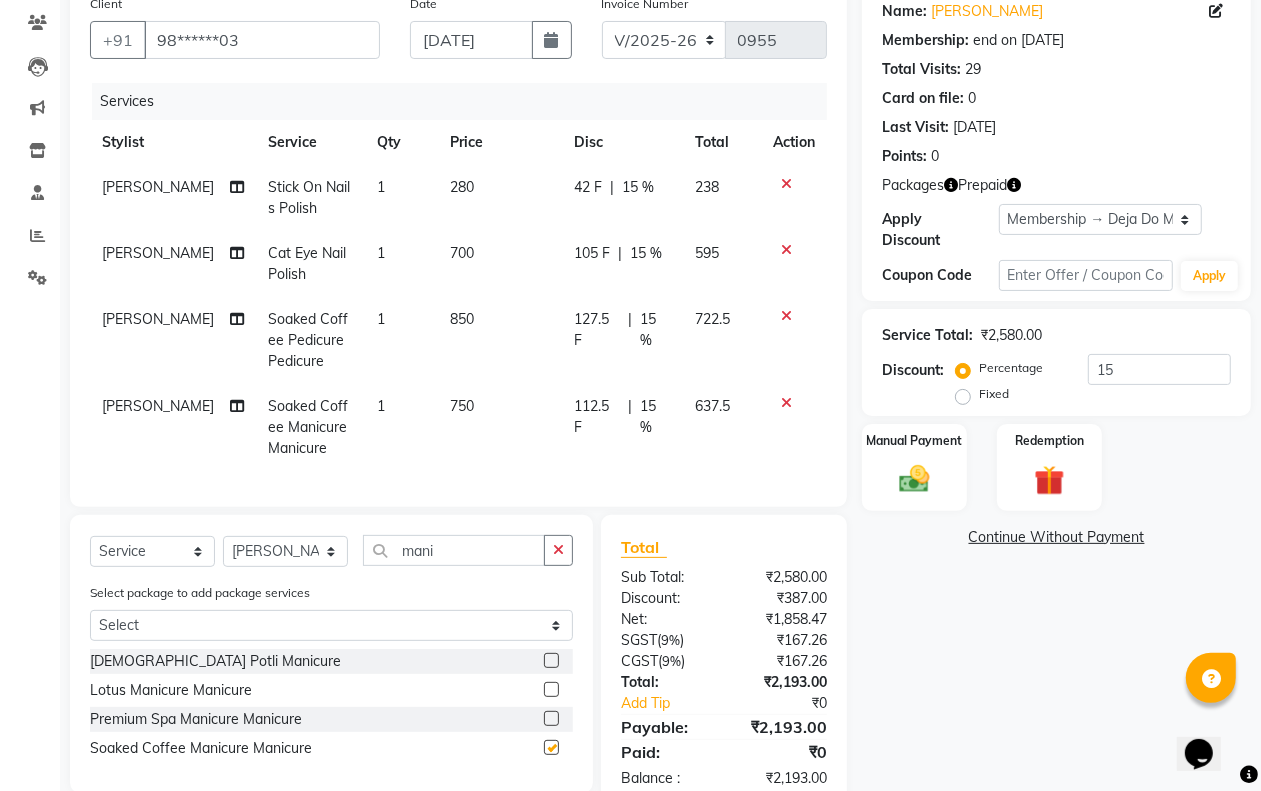 checkbox on "false" 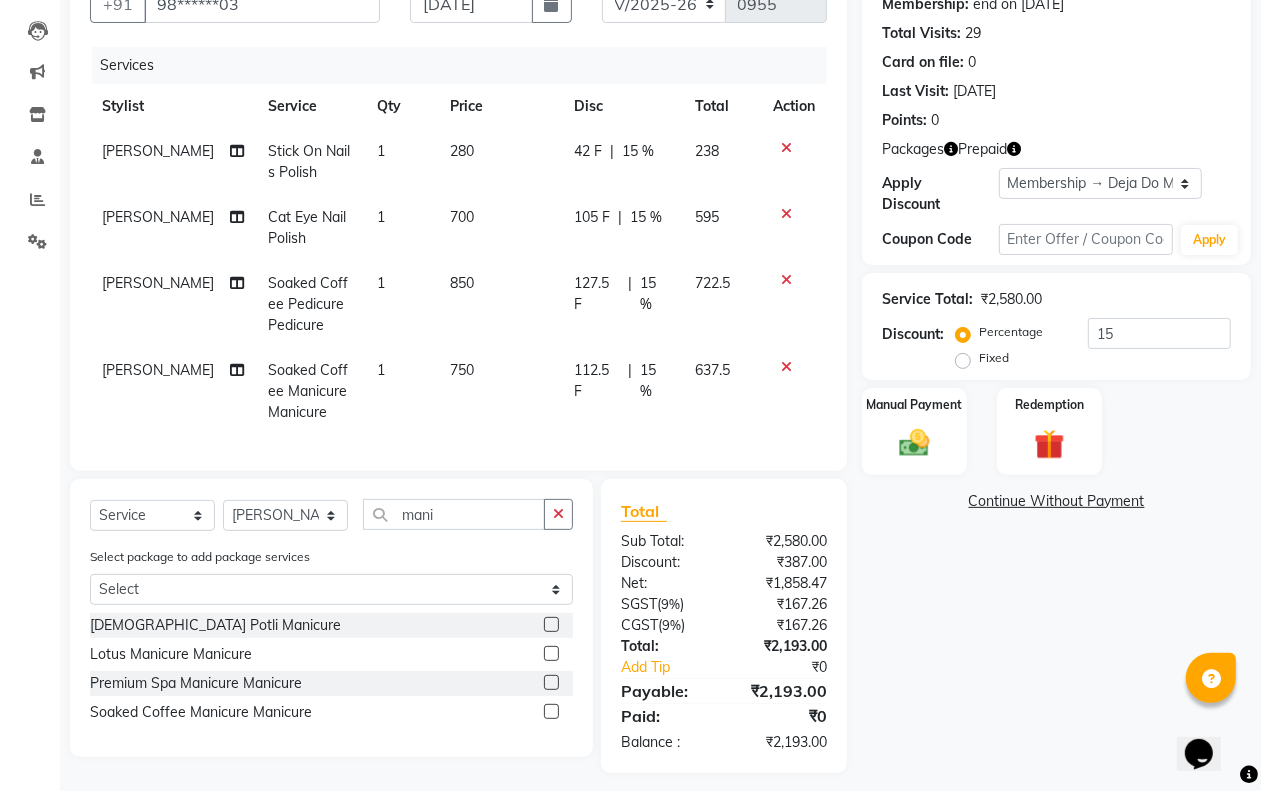 scroll, scrollTop: 231, scrollLeft: 0, axis: vertical 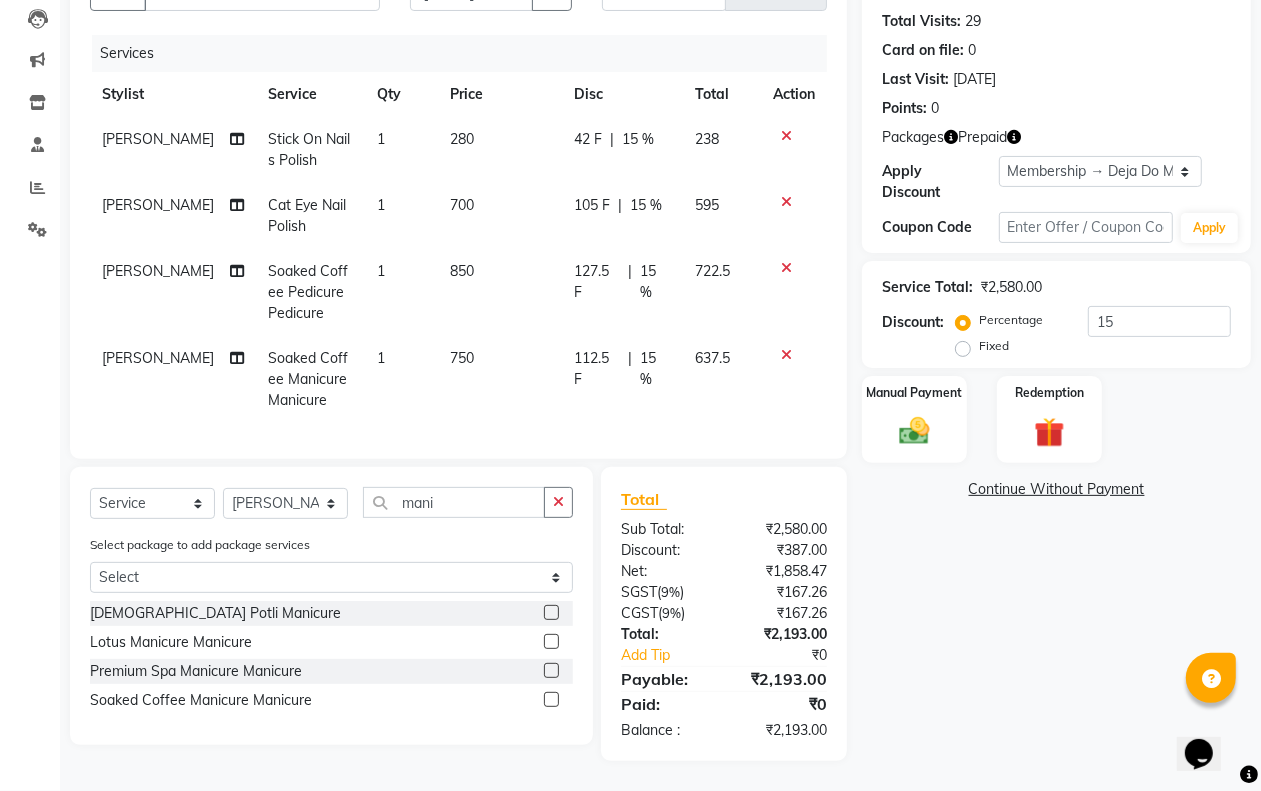 click on "Select  Service  Product  Membership  Package Voucher Prepaid Gift Card  Select Stylist Aditi Admin [PERSON_NAME]  [PERSON_NAME] Danish  Salamani [PERSON_NAME] [PERSON_NAME] Rashi [PERSON_NAME] [PERSON_NAME] [PERSON_NAME] Salamani [PERSON_NAME] [PERSON_NAME] mani Select package to add package services Select Deja Do Membership Ayurveda Potli Manicure  Lotus Manicure Manicure  Premium Spa Manicure Manicure  Soaked Coffee Manicure Manicure" 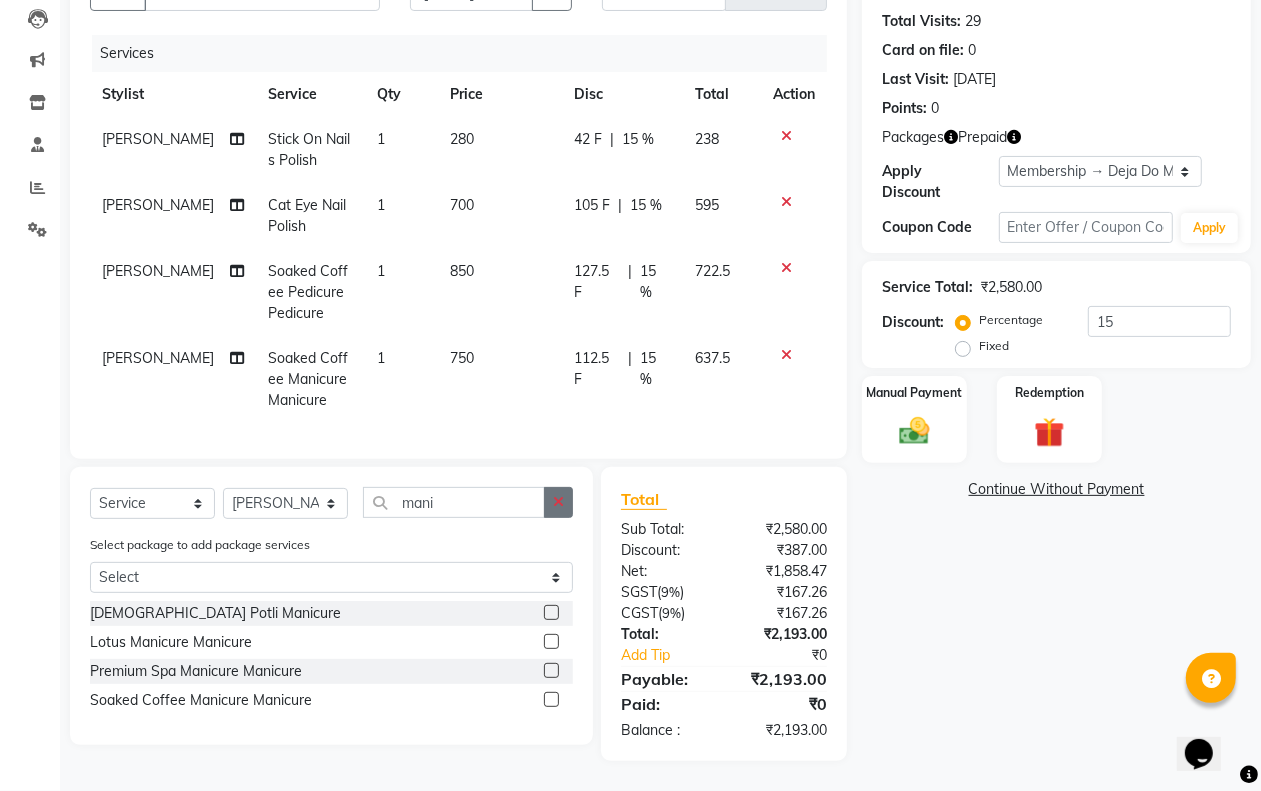 click 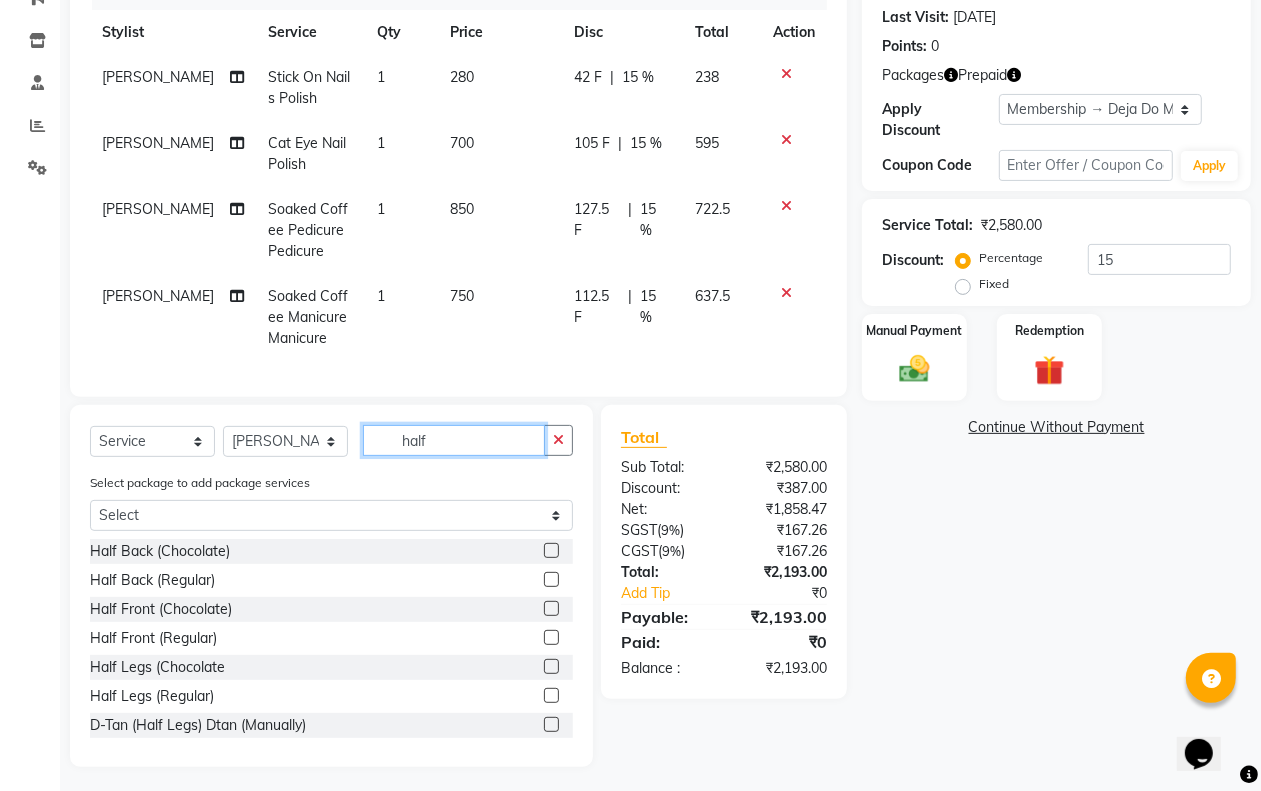 scroll, scrollTop: 298, scrollLeft: 0, axis: vertical 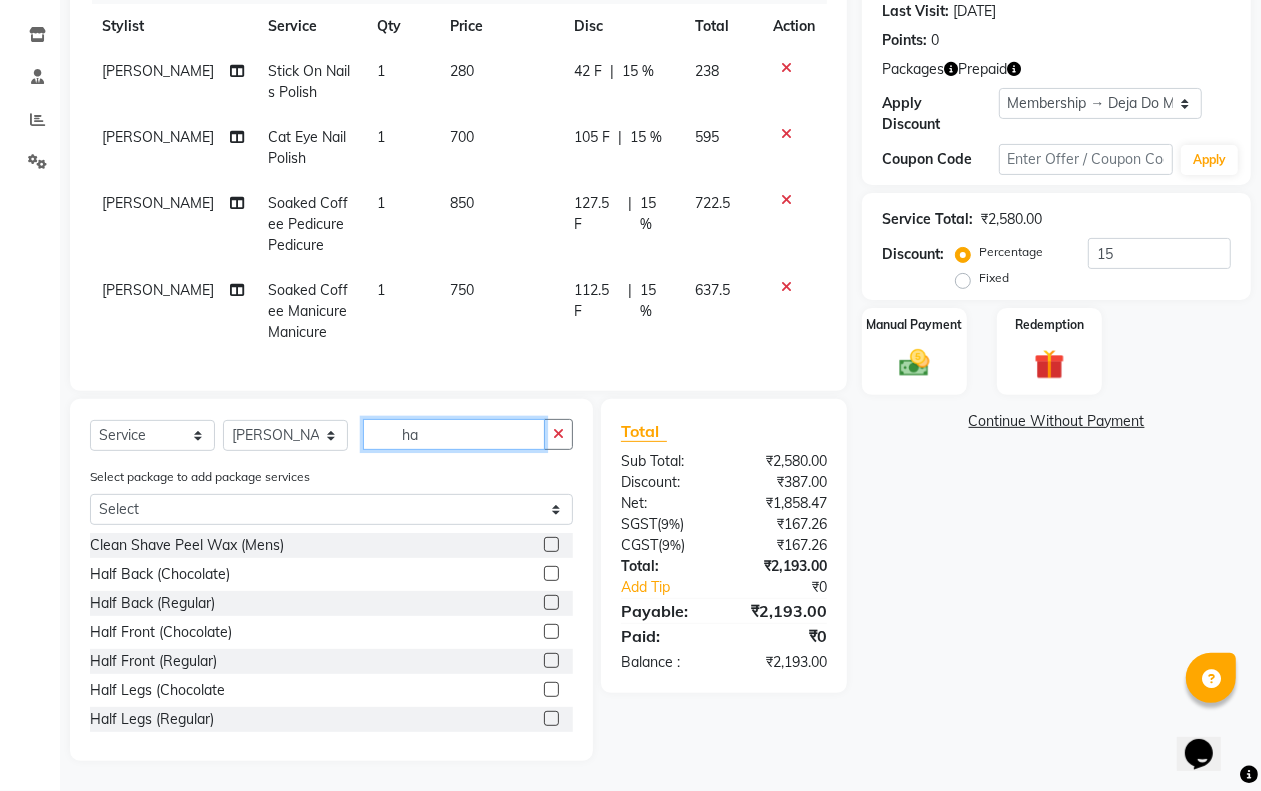 type on "h" 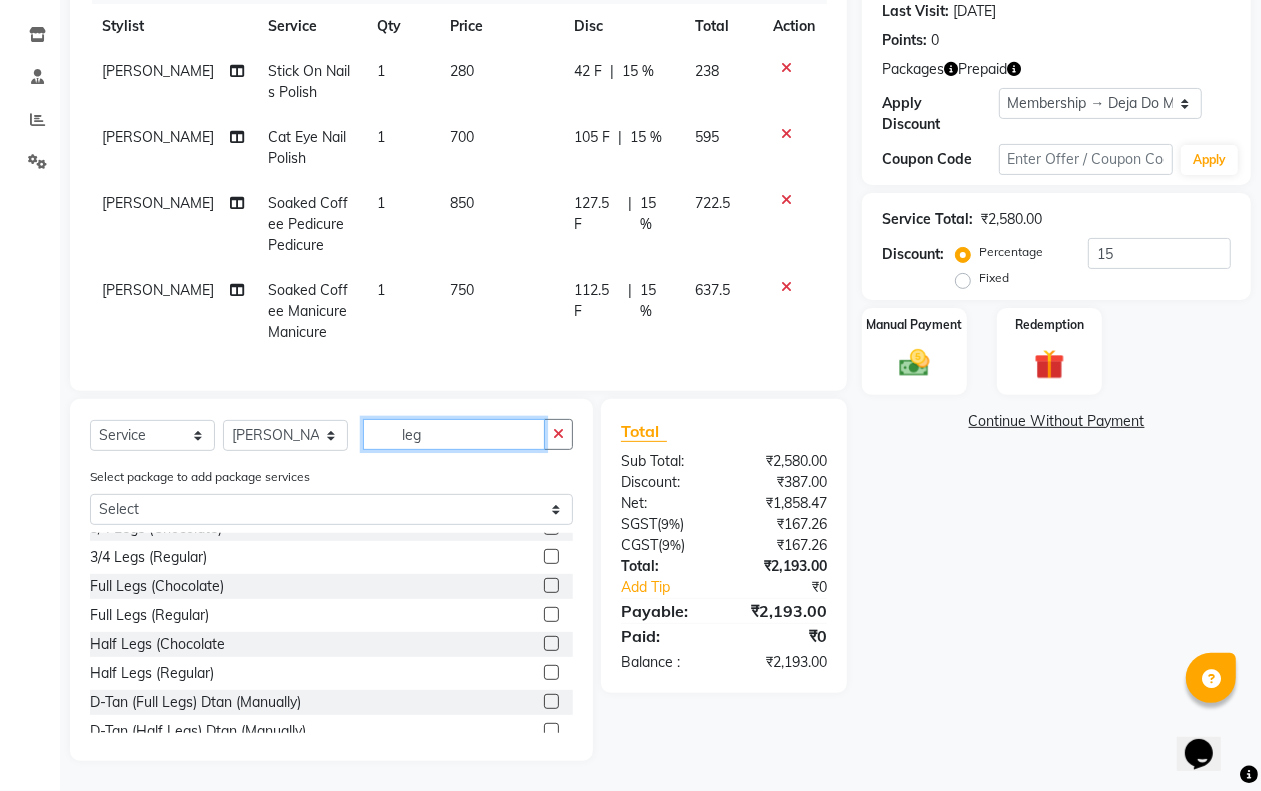 scroll, scrollTop: 0, scrollLeft: 0, axis: both 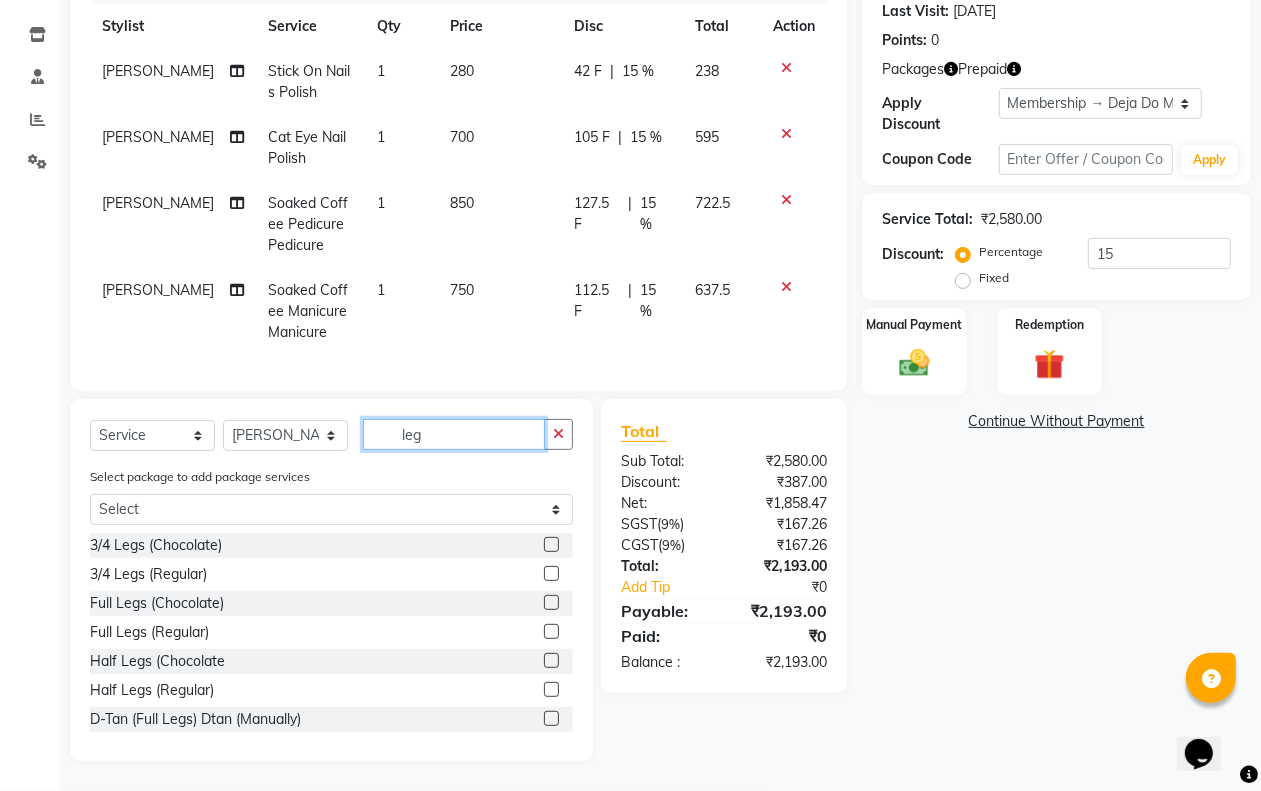 type on "leg" 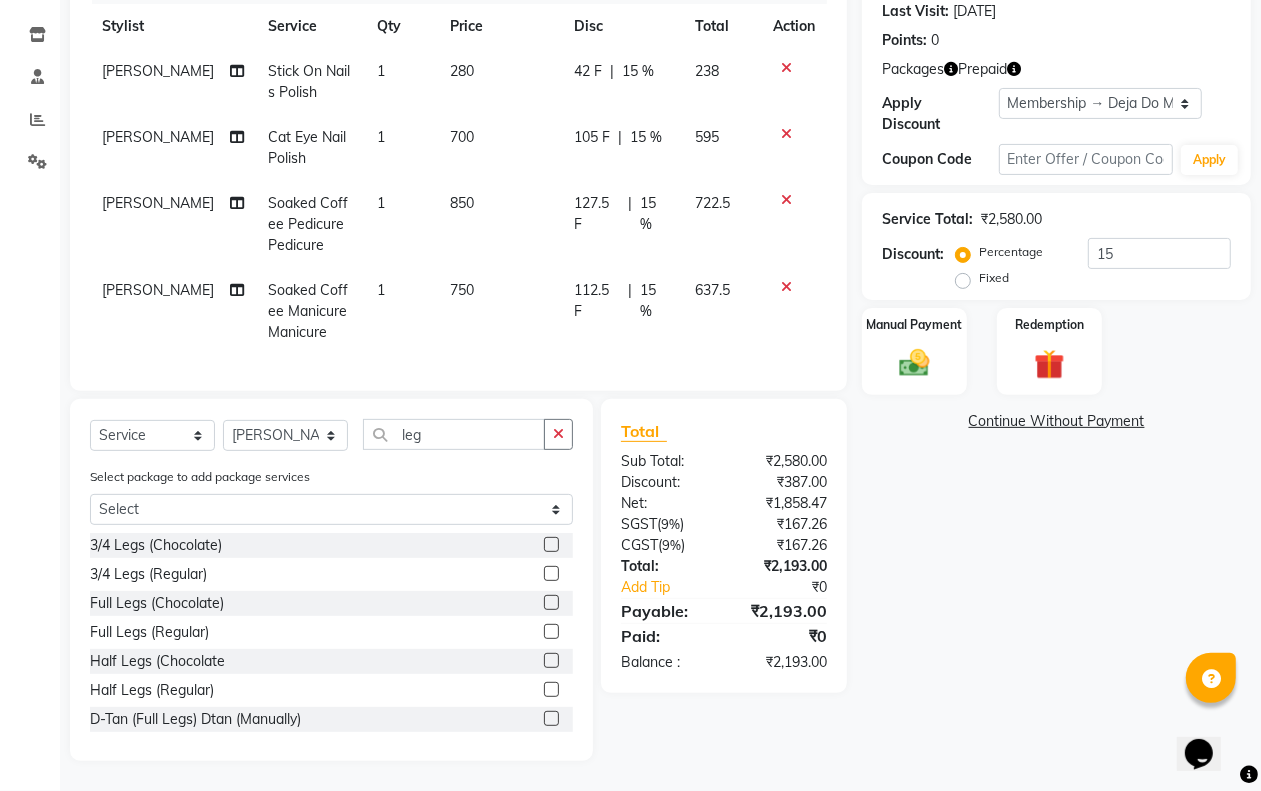 click 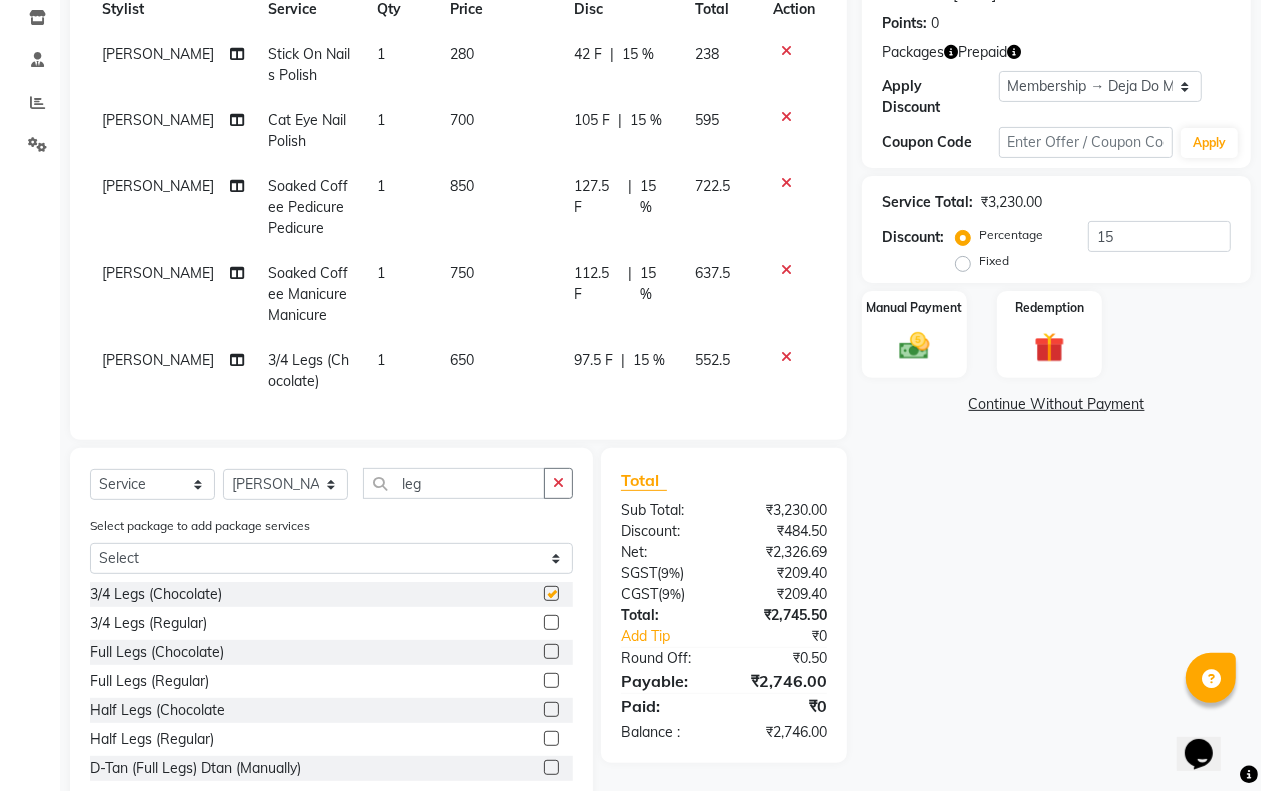 checkbox on "false" 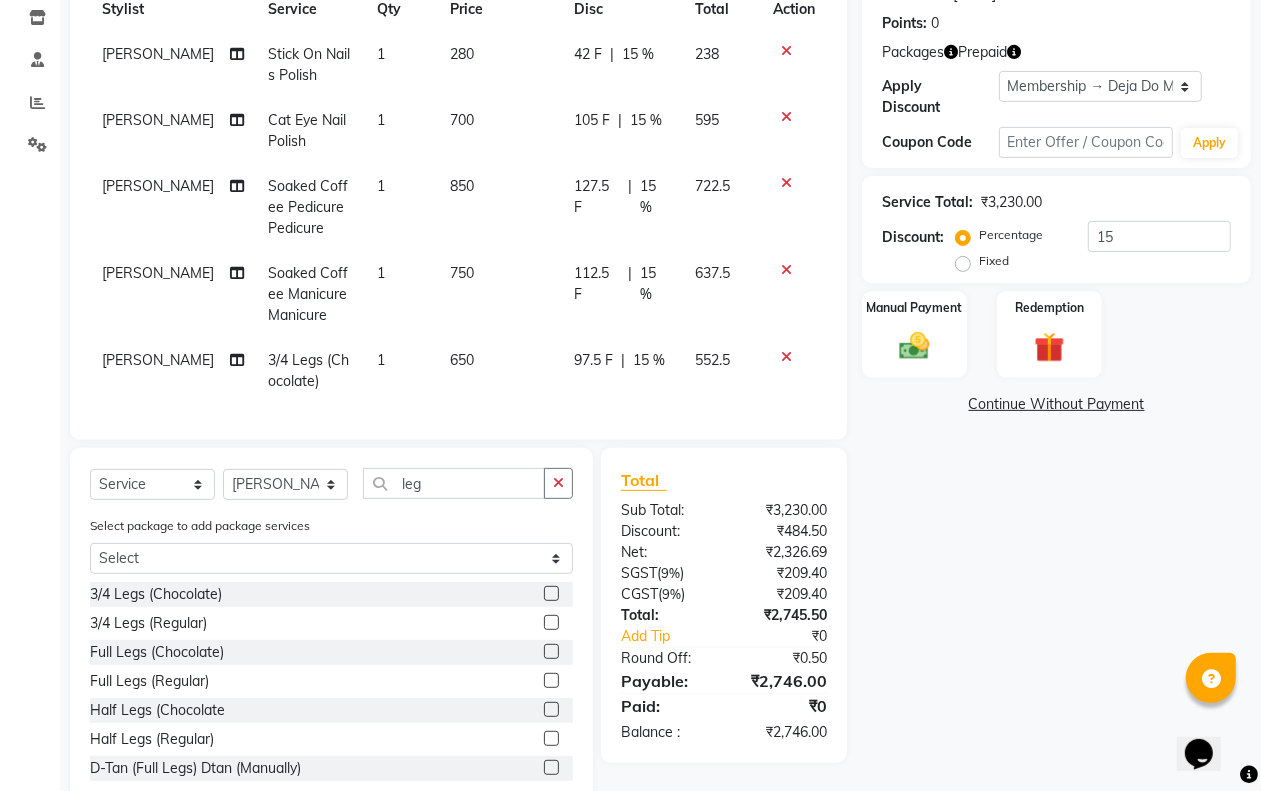 click on "650" 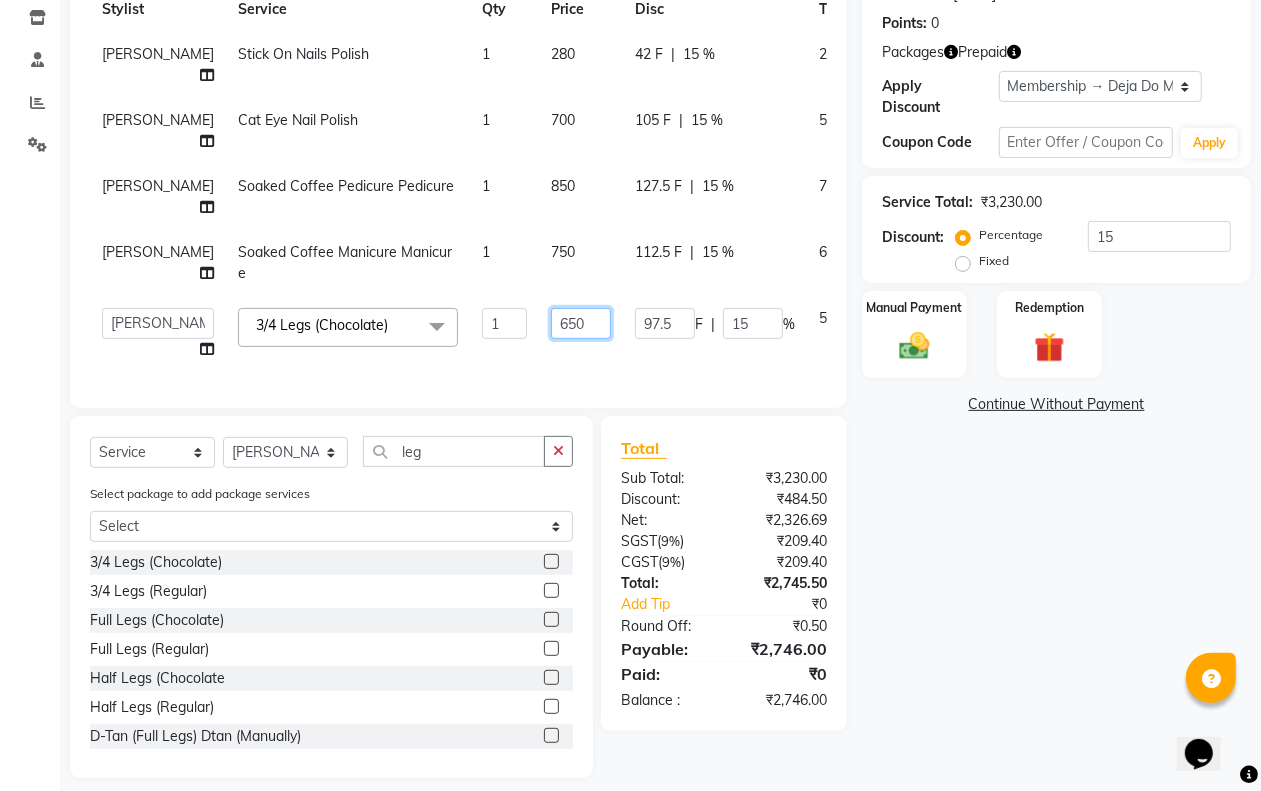 click on "650" 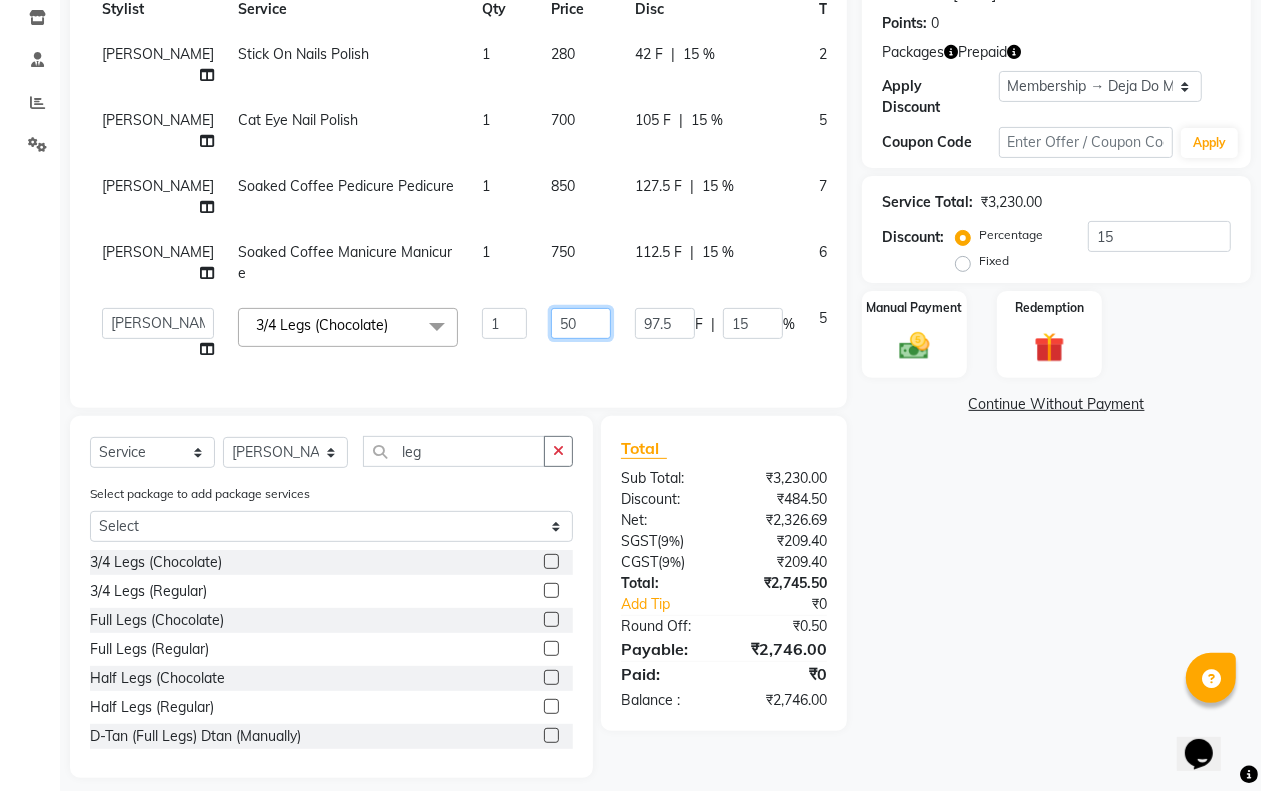 type on "550" 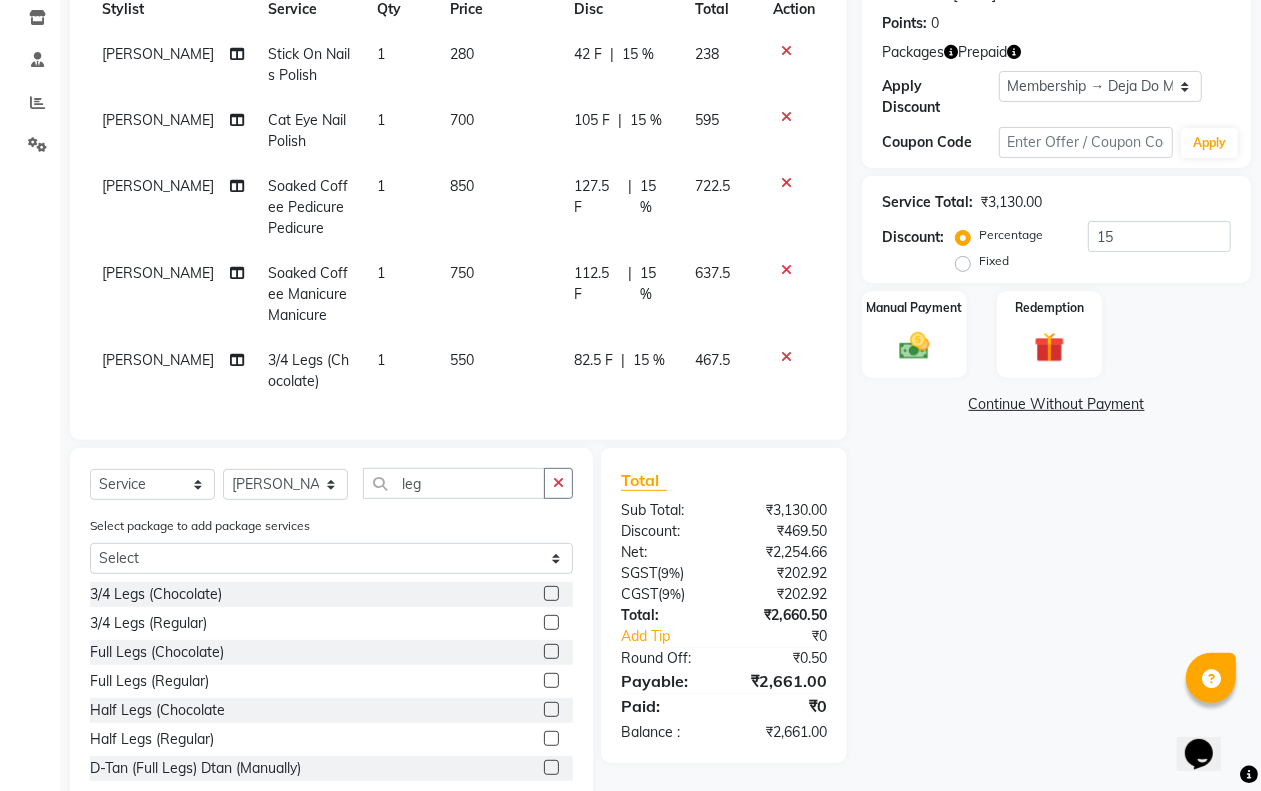 click on "550" 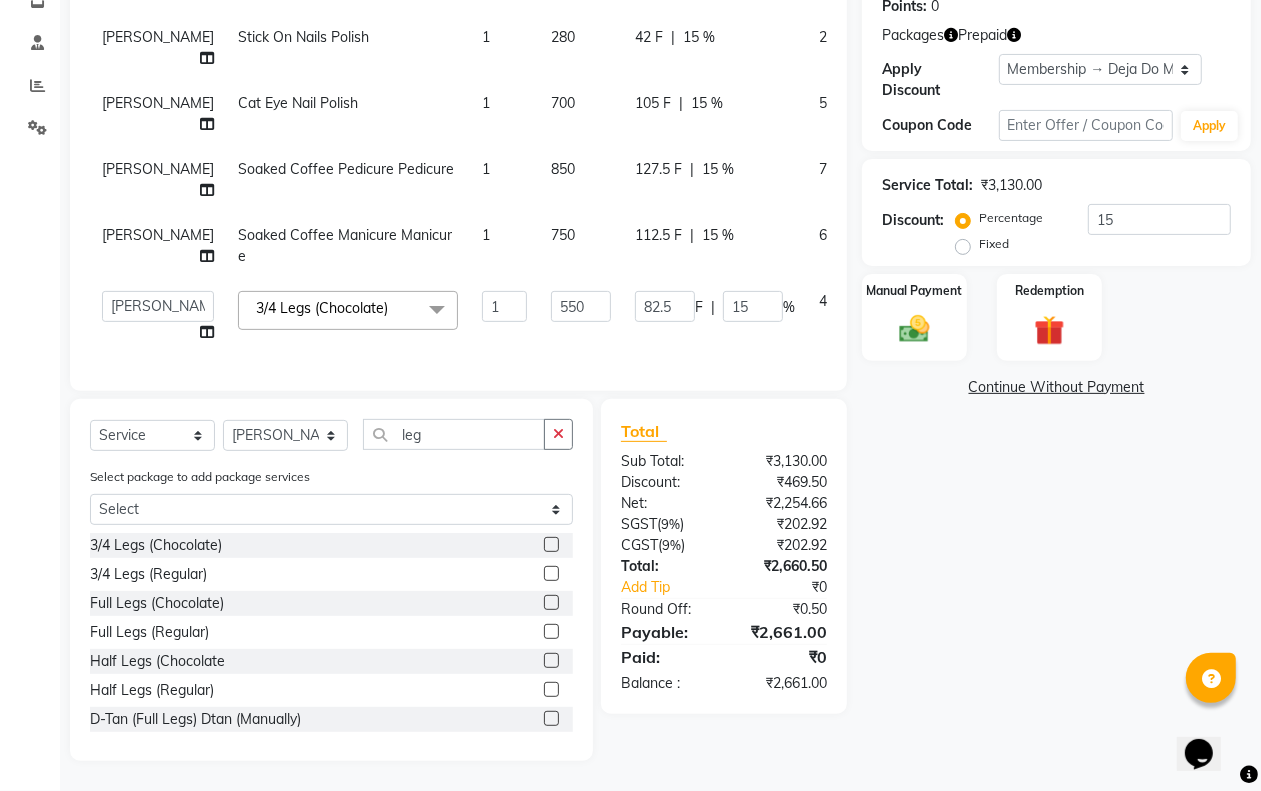scroll, scrollTop: 375, scrollLeft: 0, axis: vertical 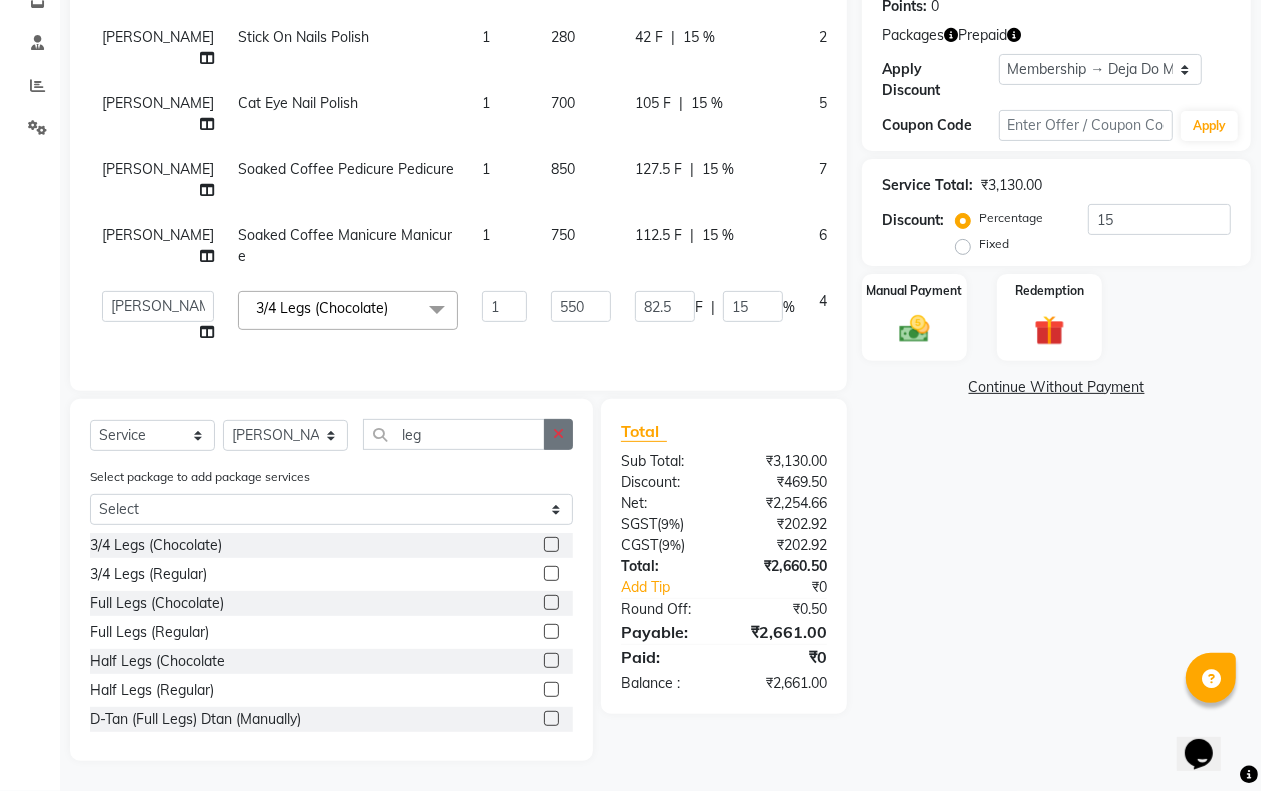 click 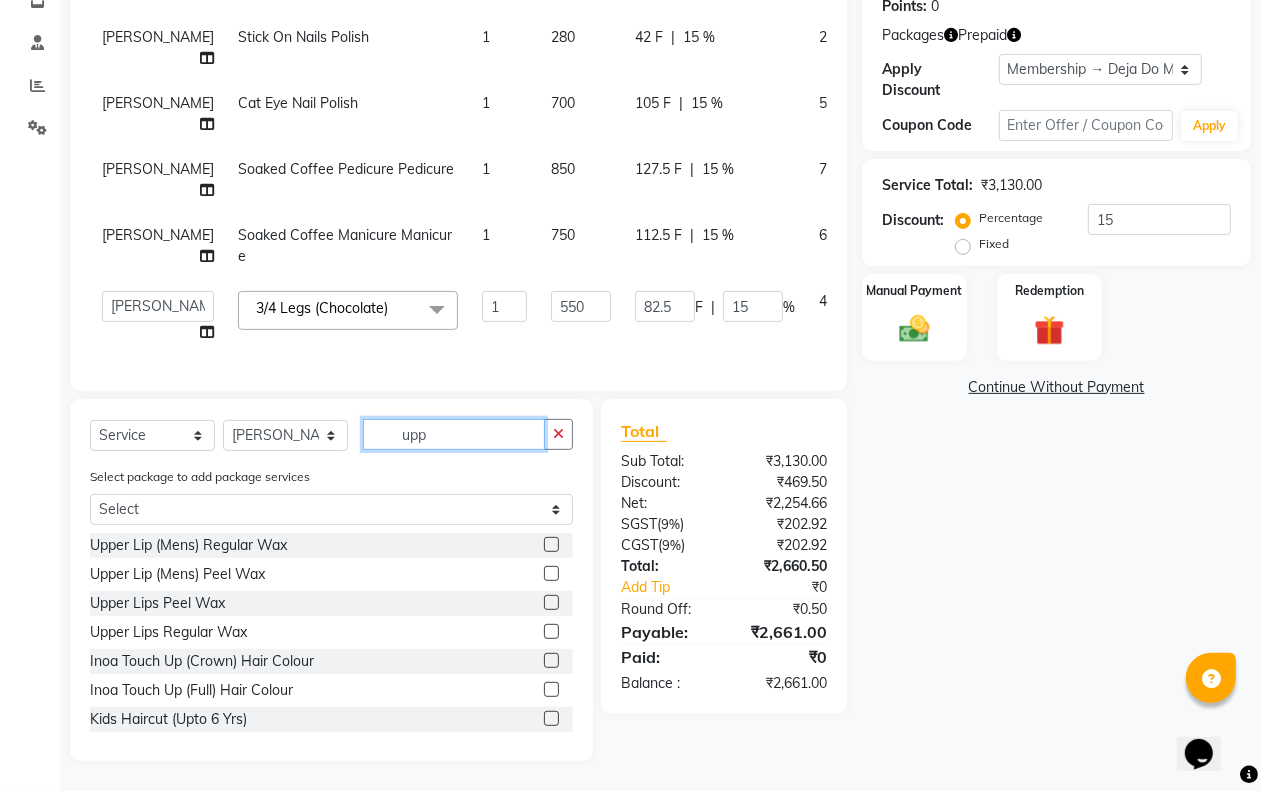 scroll, scrollTop: 328, scrollLeft: 0, axis: vertical 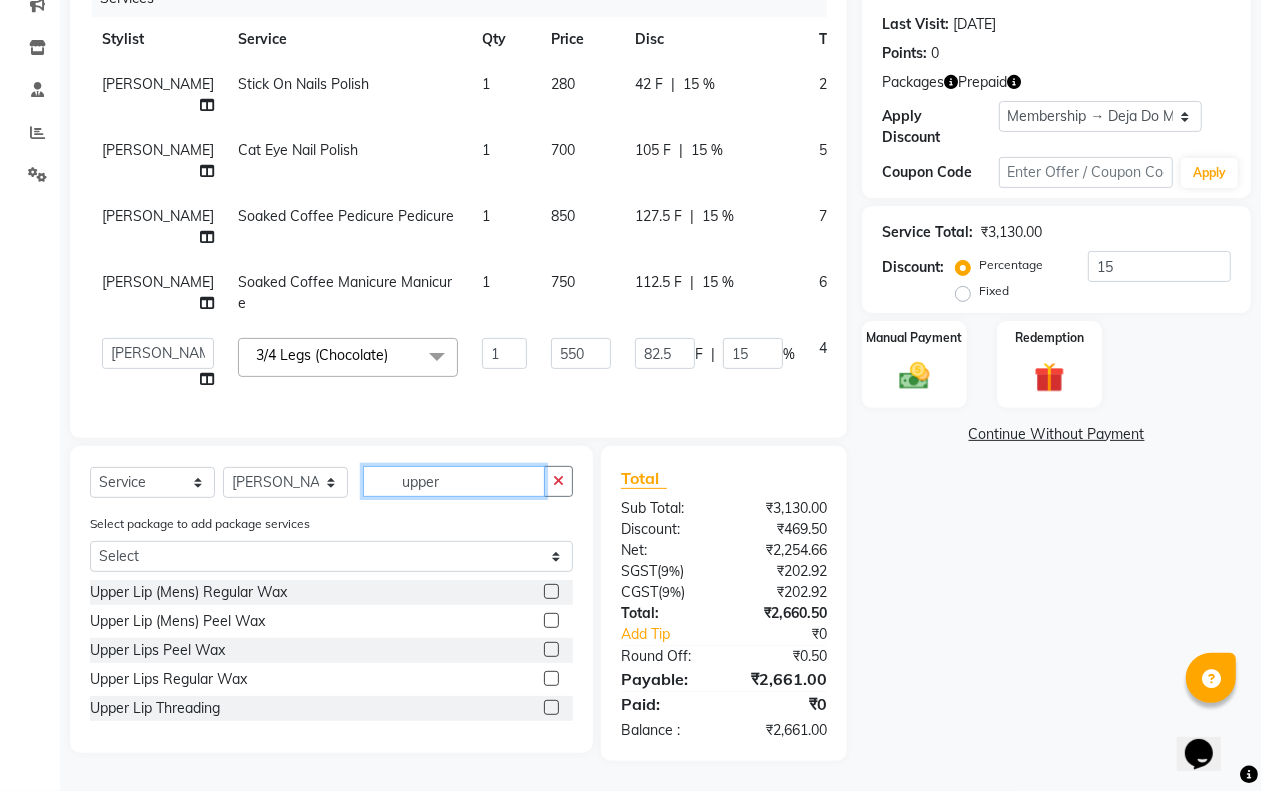 type on "upper" 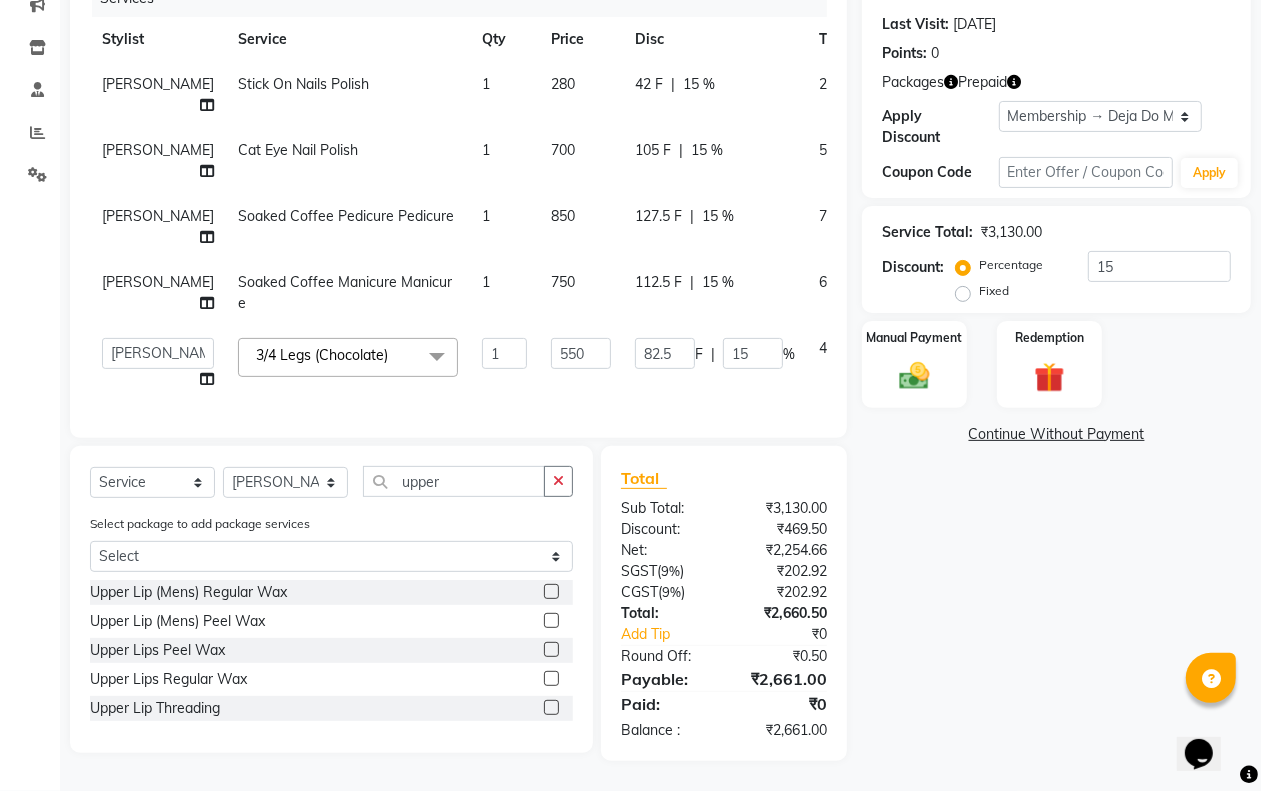 click 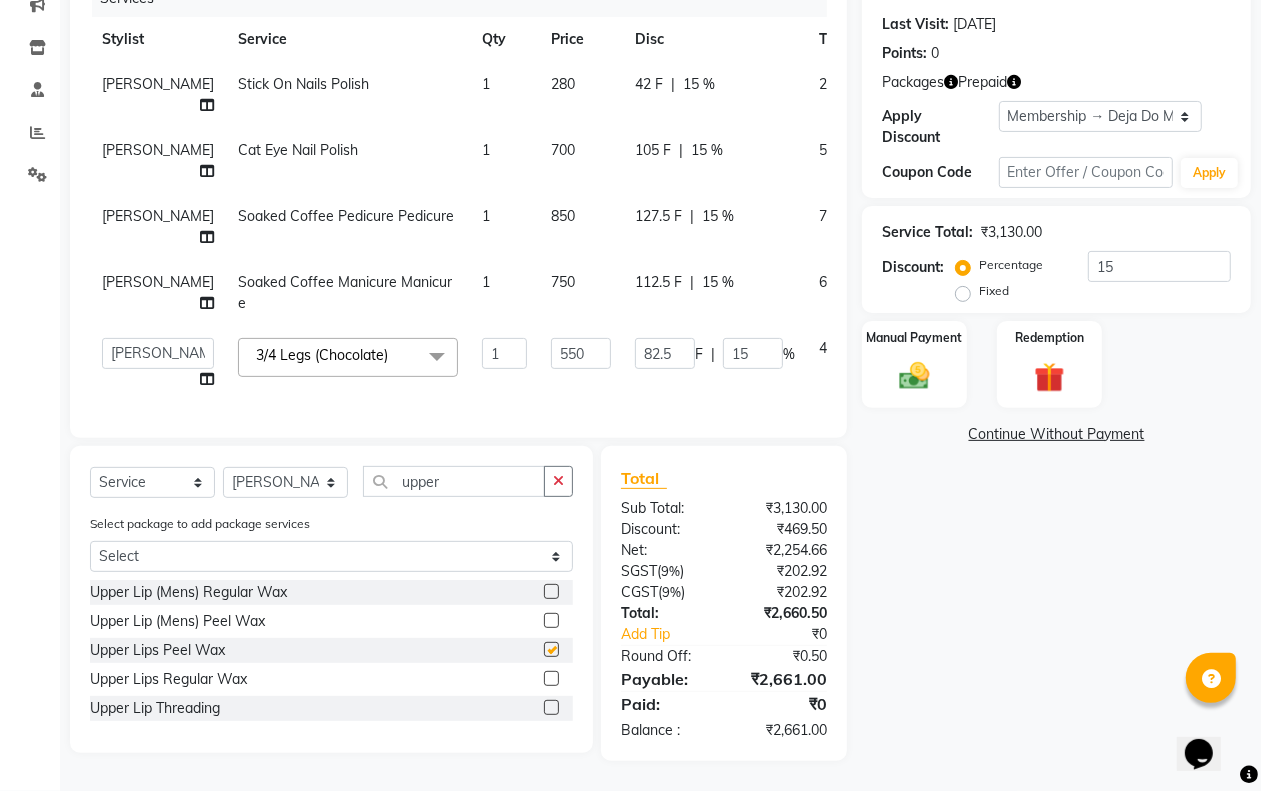 scroll, scrollTop: 321, scrollLeft: 0, axis: vertical 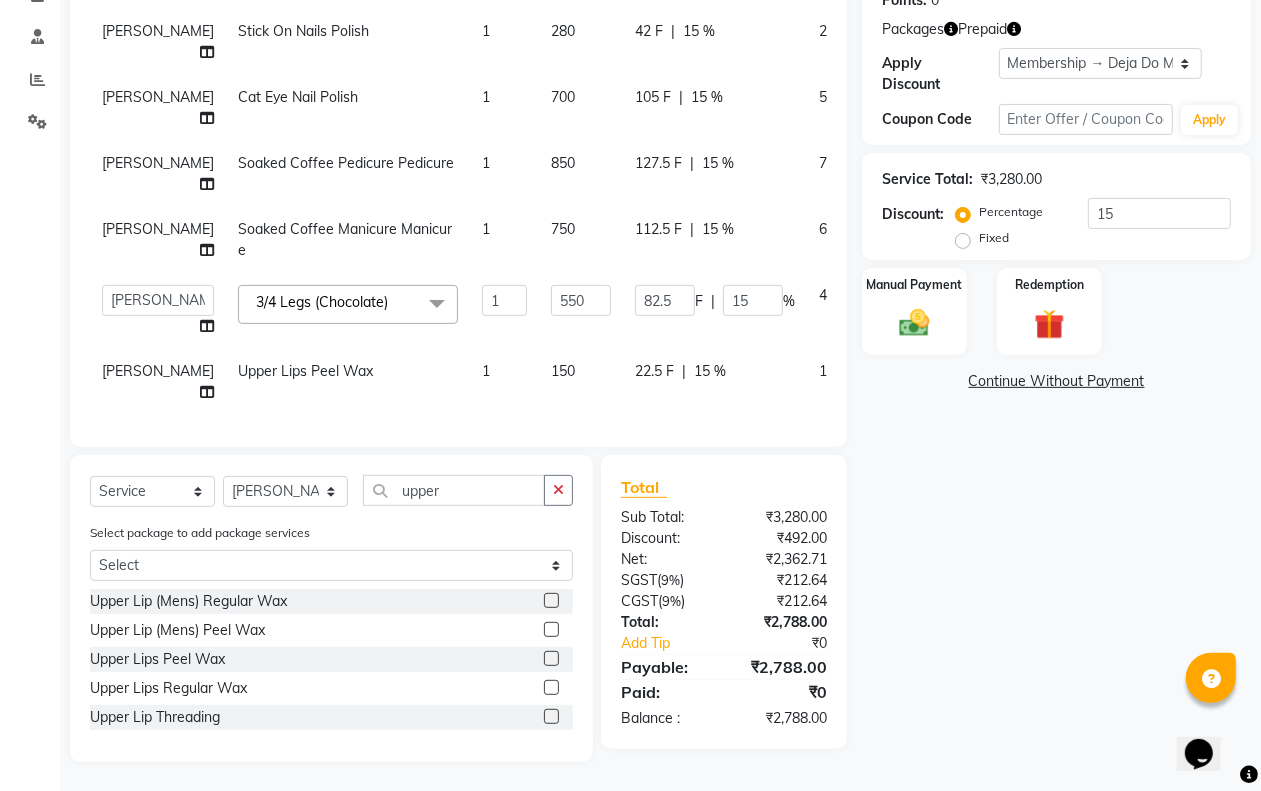 checkbox on "false" 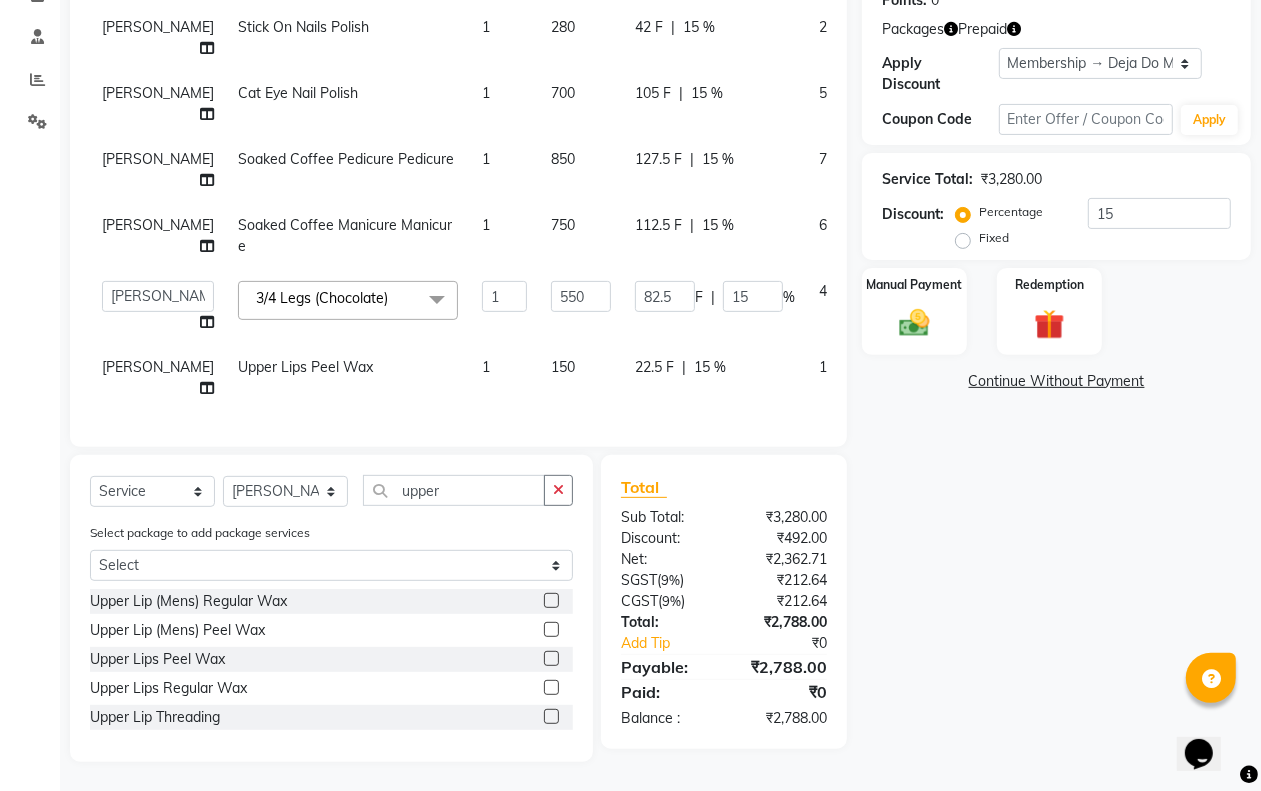 scroll, scrollTop: 65, scrollLeft: 0, axis: vertical 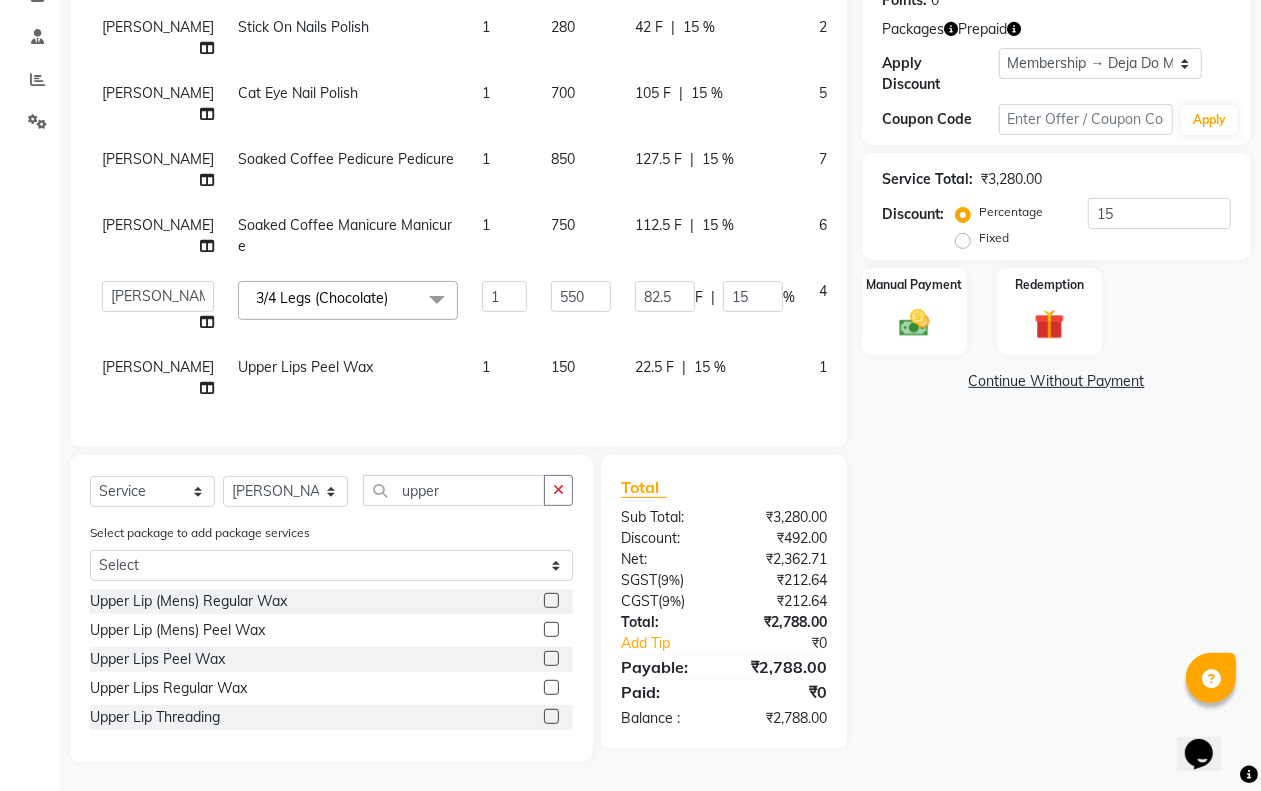 click on "150" 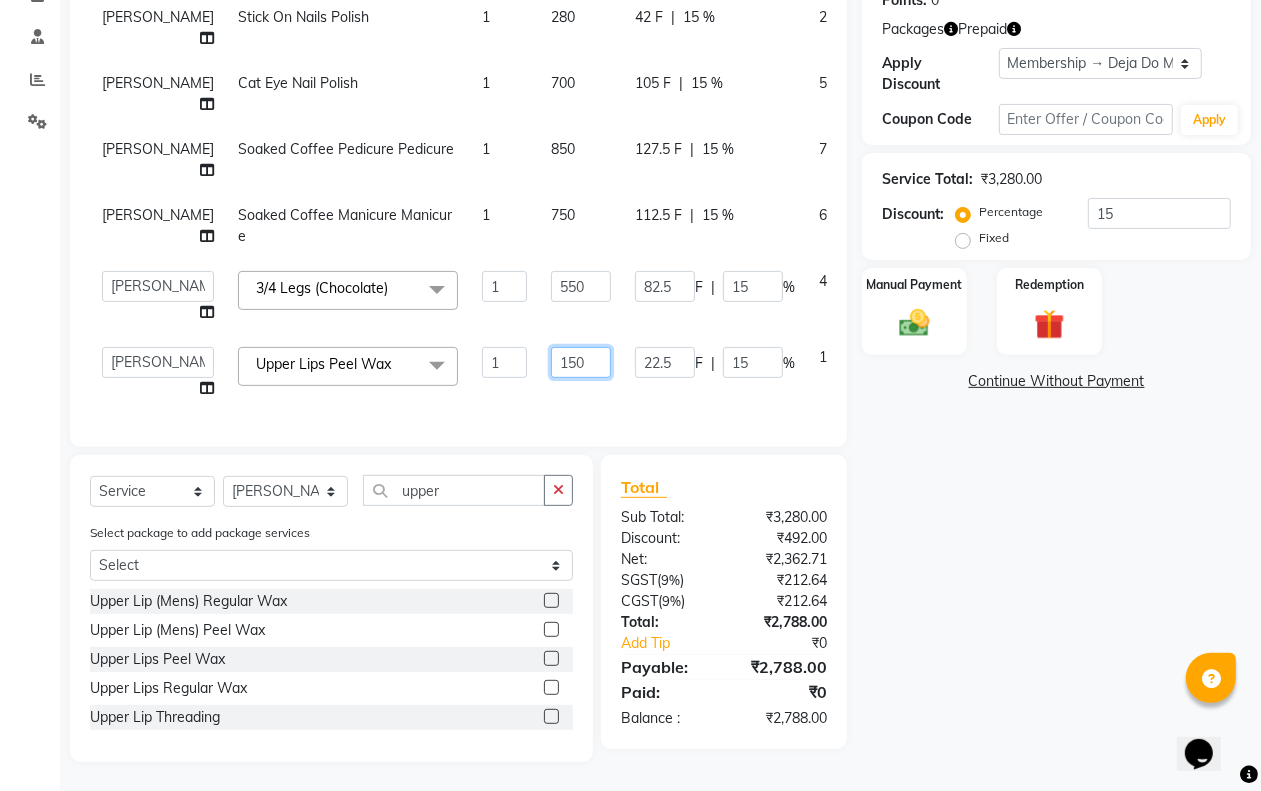 click on "150" 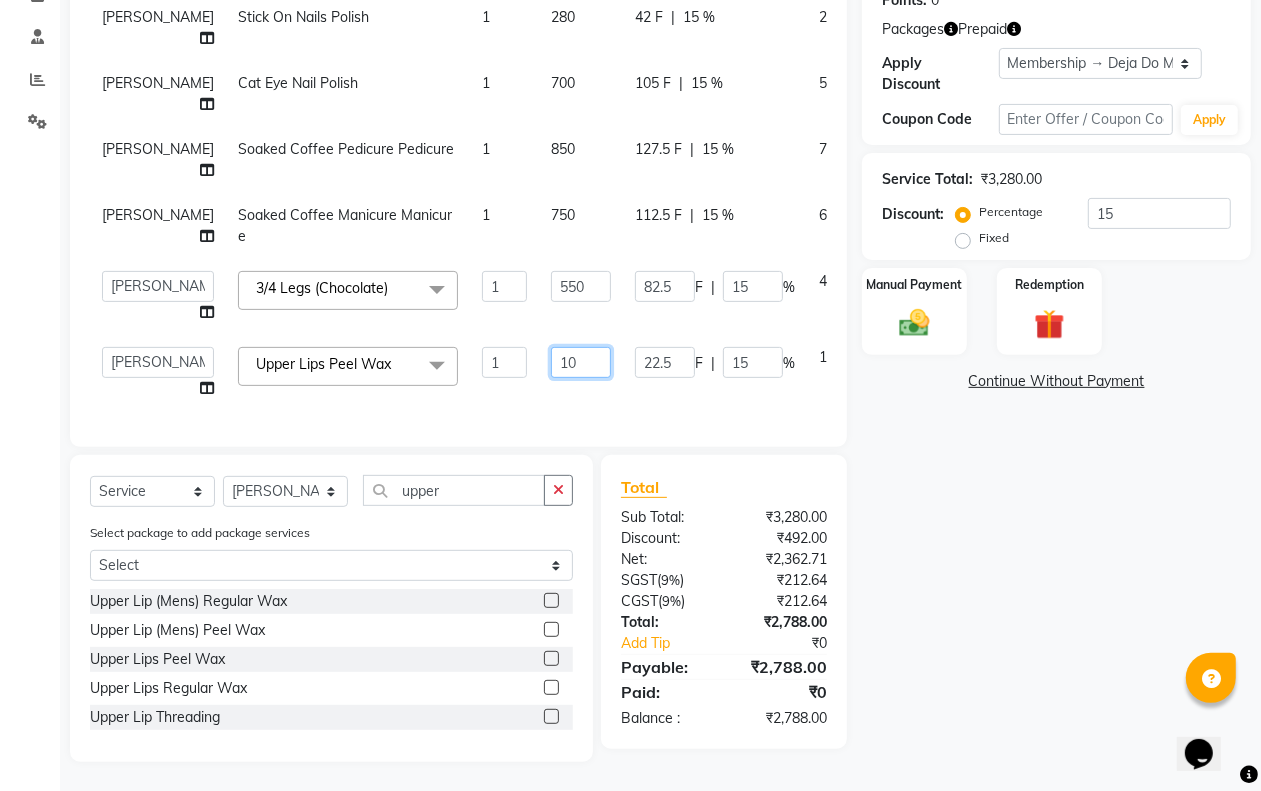 type on "120" 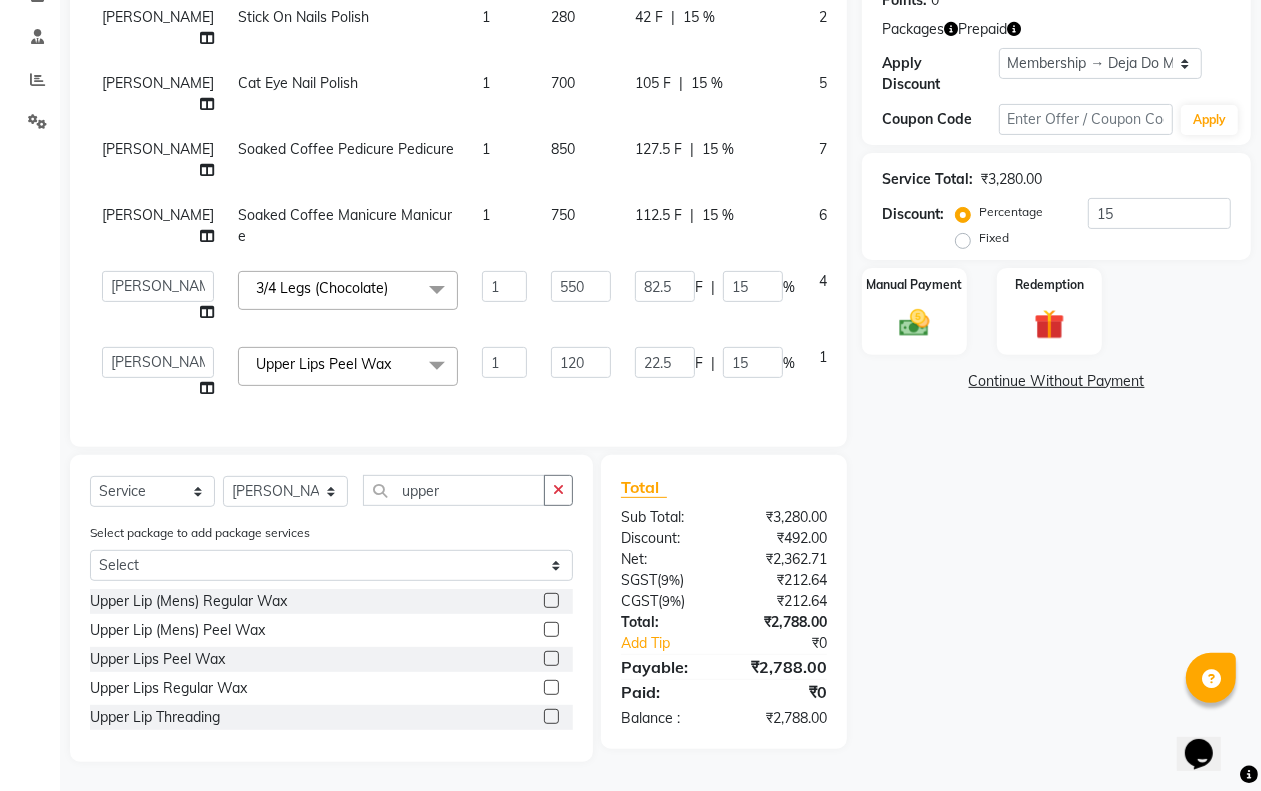 click on "22.5 F | 15 %" 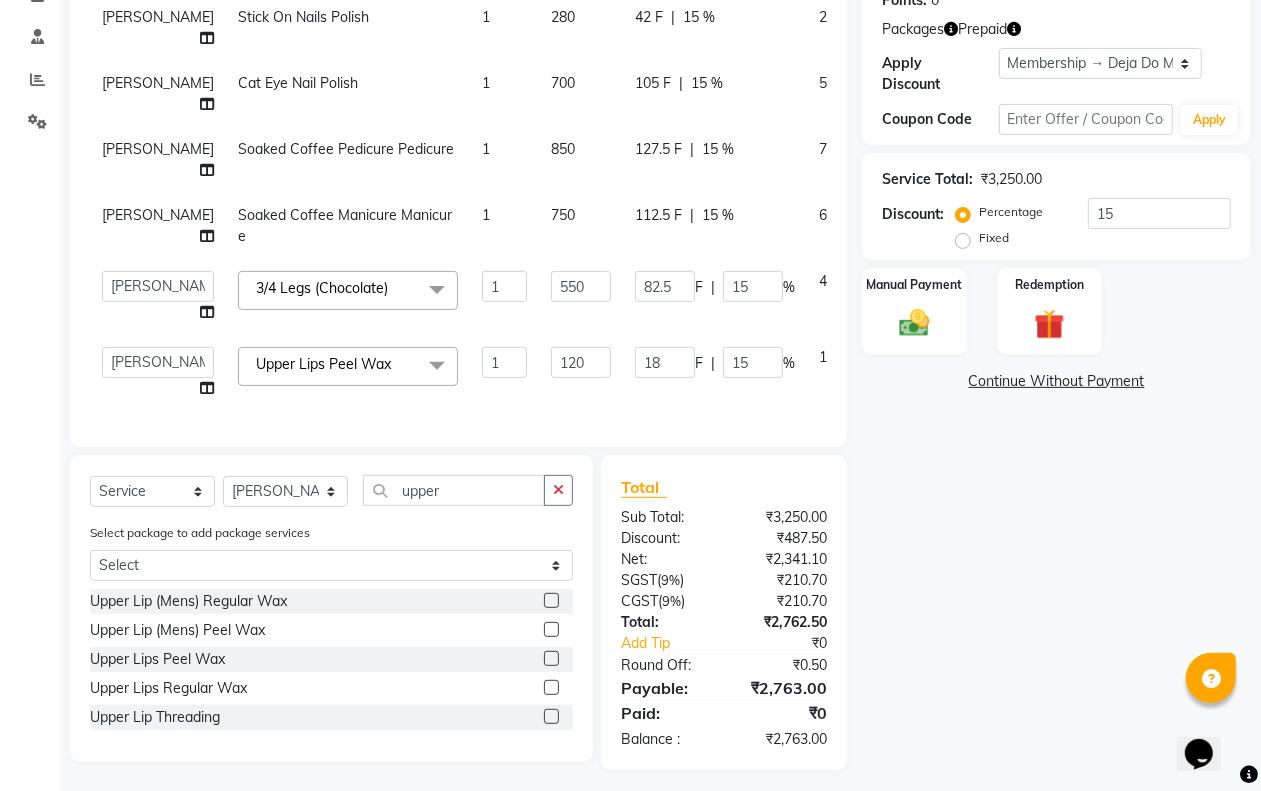 scroll, scrollTop: 75, scrollLeft: 0, axis: vertical 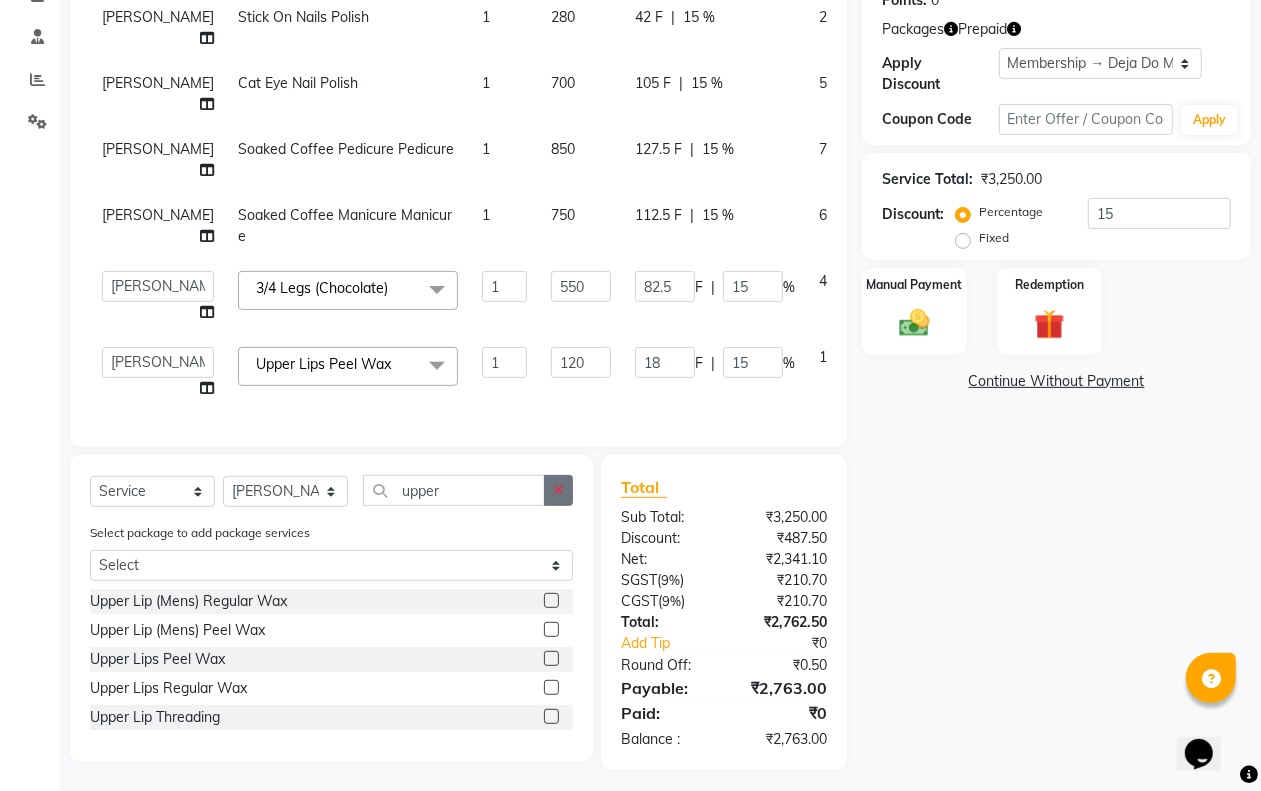 click 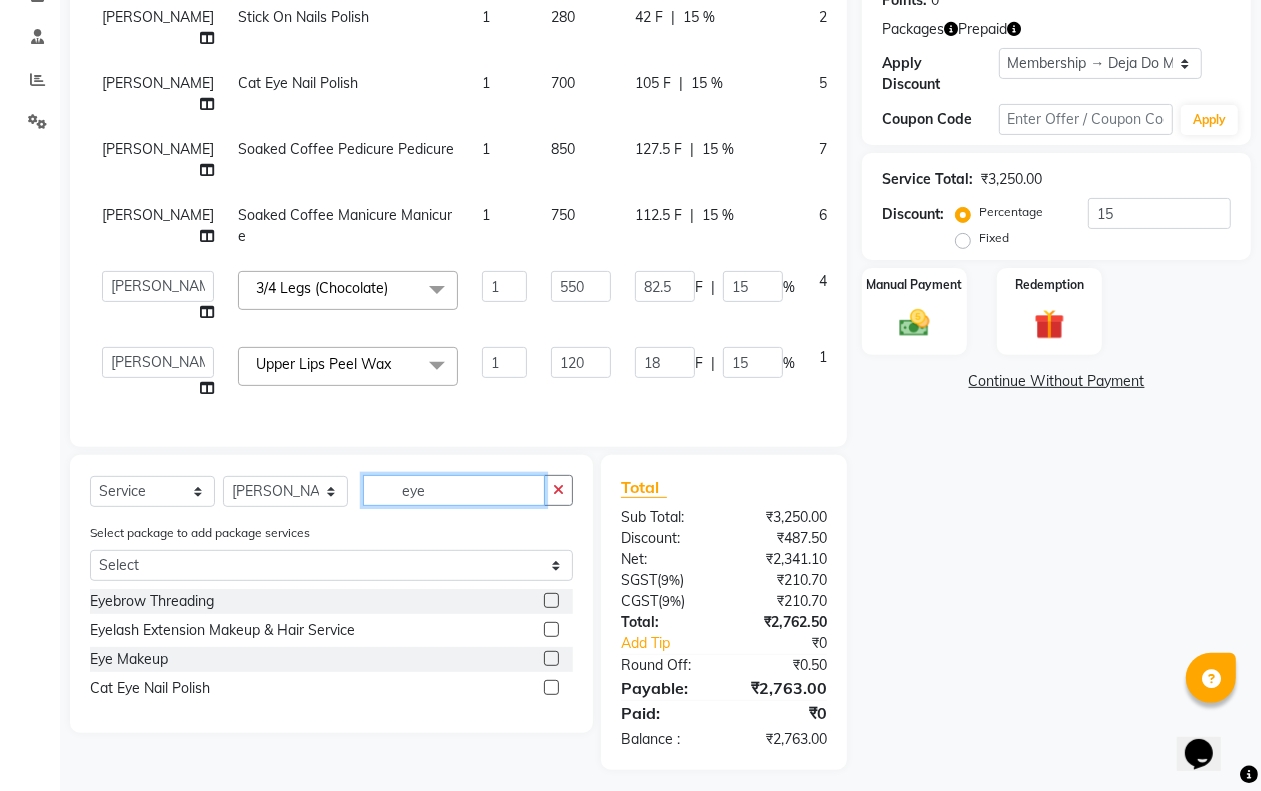 type on "eye" 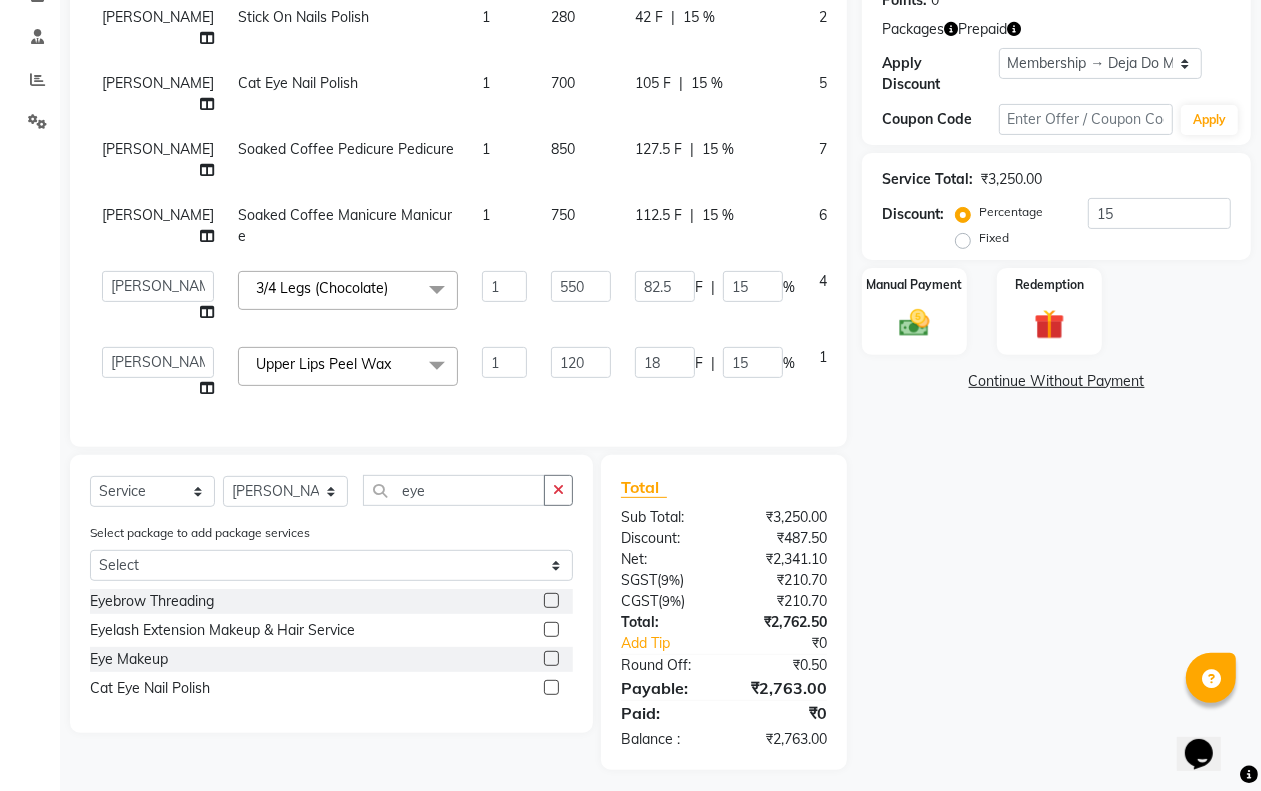 click 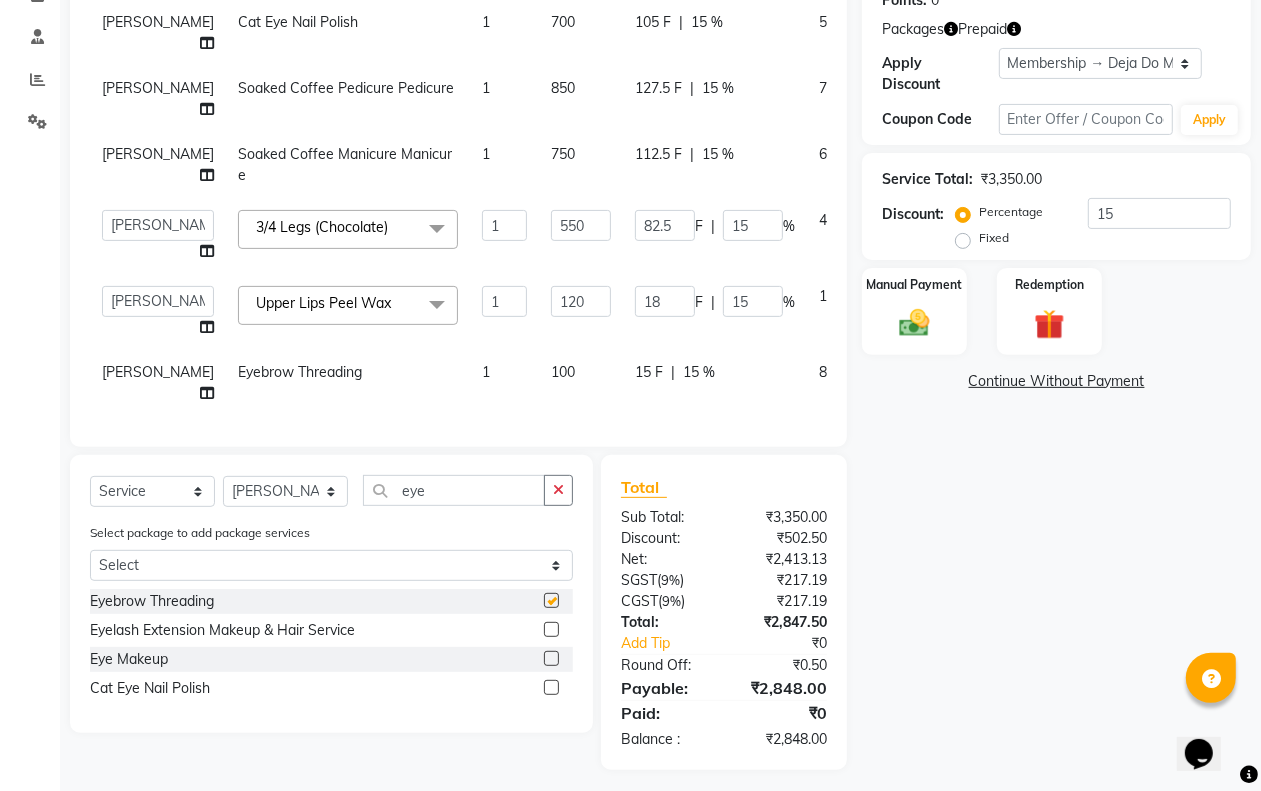 checkbox on "false" 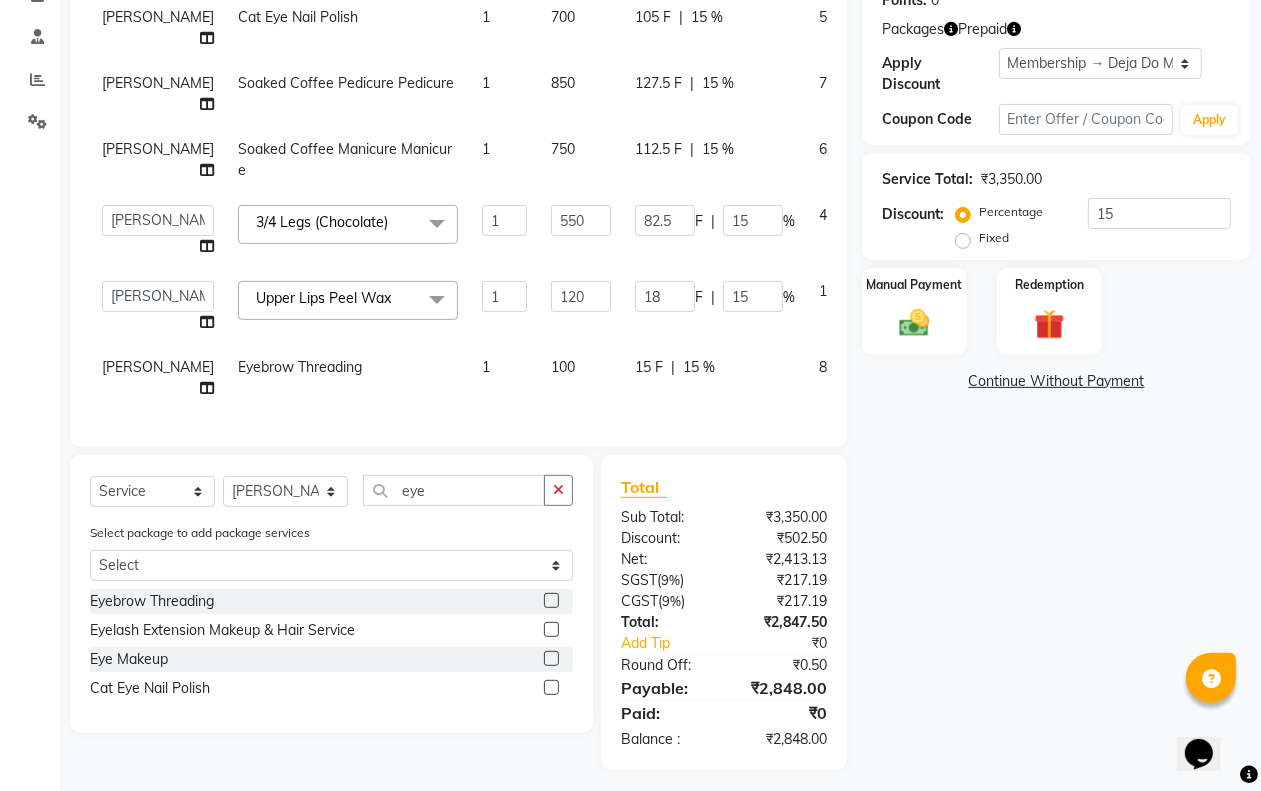 scroll, scrollTop: 140, scrollLeft: 0, axis: vertical 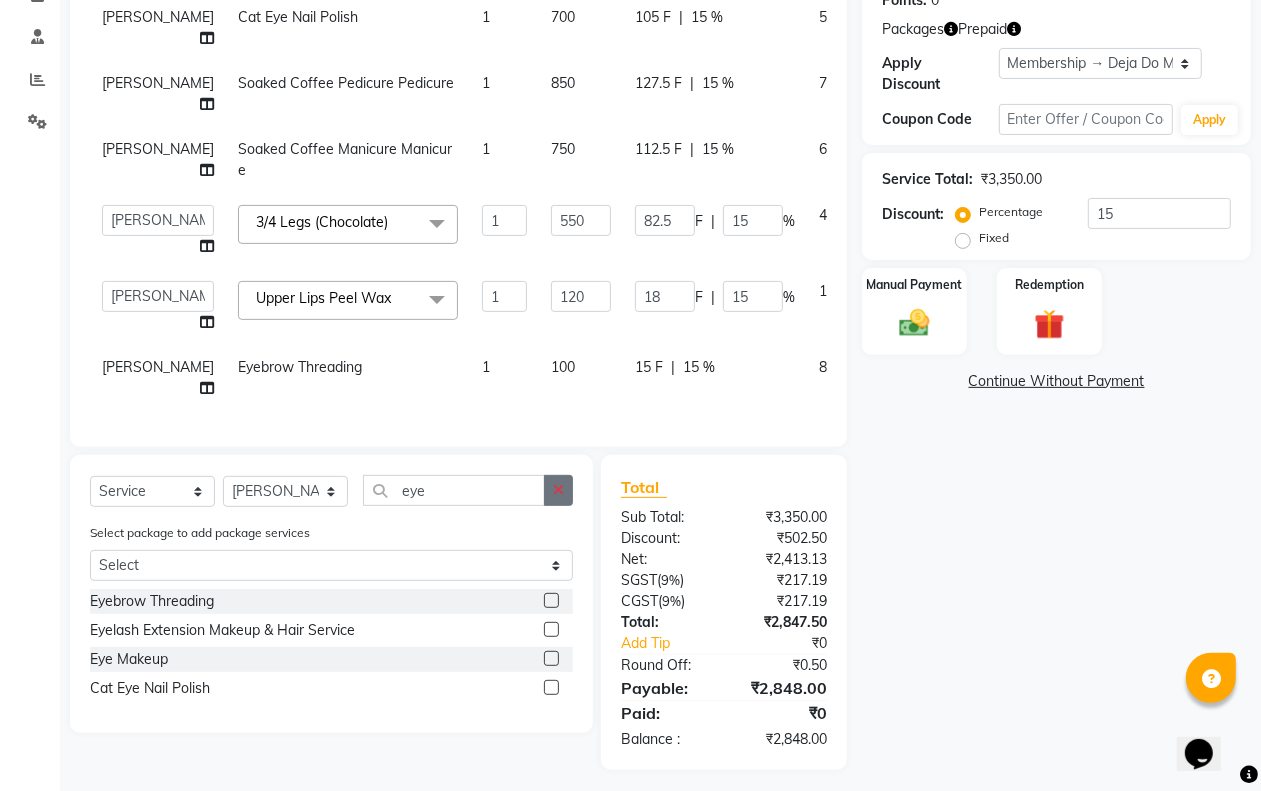 click 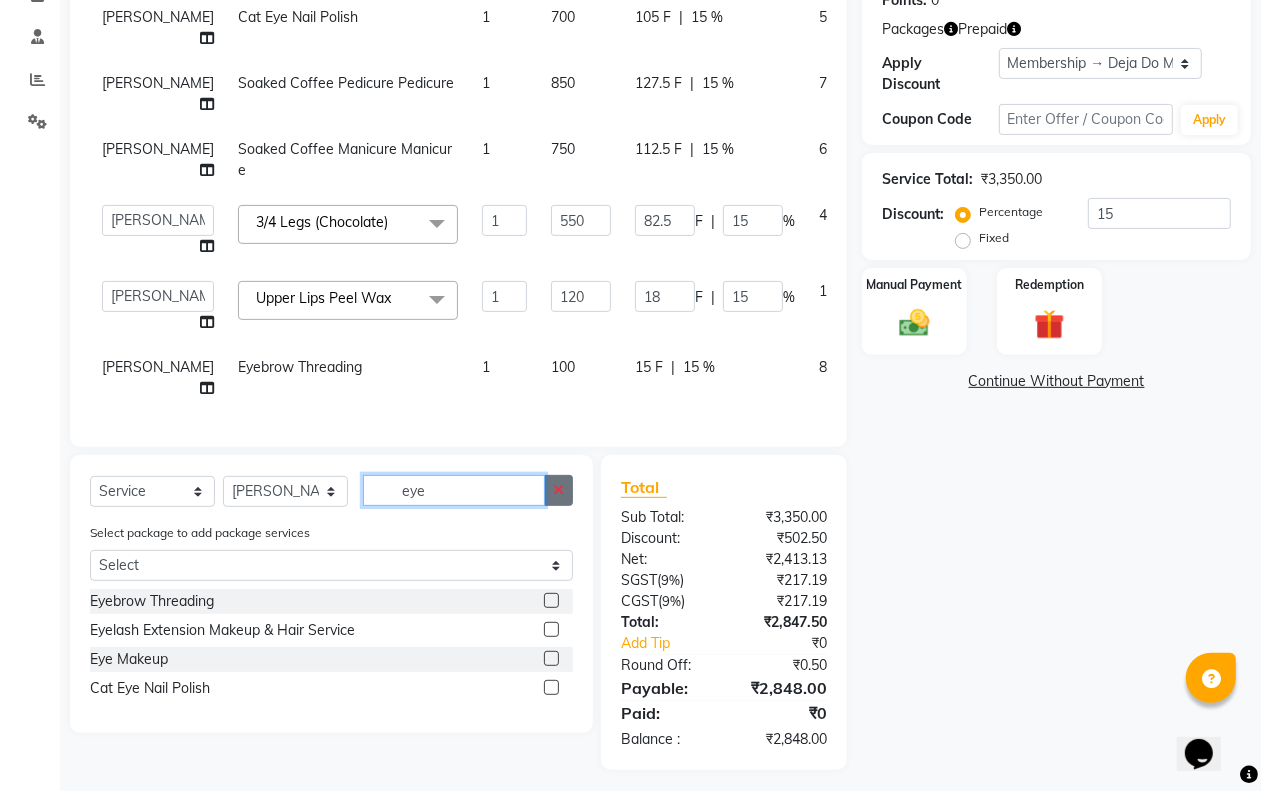 type 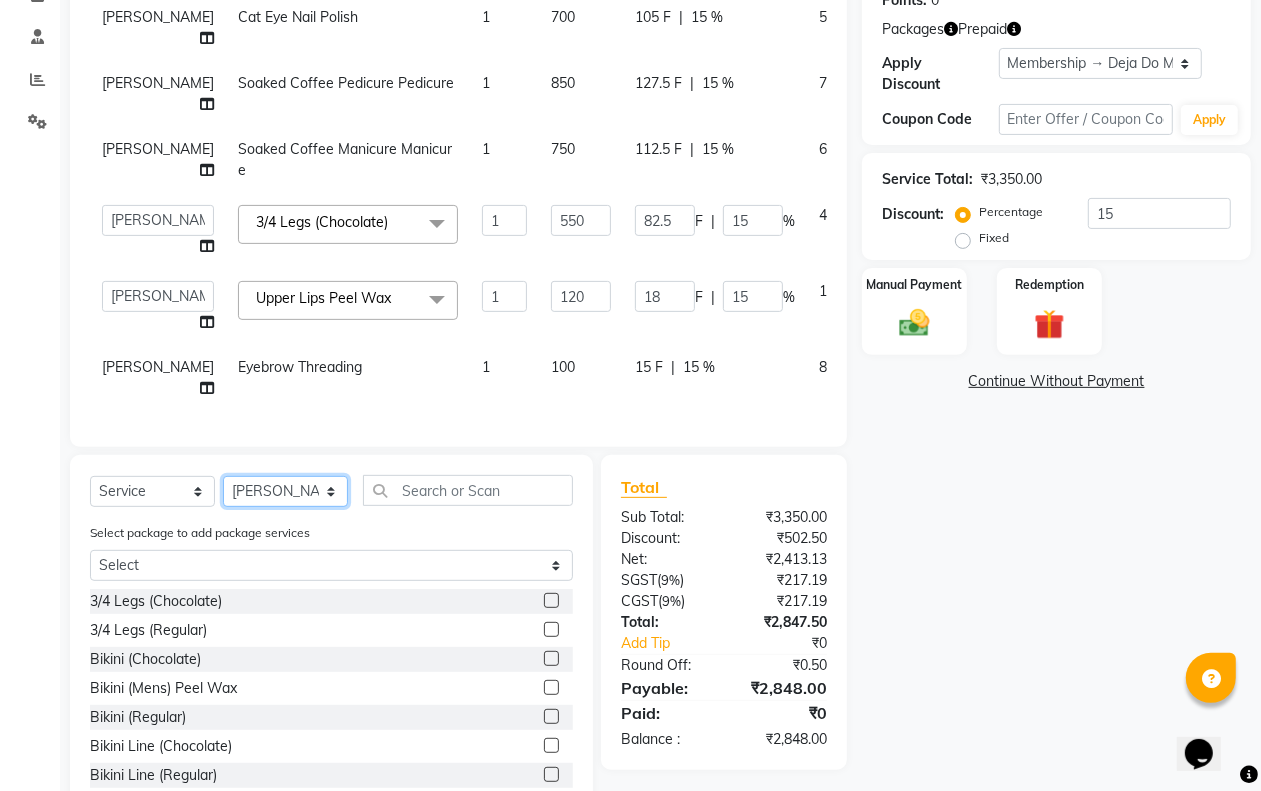click on "Select Stylist Aditi Admin [PERSON_NAME]  [PERSON_NAME] Danish  Salamani [PERSON_NAME] [PERSON_NAME] Rashi [PERSON_NAME] [PERSON_NAME] [PERSON_NAME] [PERSON_NAME] [PERSON_NAME]" 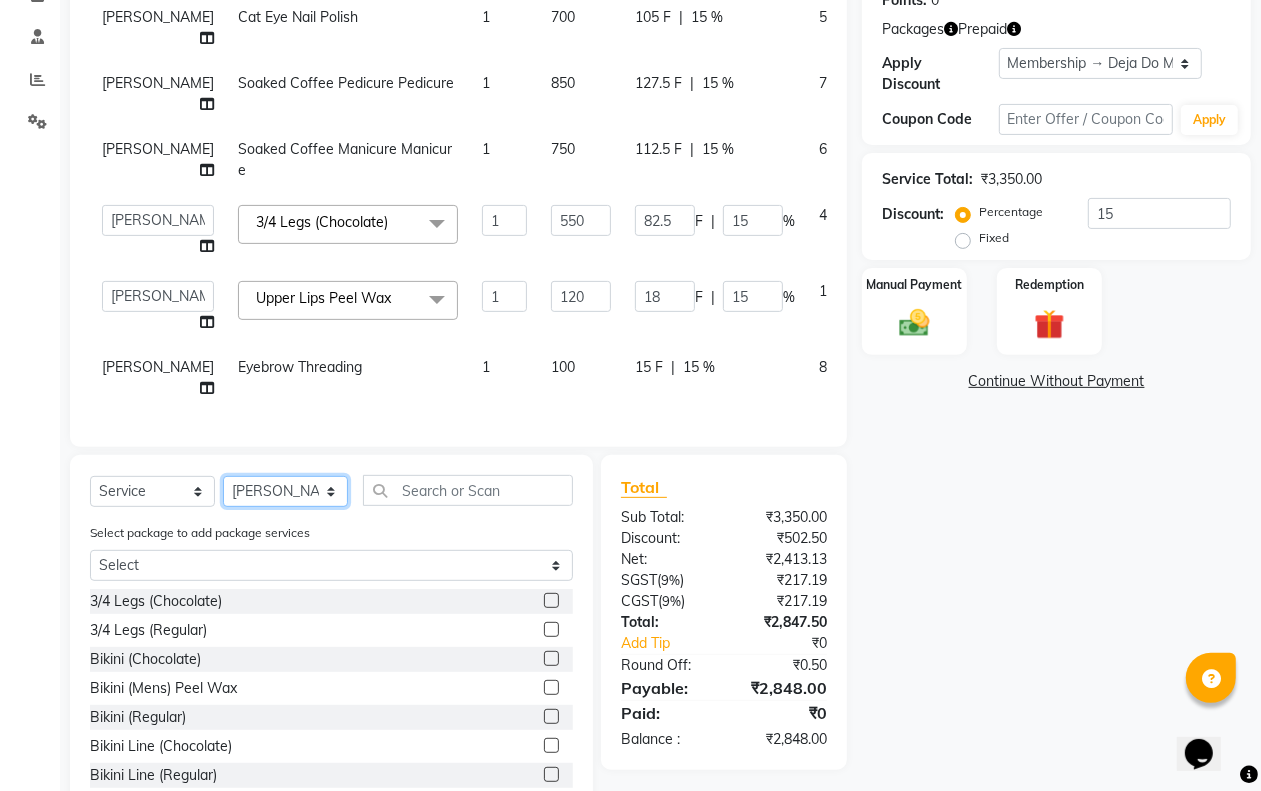 select on "62492" 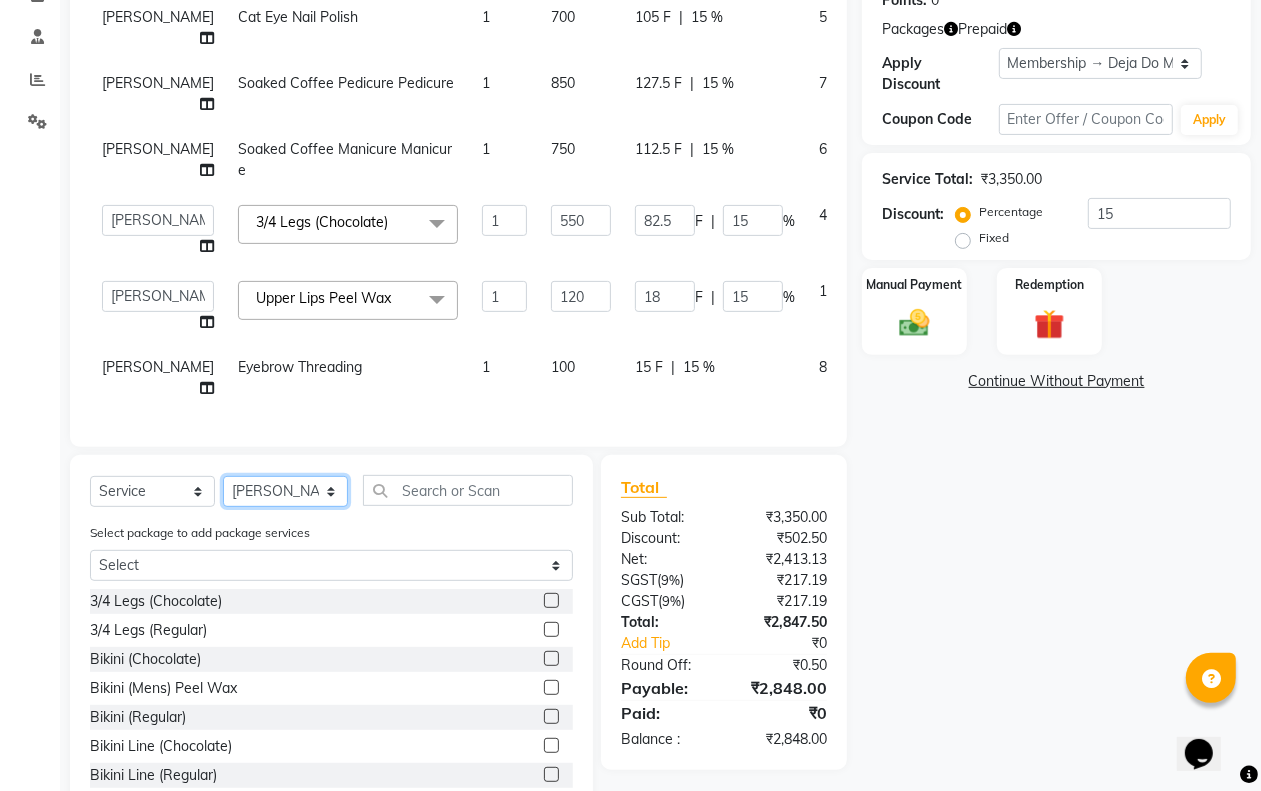 click on "Select Stylist Aditi Admin [PERSON_NAME]  [PERSON_NAME] Danish  Salamani [PERSON_NAME] [PERSON_NAME] Rashi [PERSON_NAME] [PERSON_NAME] [PERSON_NAME] [PERSON_NAME] [PERSON_NAME]" 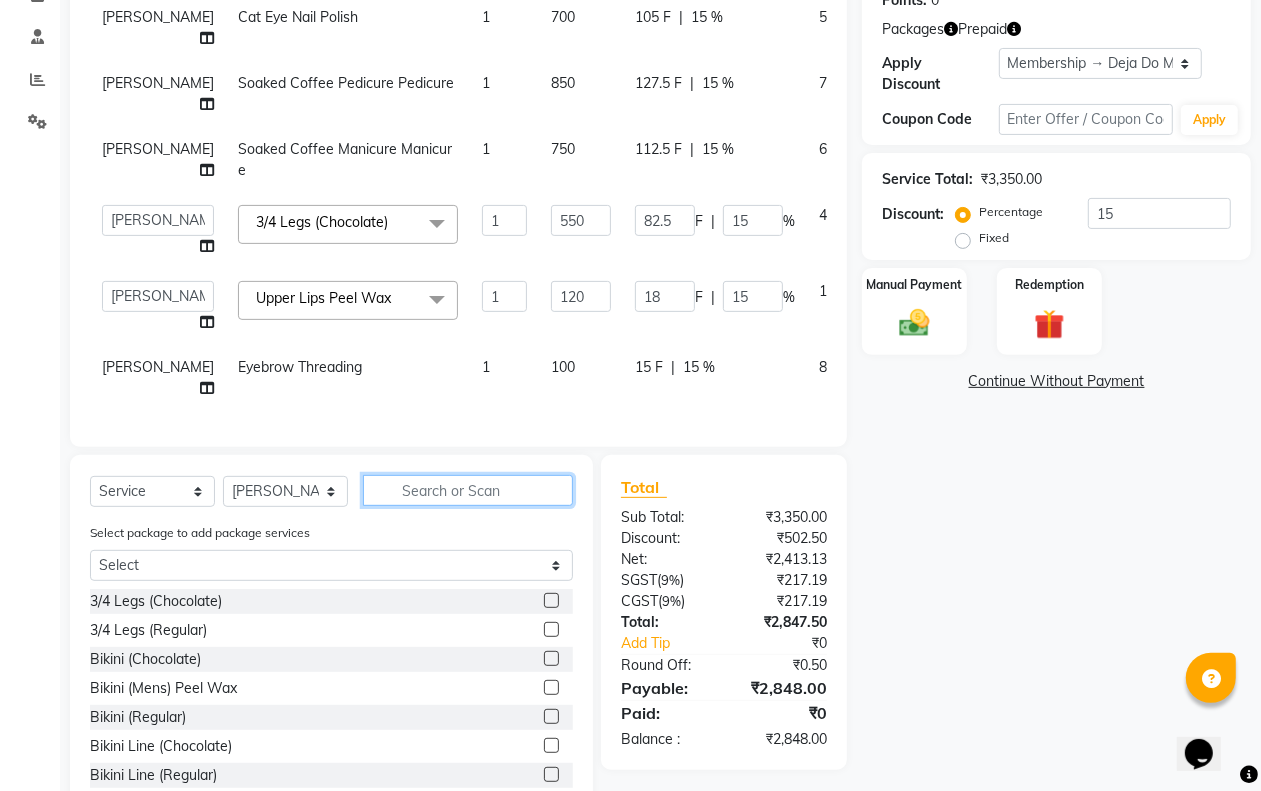 click 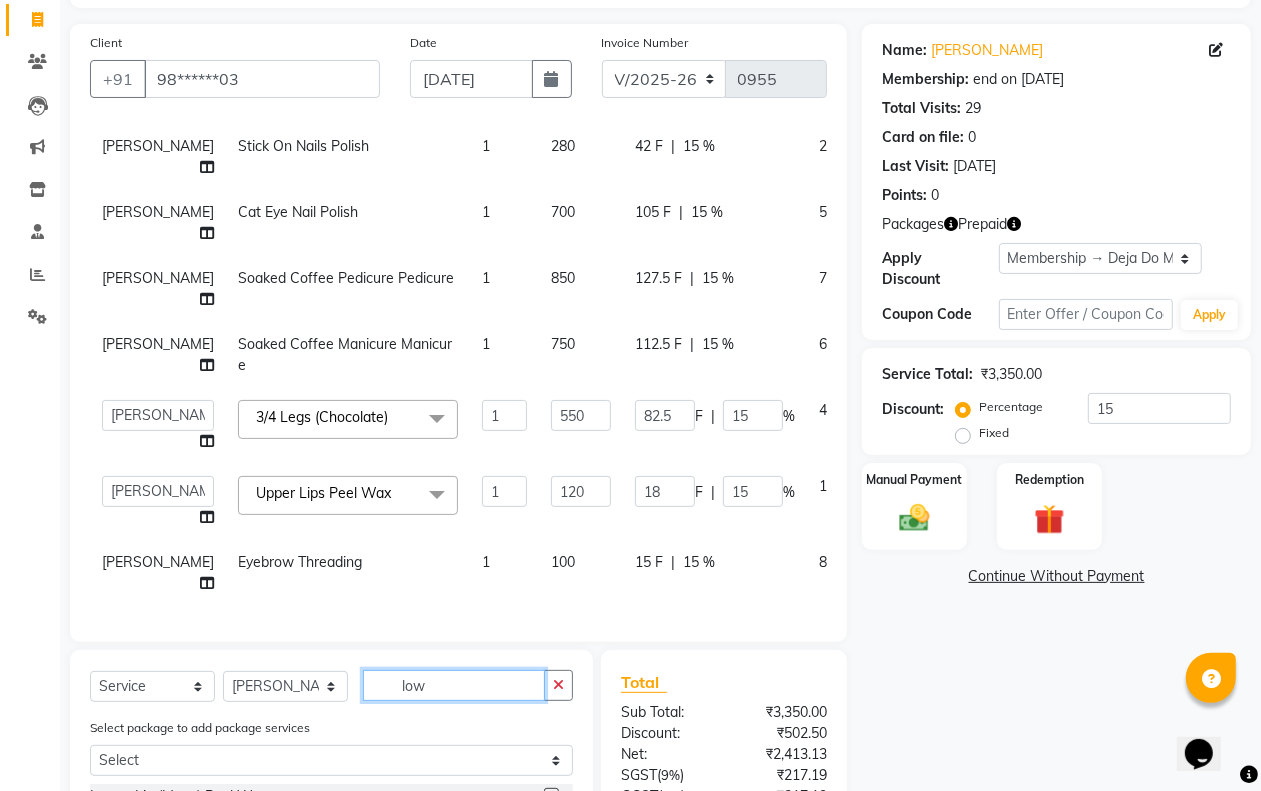 scroll, scrollTop: 376, scrollLeft: 0, axis: vertical 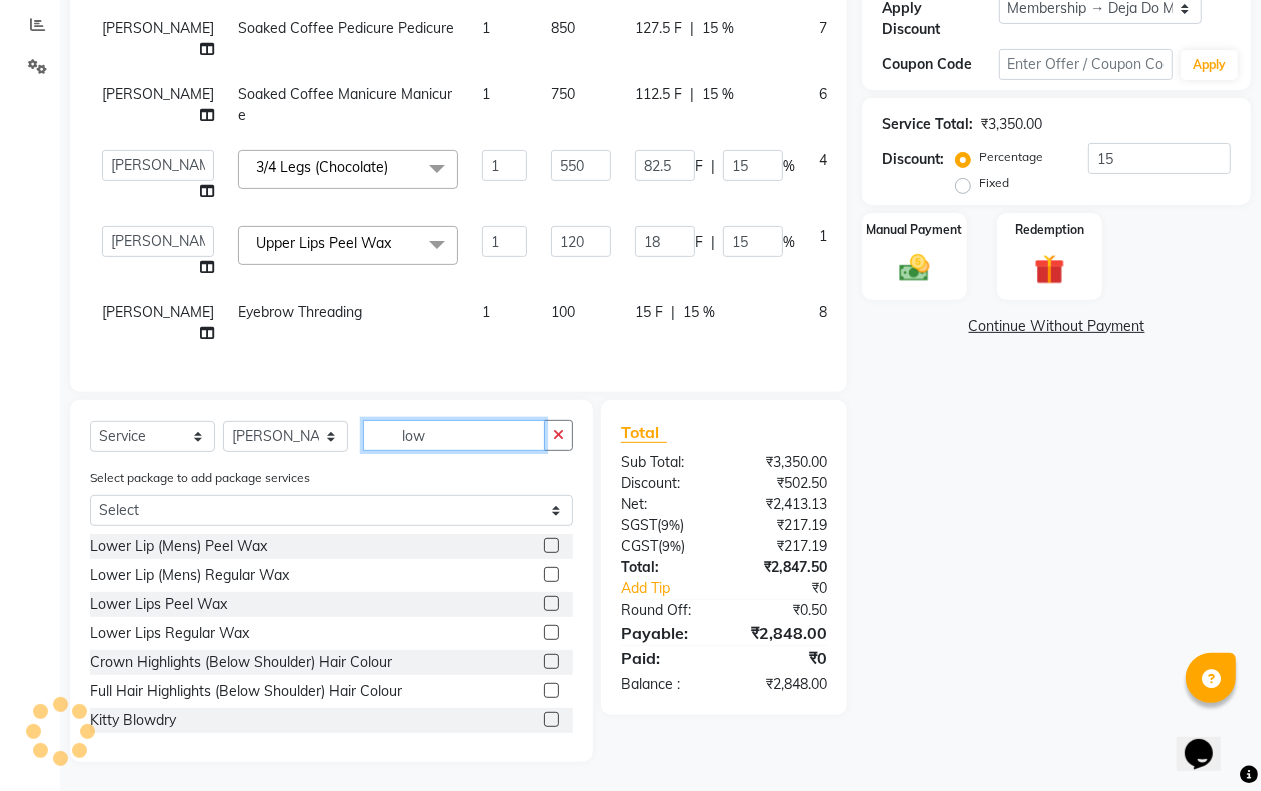 type on "low" 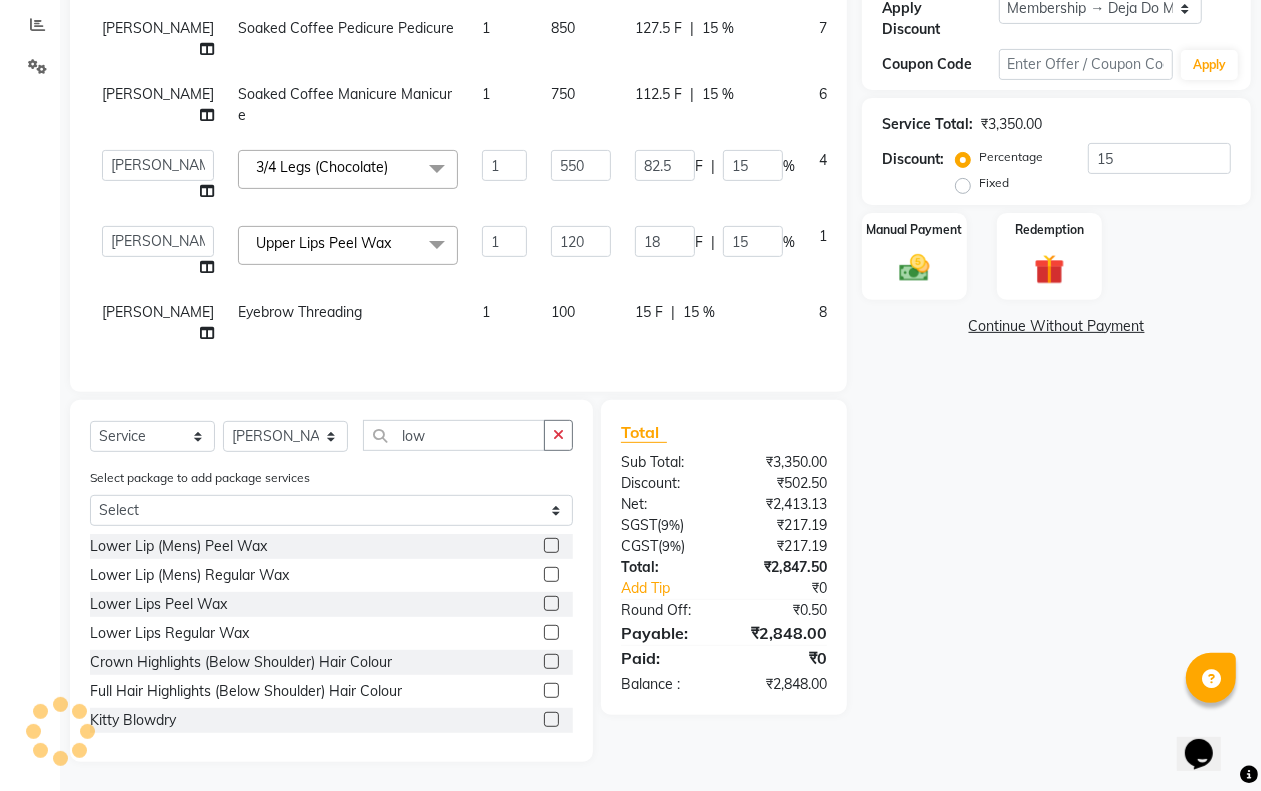 click 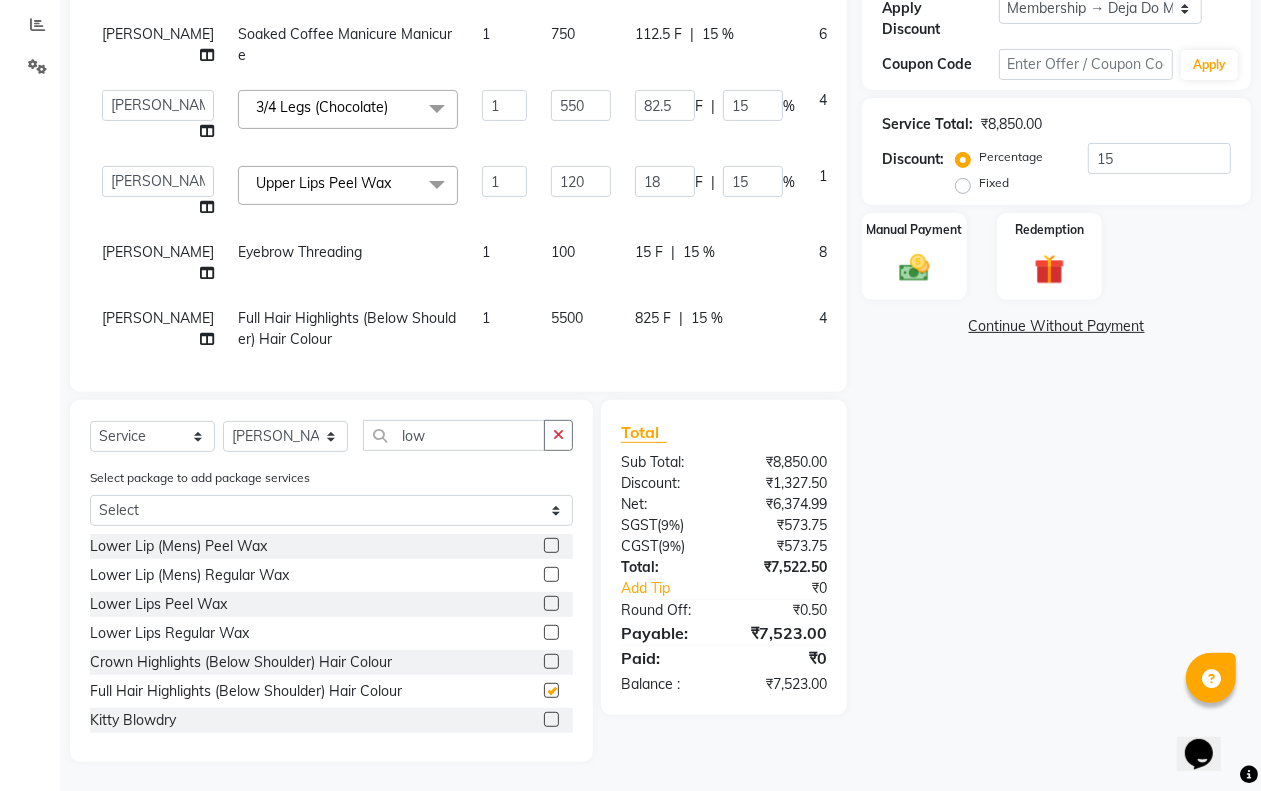 checkbox on "false" 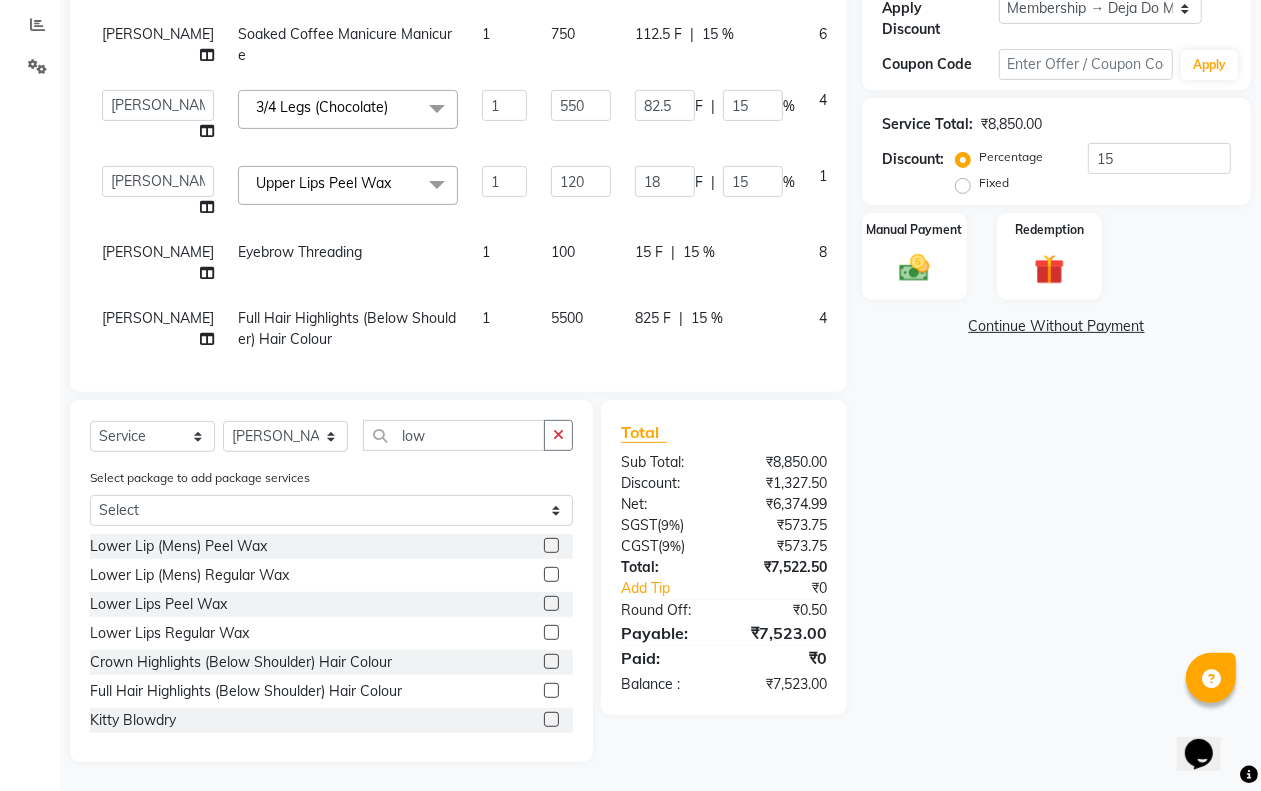 scroll, scrollTop: 206, scrollLeft: 0, axis: vertical 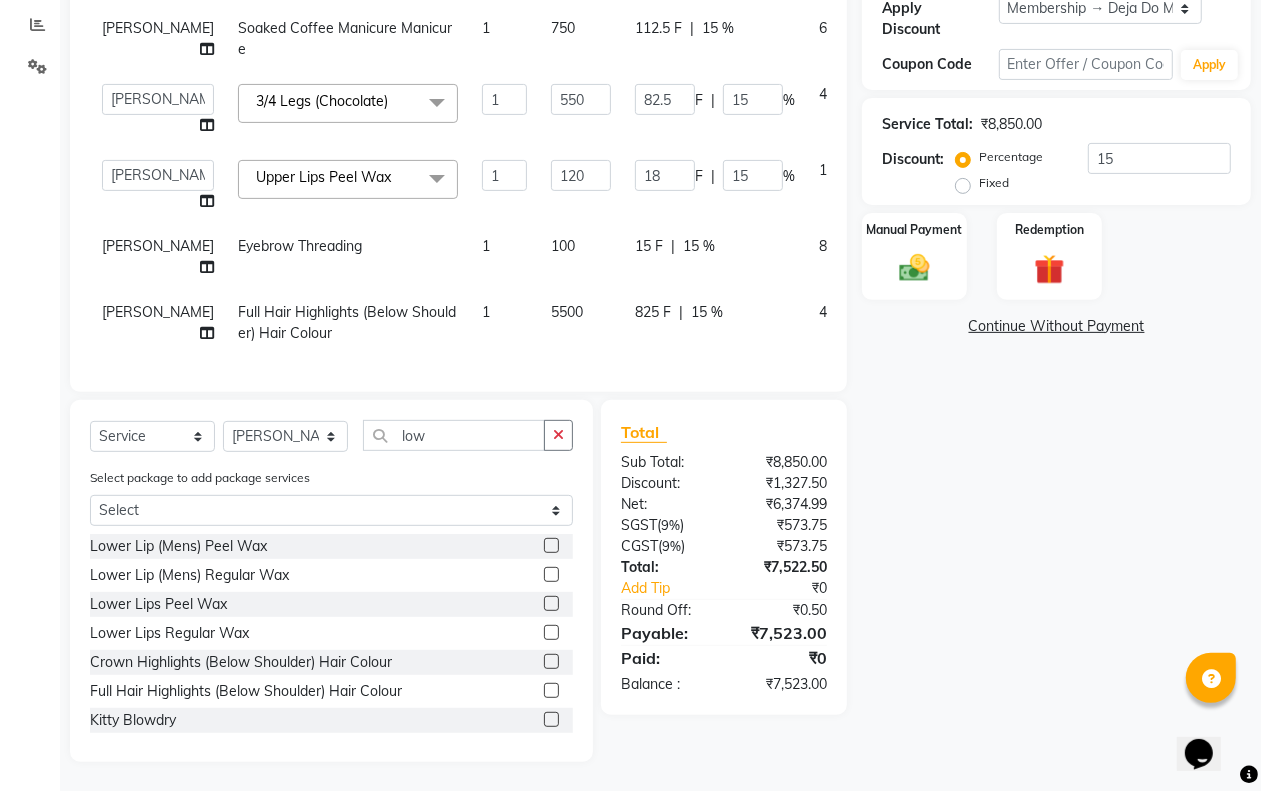 click on "5500" 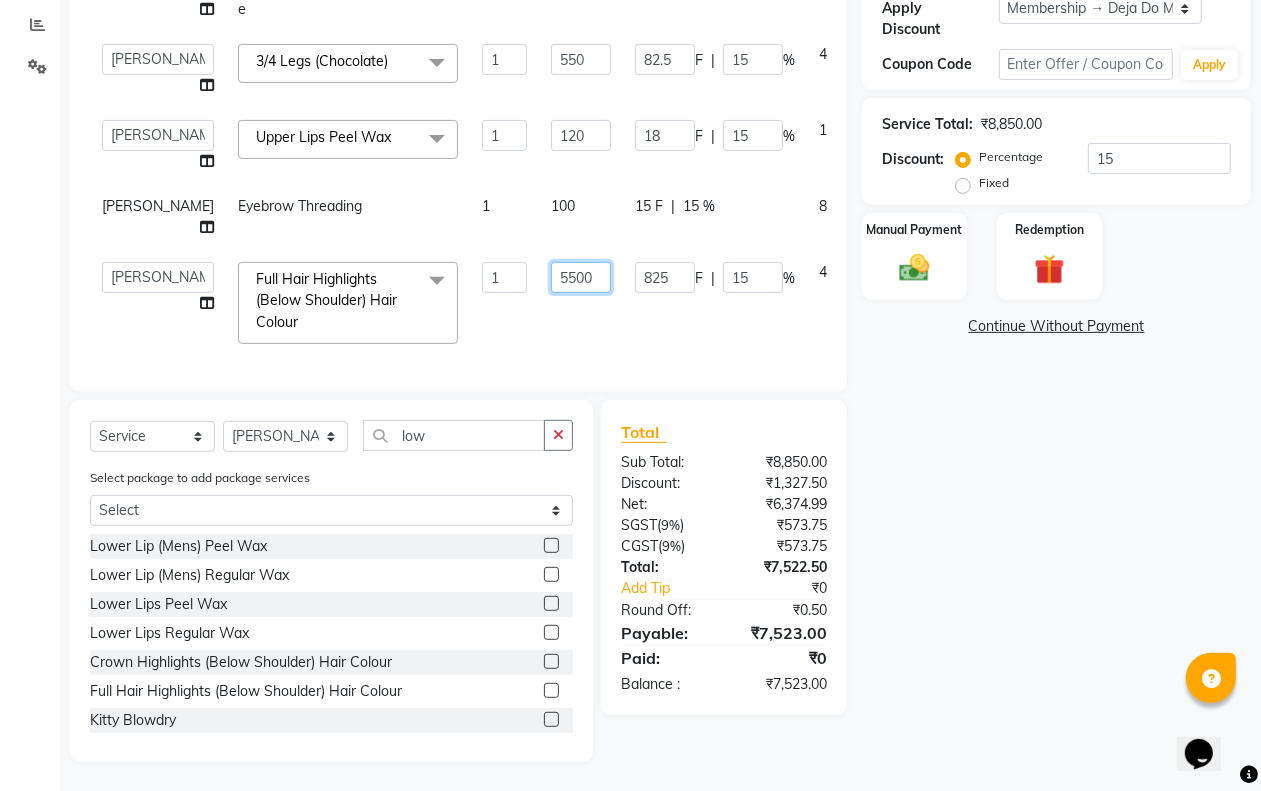 click on "5500" 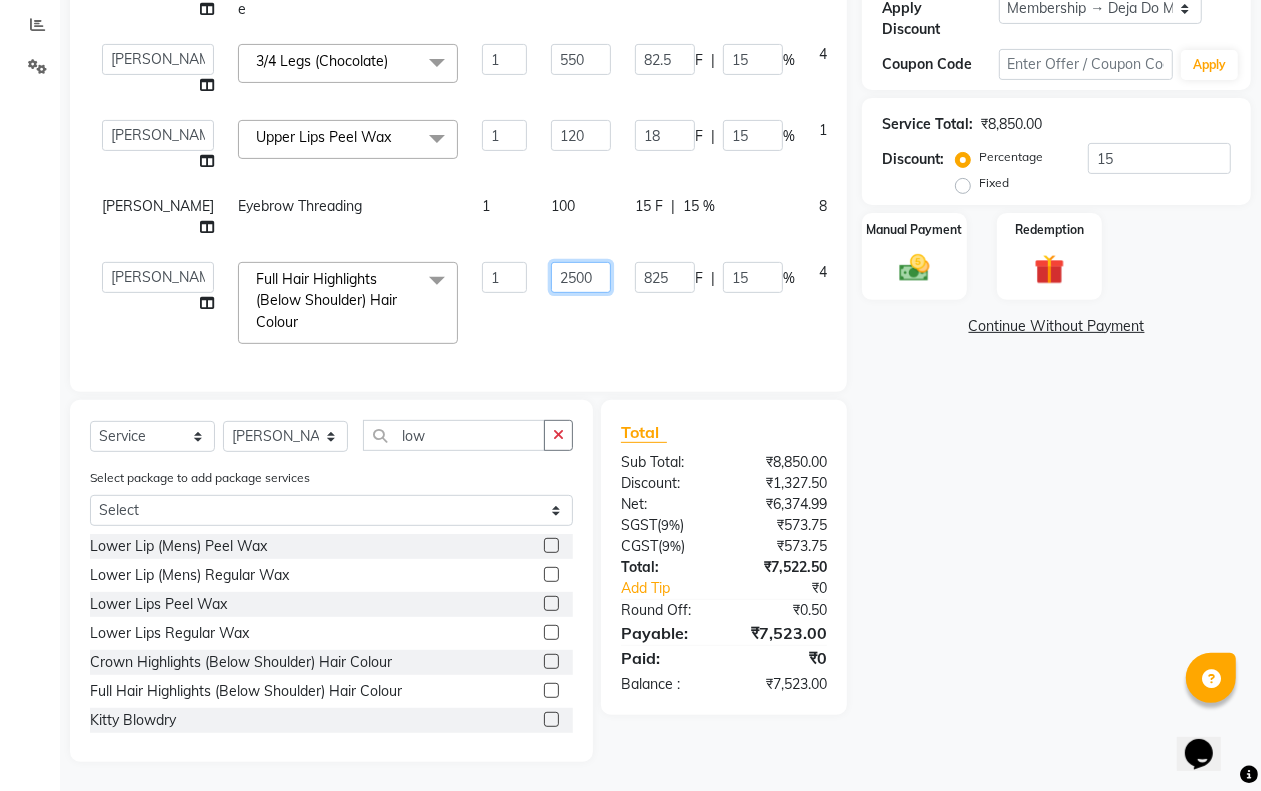 type on "25200" 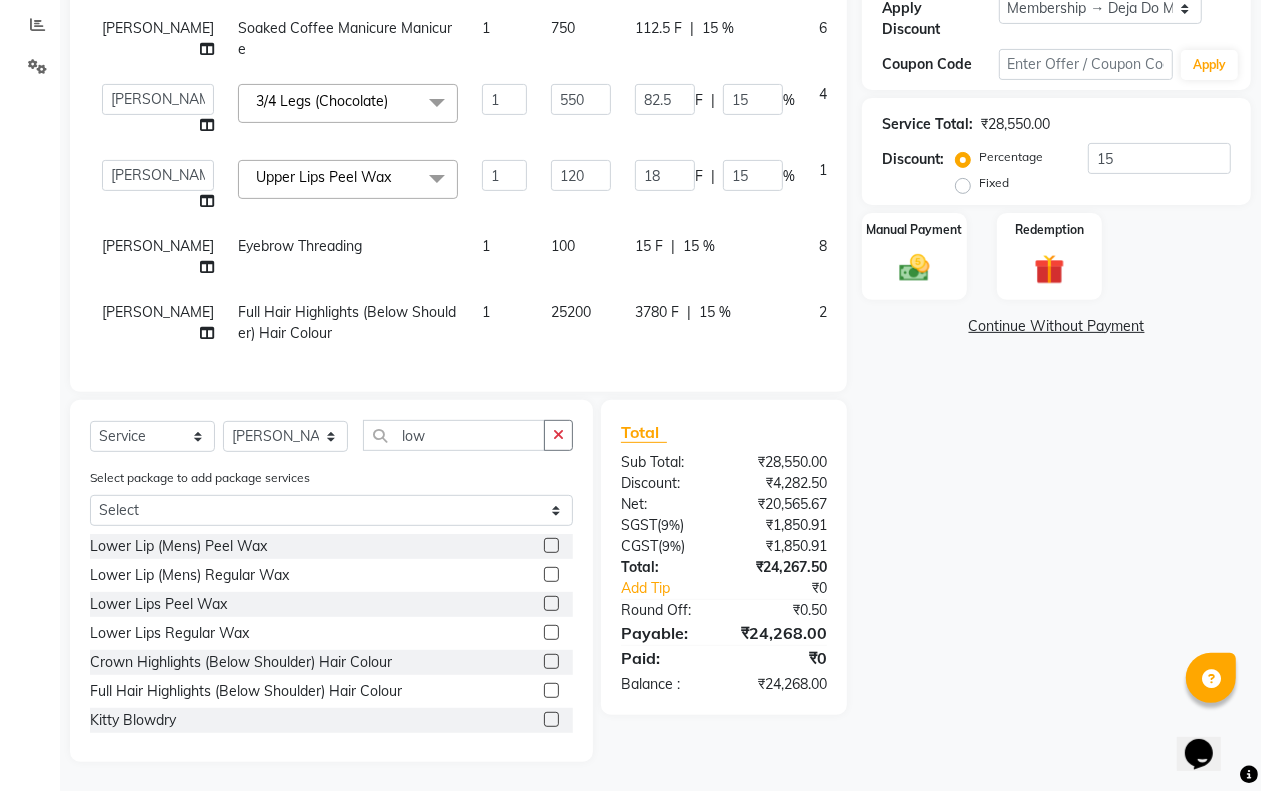 click on "3780 F | 15 %" 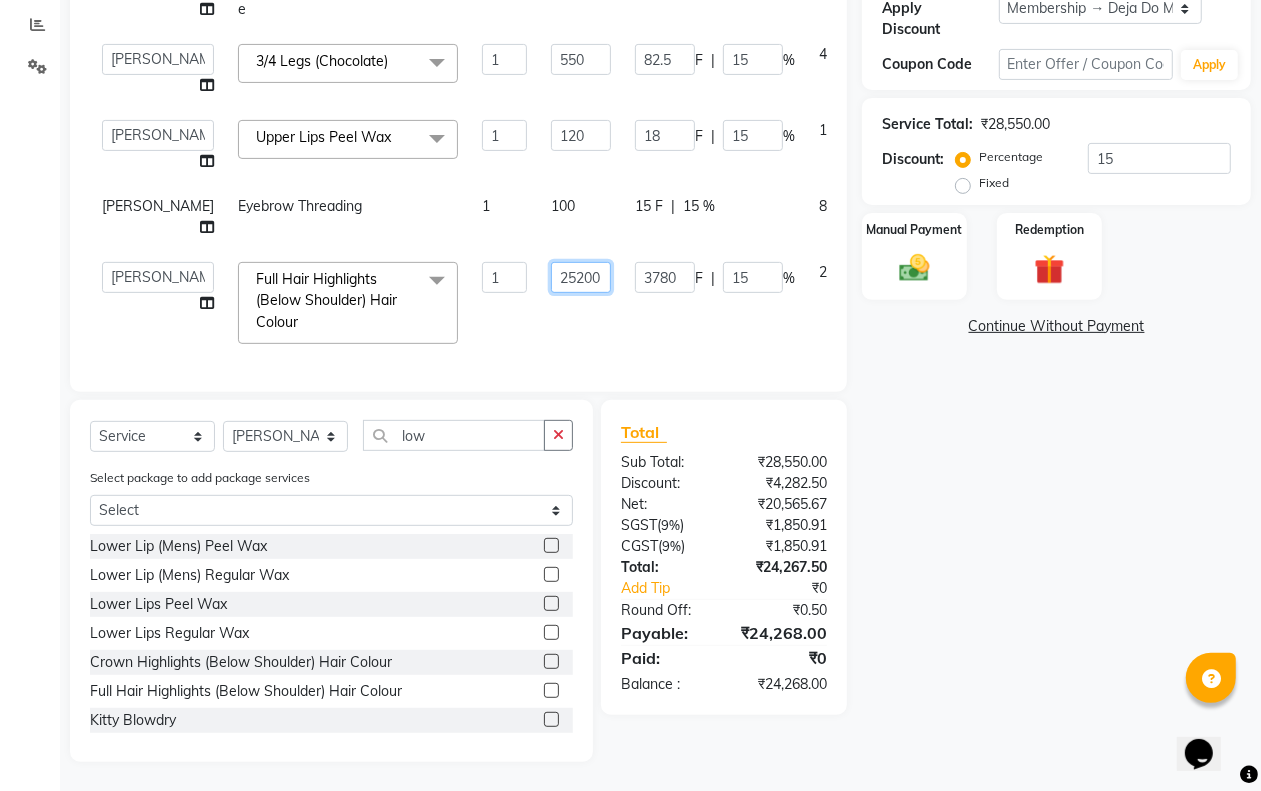 click on "25200" 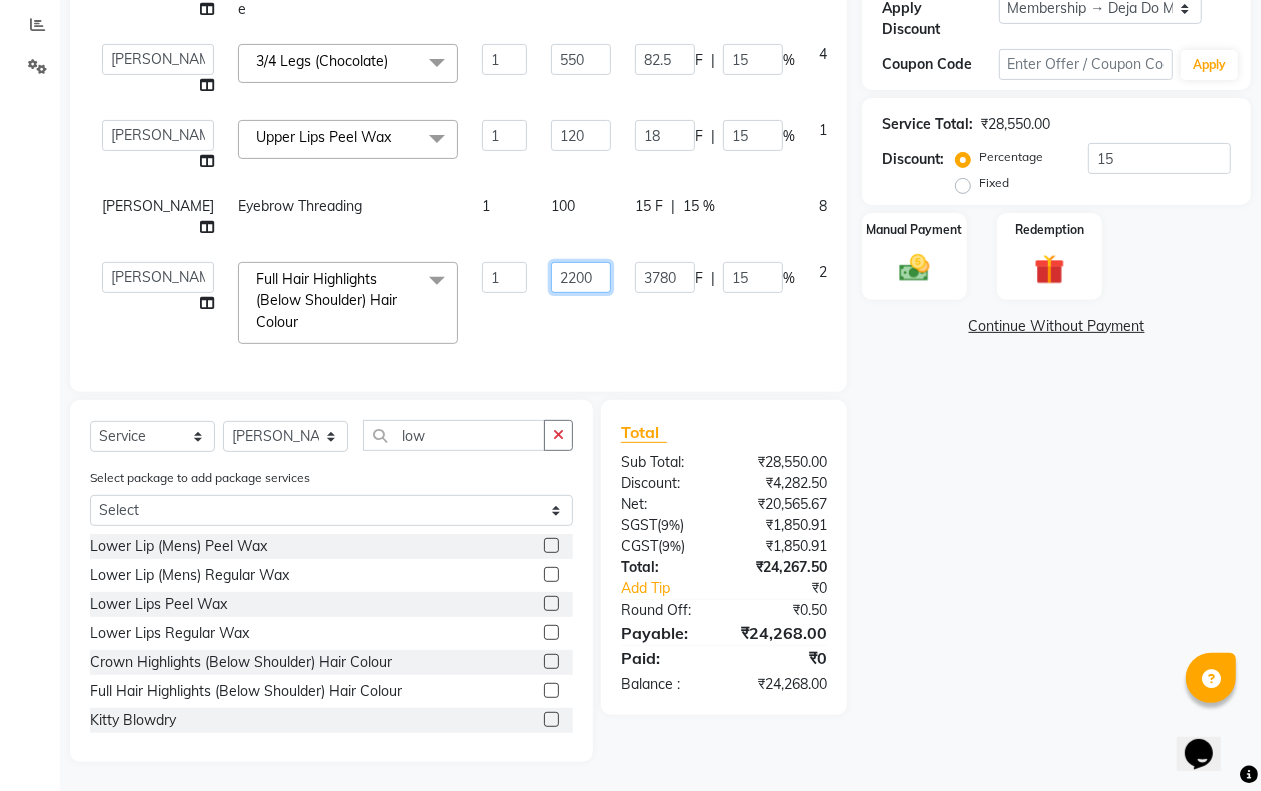 click on "2200" 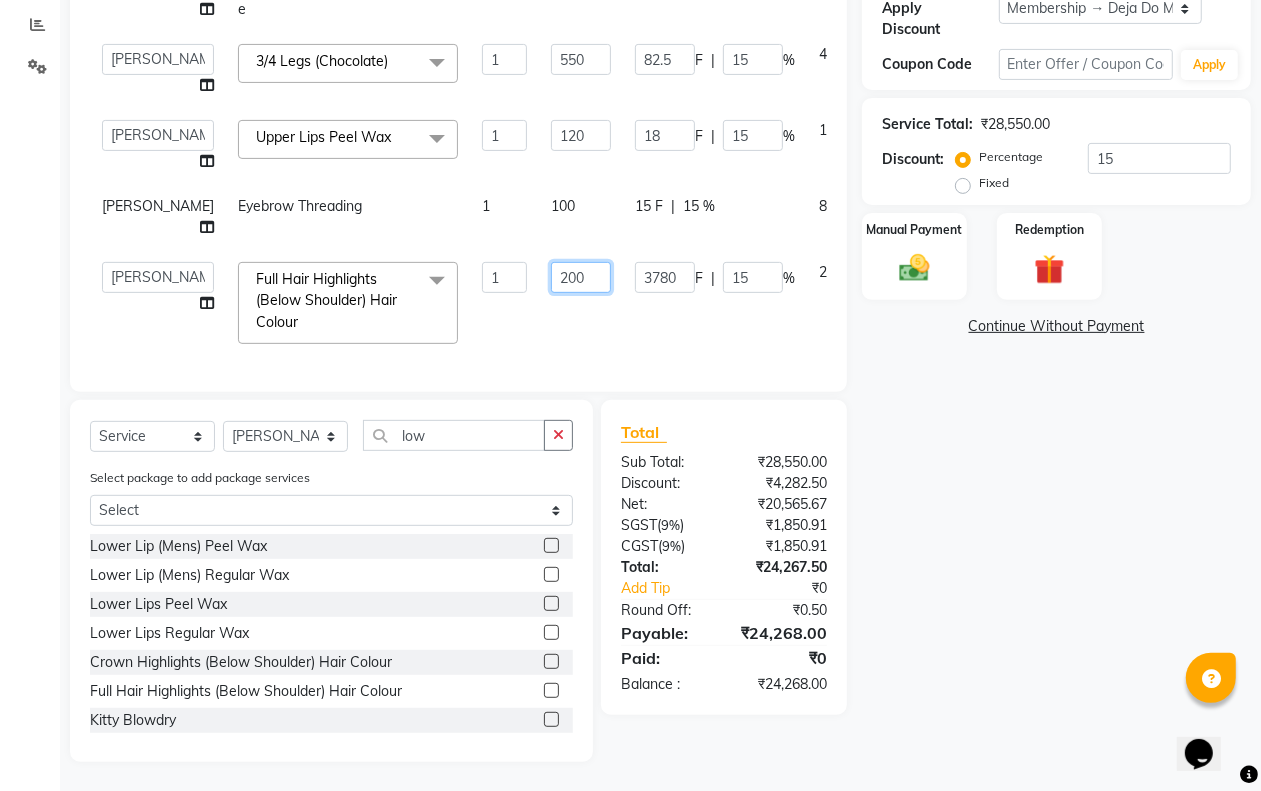 type on "2500" 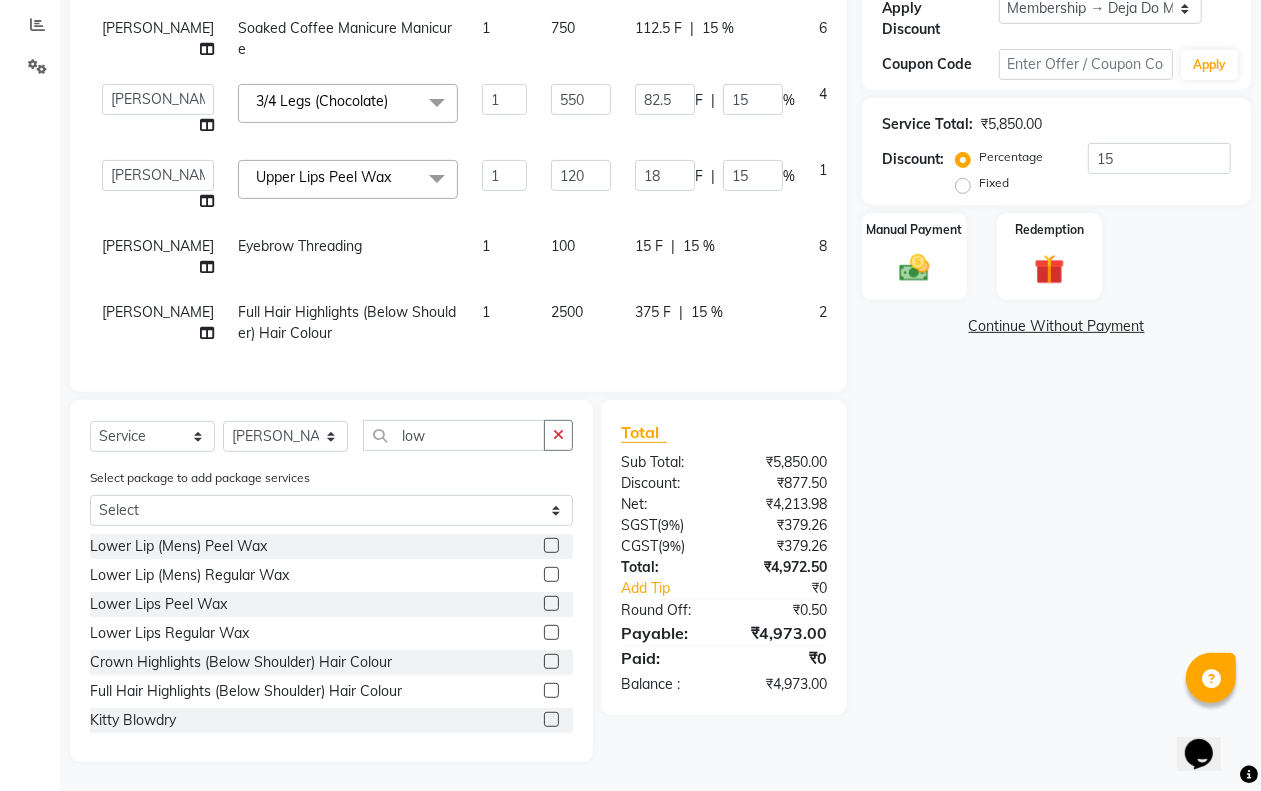 click on "2500" 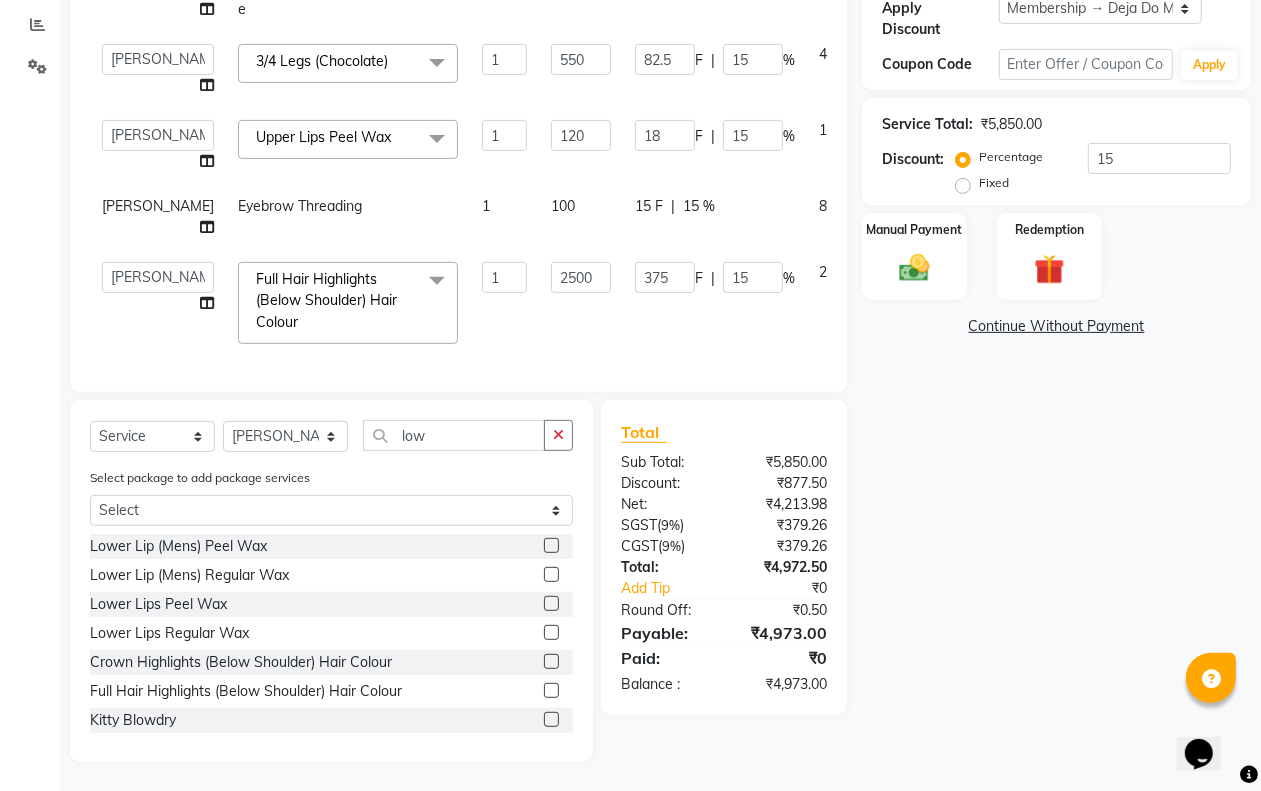 scroll, scrollTop: 247, scrollLeft: 0, axis: vertical 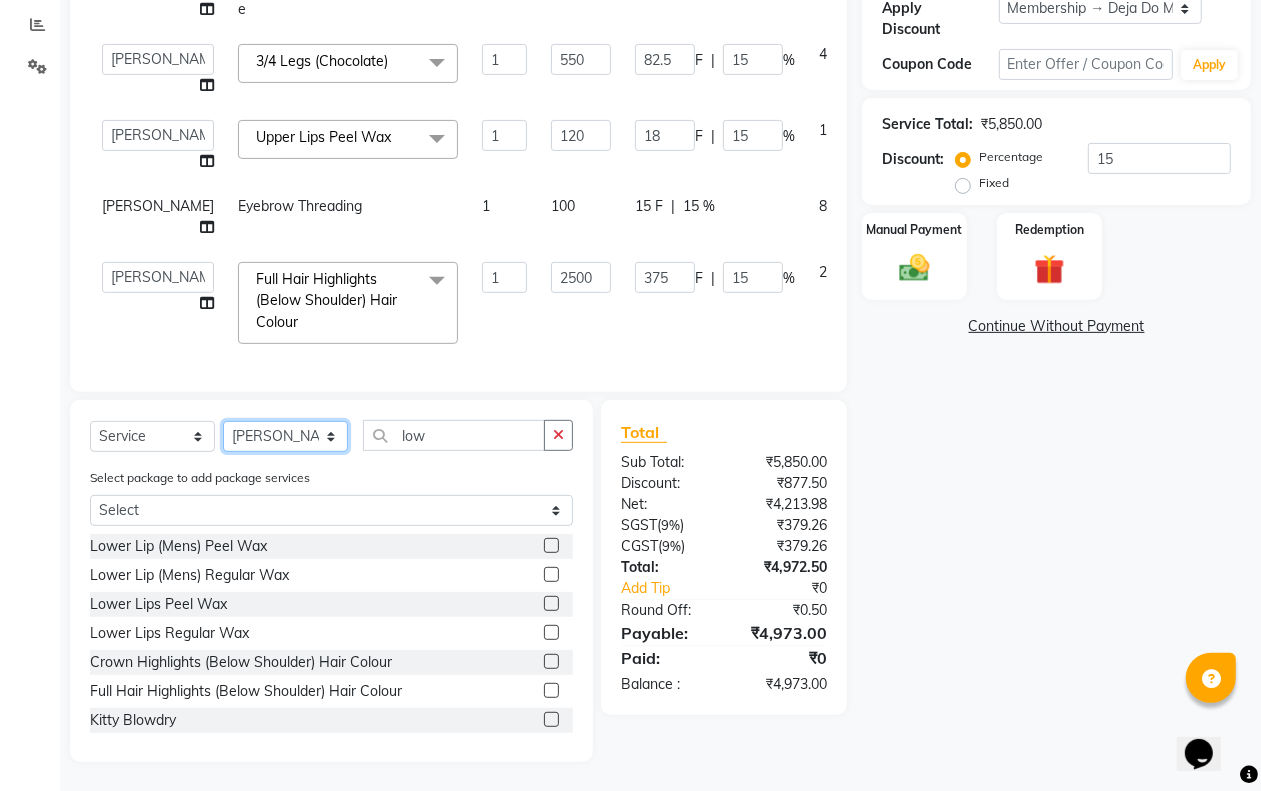 click on "Select Stylist Aditi Admin [PERSON_NAME]  [PERSON_NAME] Danish  Salamani [PERSON_NAME] [PERSON_NAME] Rashi [PERSON_NAME] [PERSON_NAME] [PERSON_NAME] [PERSON_NAME] [PERSON_NAME]" 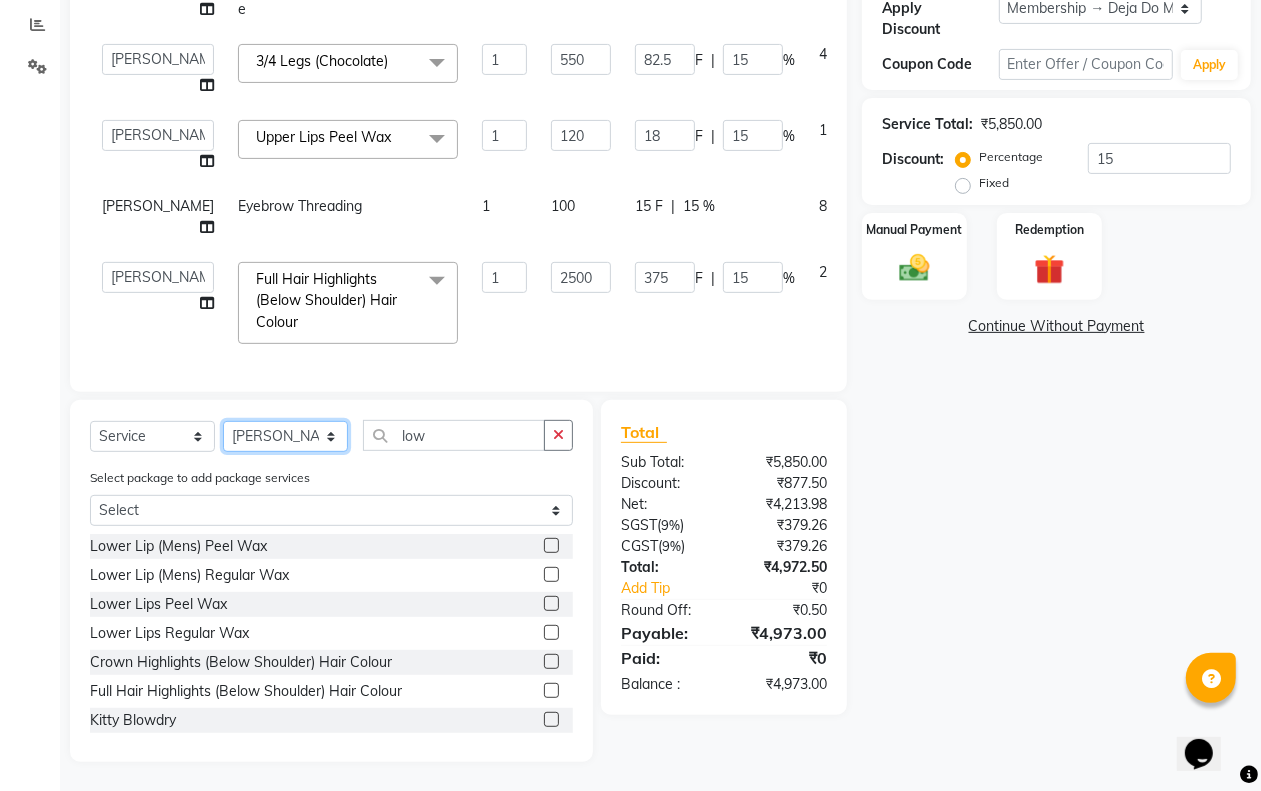 select on "85552" 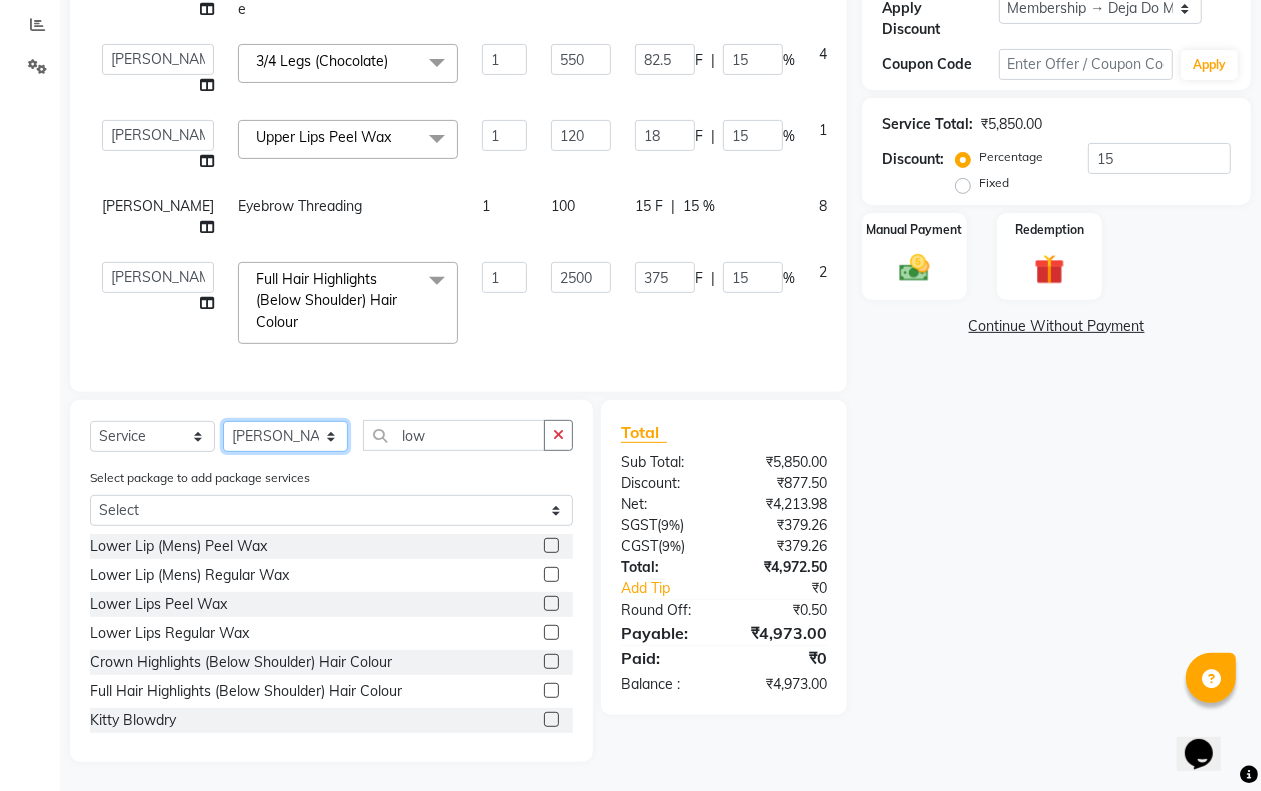 click on "Select Stylist Aditi Admin [PERSON_NAME]  [PERSON_NAME] Danish  Salamani [PERSON_NAME] [PERSON_NAME] Rashi [PERSON_NAME] [PERSON_NAME] [PERSON_NAME] [PERSON_NAME] [PERSON_NAME]" 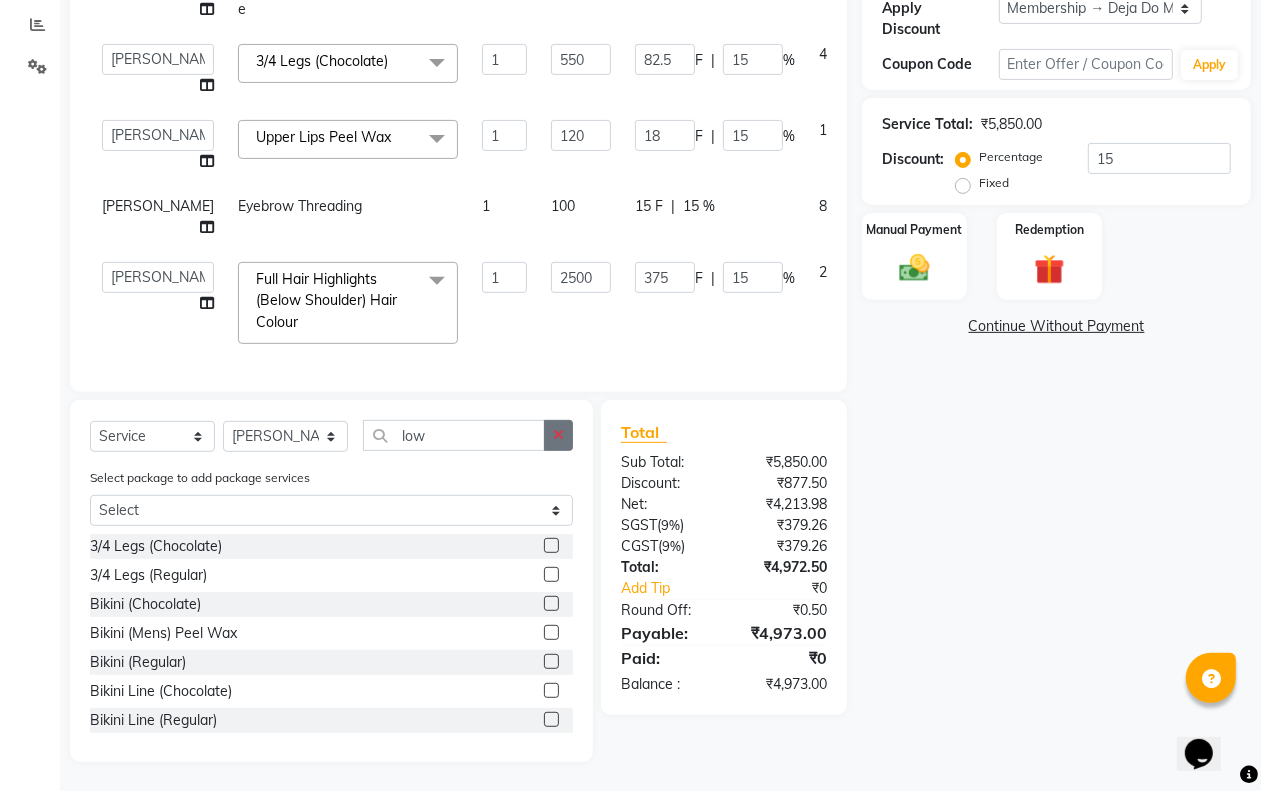 click 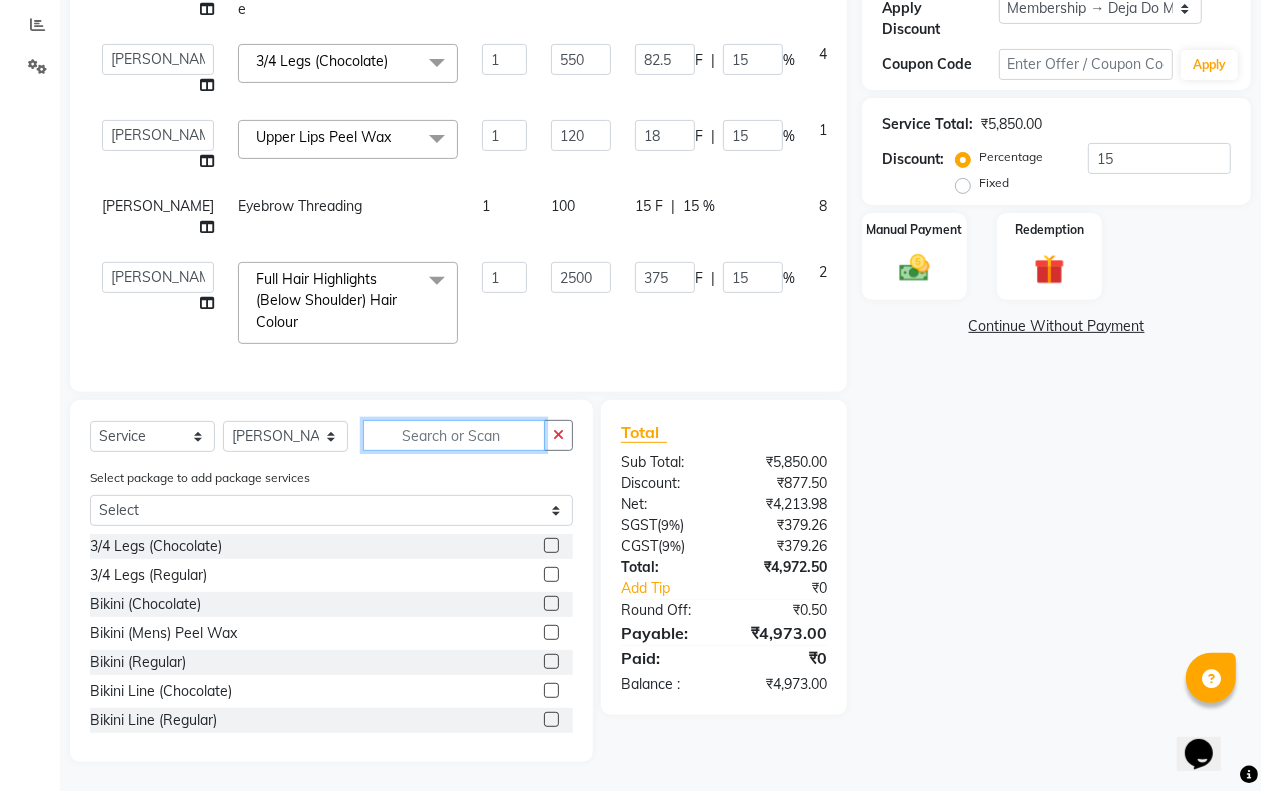 scroll, scrollTop: 375, scrollLeft: 0, axis: vertical 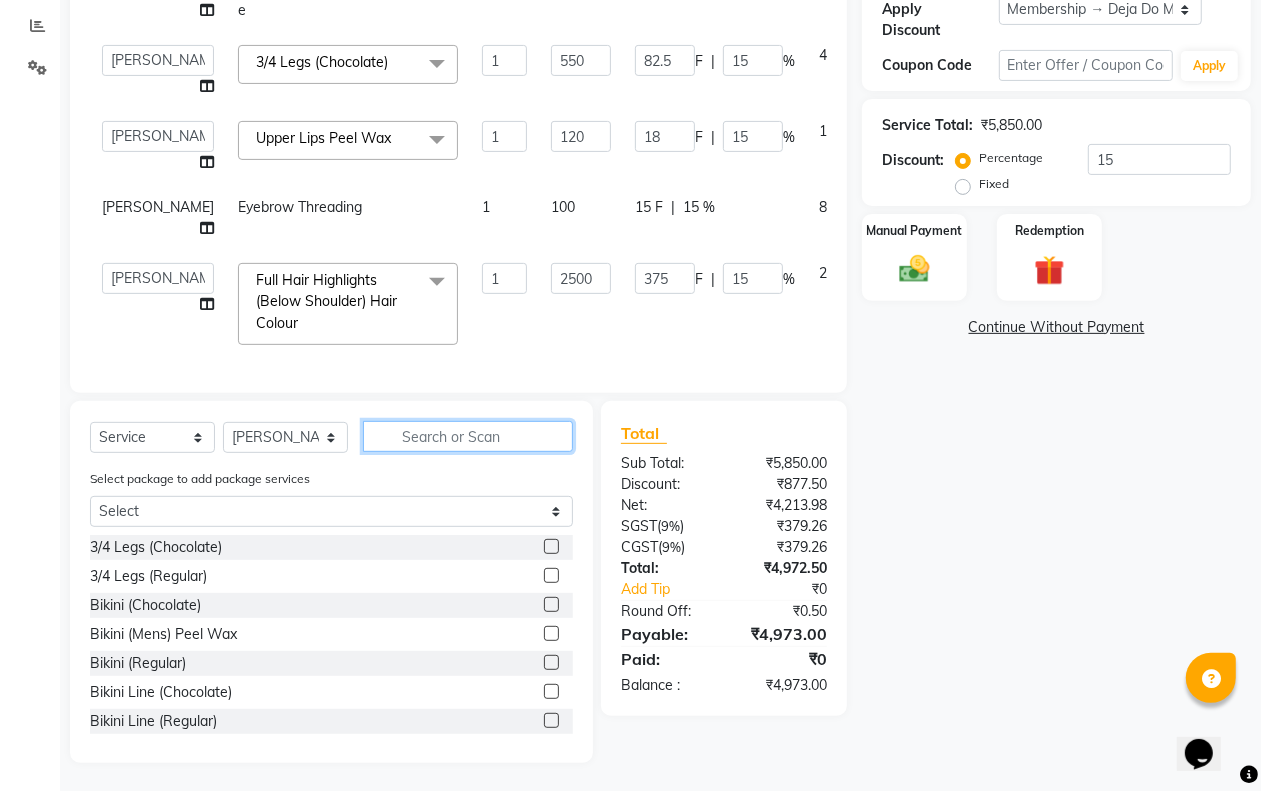 click 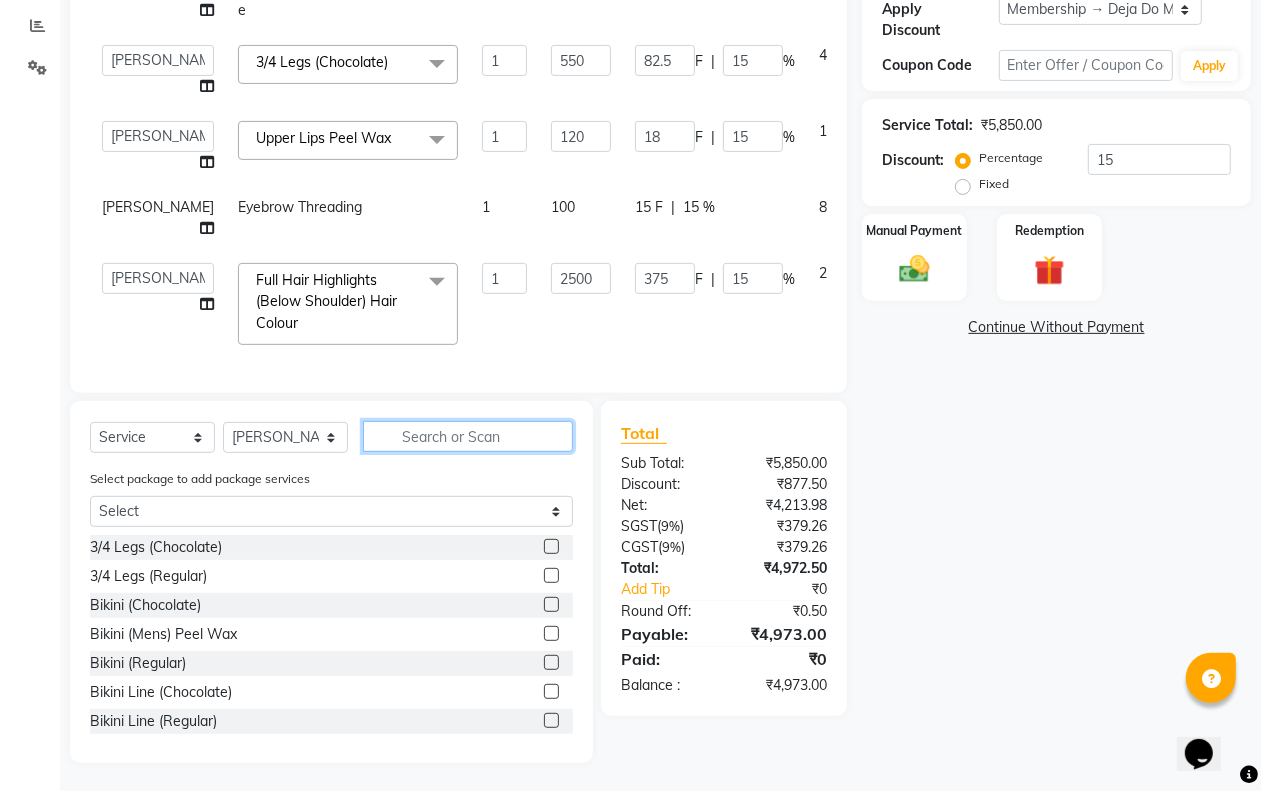 scroll, scrollTop: 376, scrollLeft: 0, axis: vertical 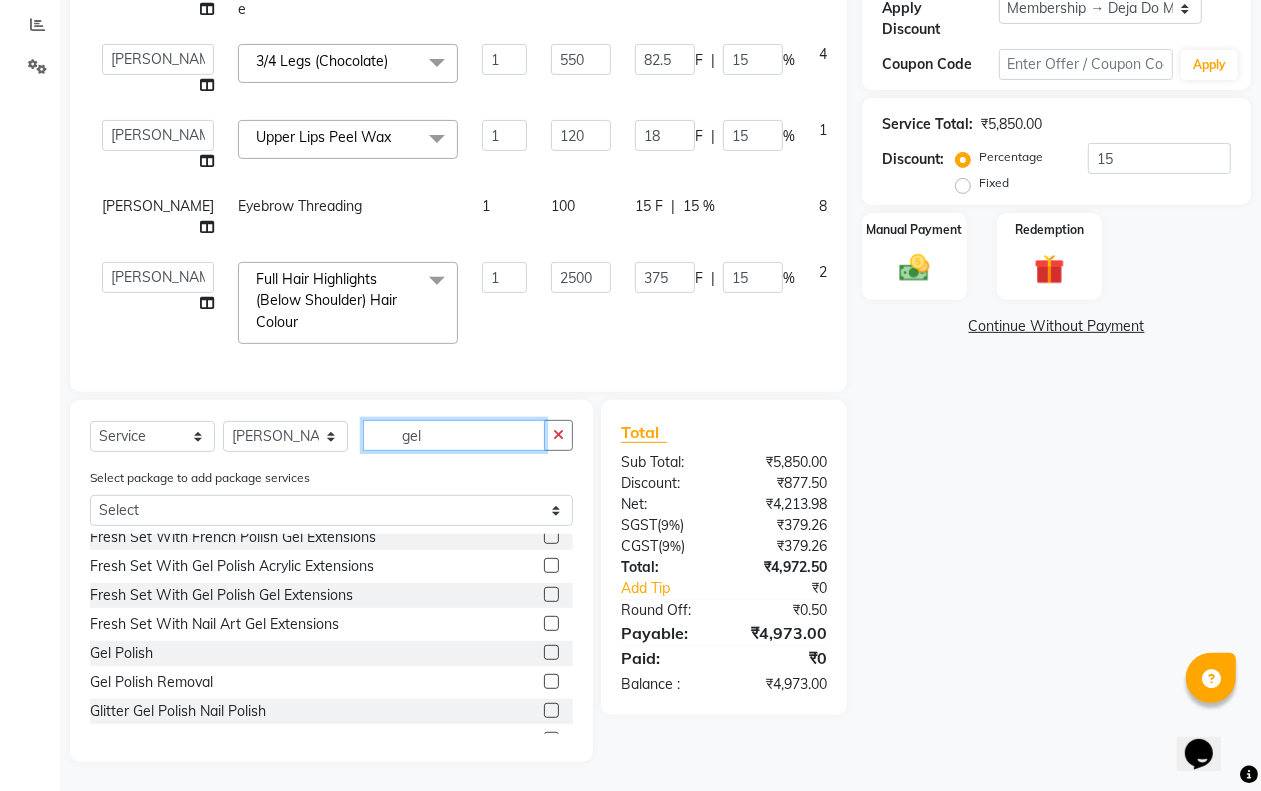 type on "gel" 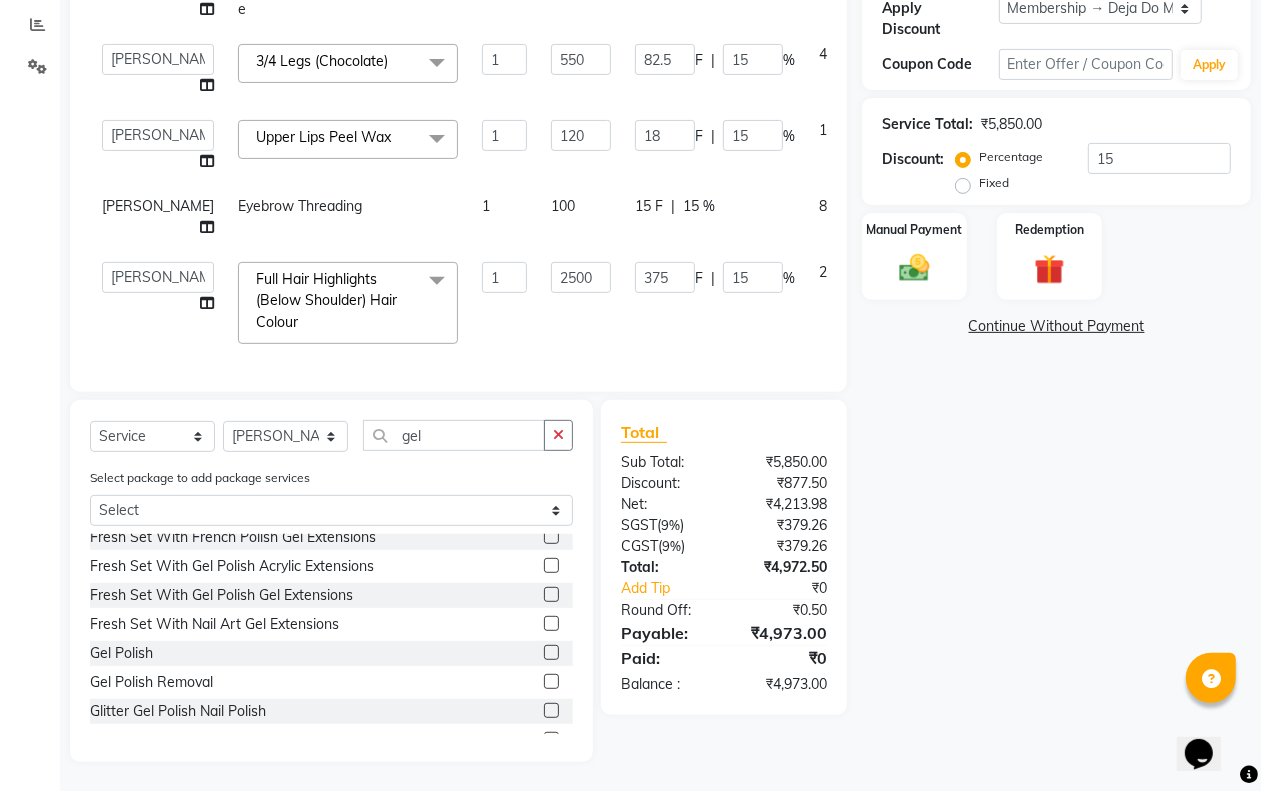 click 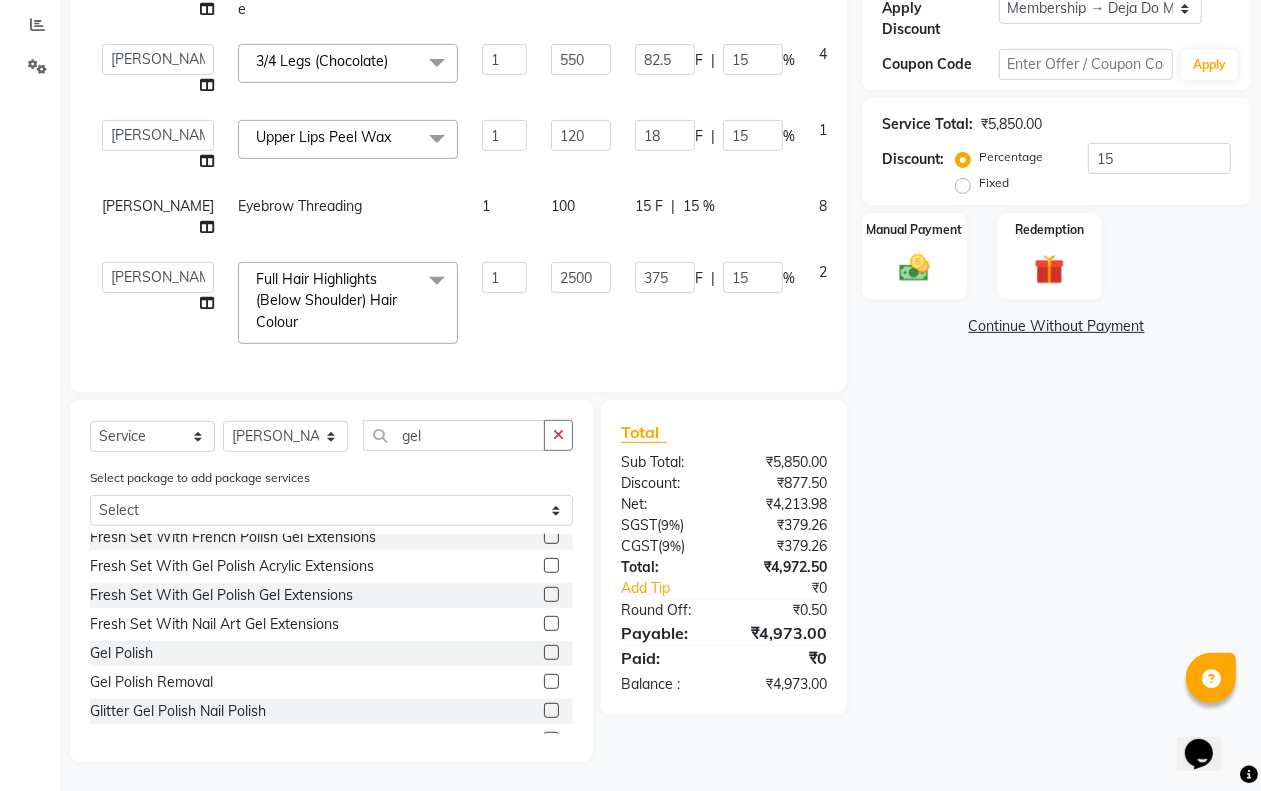 click at bounding box center [550, 653] 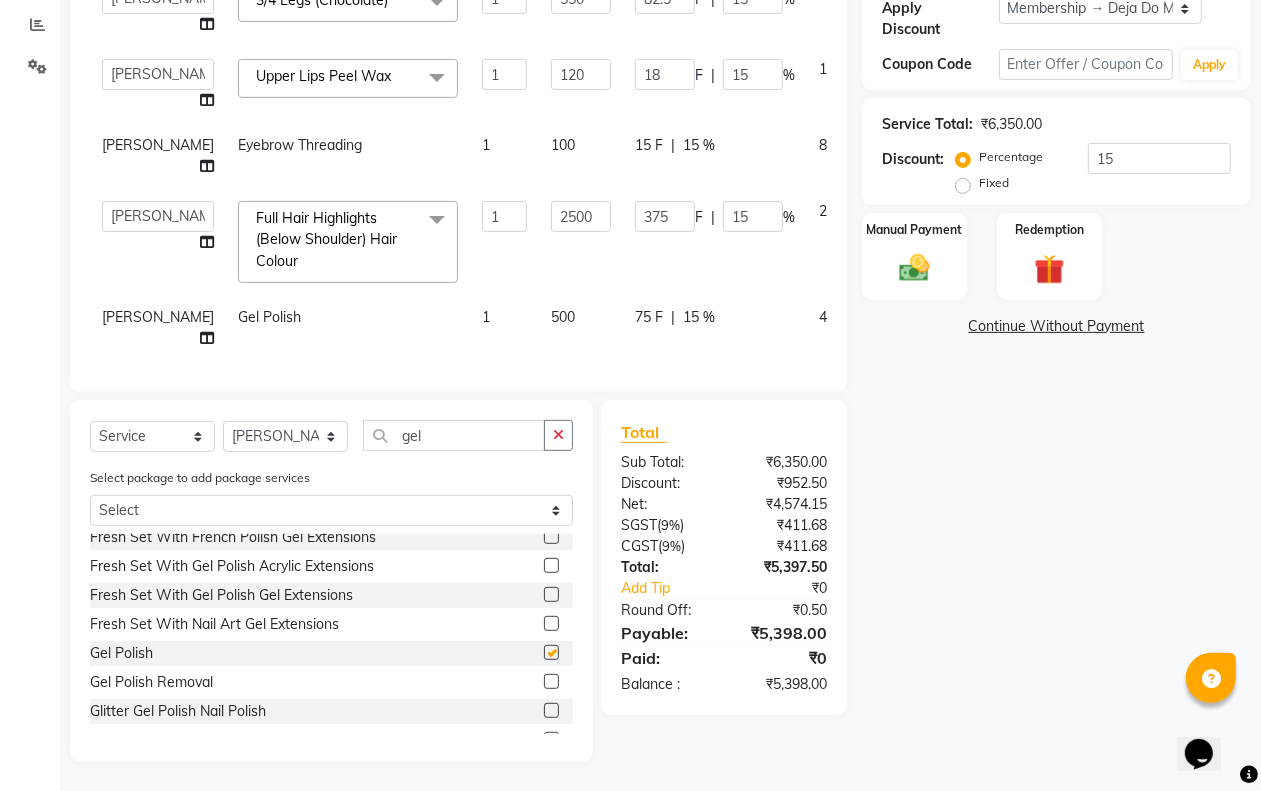 checkbox on "false" 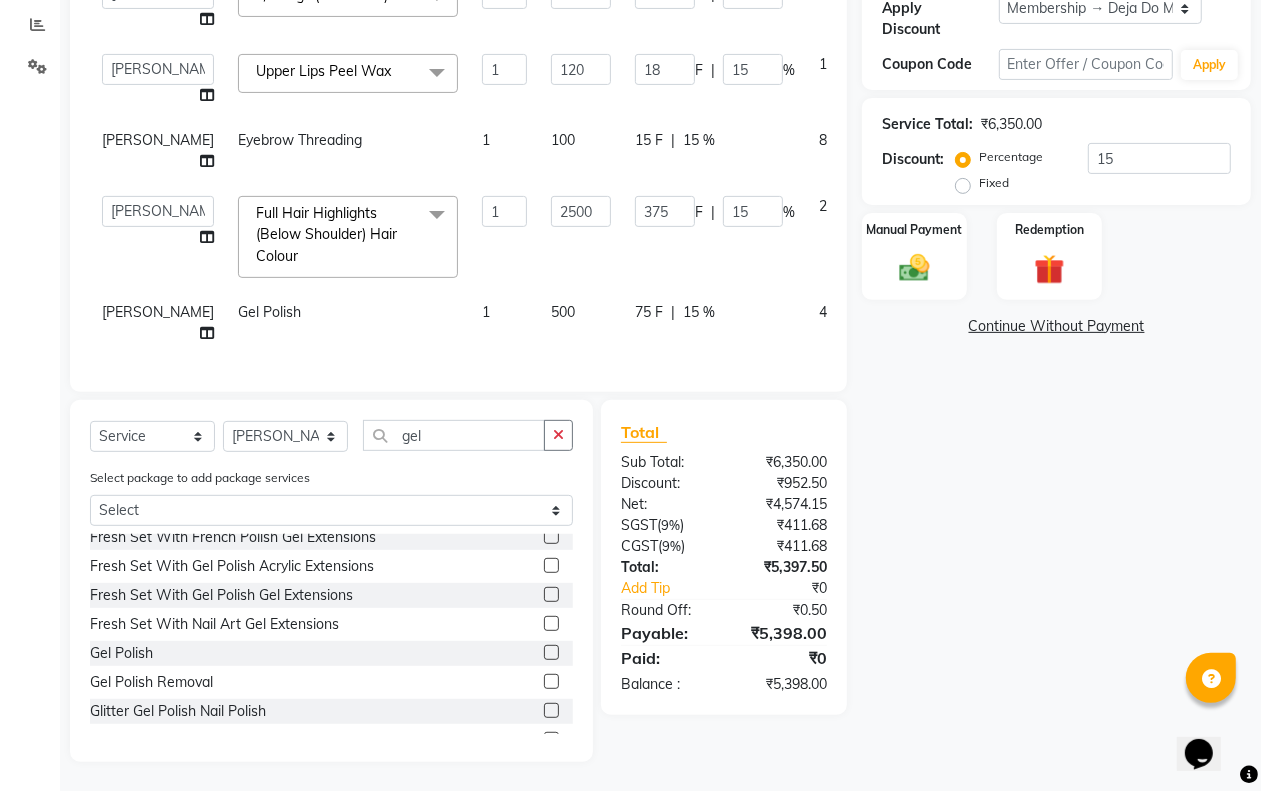 scroll, scrollTop: 333, scrollLeft: 0, axis: vertical 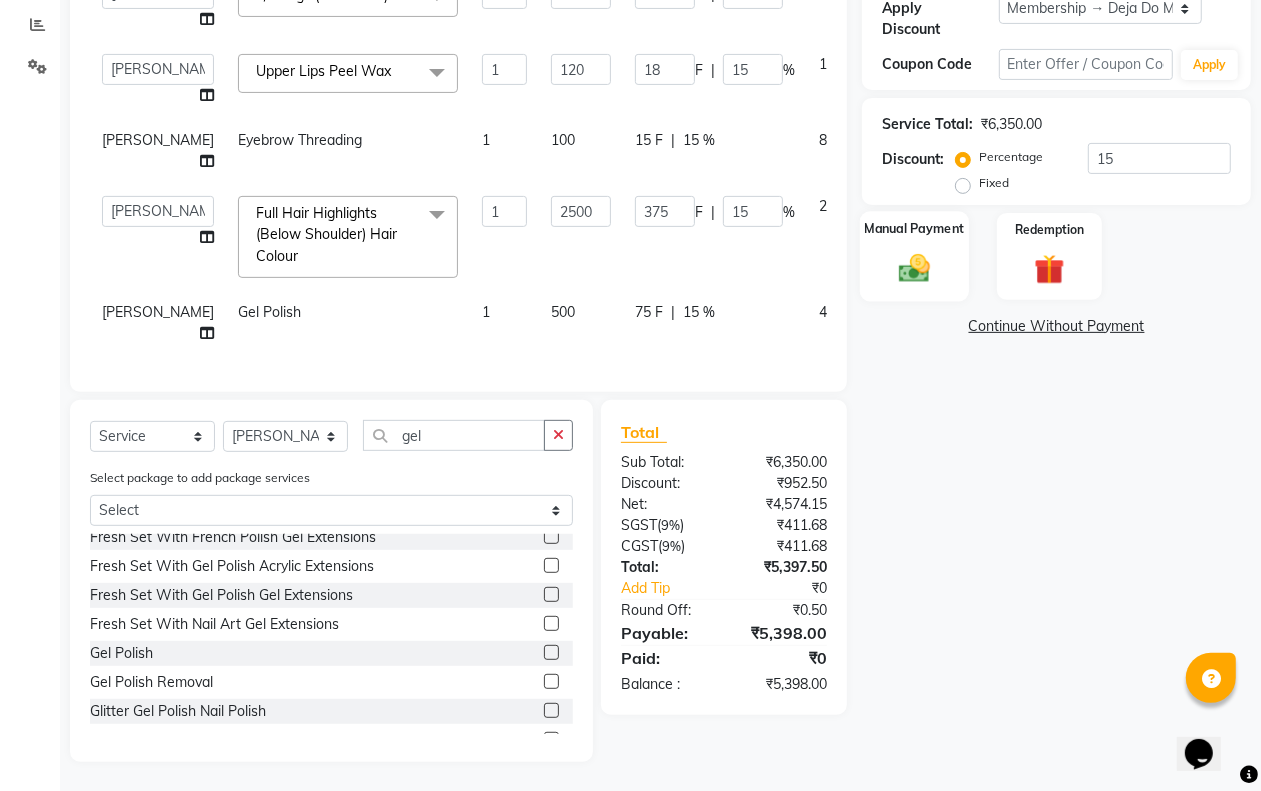 click on "Manual Payment" 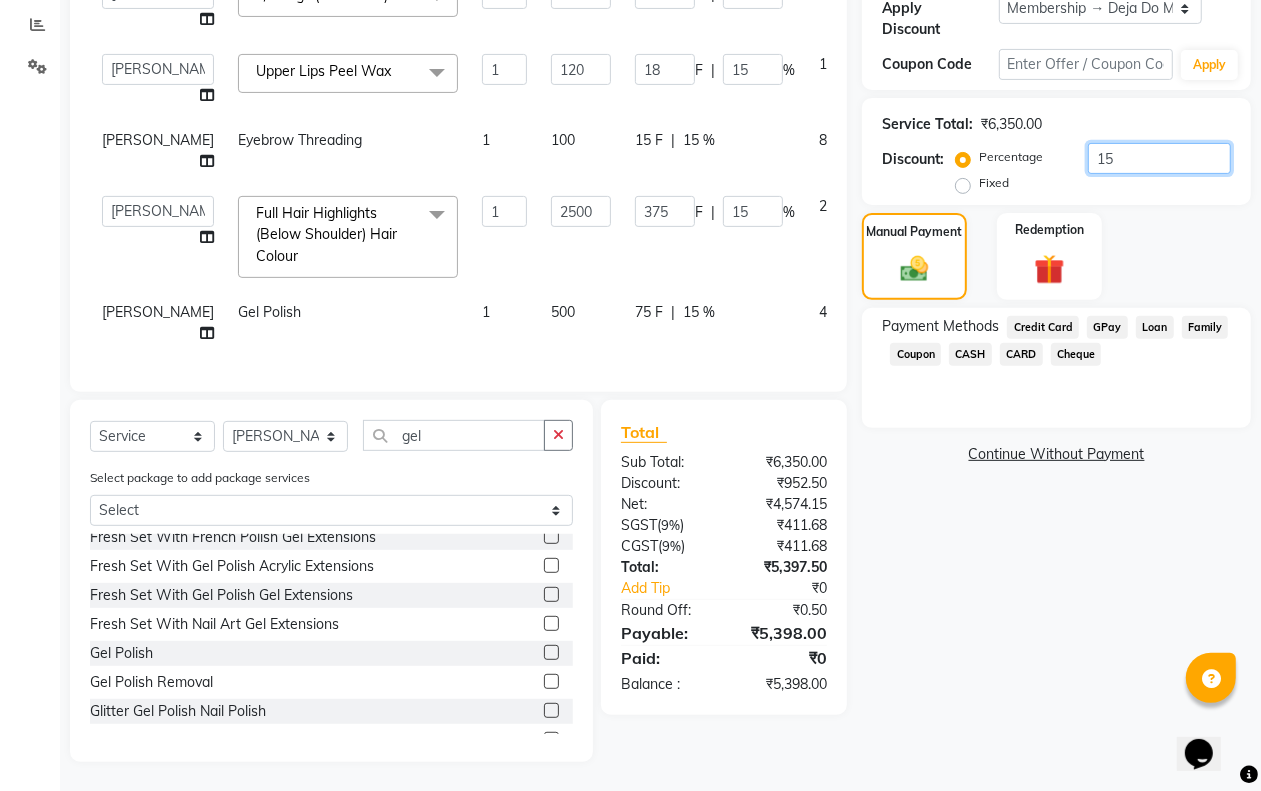click on "15" 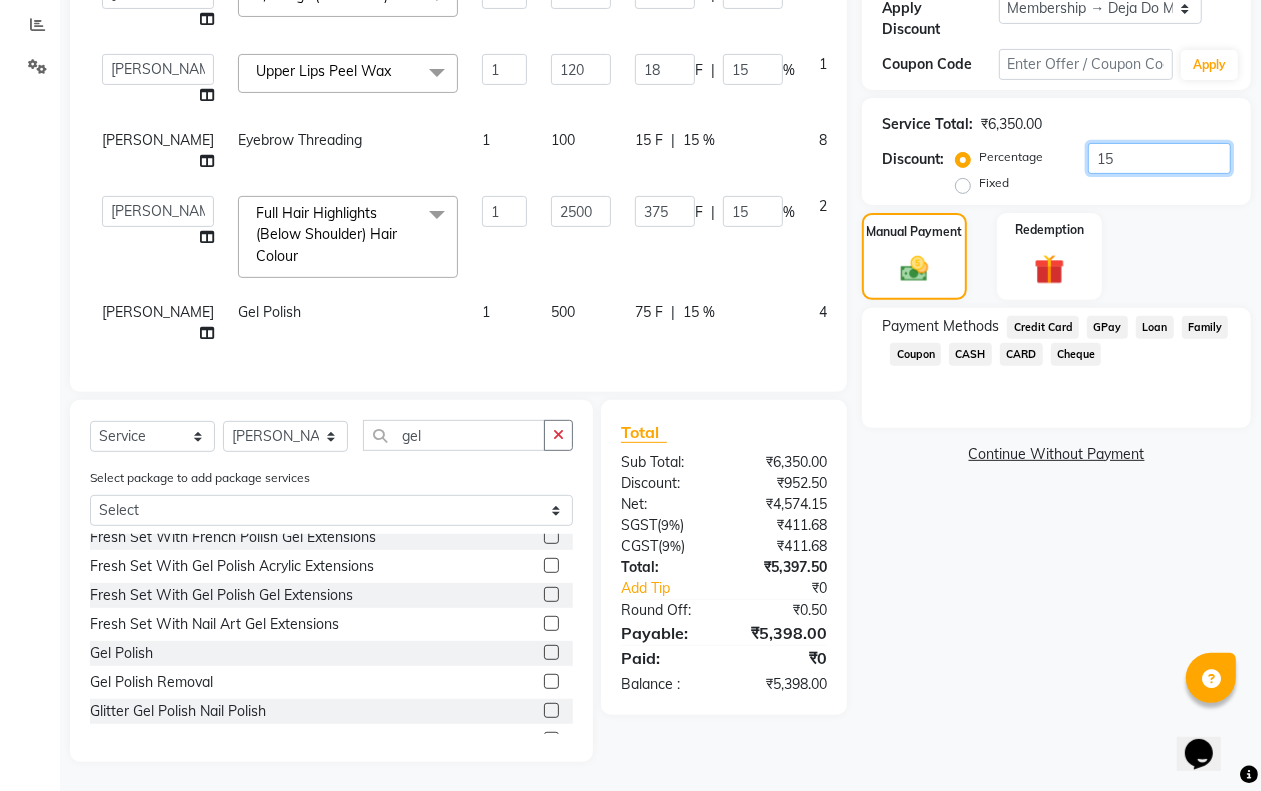 type on "1" 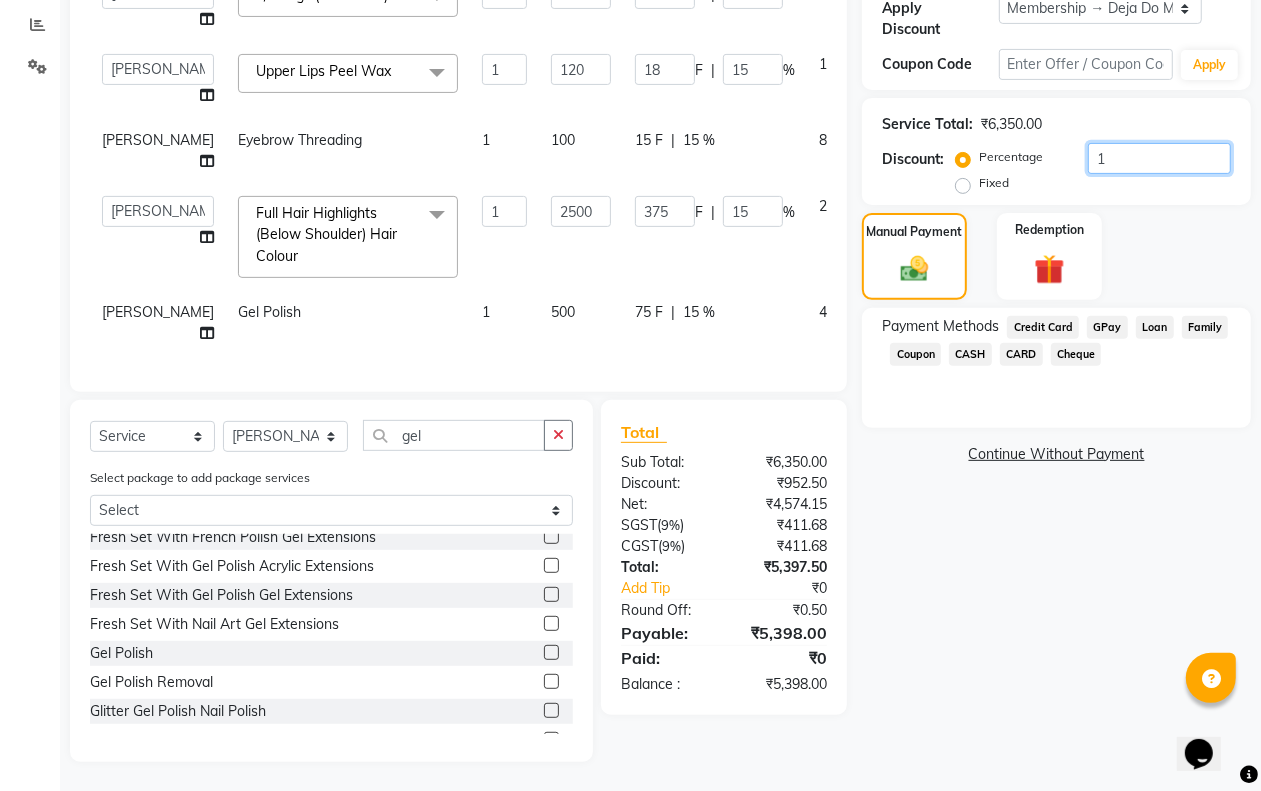 type on "5.5" 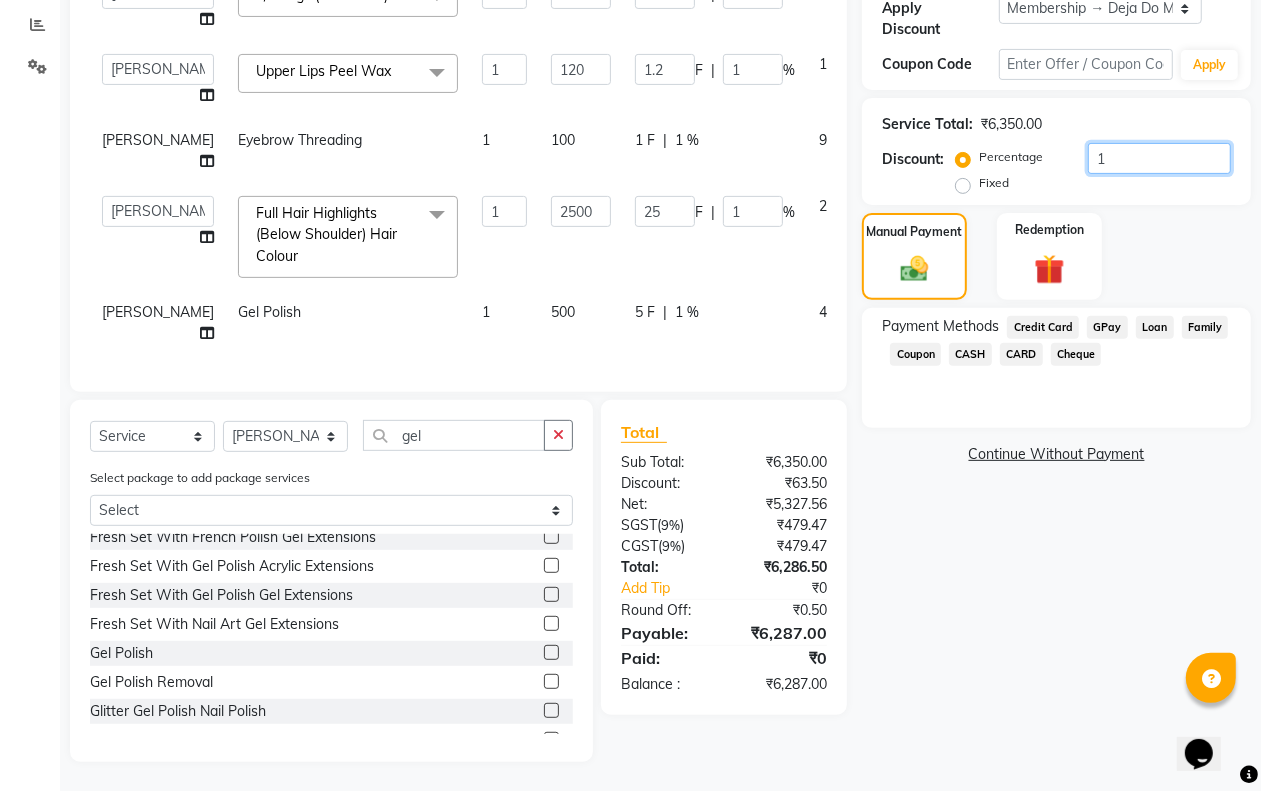 type on "14" 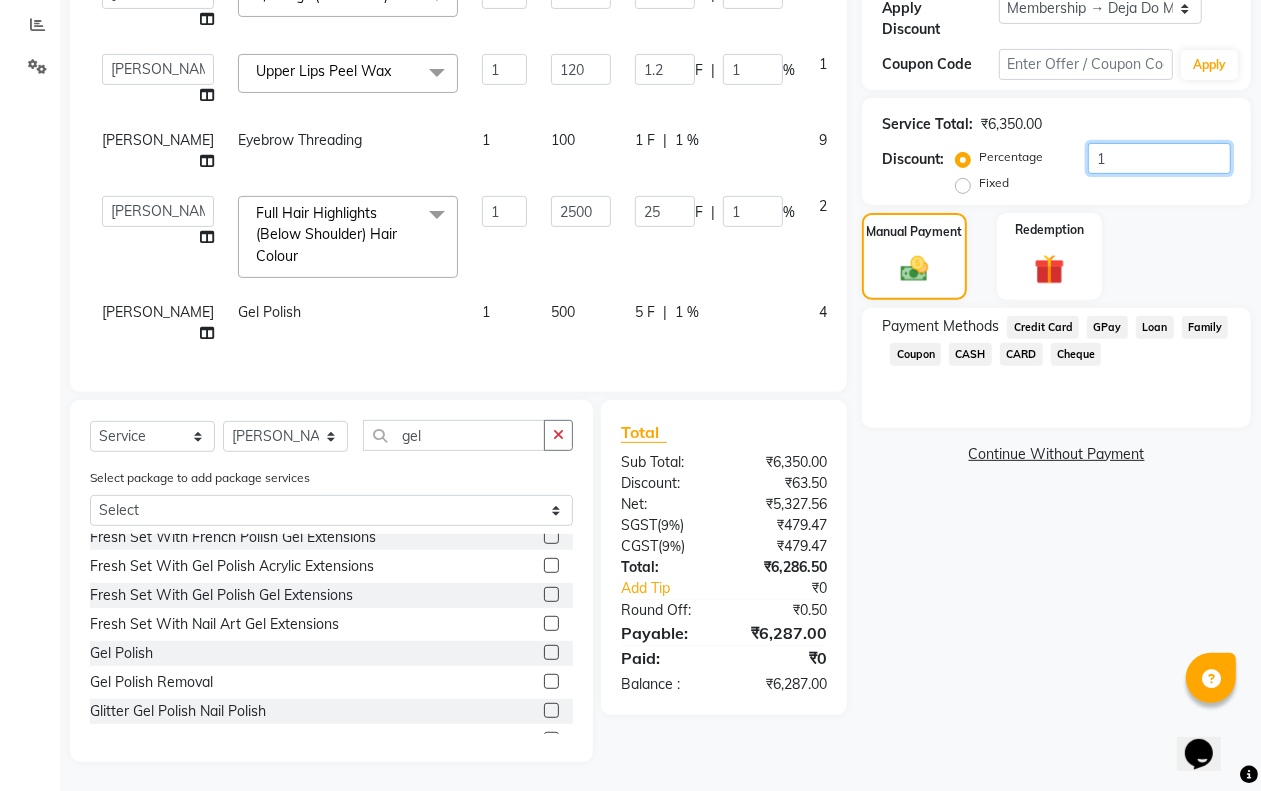 type on "77" 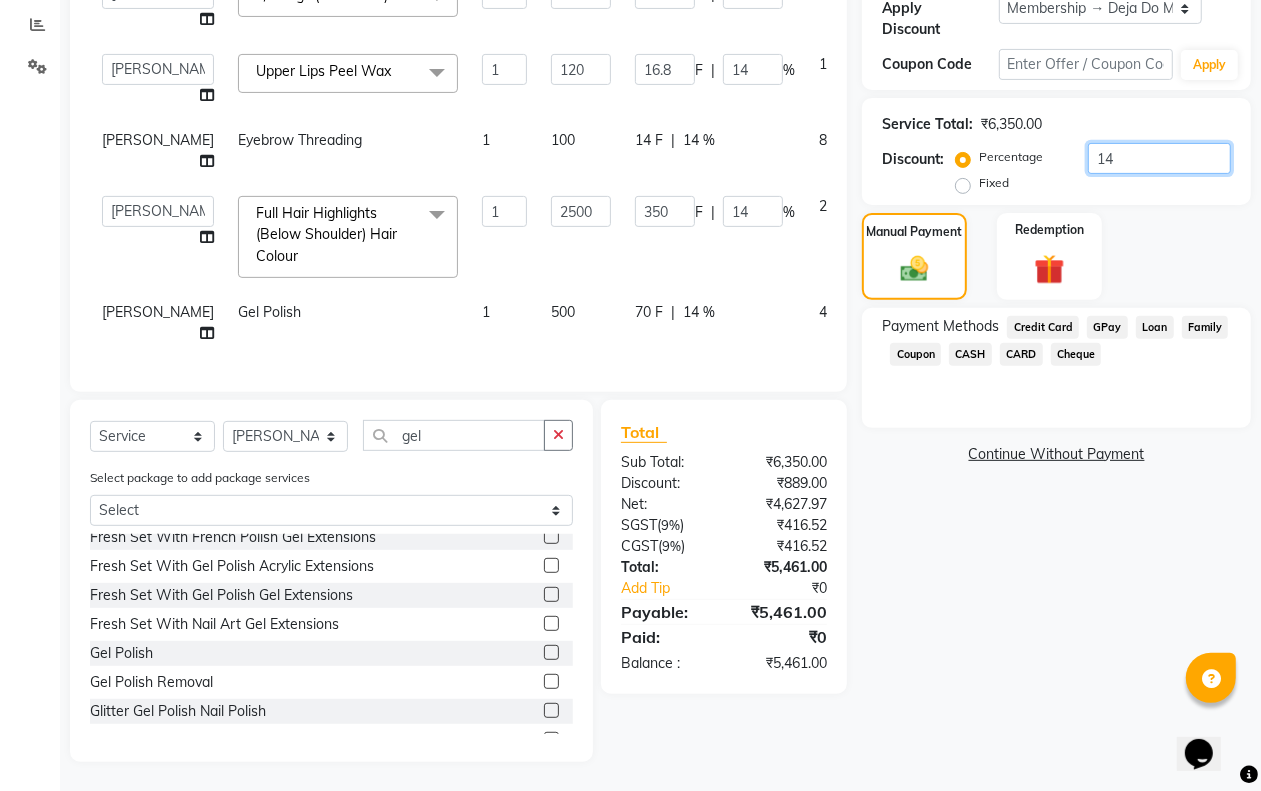 type on "1" 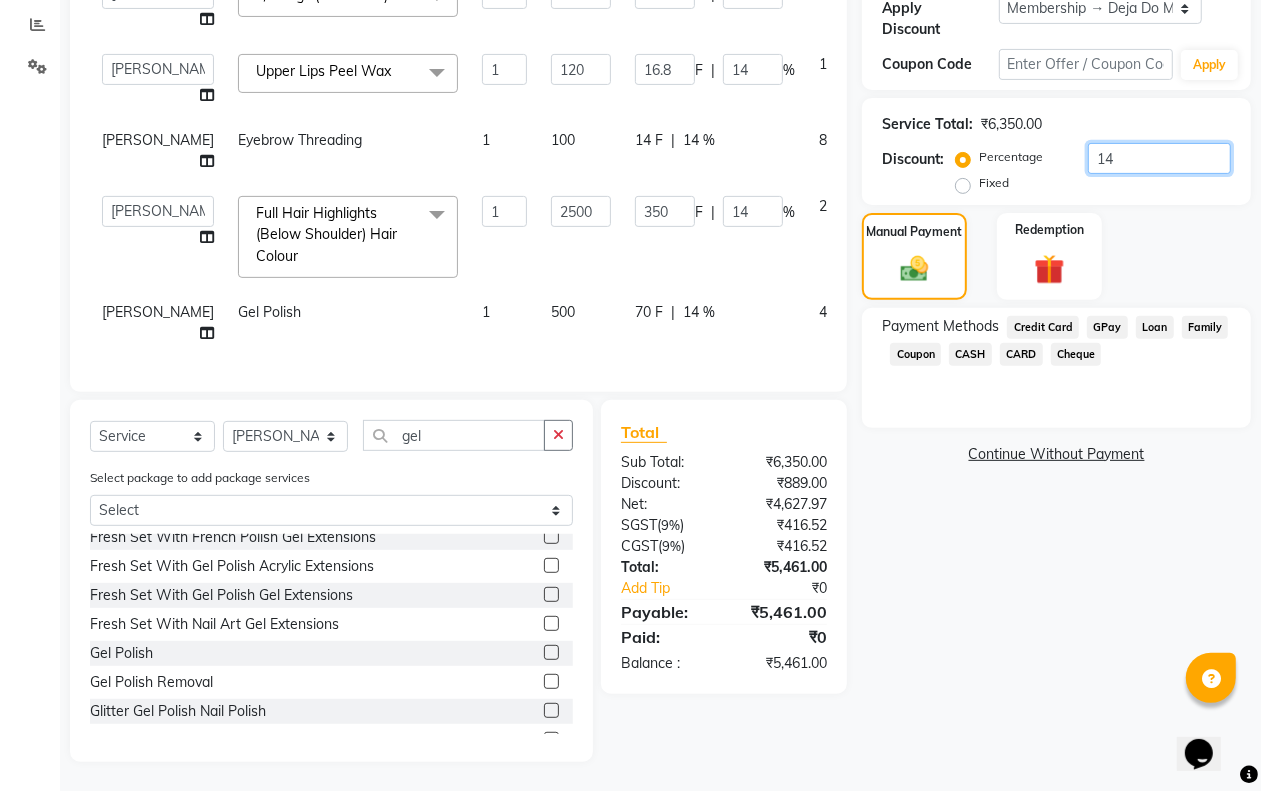 type on "5.5" 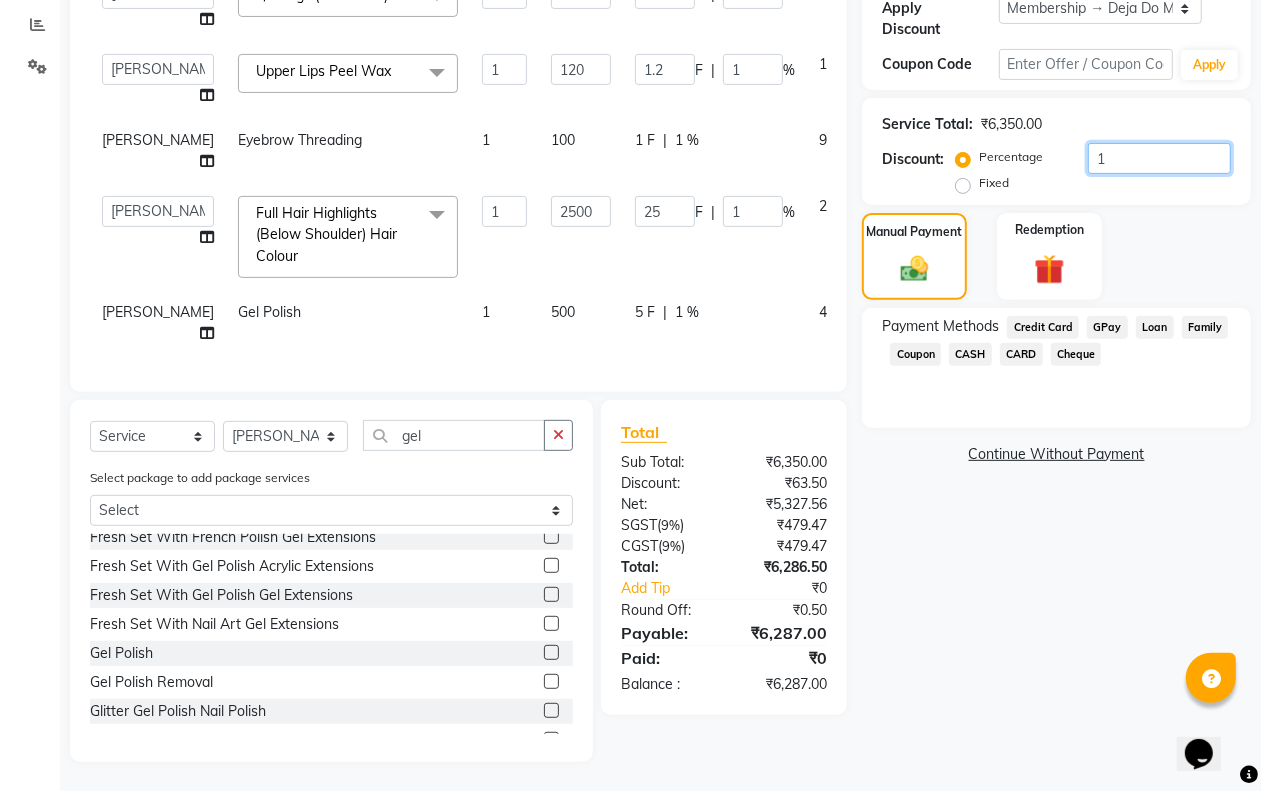 type on "15" 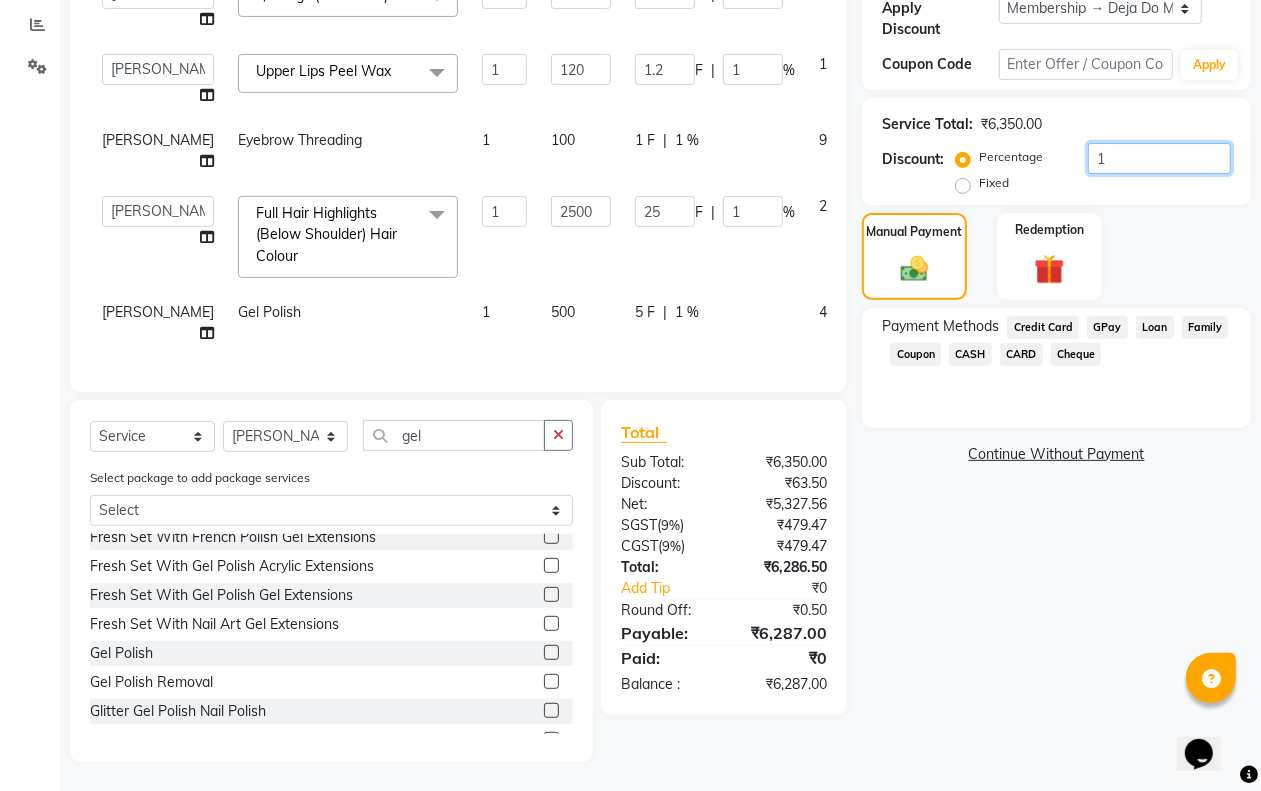 type on "82.5" 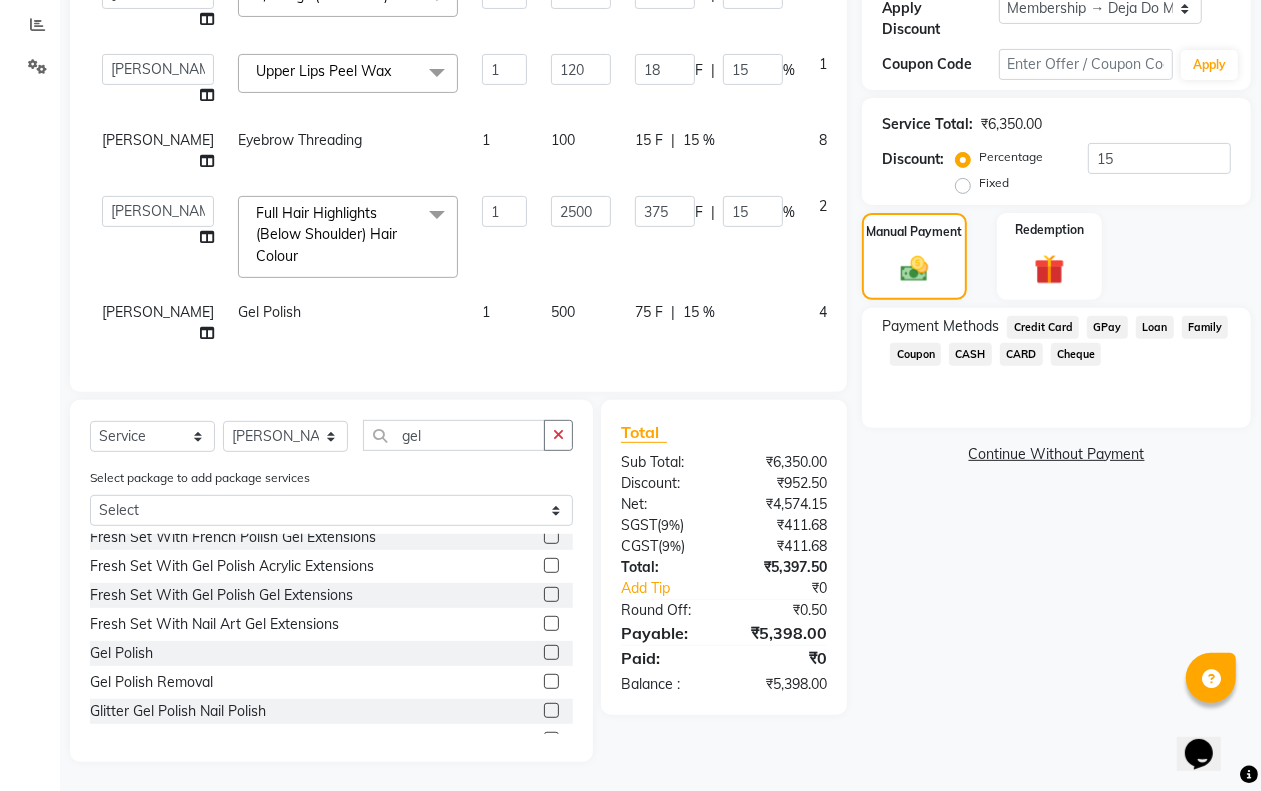 click on "CASH" 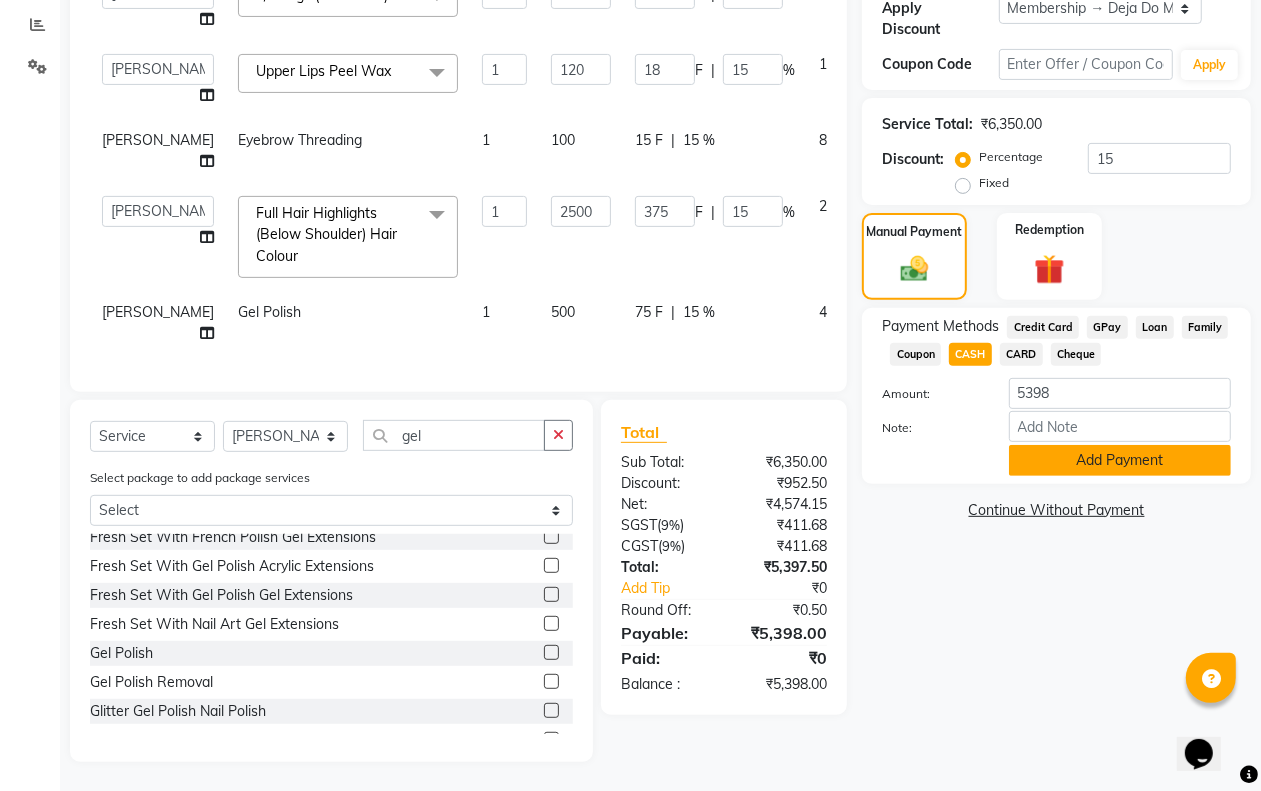 click on "Add Payment" 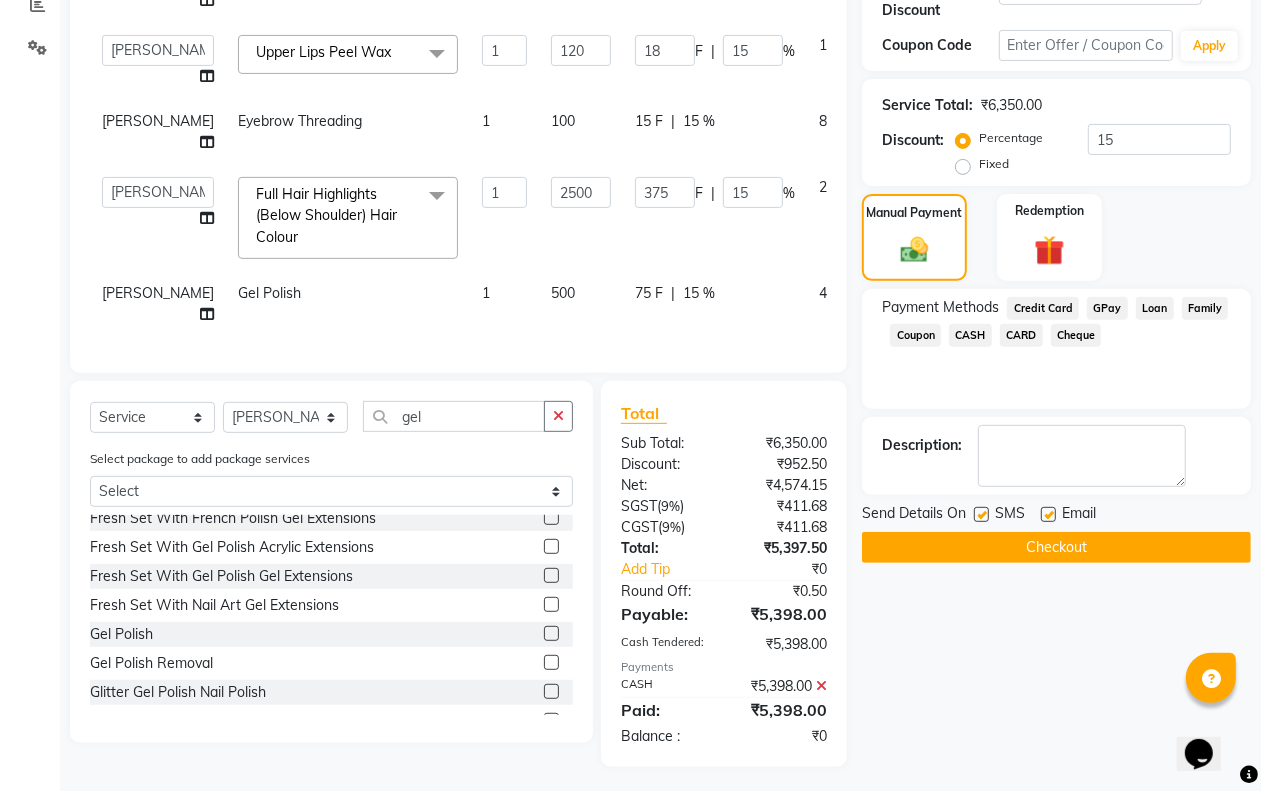 scroll, scrollTop: 400, scrollLeft: 0, axis: vertical 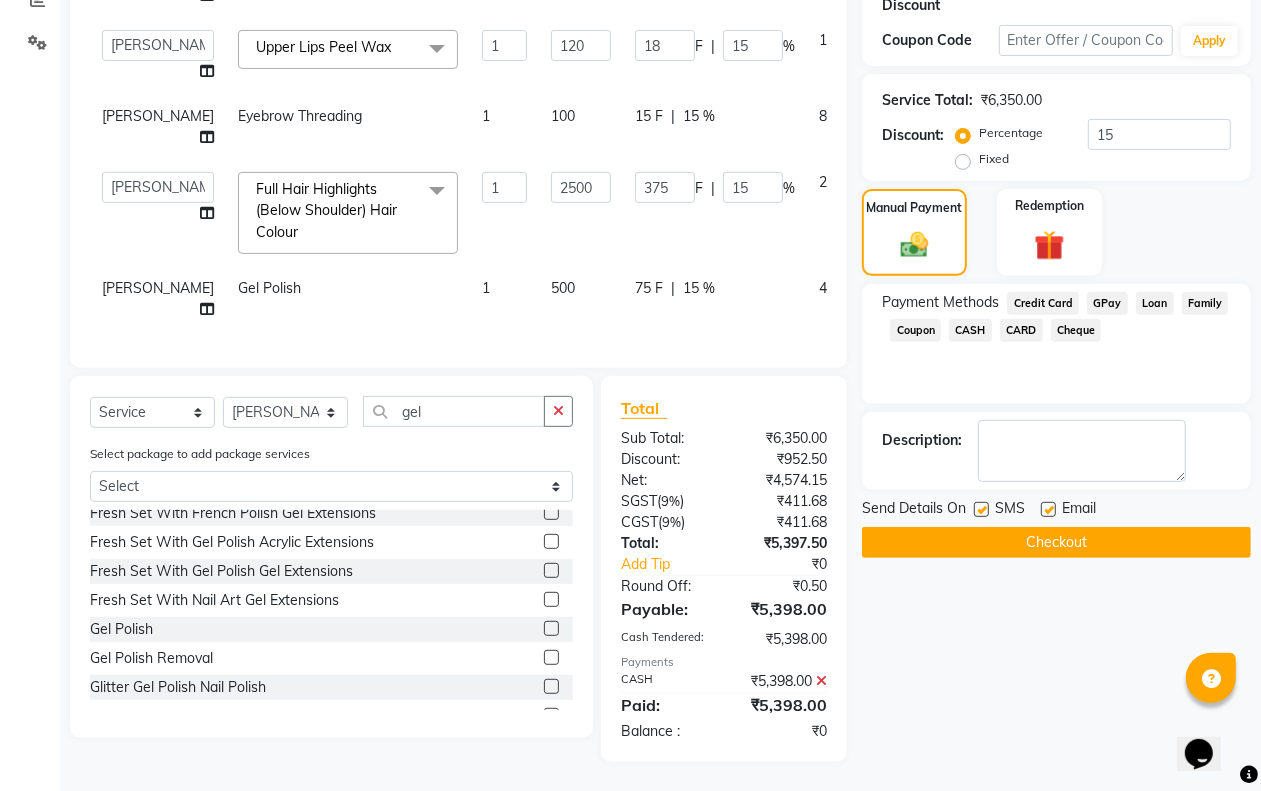 click on "Checkout" 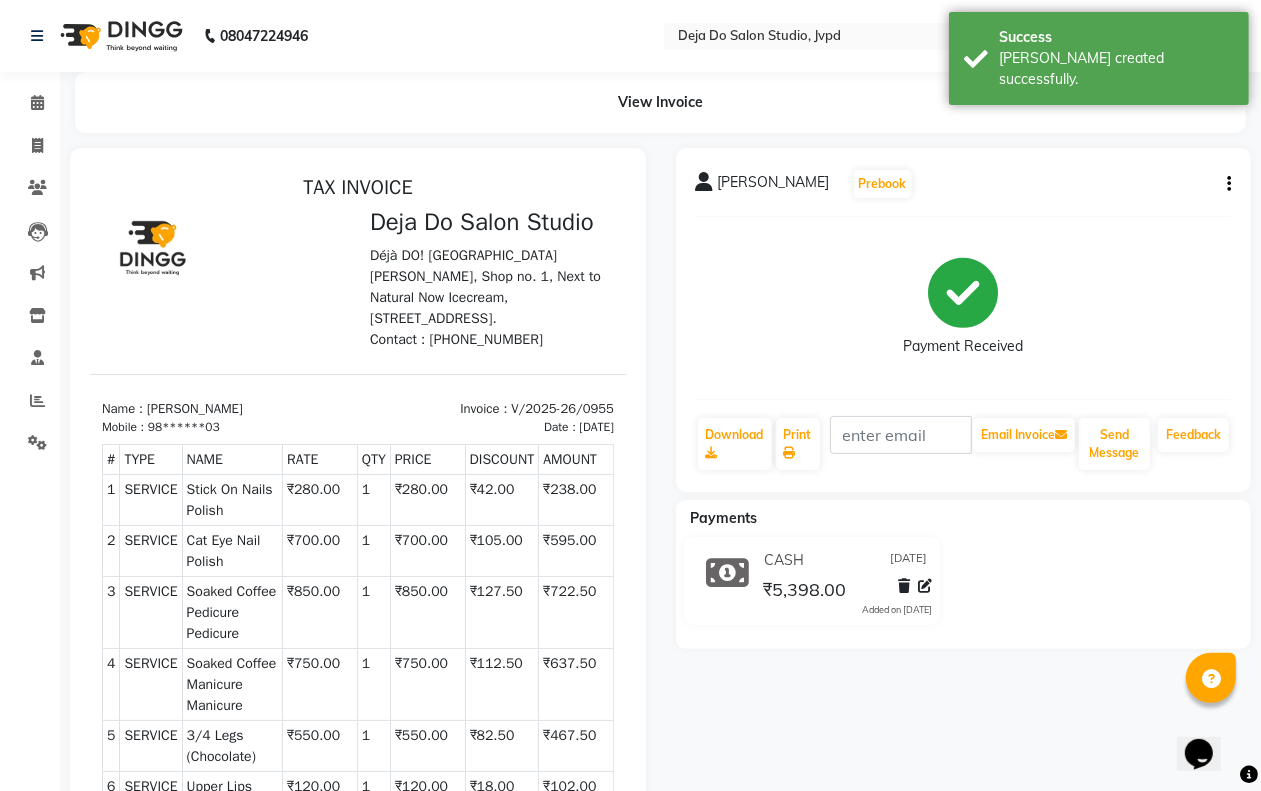 scroll, scrollTop: 0, scrollLeft: 0, axis: both 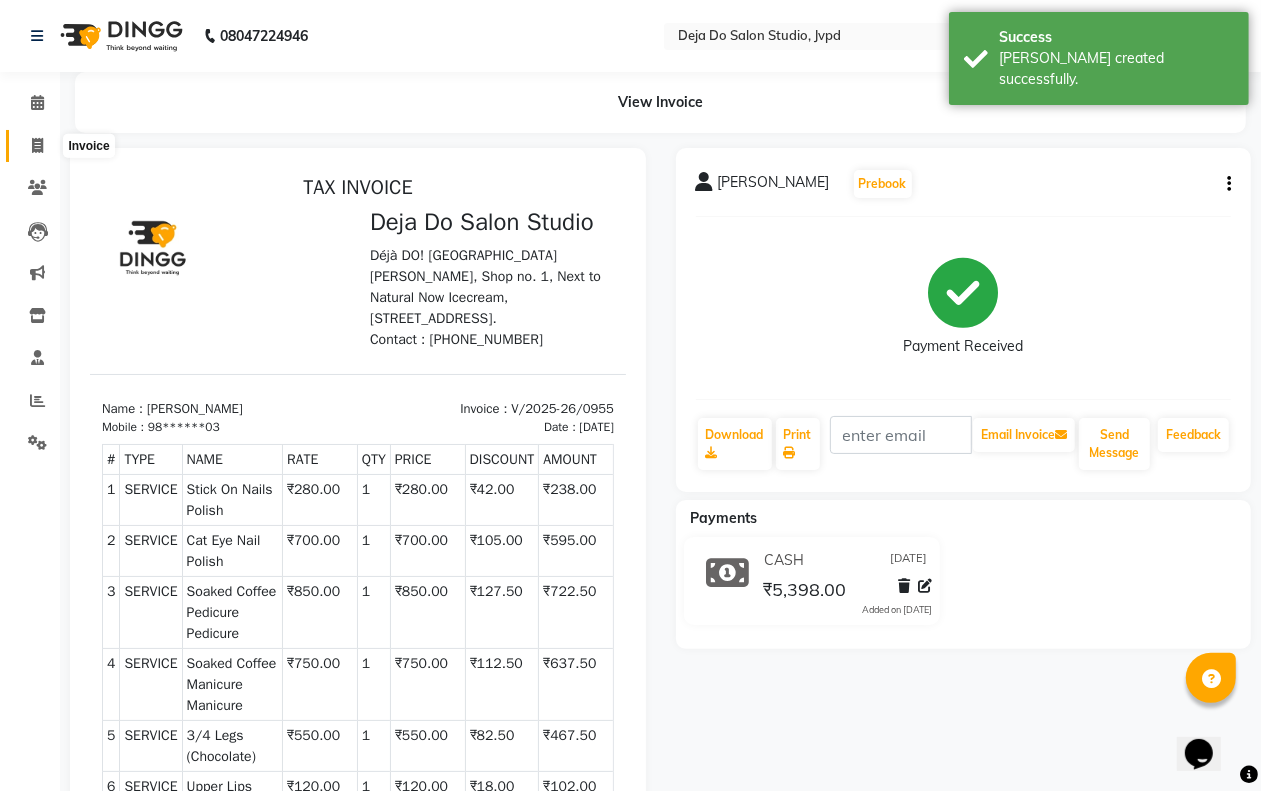 click 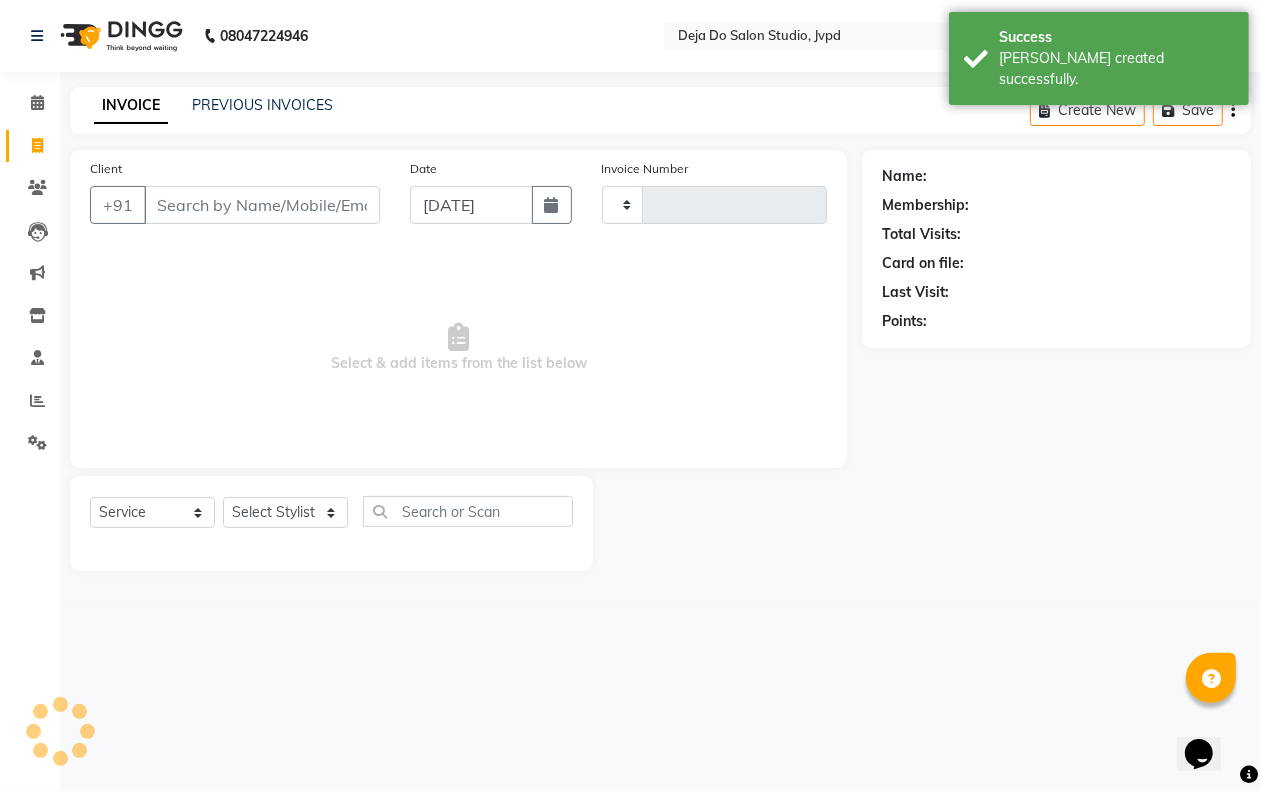 type on "0956" 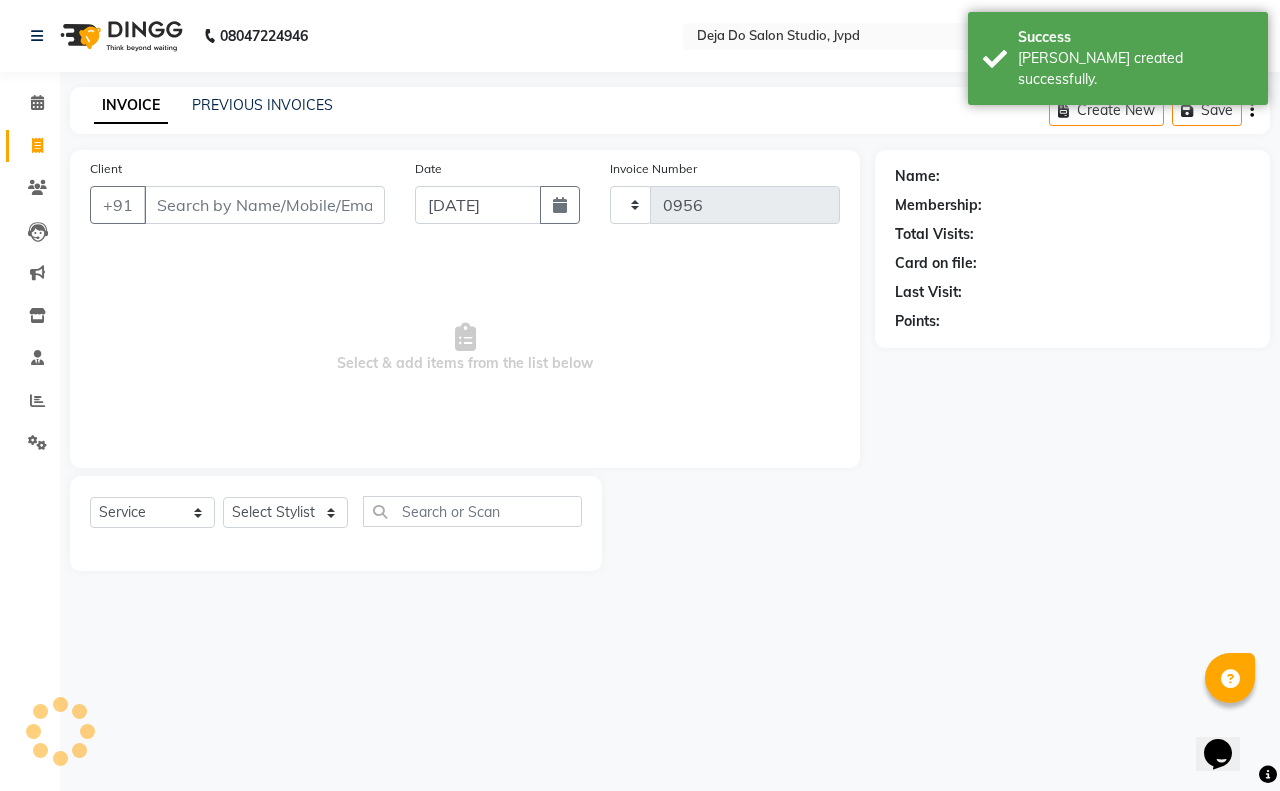 select on "7295" 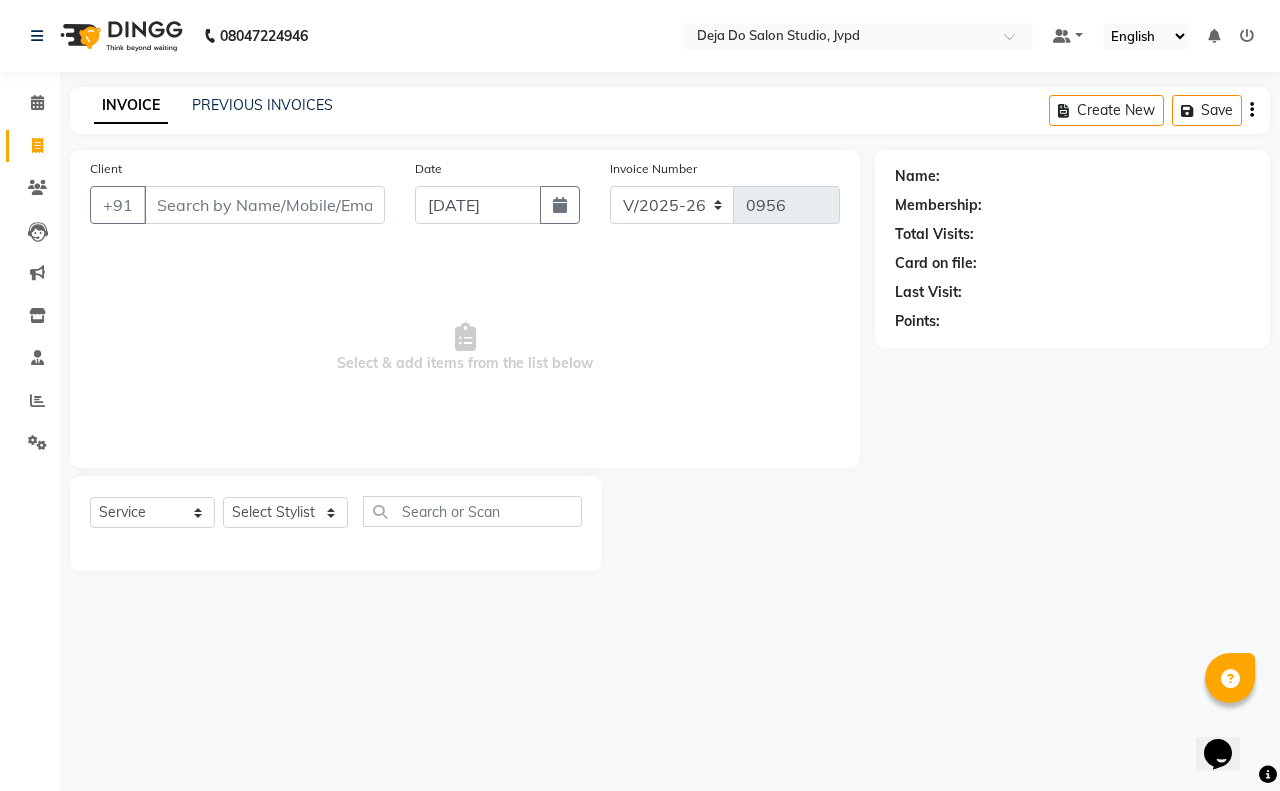 click on "Client" at bounding box center [264, 205] 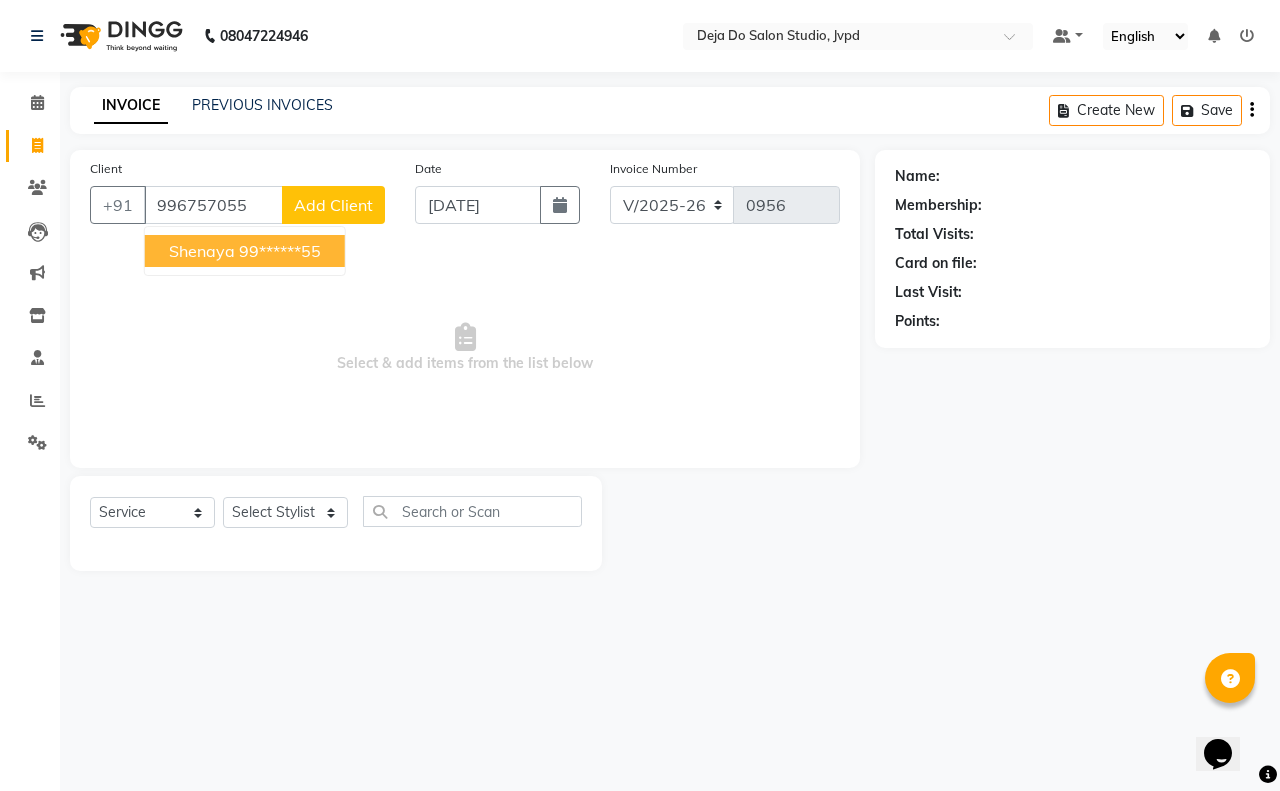 click on "99******55" at bounding box center [280, 251] 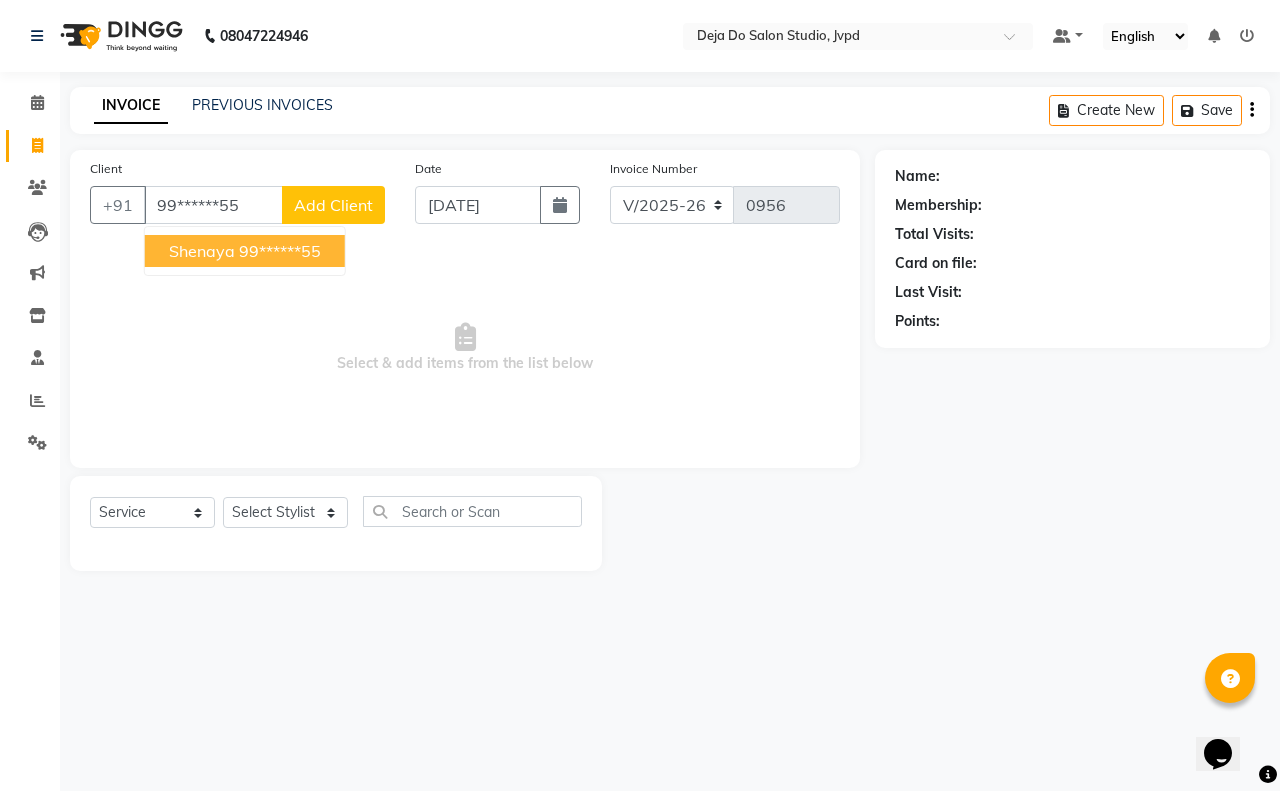 type on "99******55" 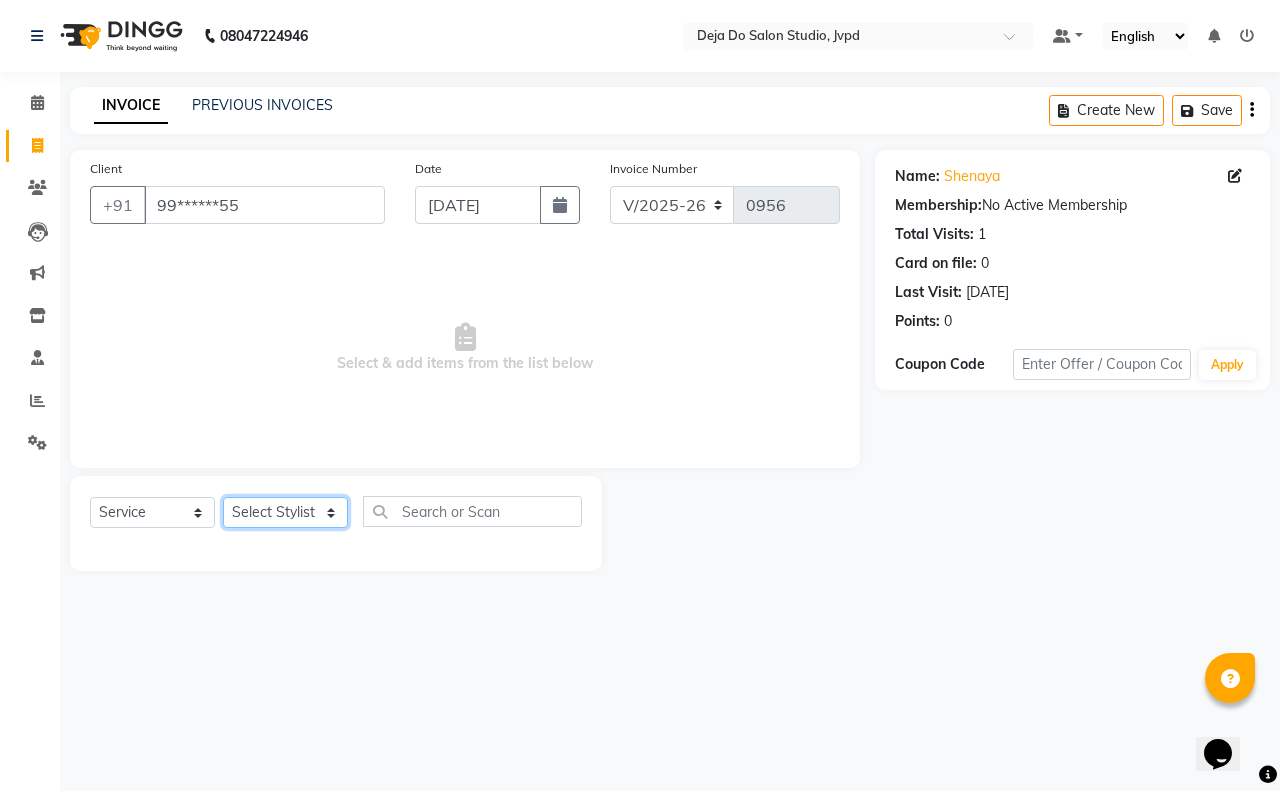 click on "Select Stylist Aditi Admin [PERSON_NAME]  [PERSON_NAME] Danish  Salamani [PERSON_NAME] [PERSON_NAME] Rashi [PERSON_NAME] [PERSON_NAME] [PERSON_NAME] [PERSON_NAME] [PERSON_NAME]" 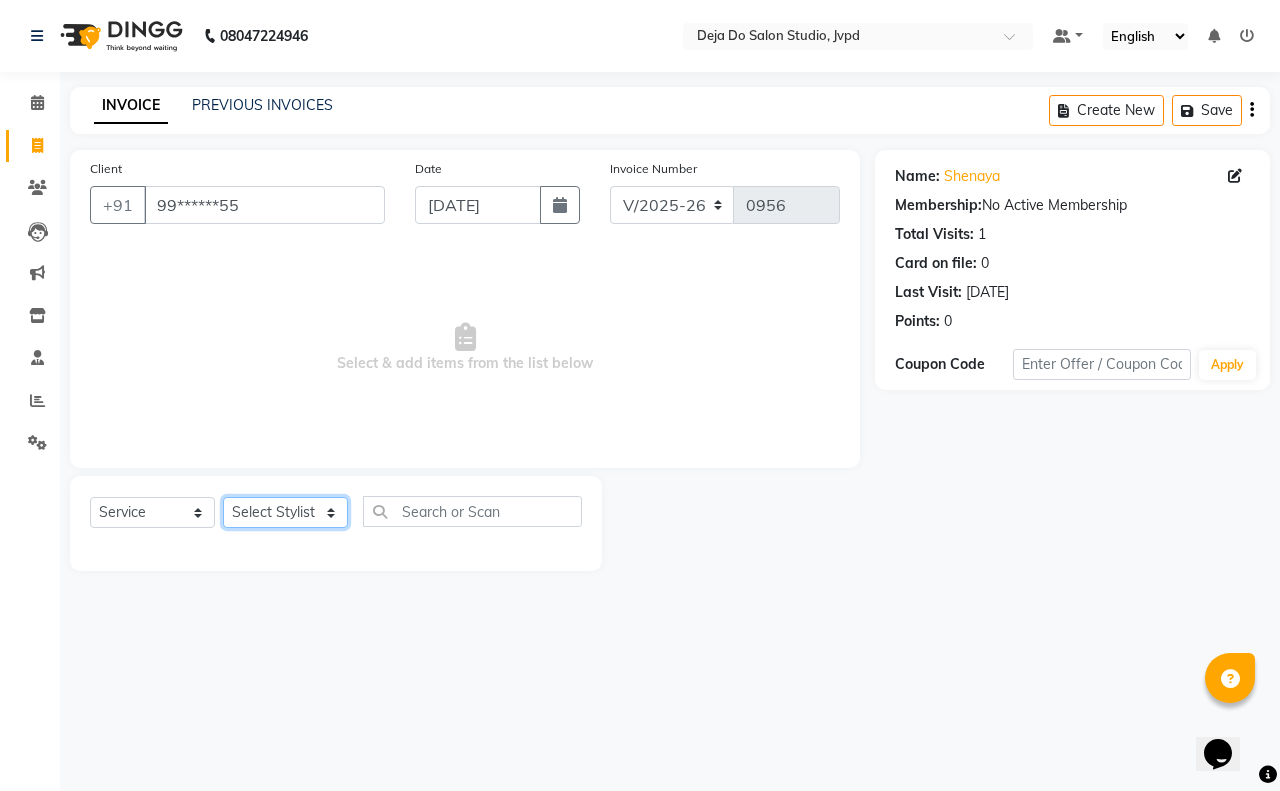 select on "62498" 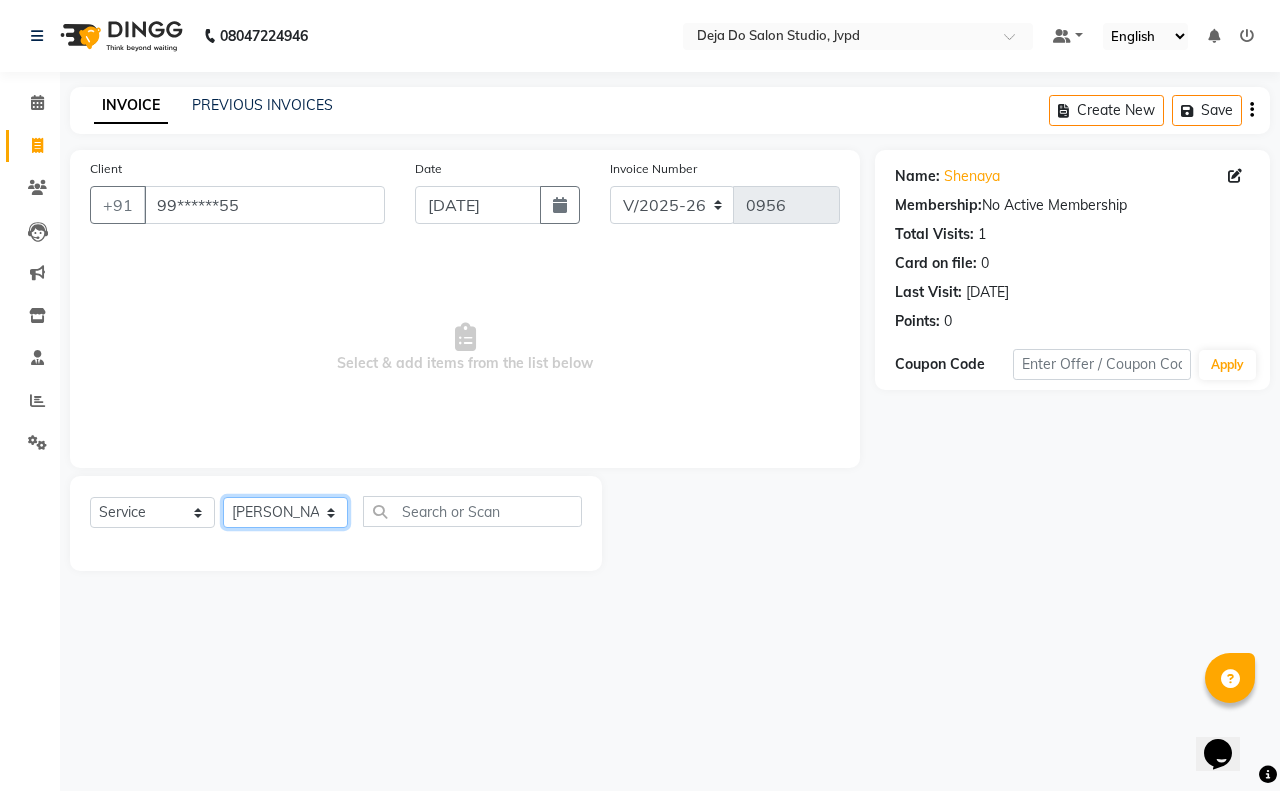 click on "Select Stylist Aditi Admin [PERSON_NAME]  [PERSON_NAME] Danish  Salamani [PERSON_NAME] [PERSON_NAME] Rashi [PERSON_NAME] [PERSON_NAME] [PERSON_NAME] [PERSON_NAME] [PERSON_NAME]" 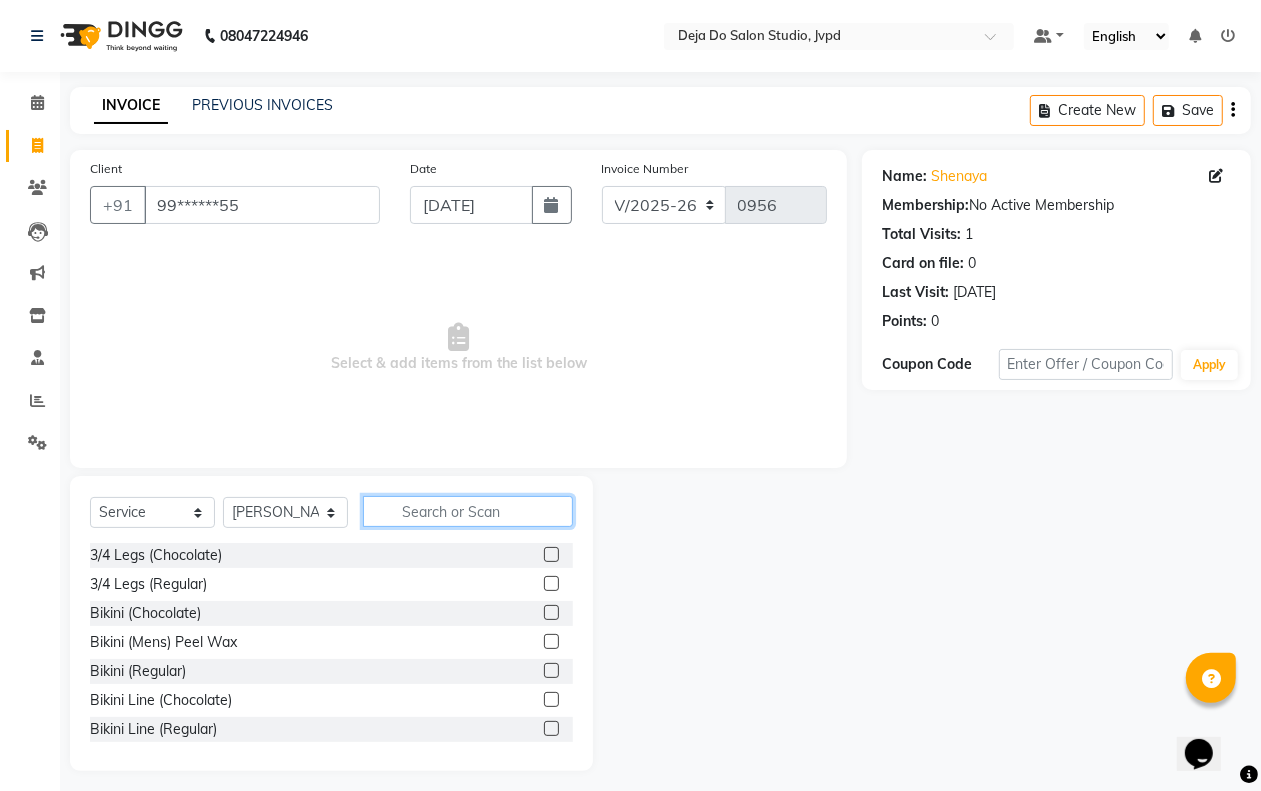 click 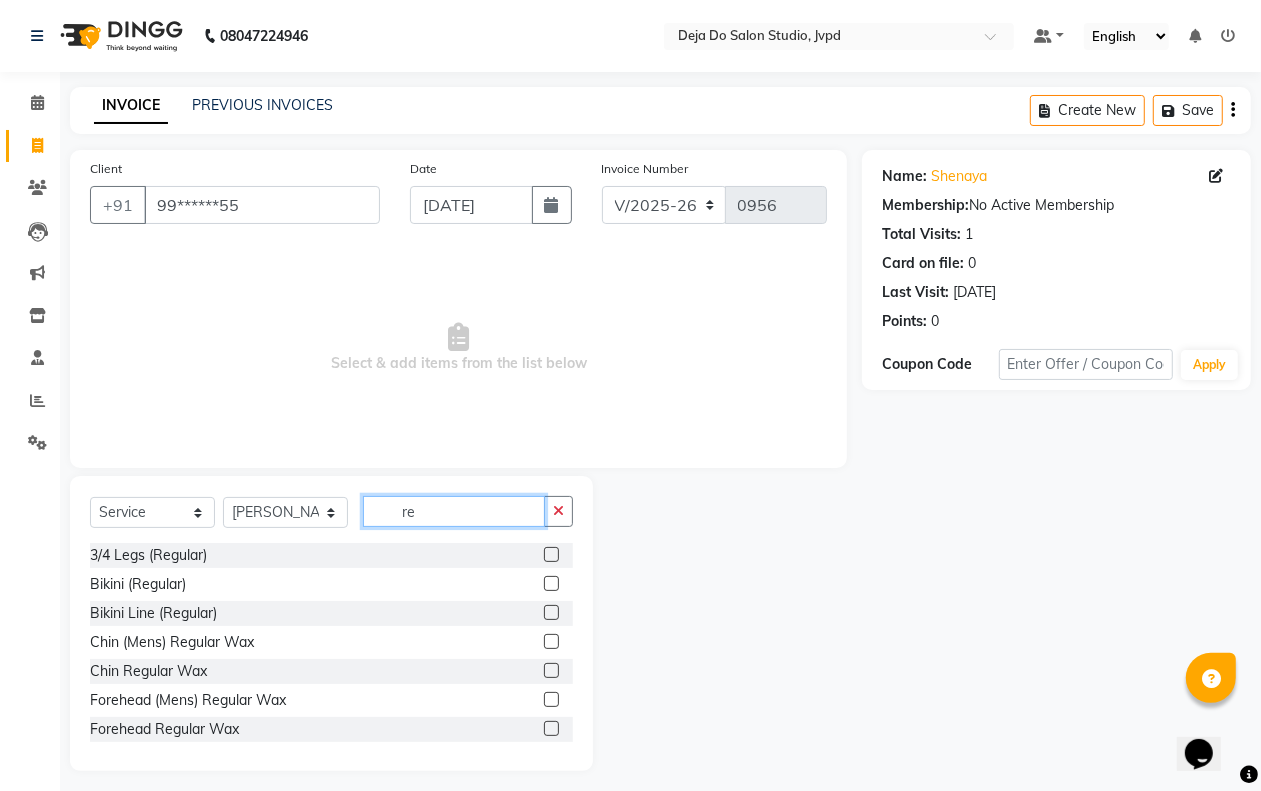 type on "r" 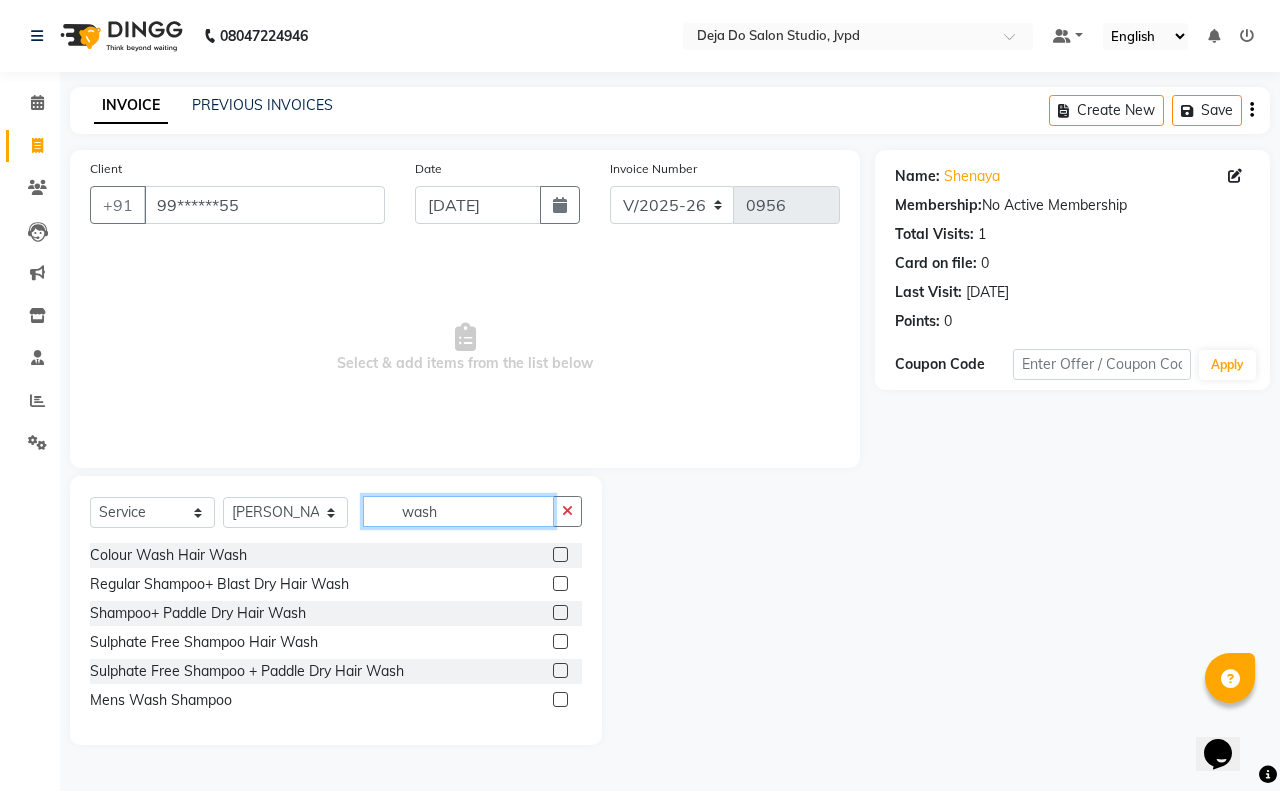 type on "wash" 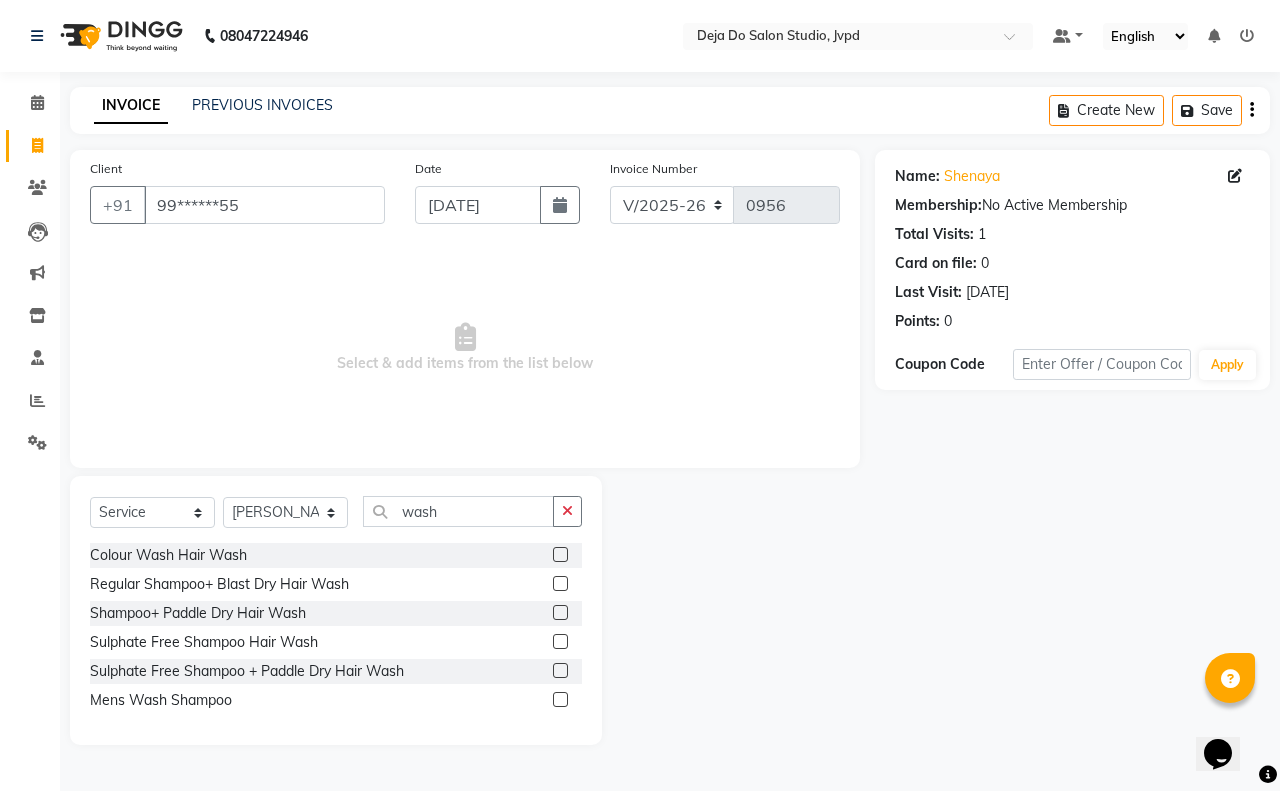 click 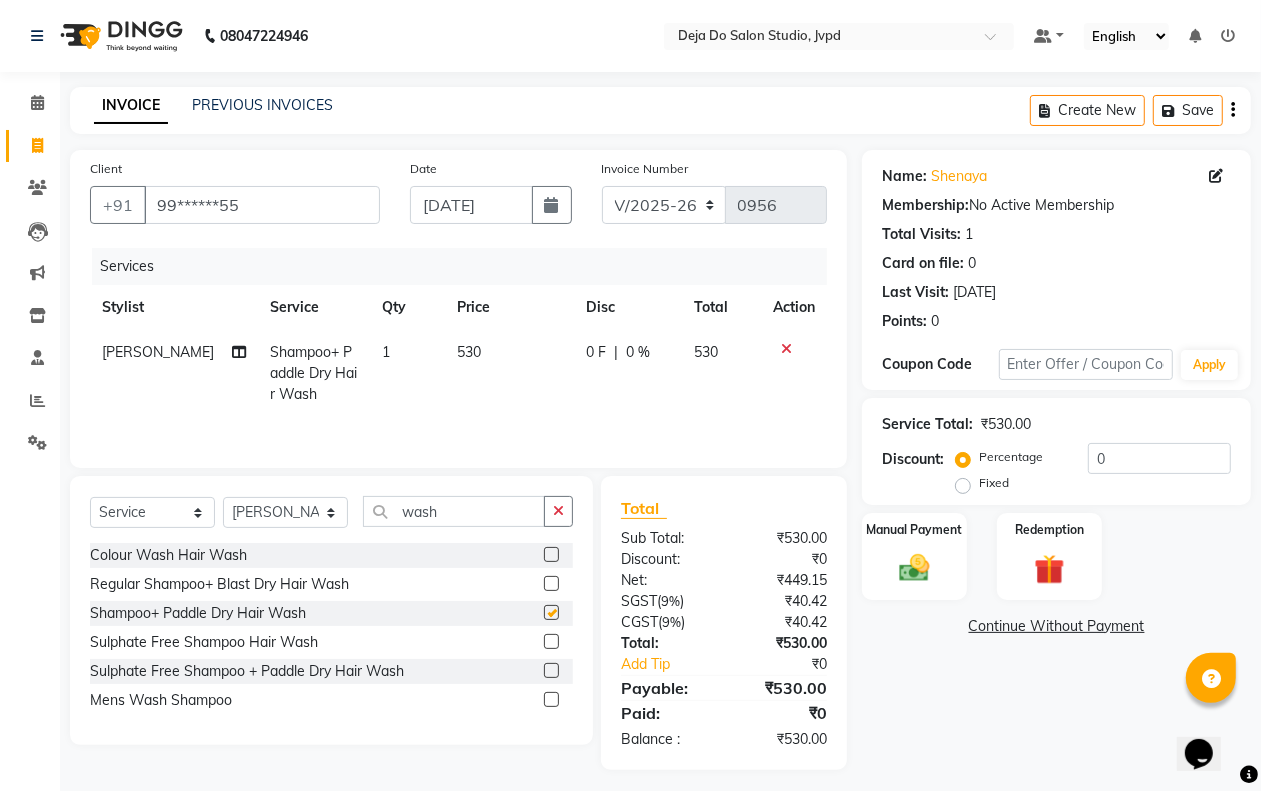 checkbox on "false" 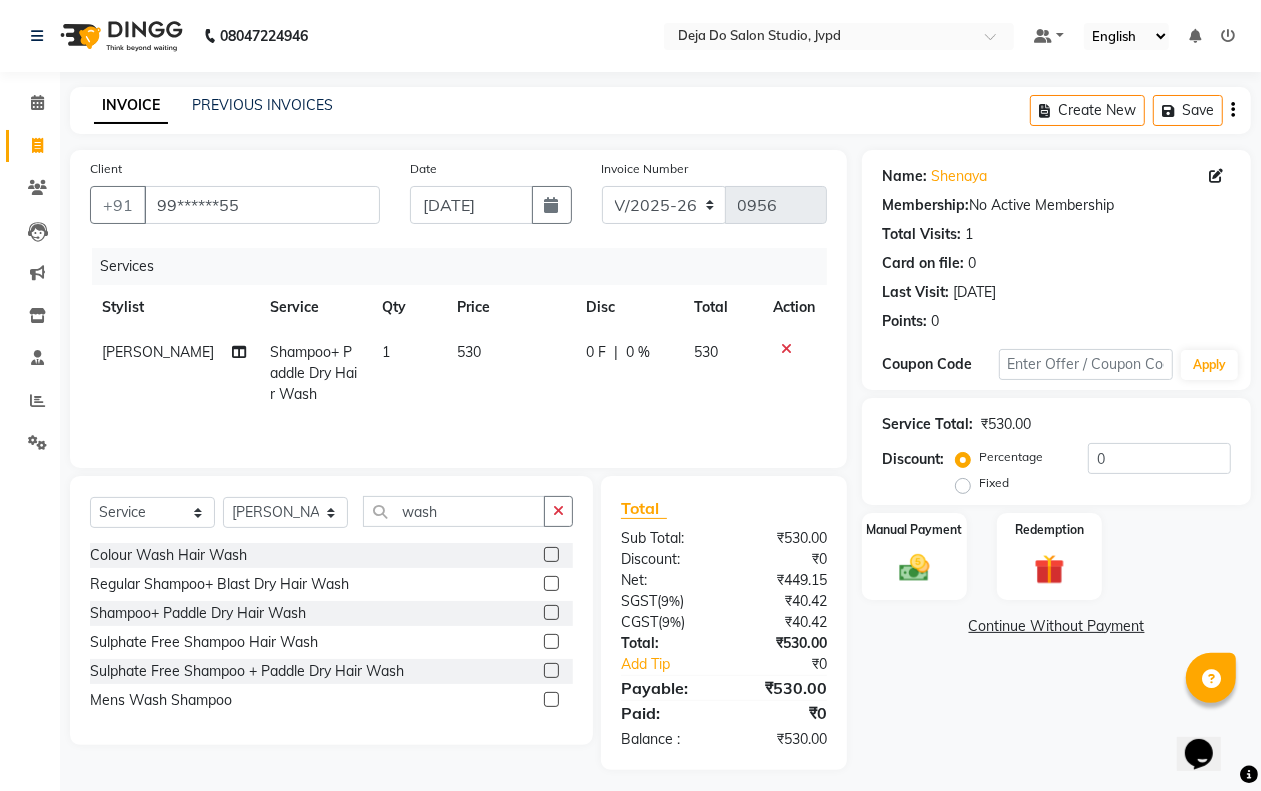 click on "530" 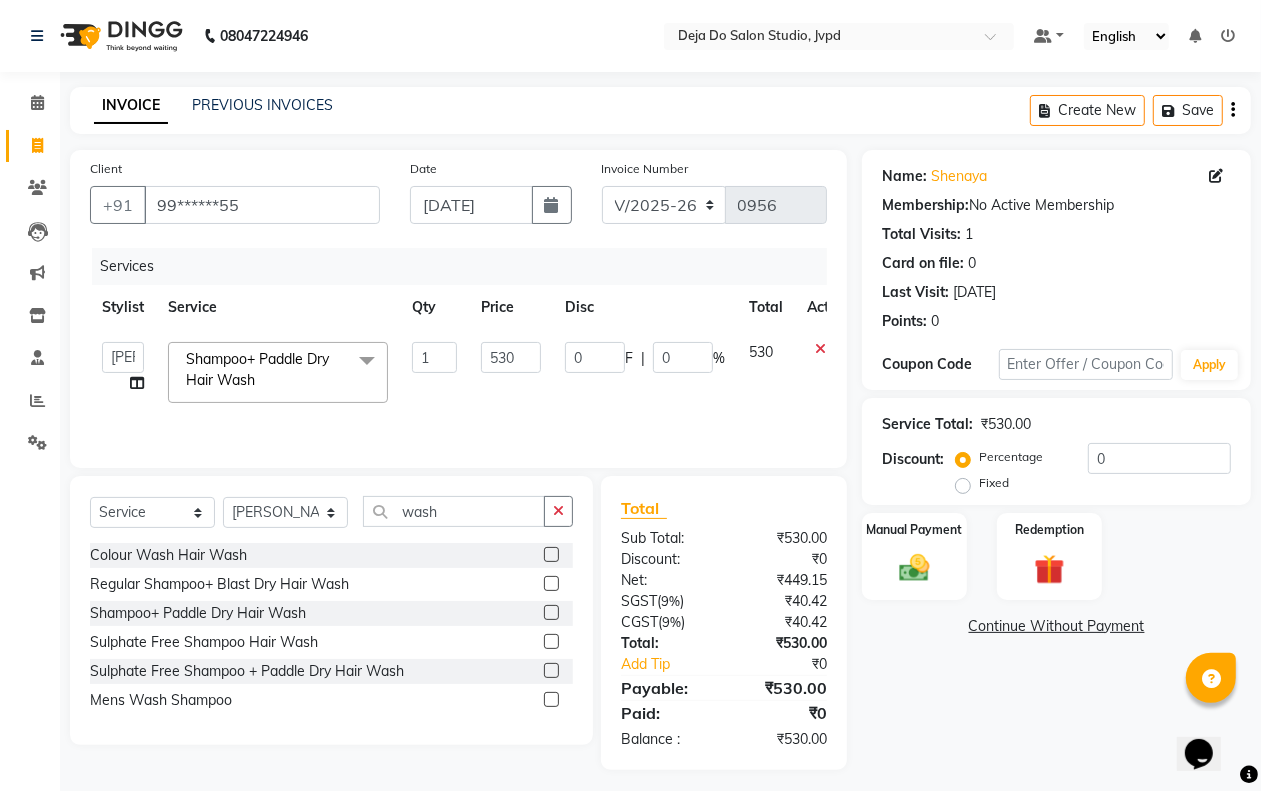 click 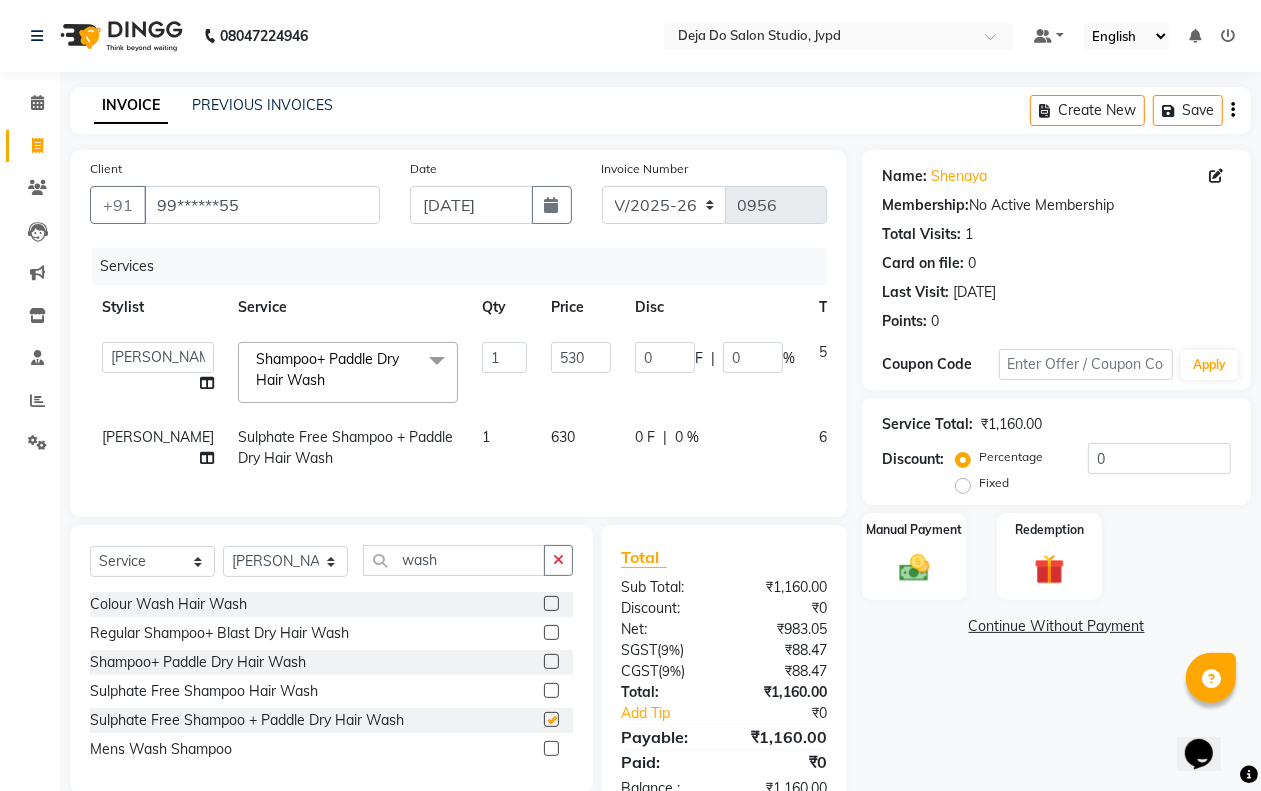 checkbox on "false" 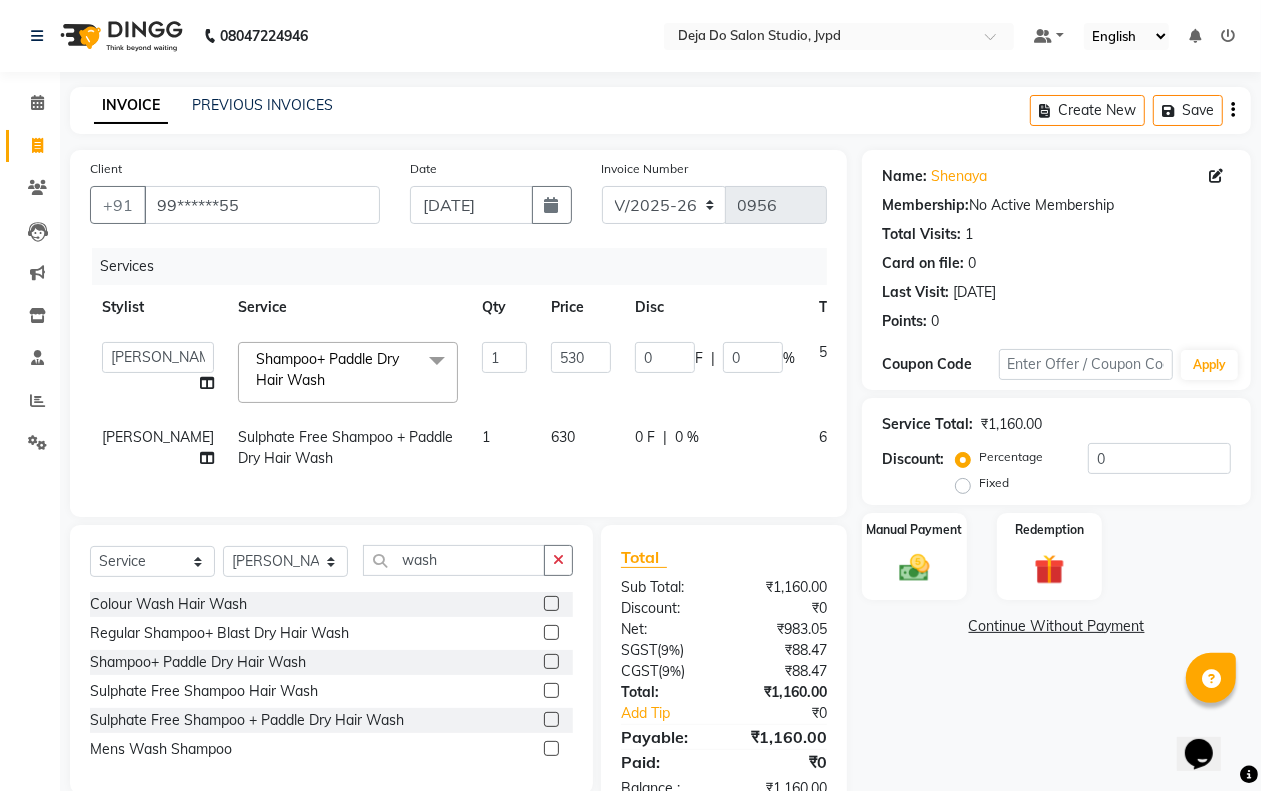 click 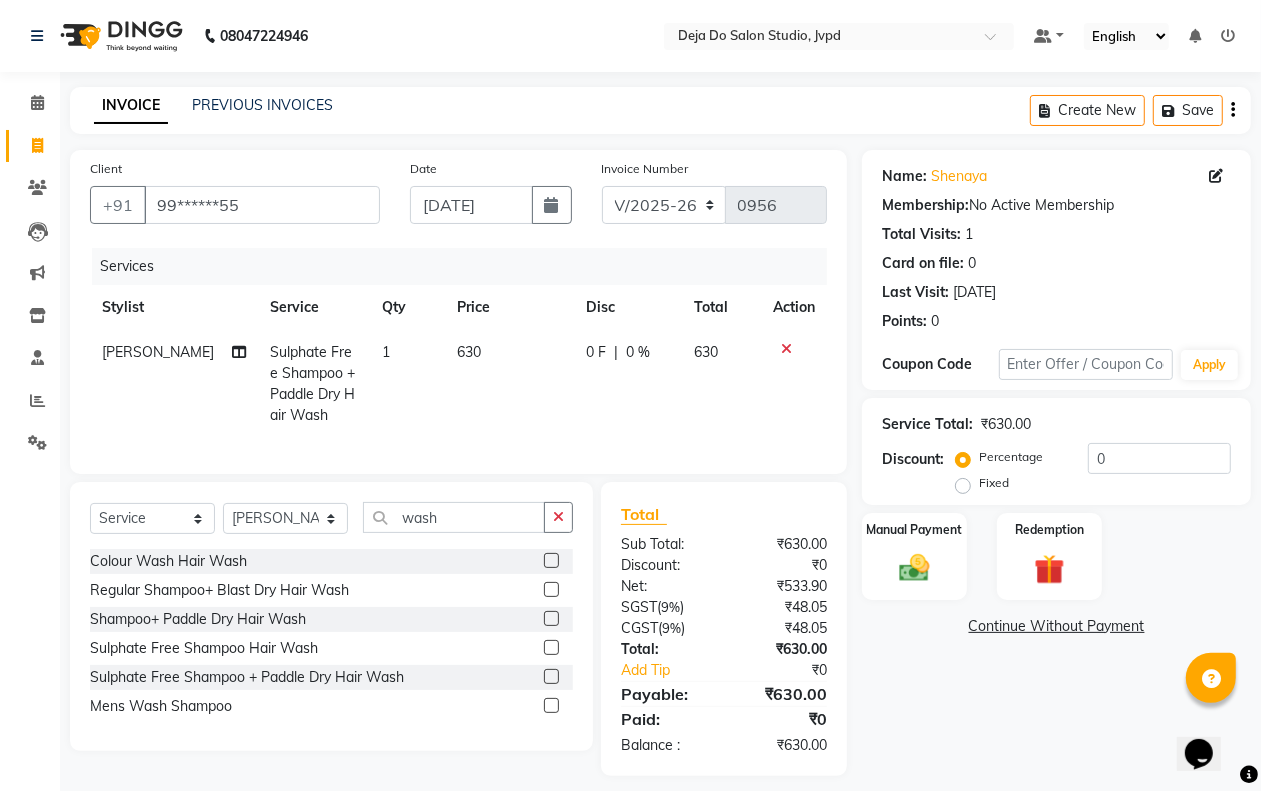 click on "630" 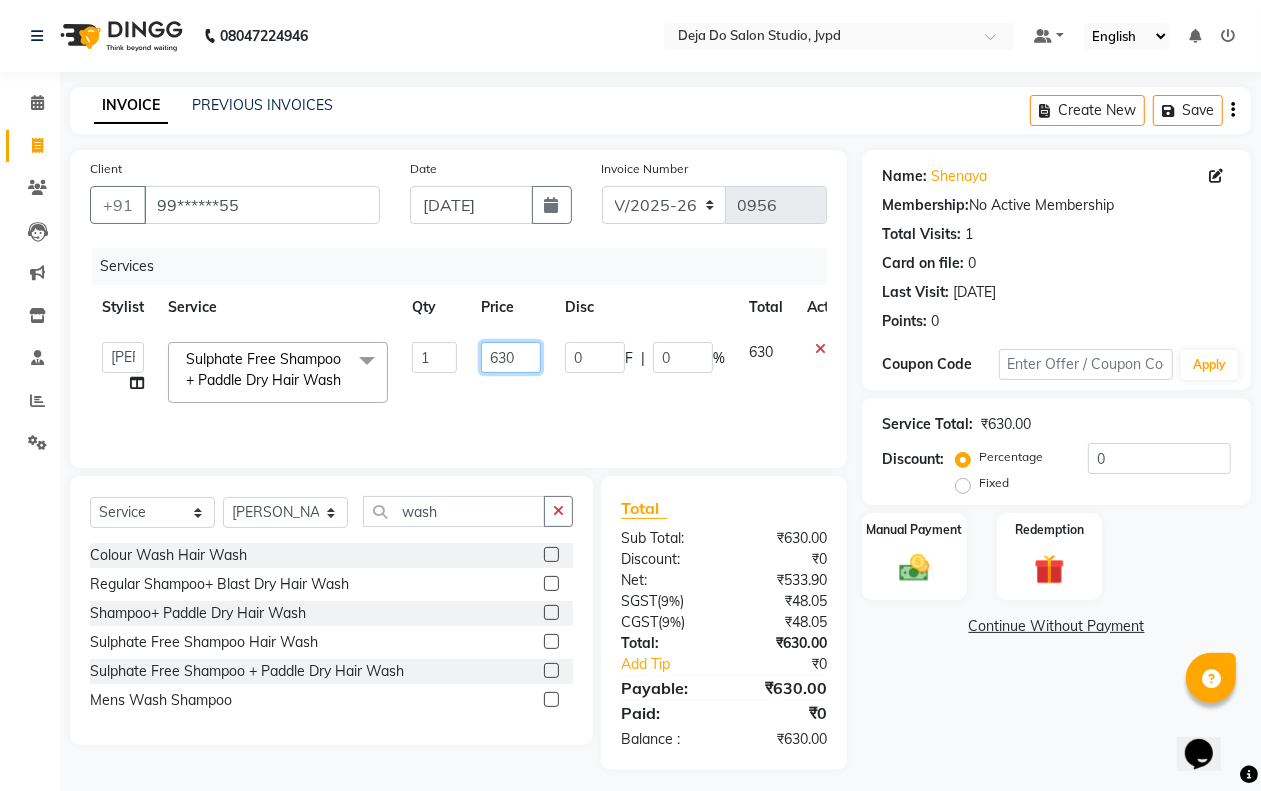 click on "630" 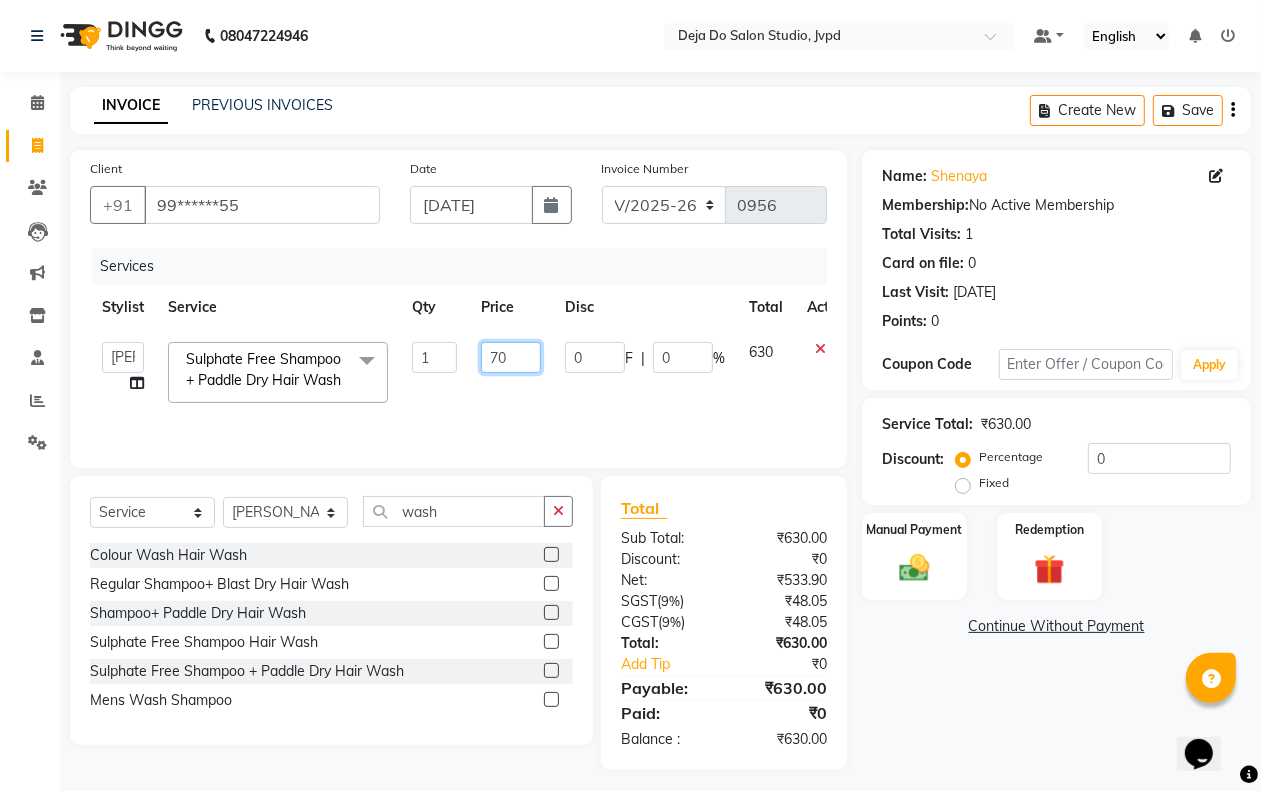 type on "750" 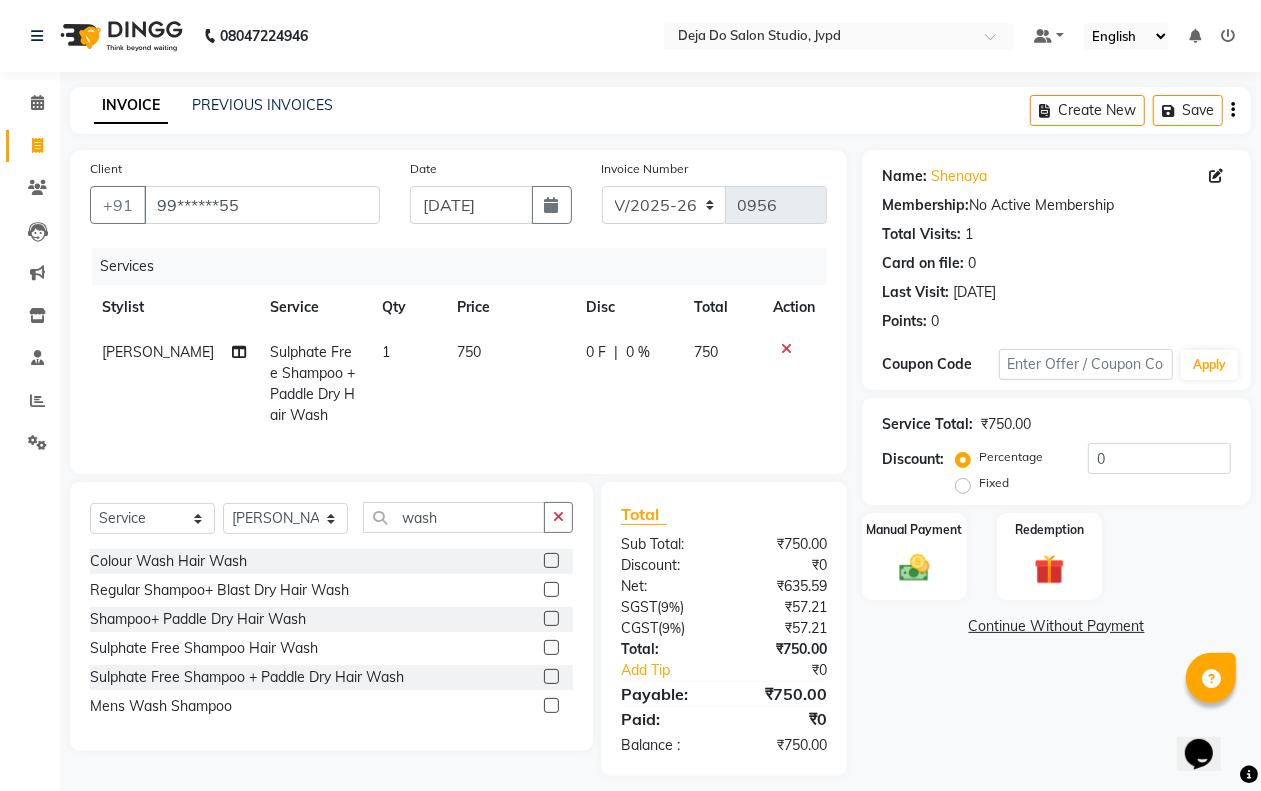 click on "0 F | 0 %" 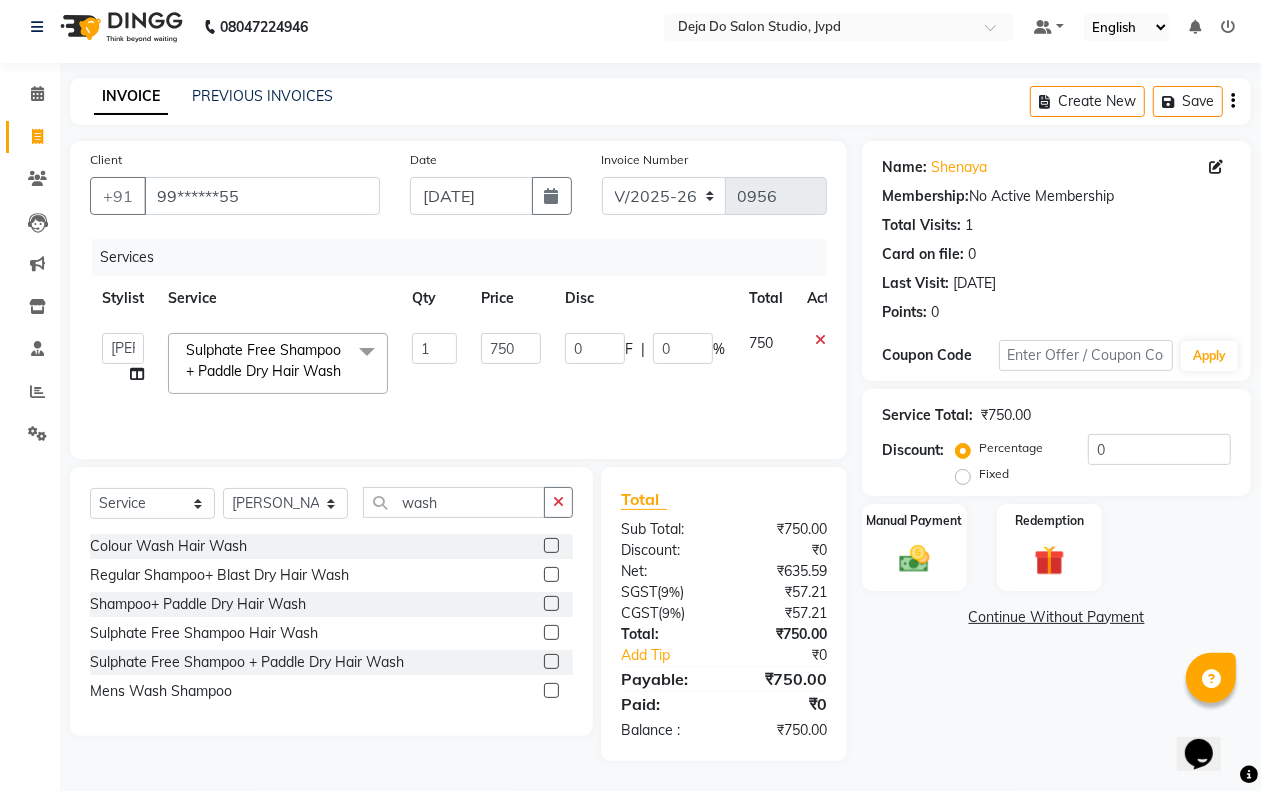 scroll, scrollTop: 32, scrollLeft: 0, axis: vertical 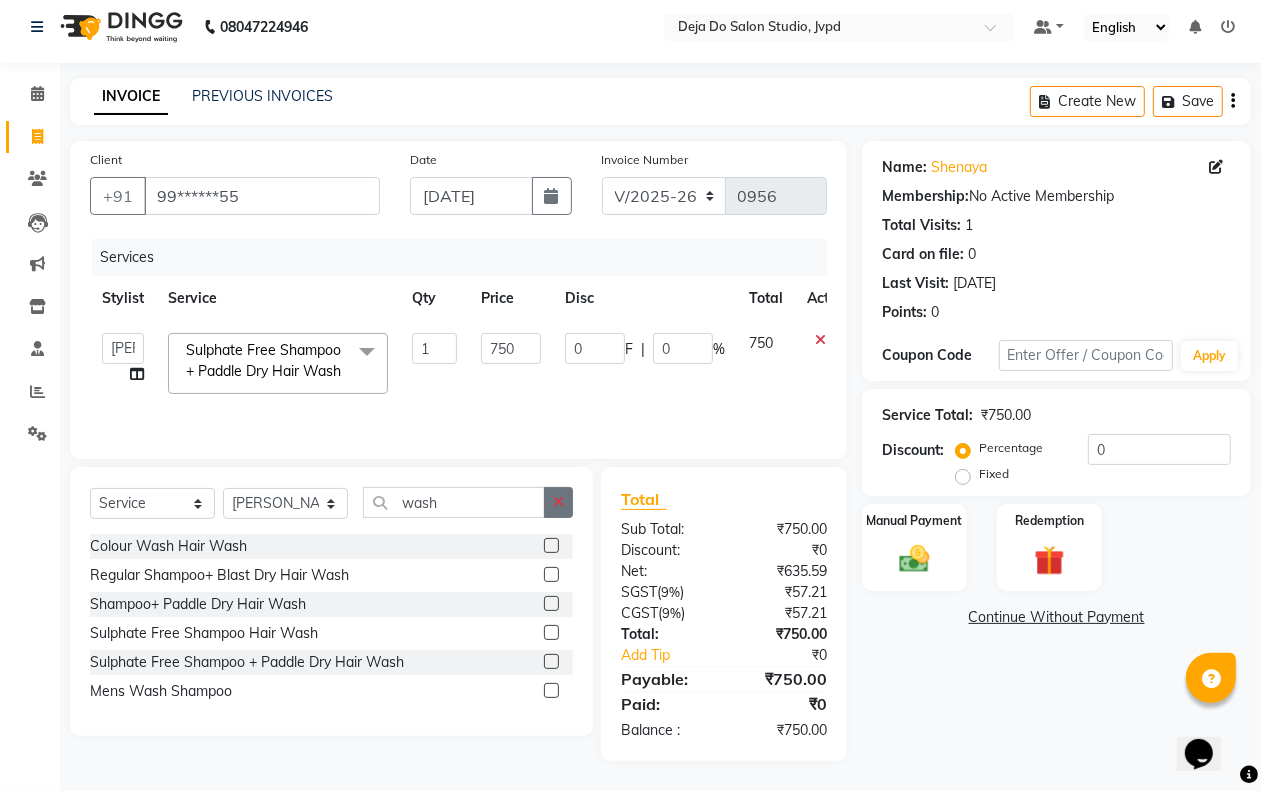 click 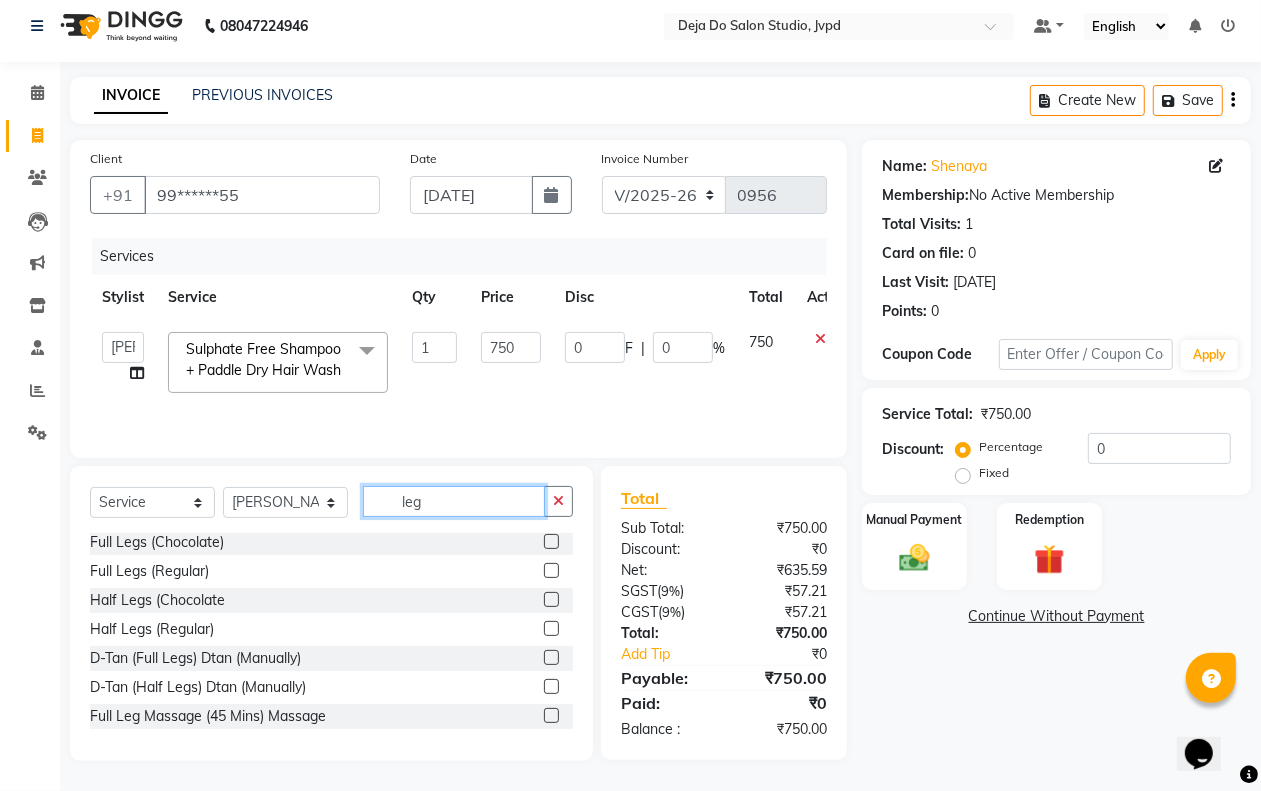 scroll, scrollTop: 0, scrollLeft: 0, axis: both 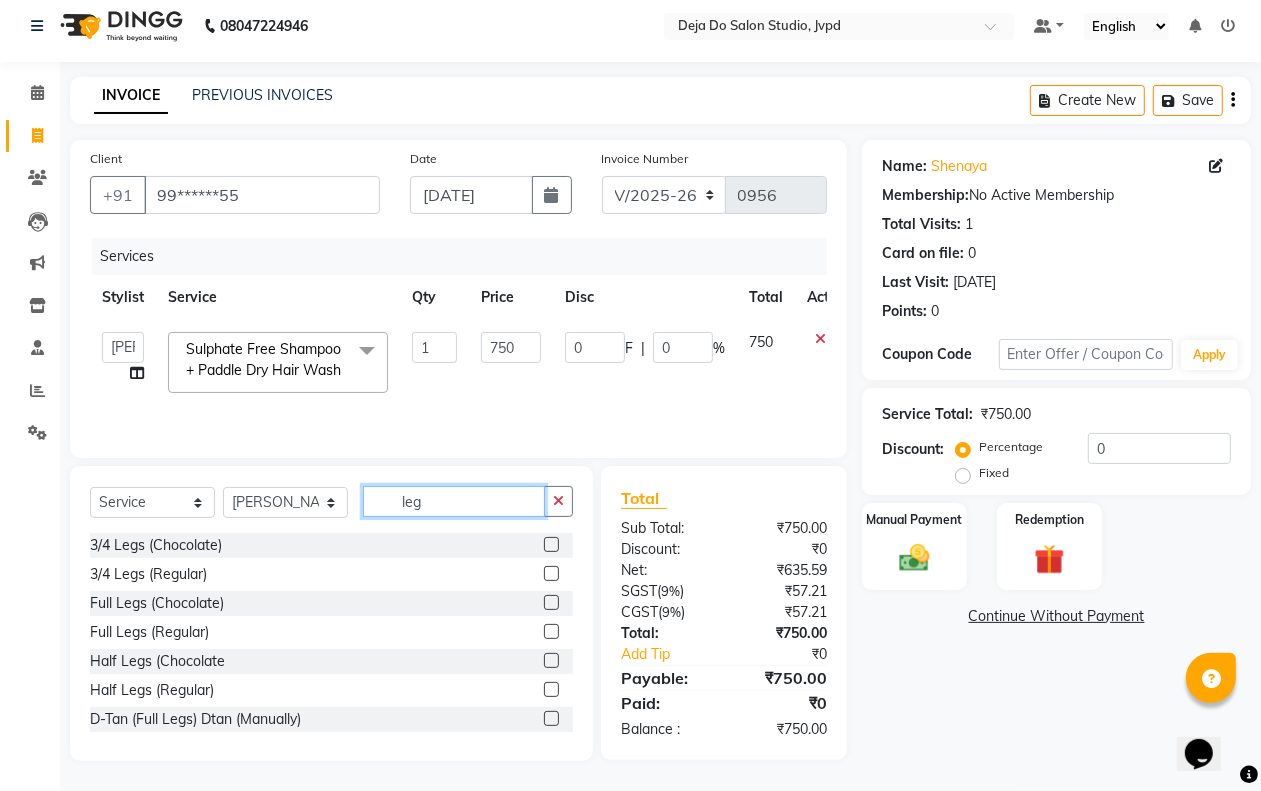 type on "leg" 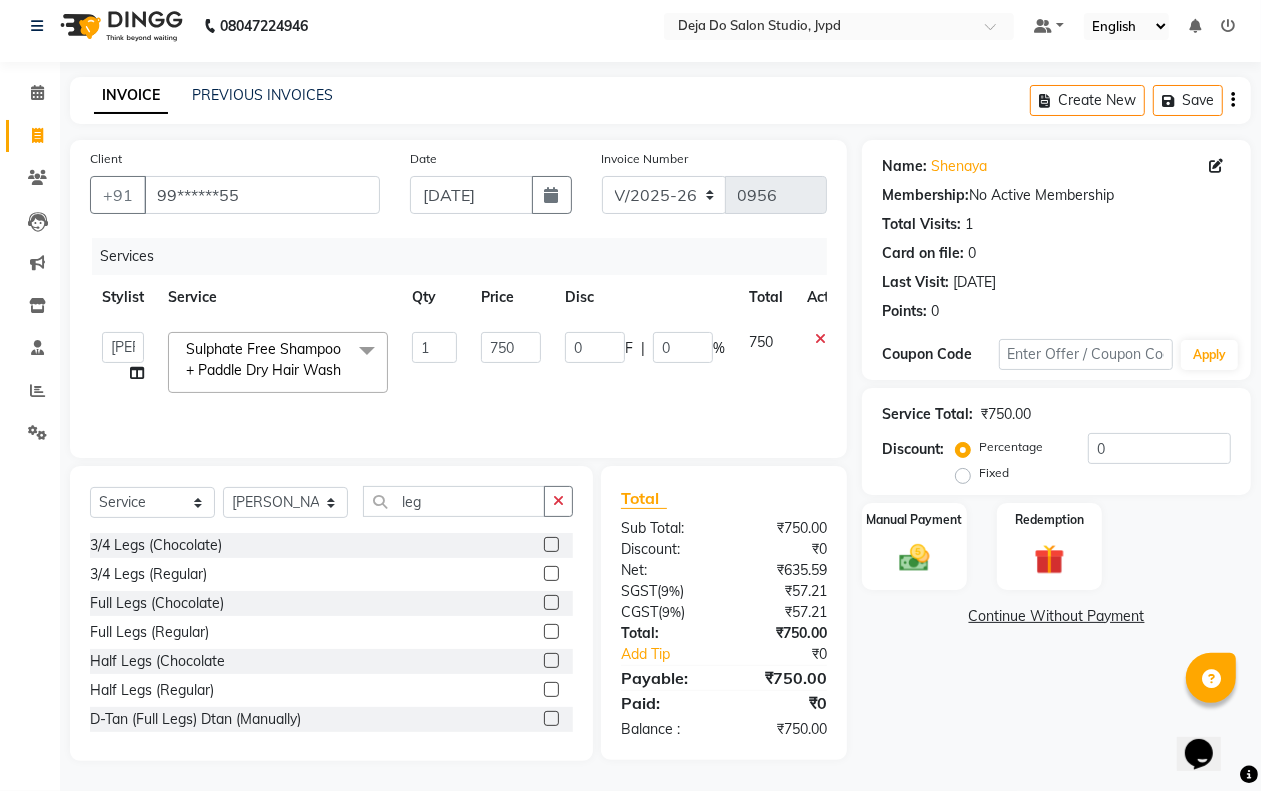 click 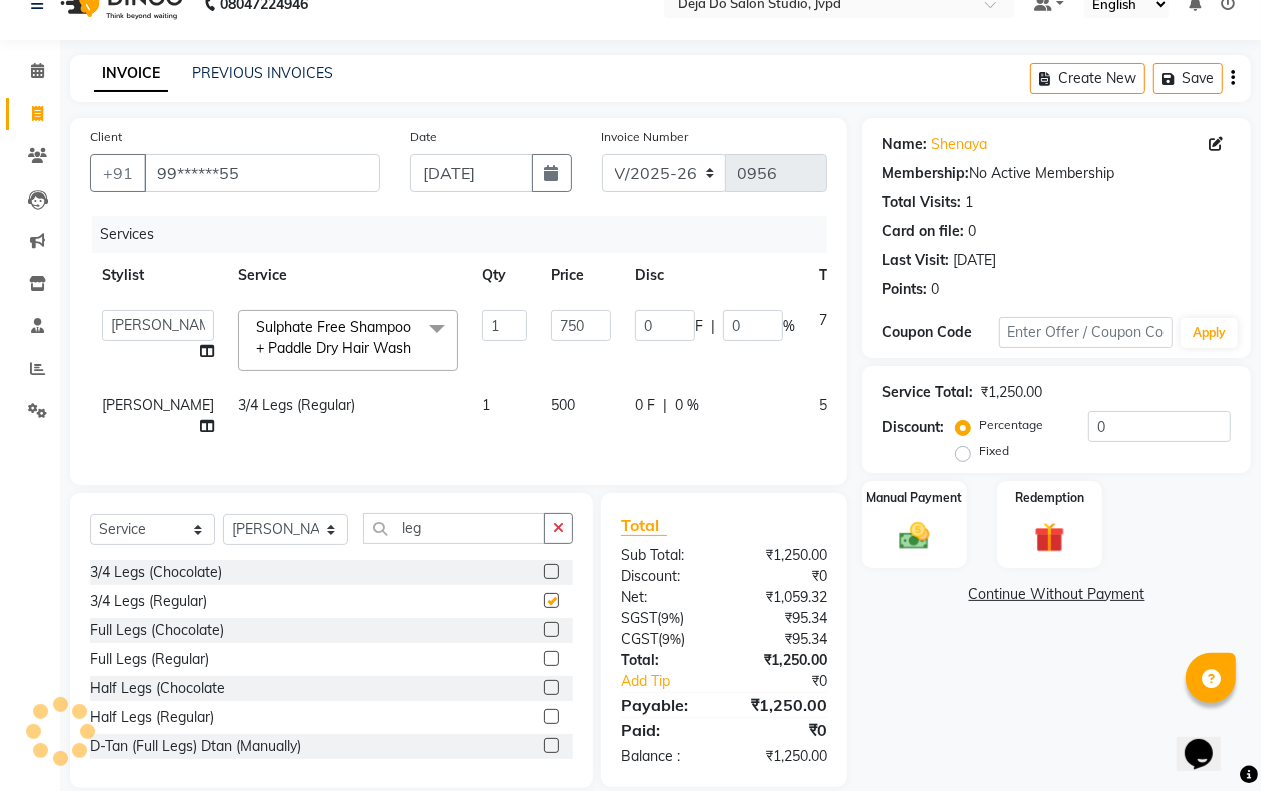 checkbox on "false" 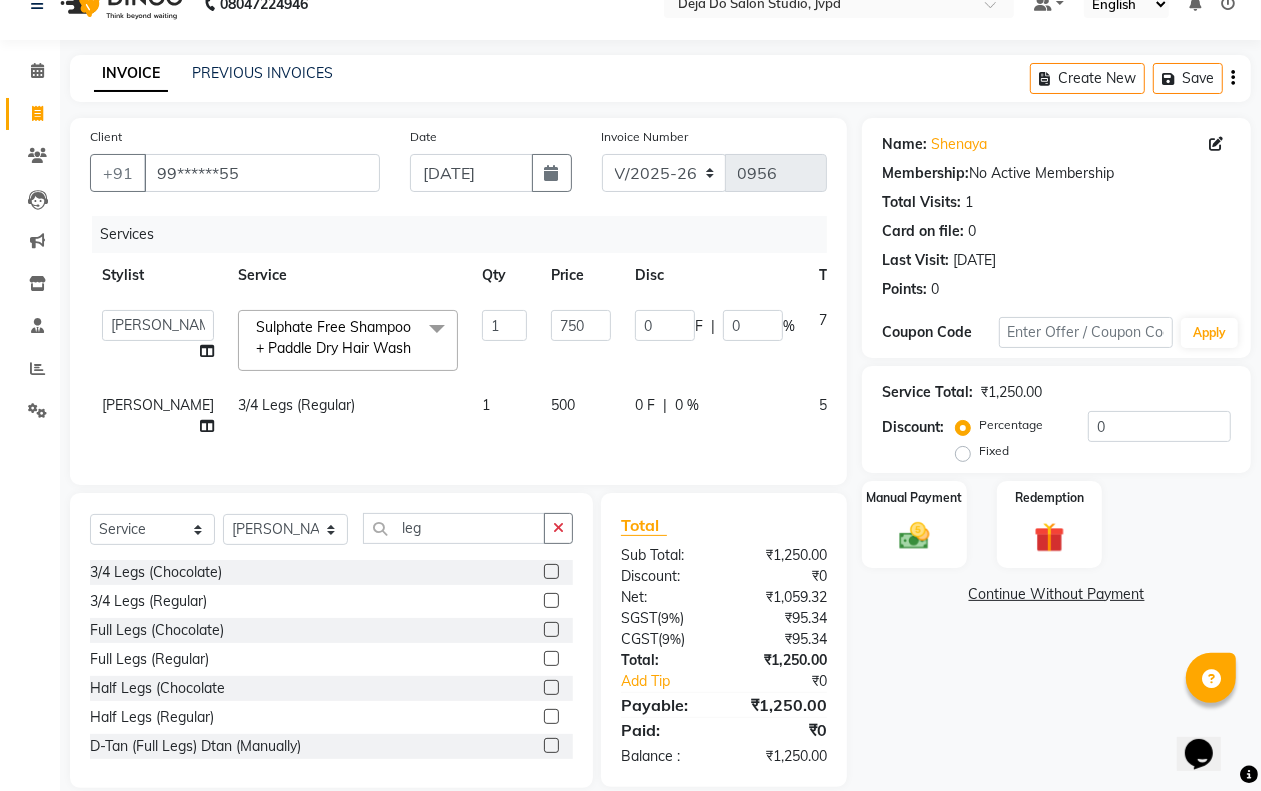 click on "500" 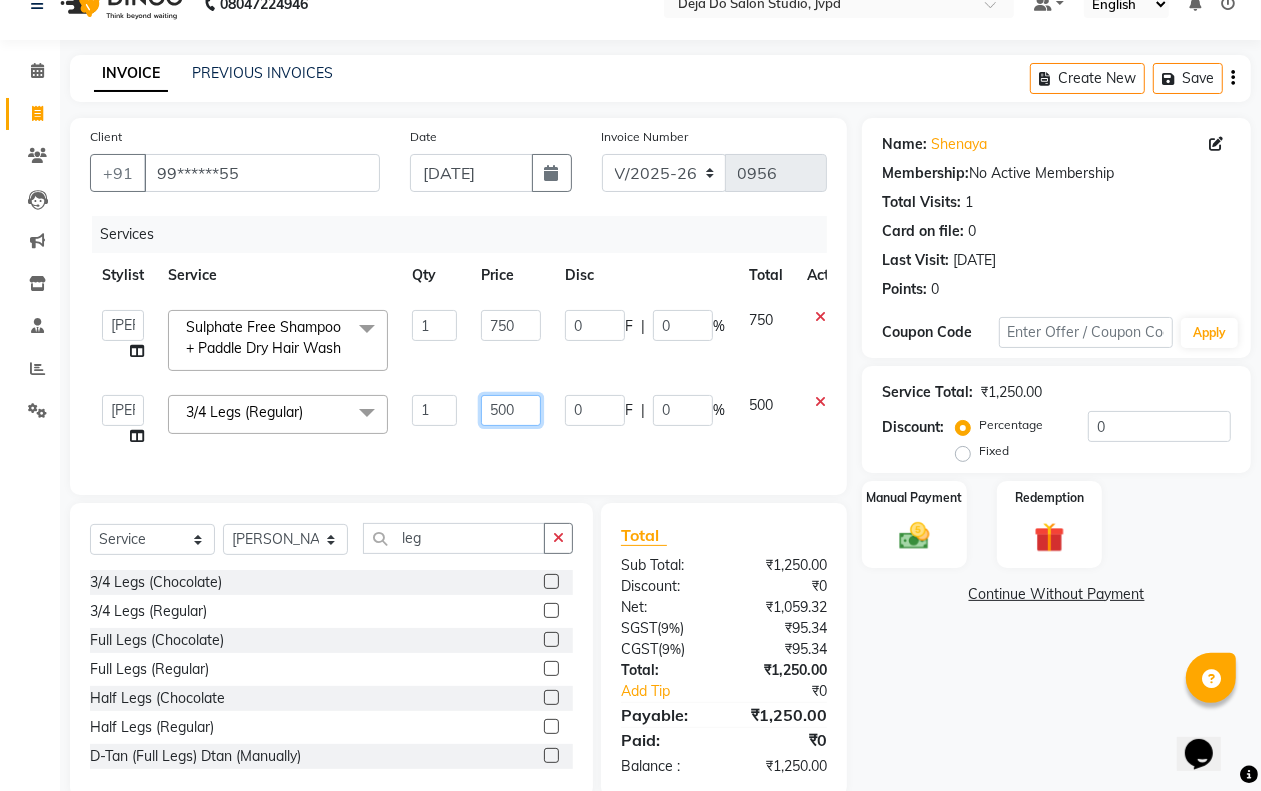 click on "500" 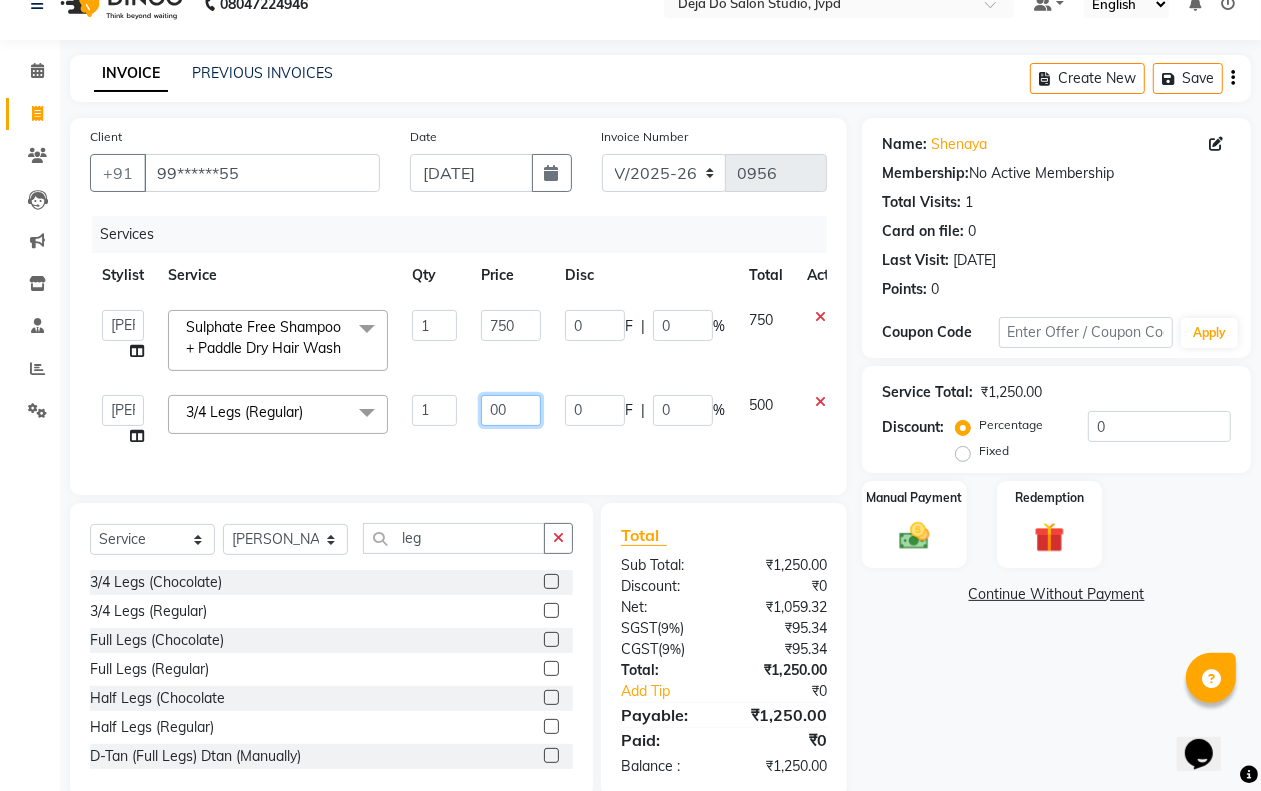 type on "400" 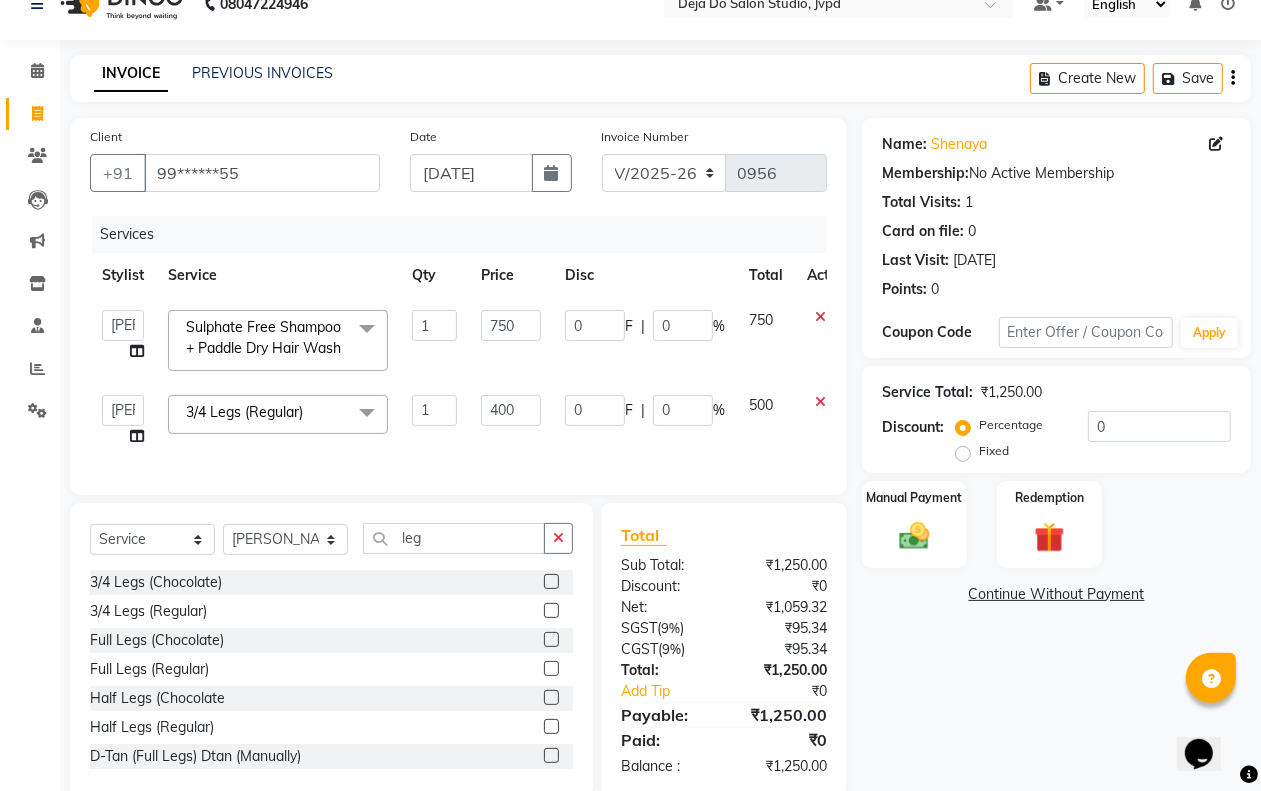 click on "400" 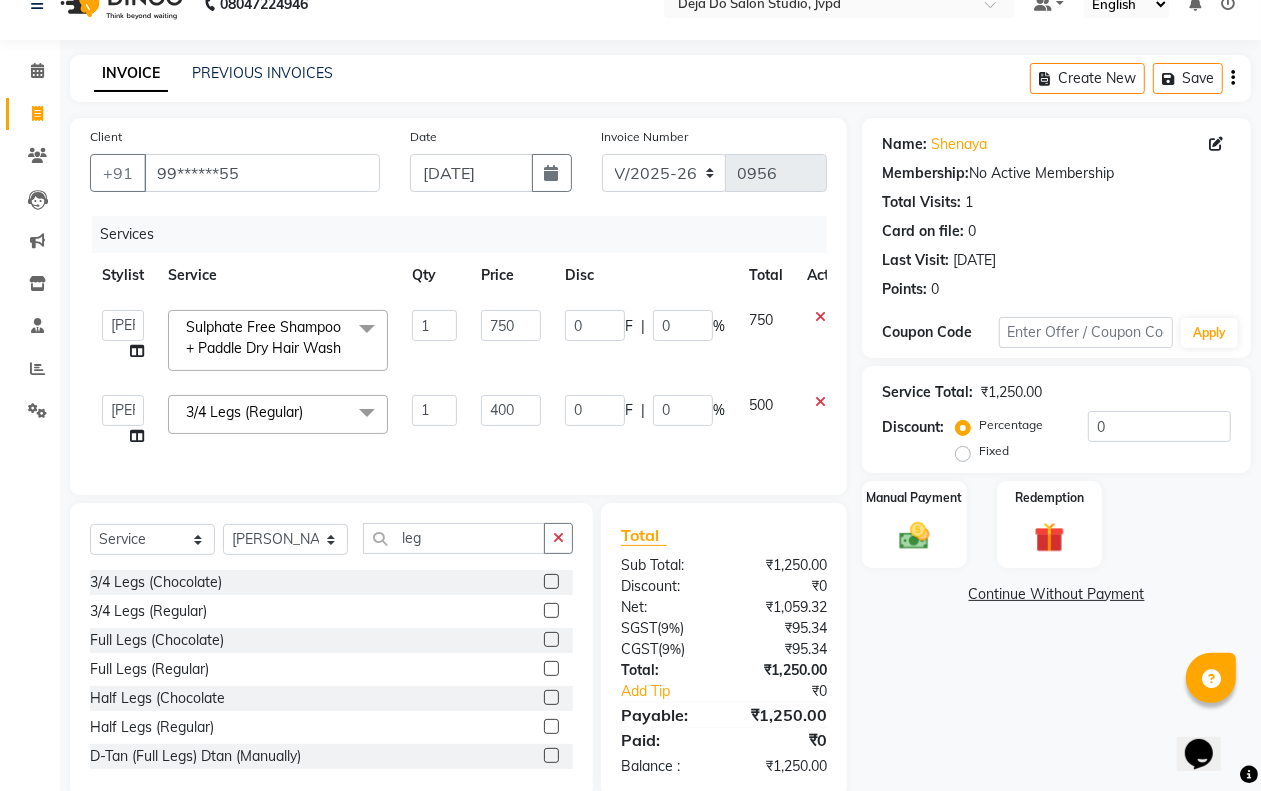 select on "62498" 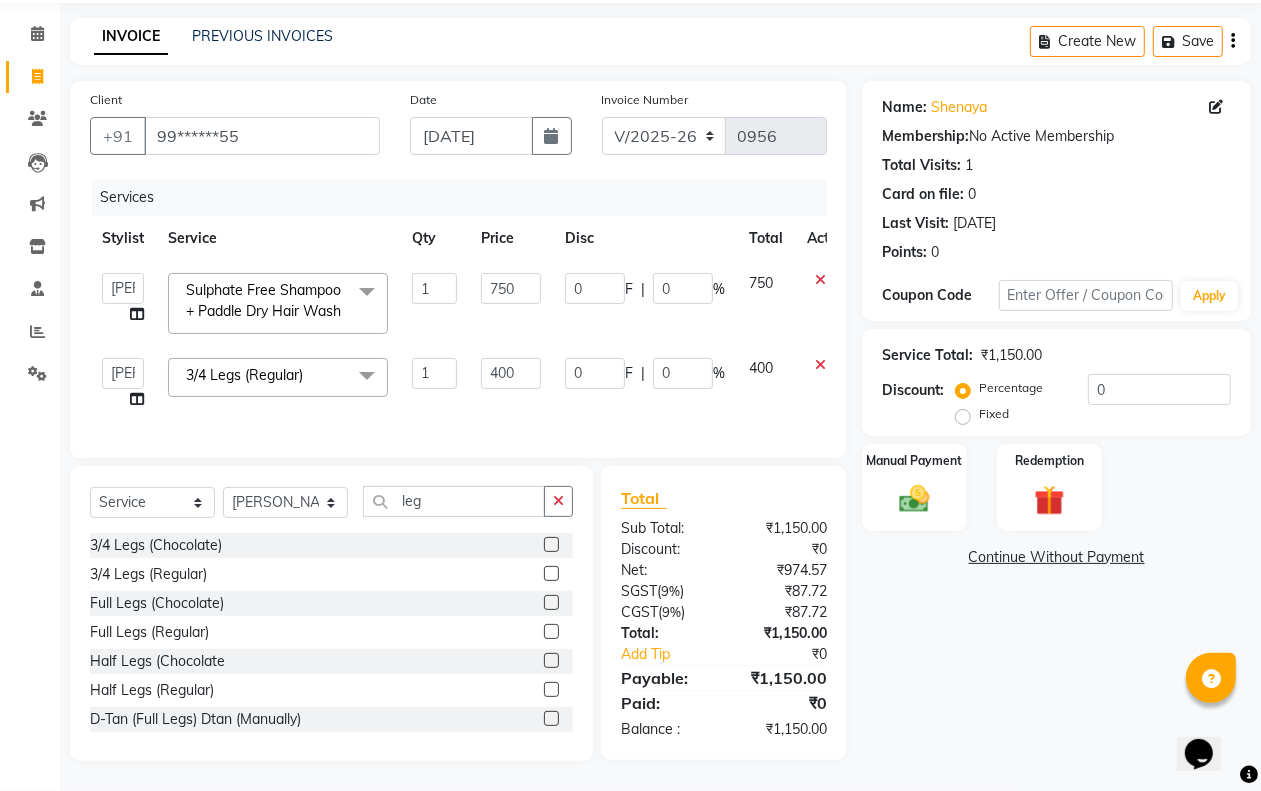 scroll, scrollTop: 108, scrollLeft: 0, axis: vertical 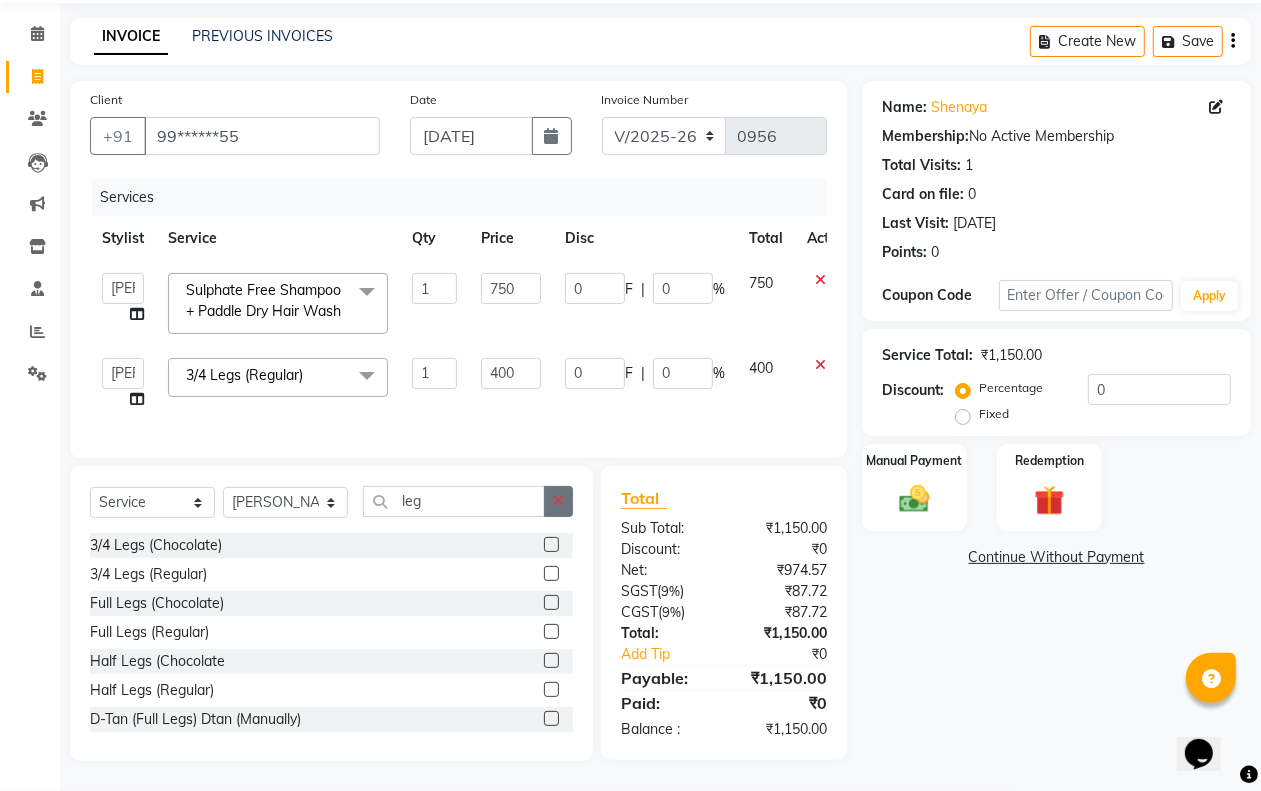 click 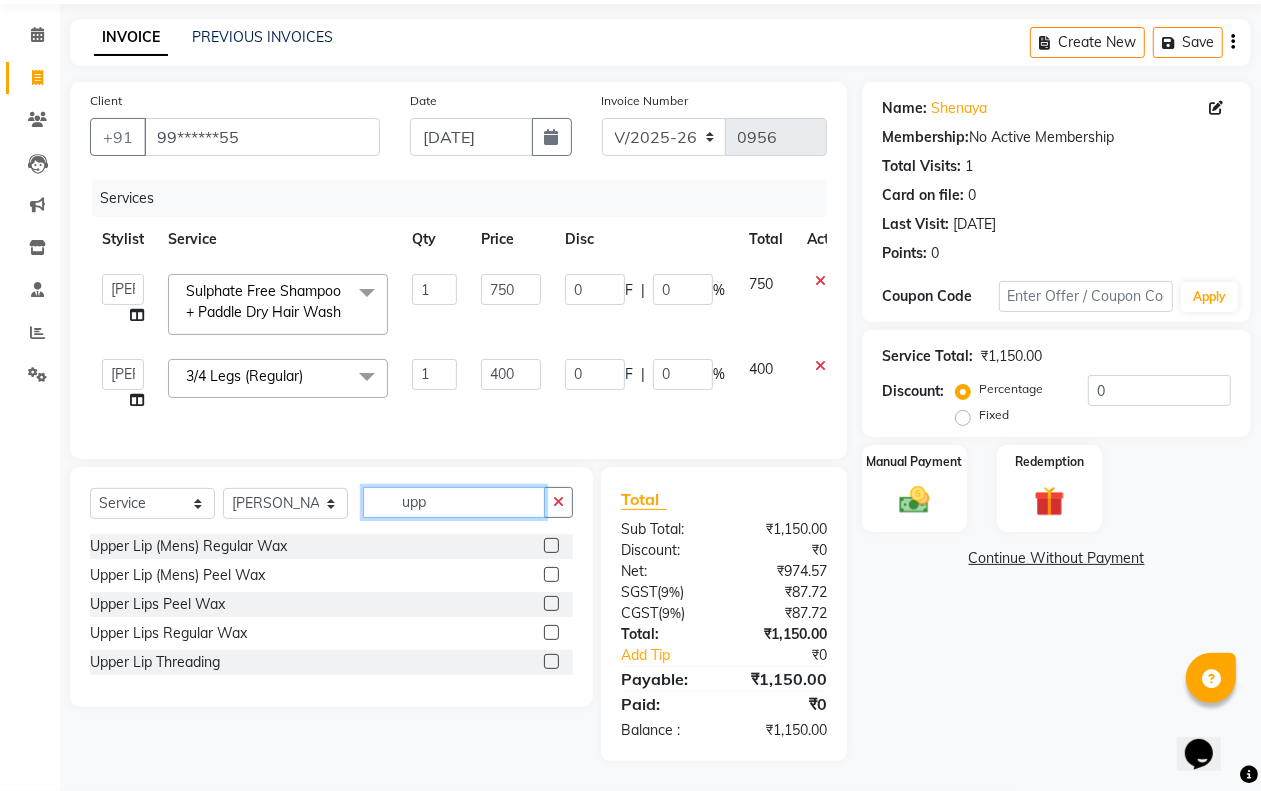 scroll, scrollTop: 107, scrollLeft: 0, axis: vertical 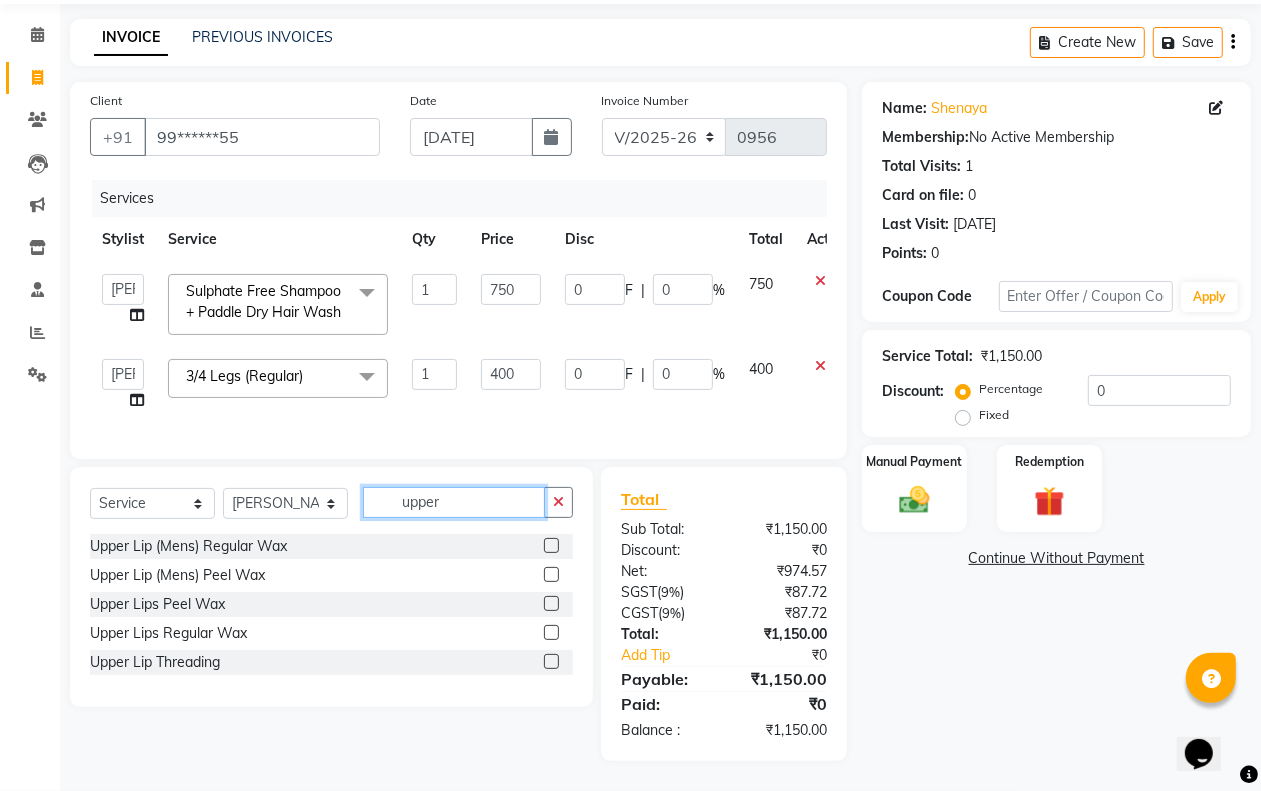 type on "upper" 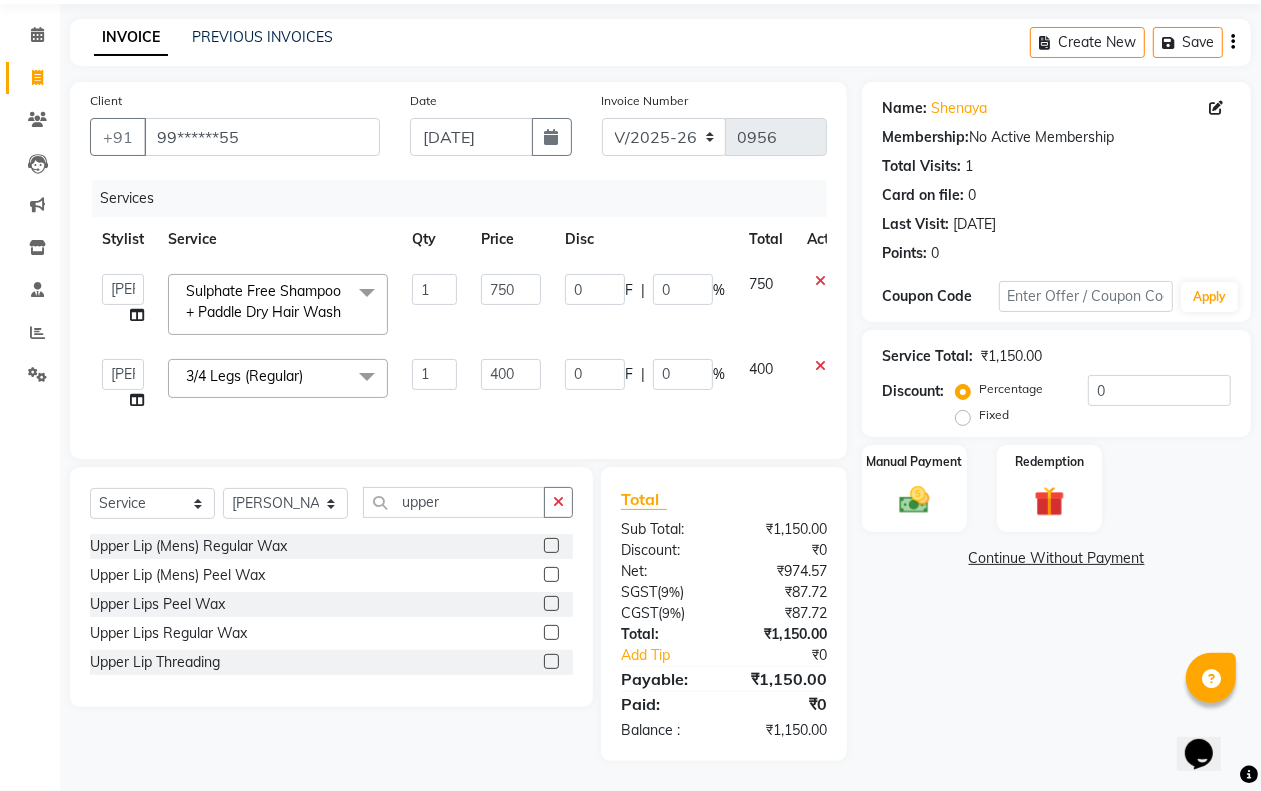 click 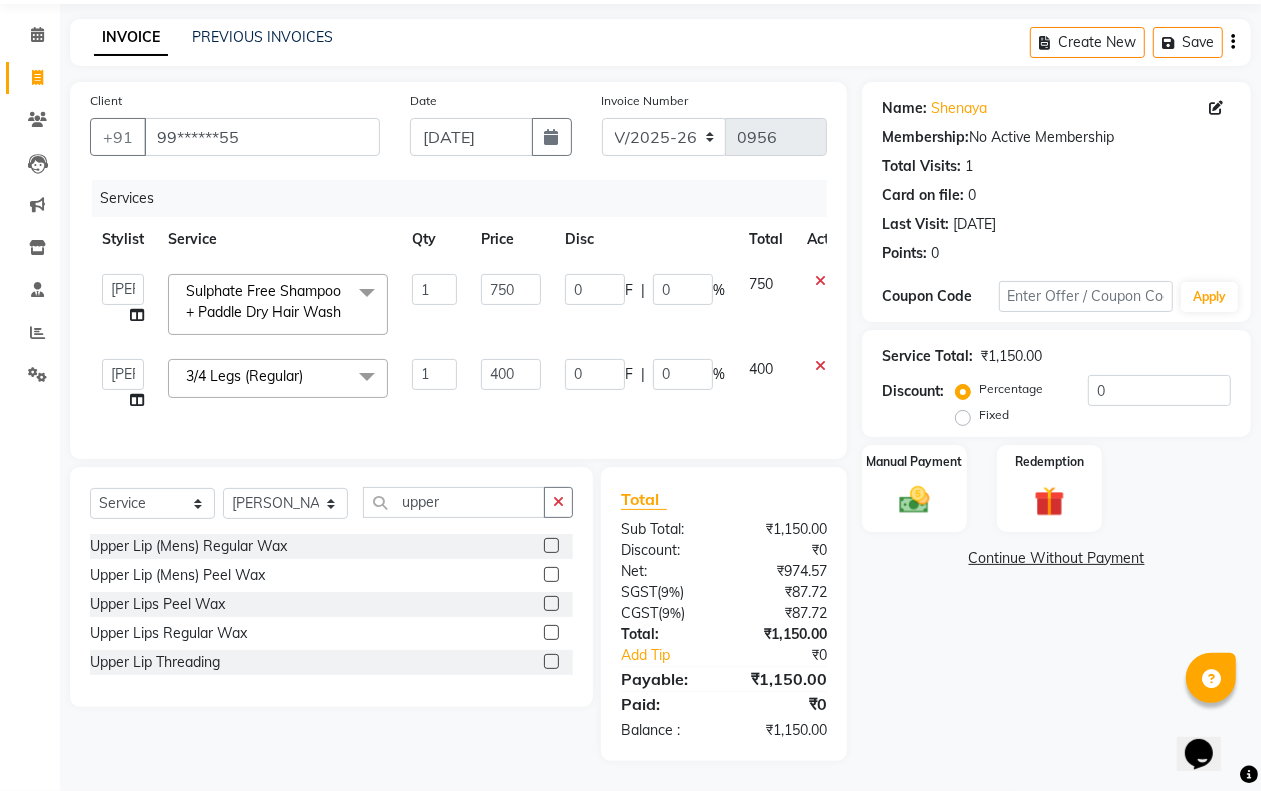 click at bounding box center (550, 633) 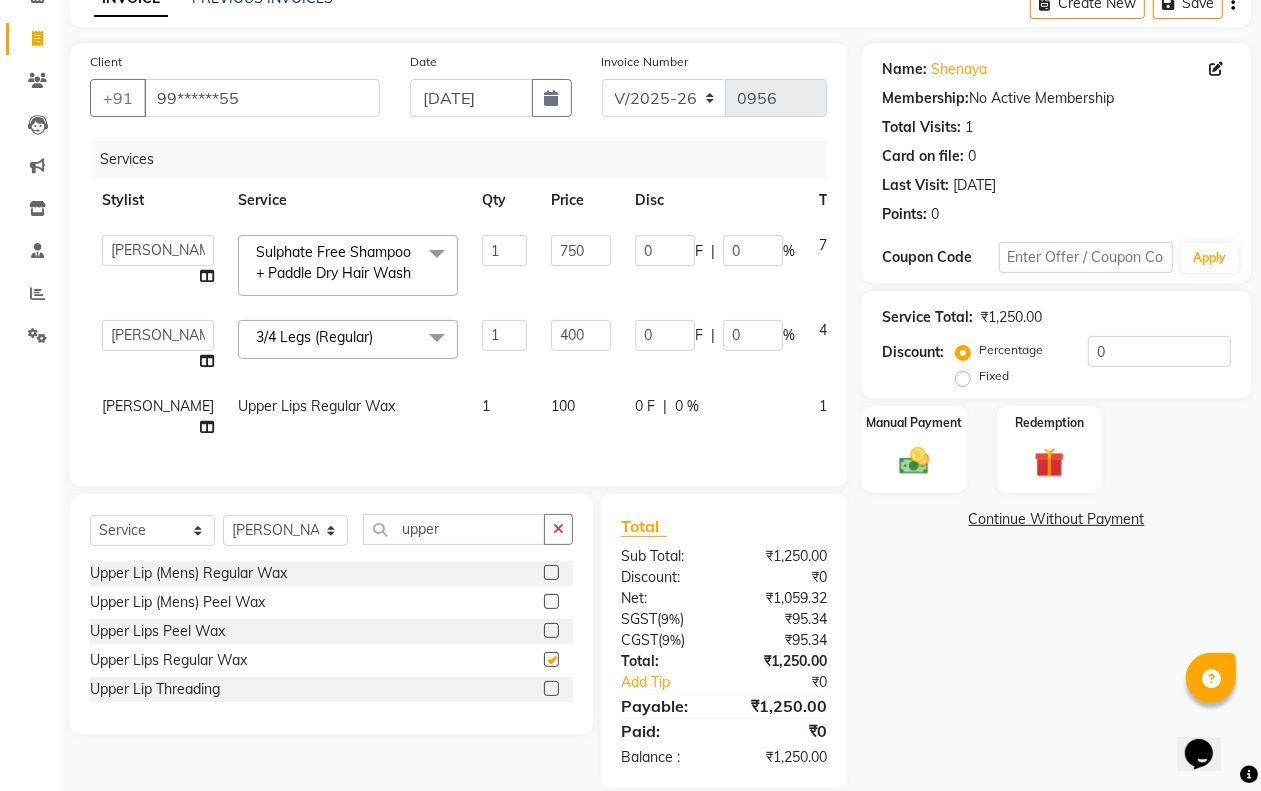 checkbox on "false" 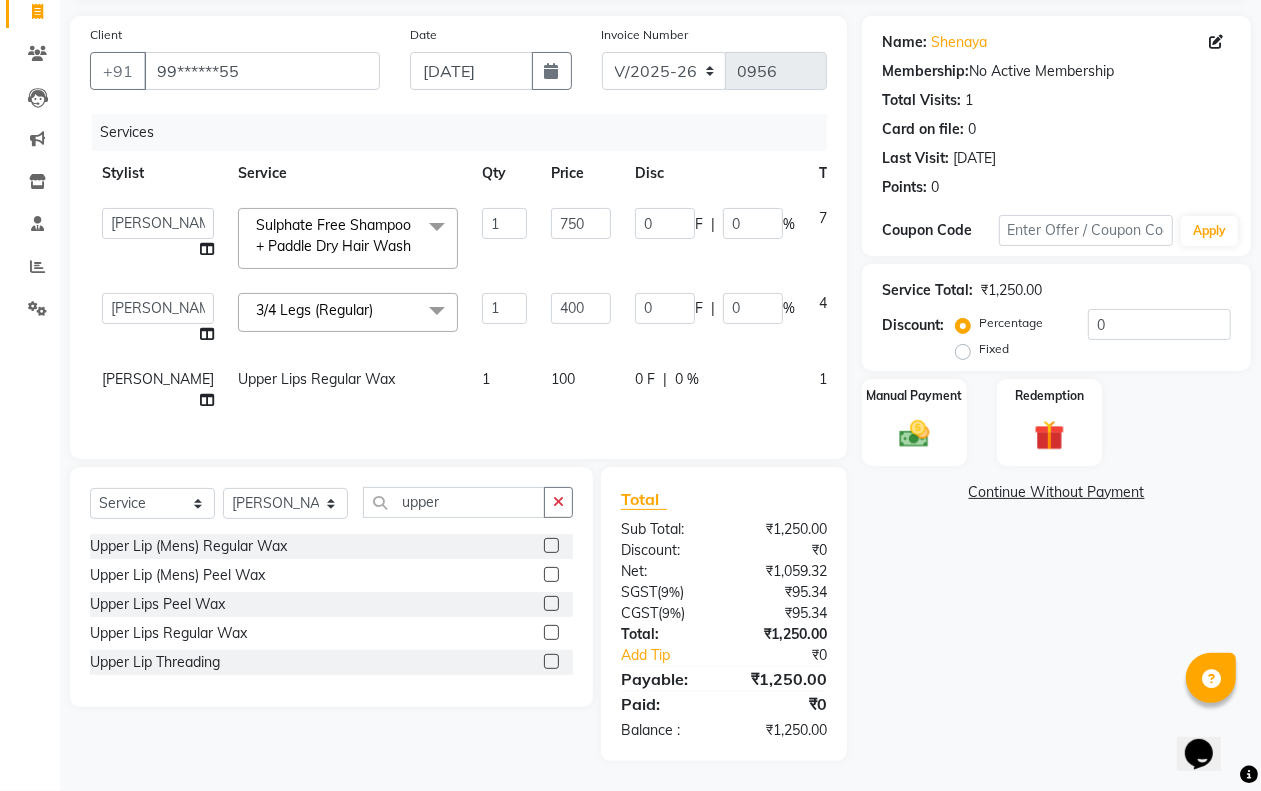 scroll, scrollTop: 195, scrollLeft: 0, axis: vertical 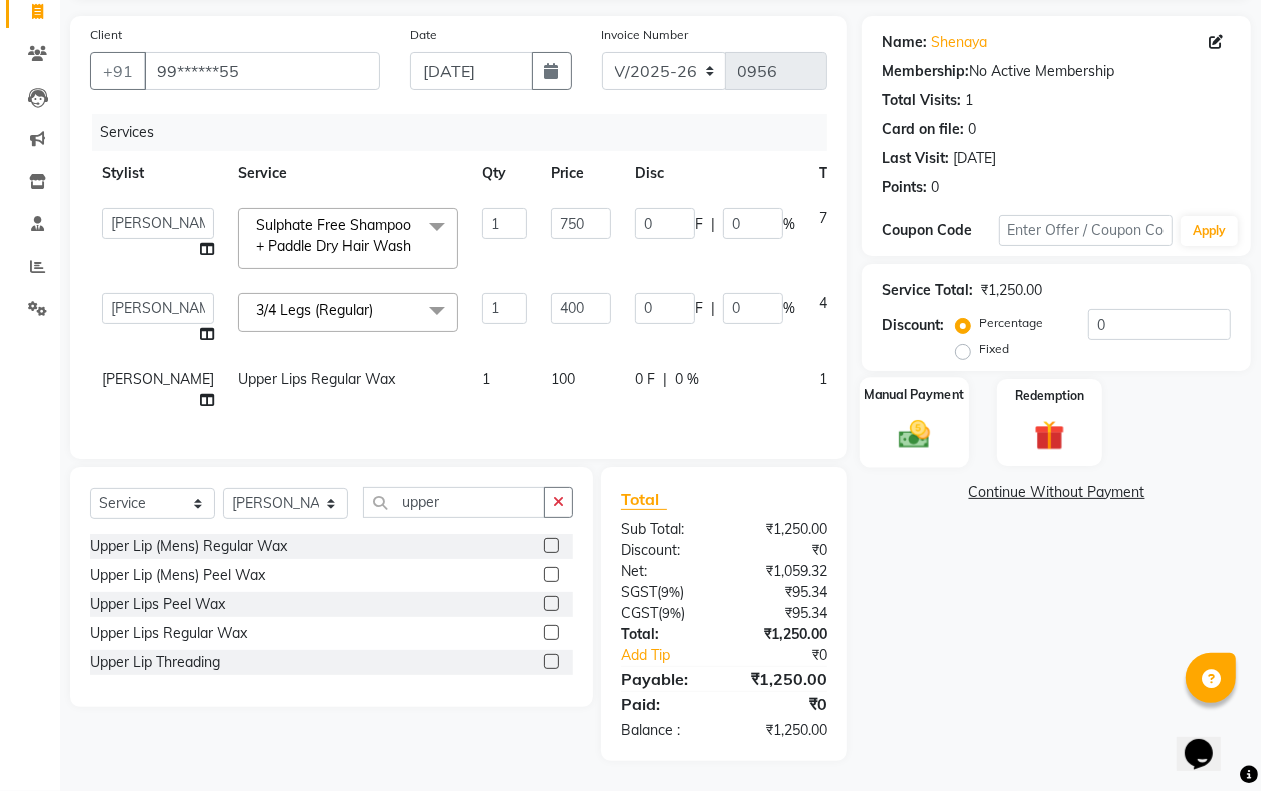 click on "Manual Payment" 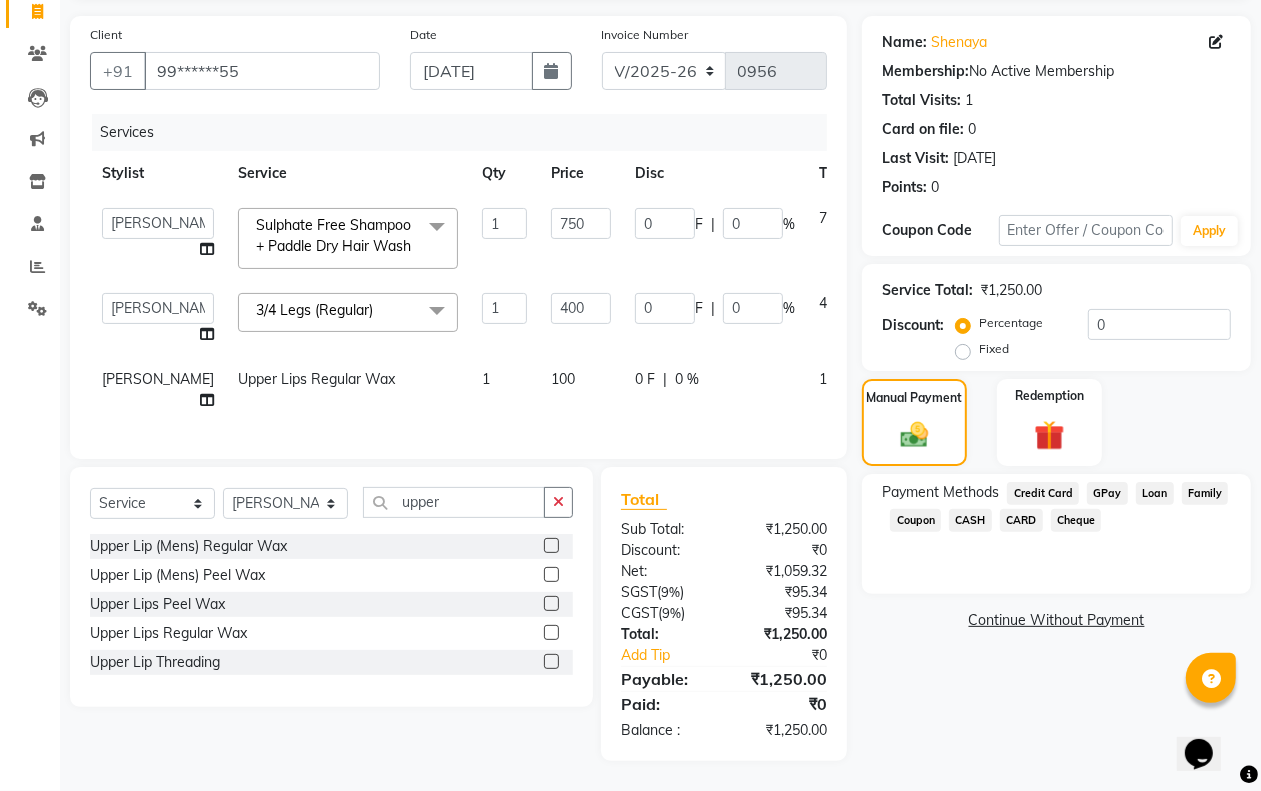 click on "CARD" 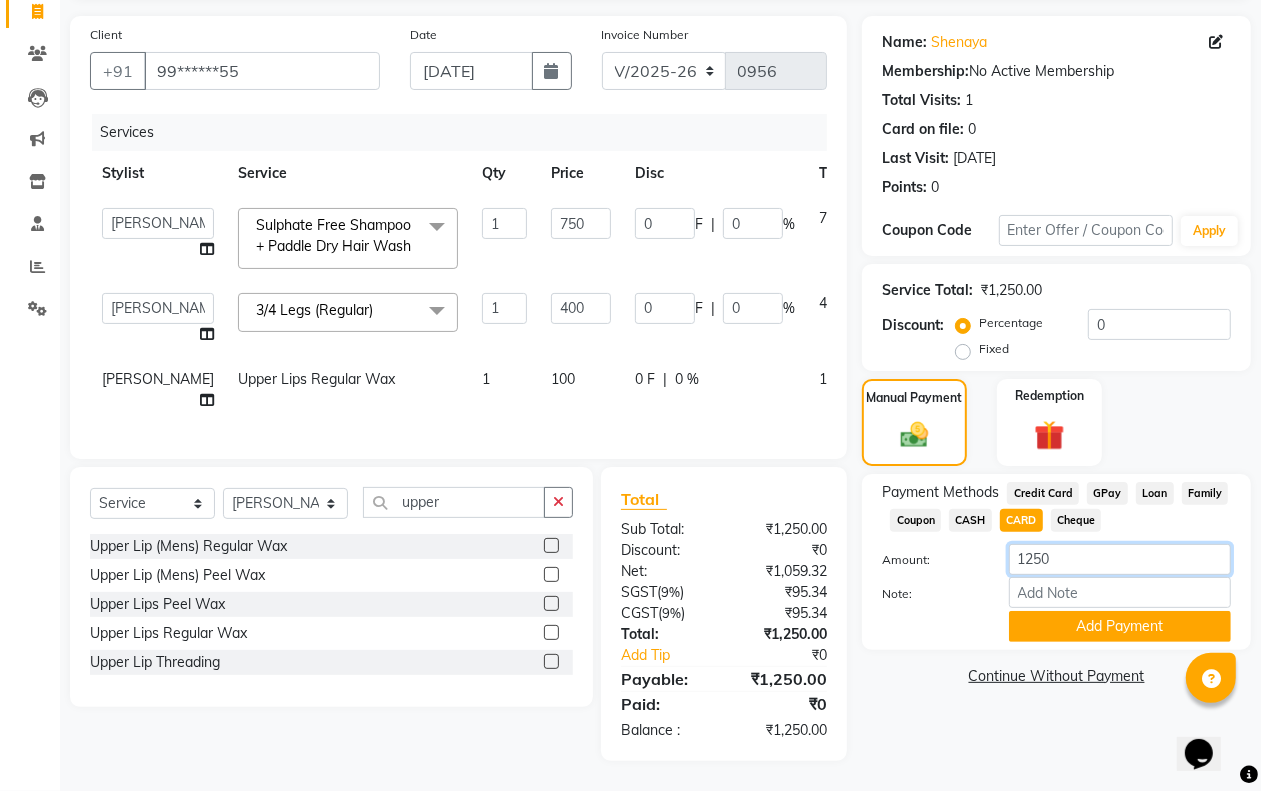 click on "1250" 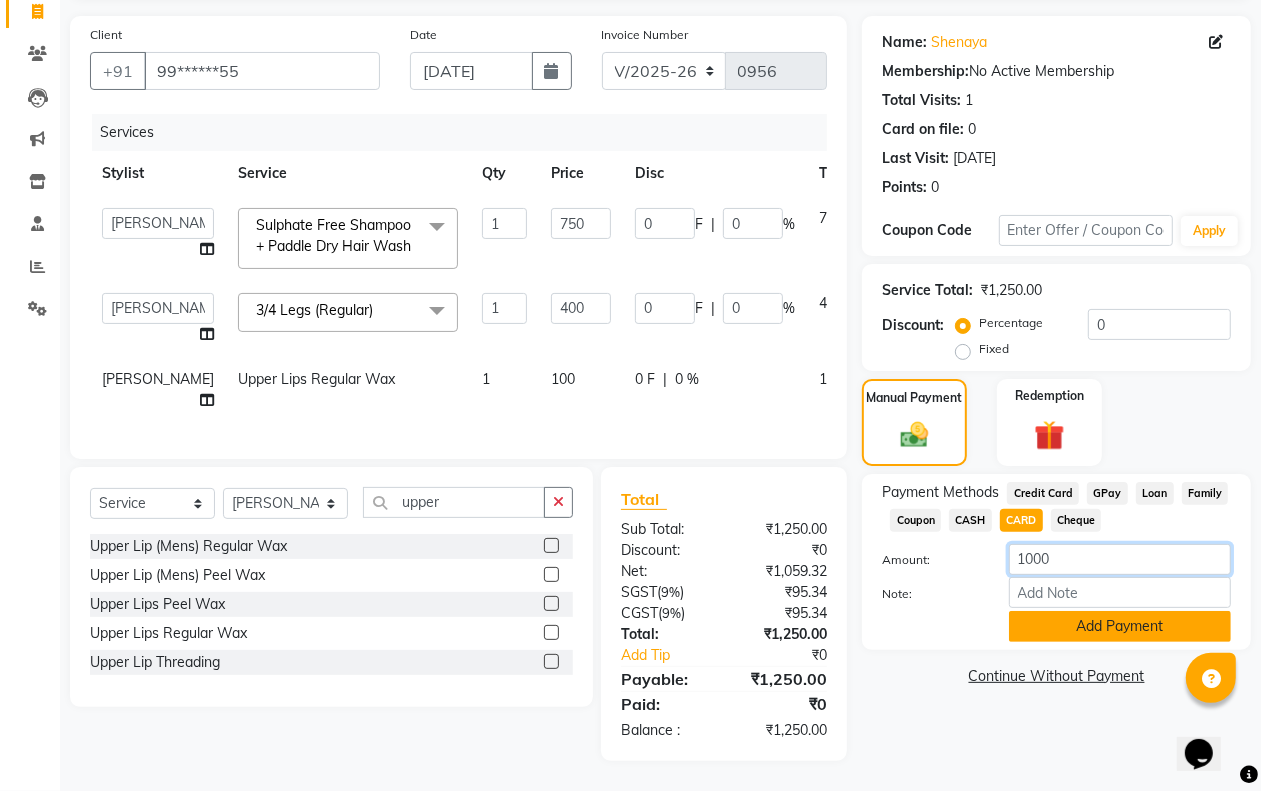 type on "1000" 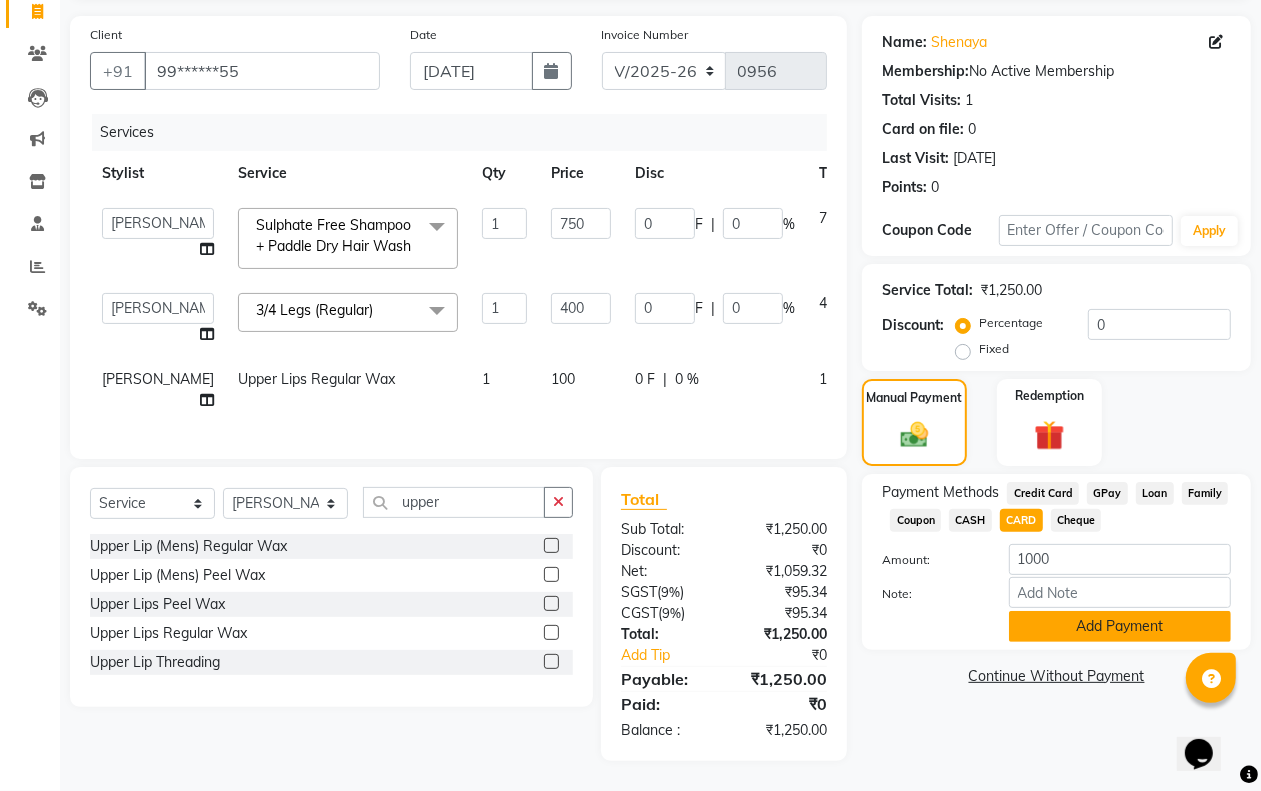 click on "Add Payment" 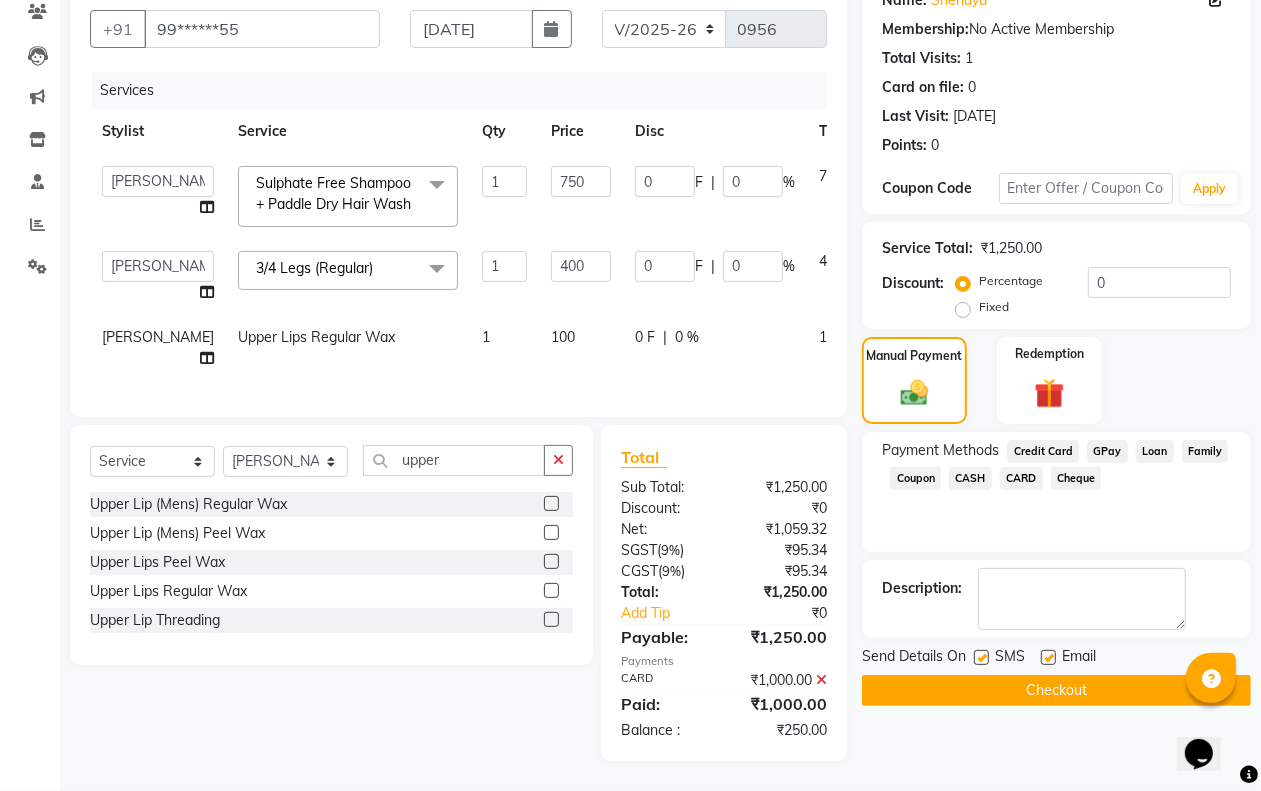 click on "GPay" 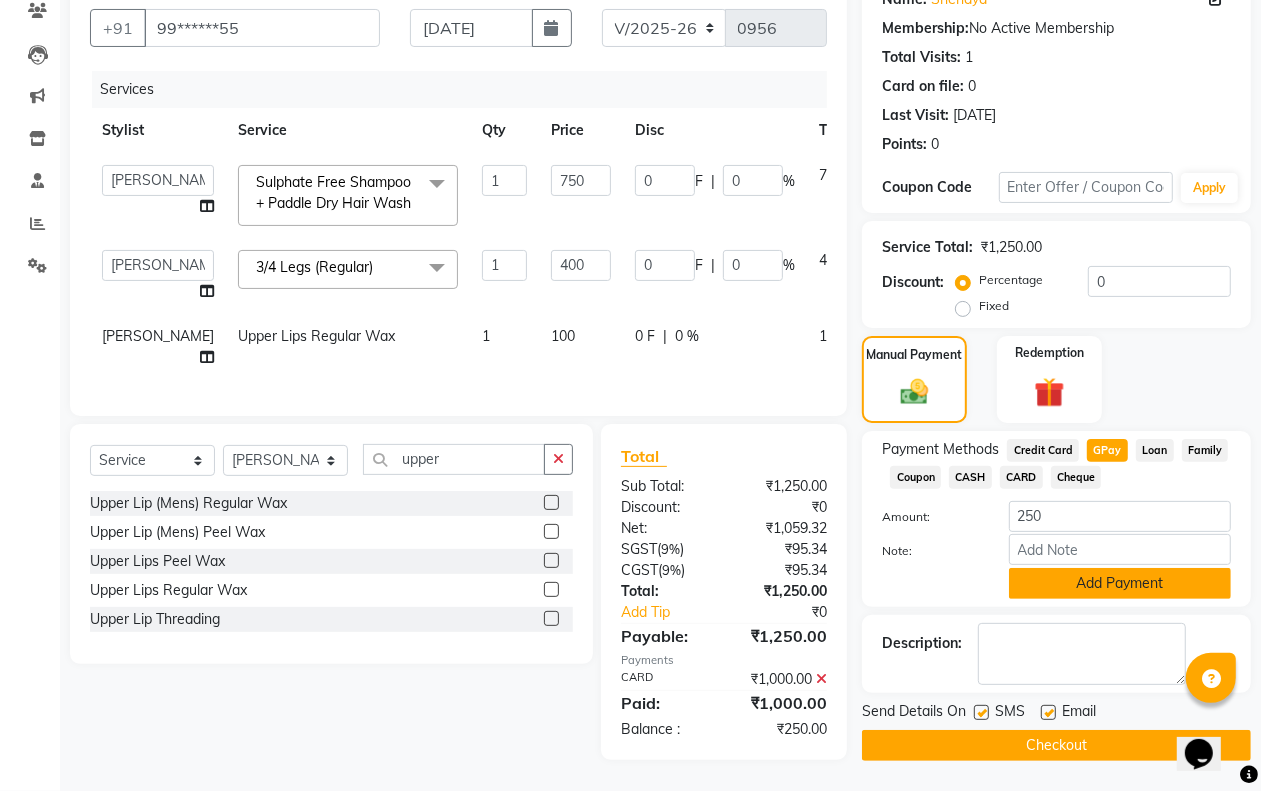 click on "Add Payment" 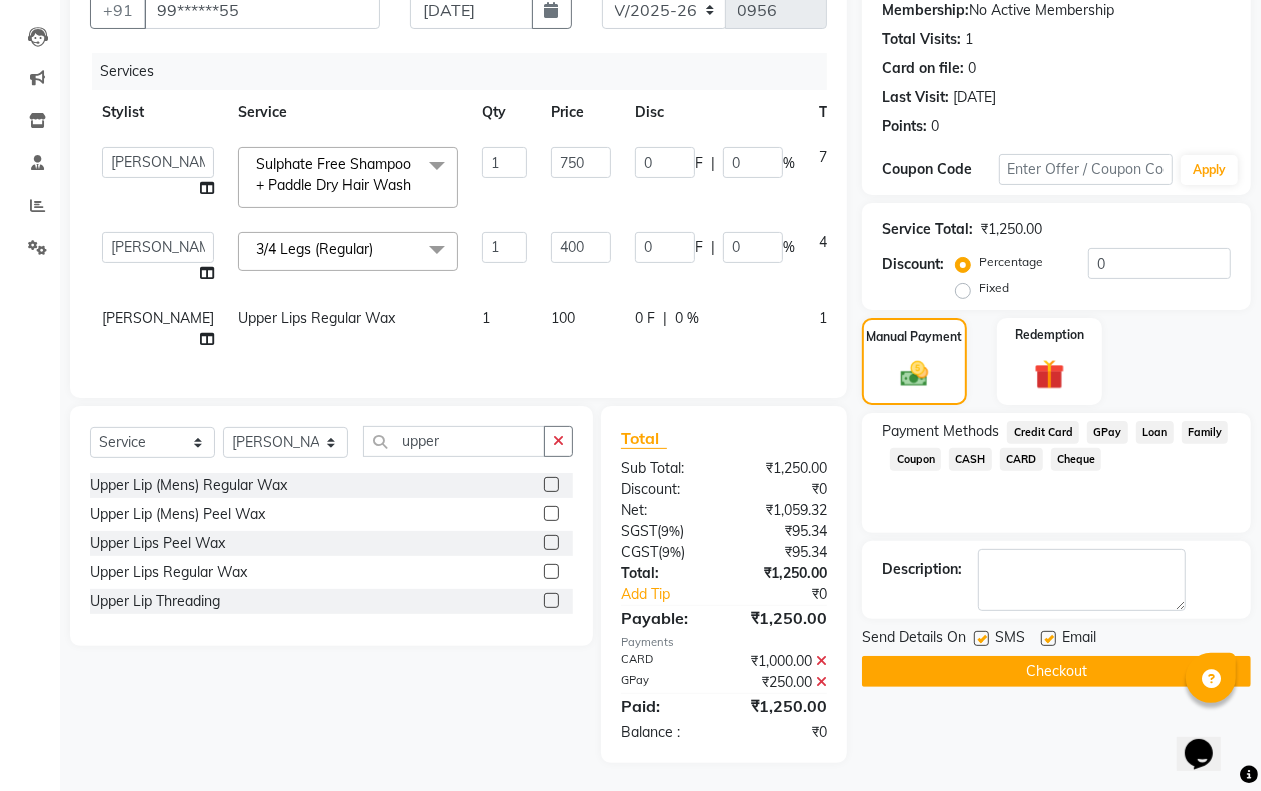 scroll, scrollTop: 257, scrollLeft: 0, axis: vertical 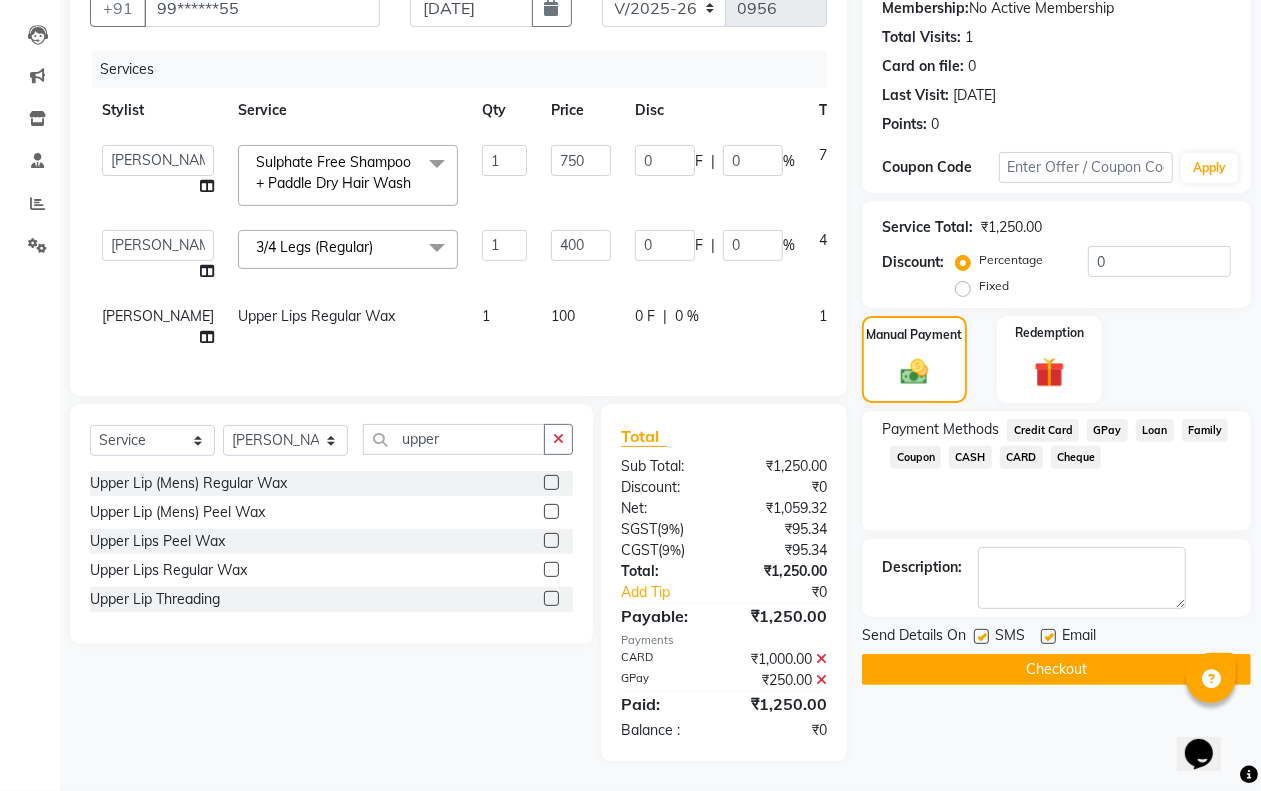 click on "Checkout" 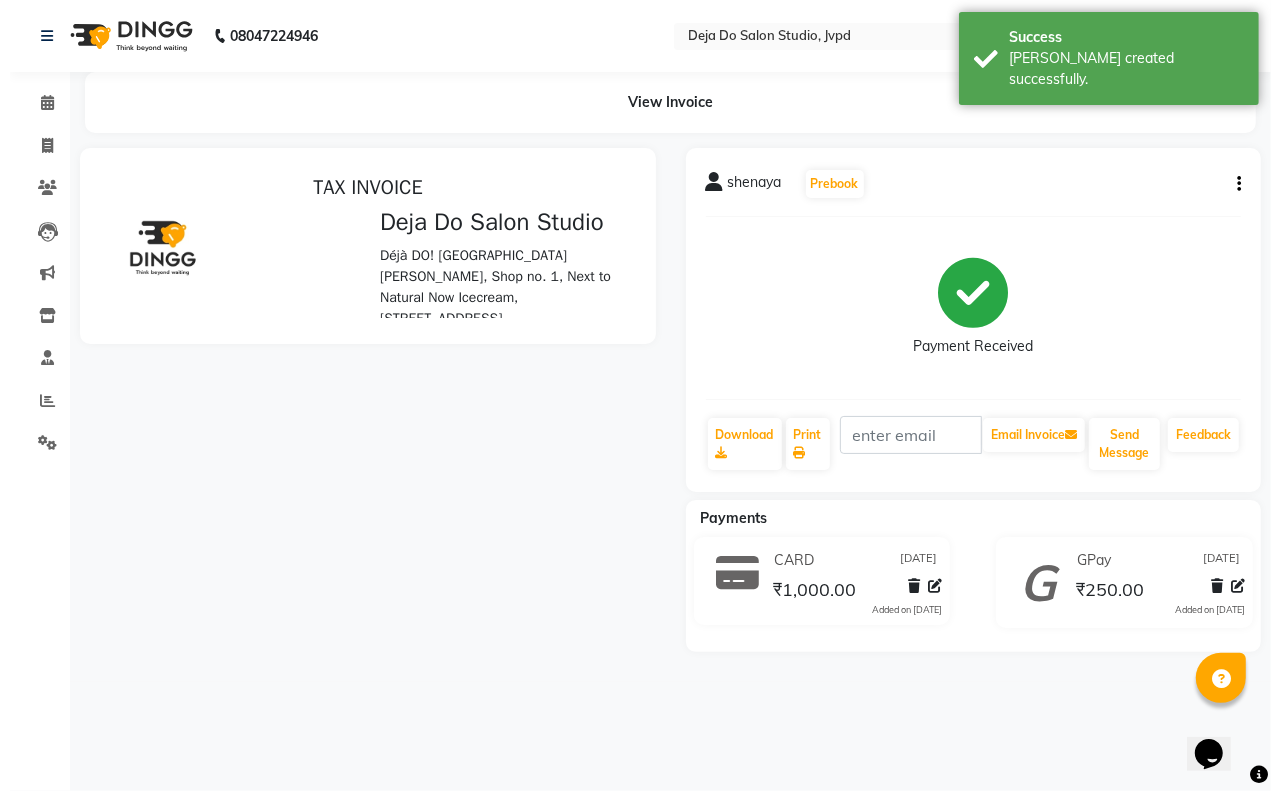 scroll, scrollTop: 0, scrollLeft: 0, axis: both 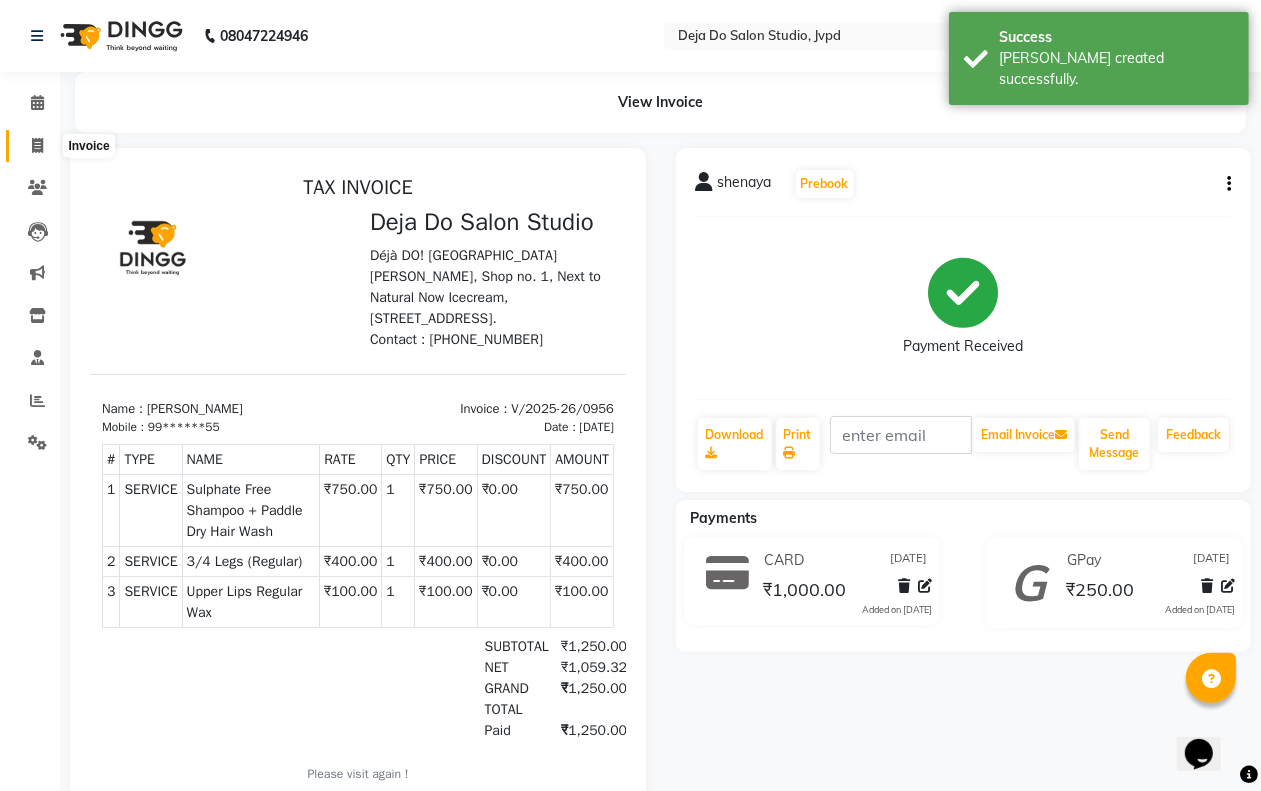 click 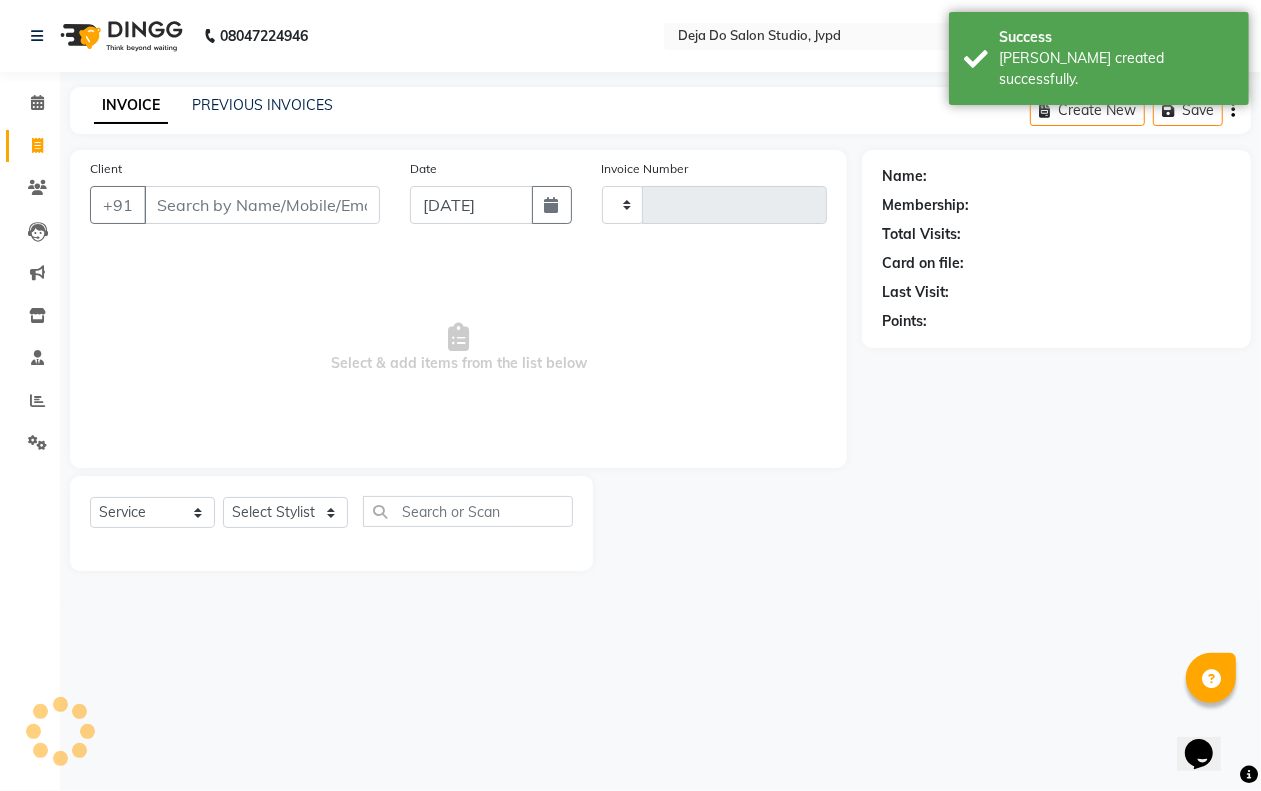 type on "0957" 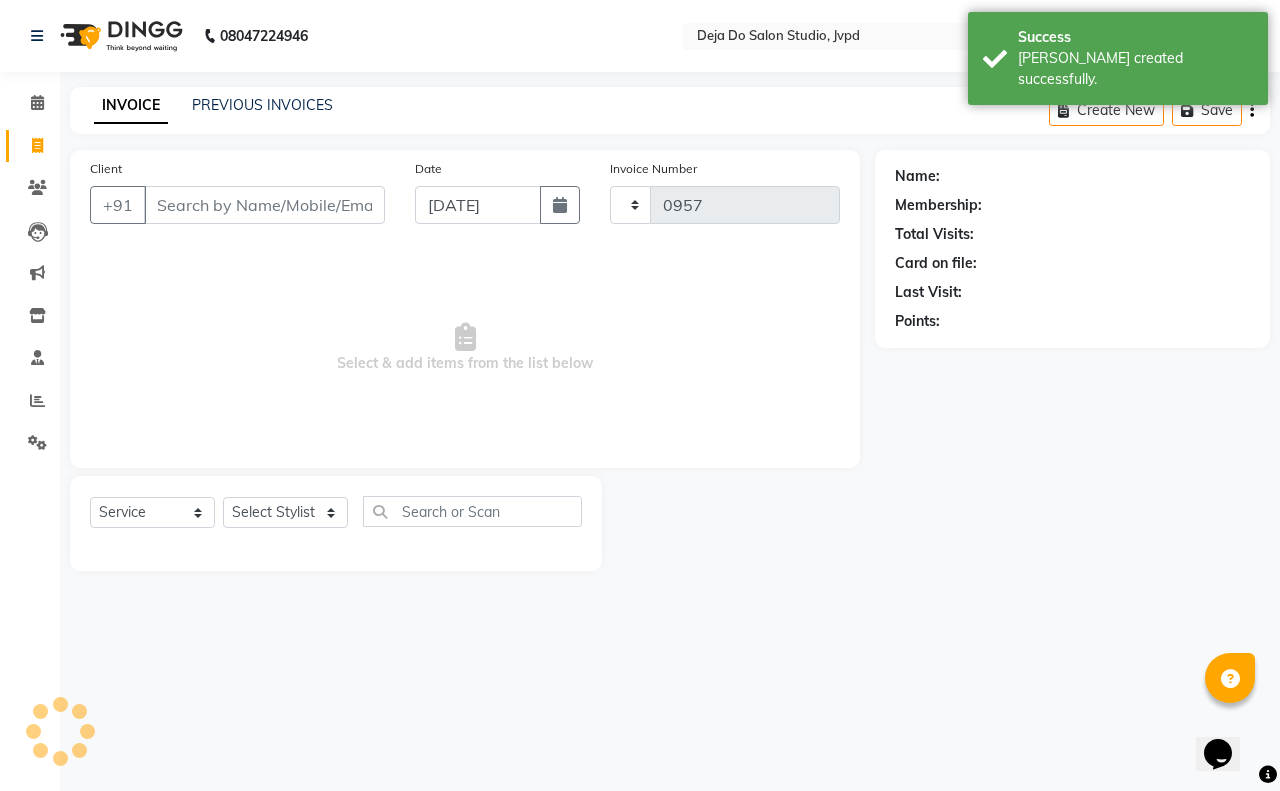 select on "7295" 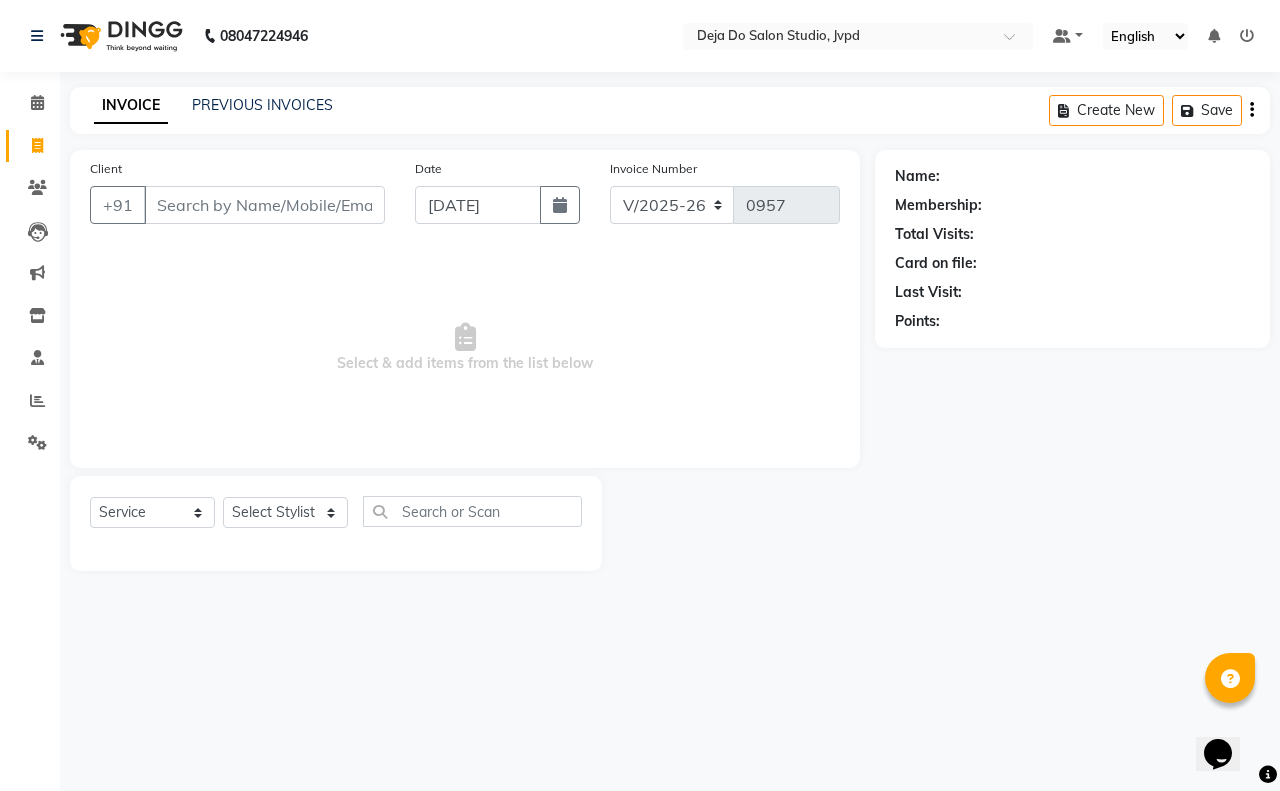 click on "Client" at bounding box center (264, 205) 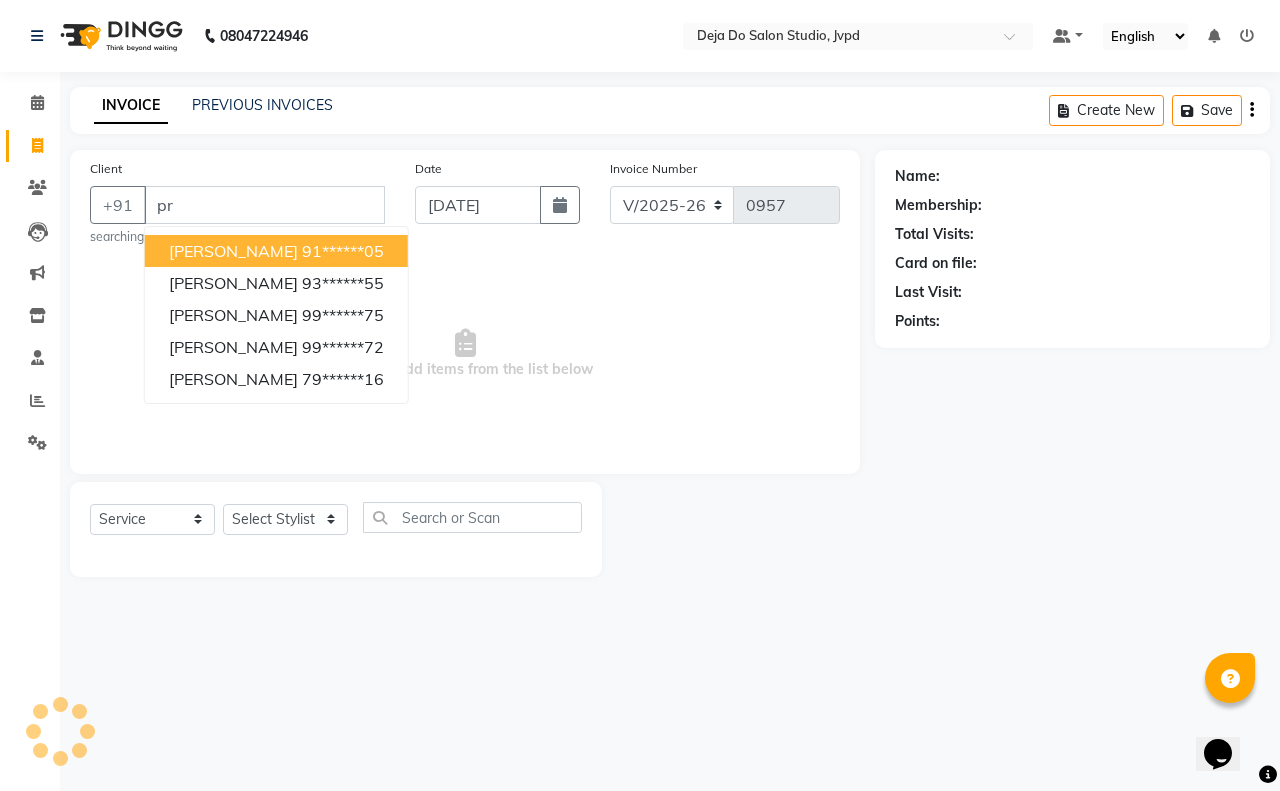 type on "p" 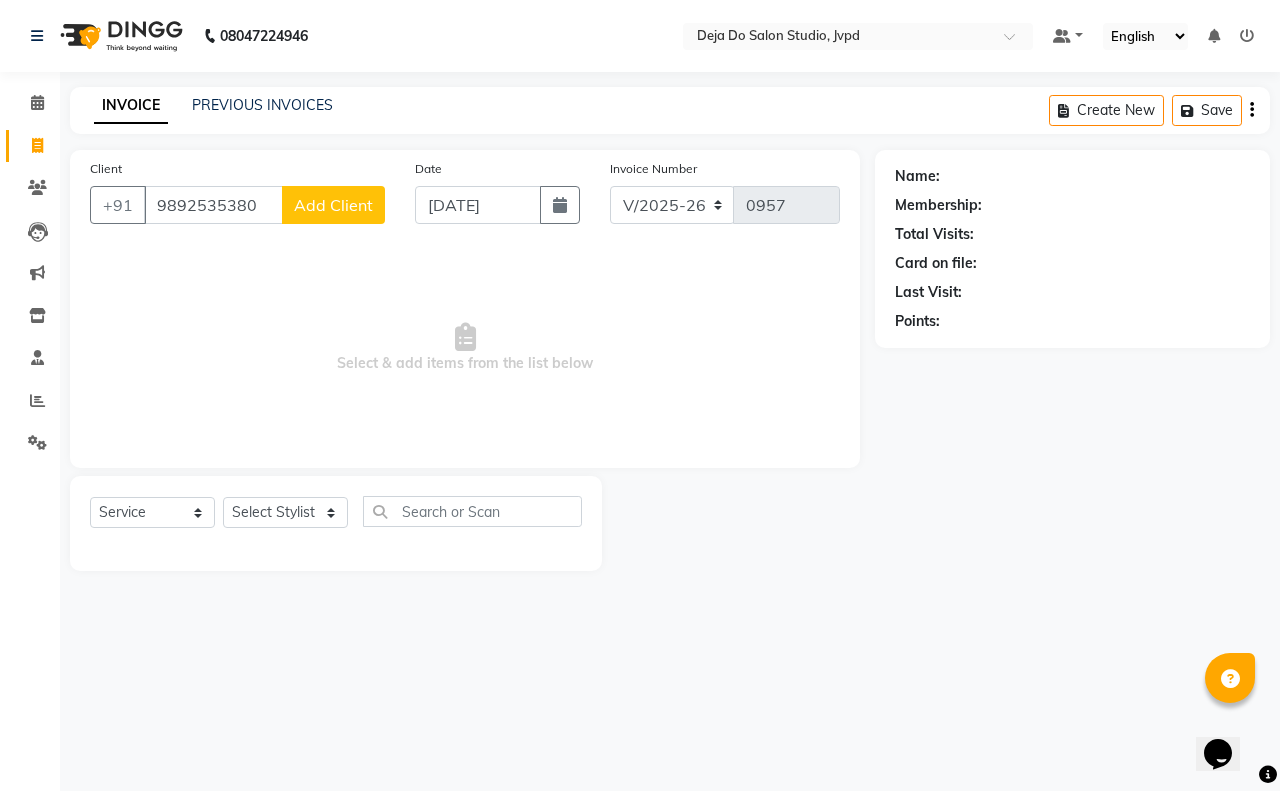 type on "9892535380" 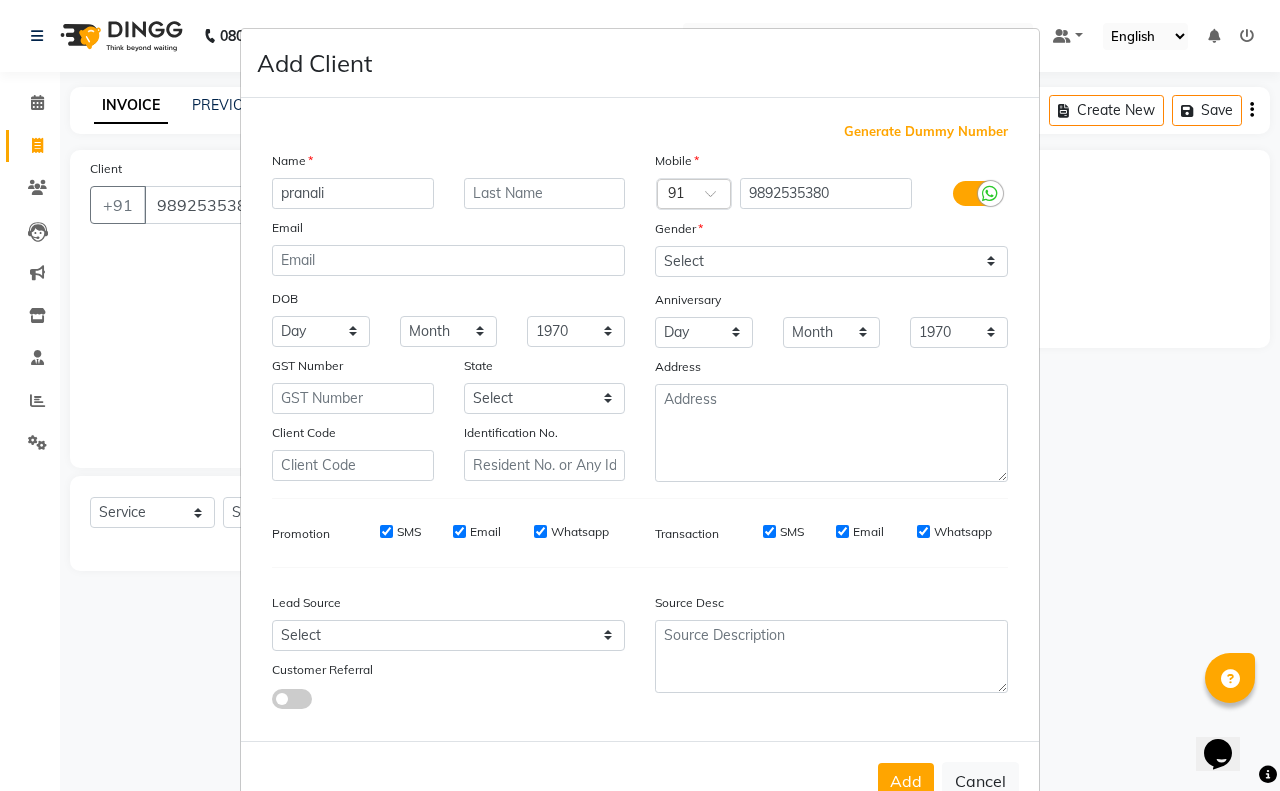 type on "pranali" 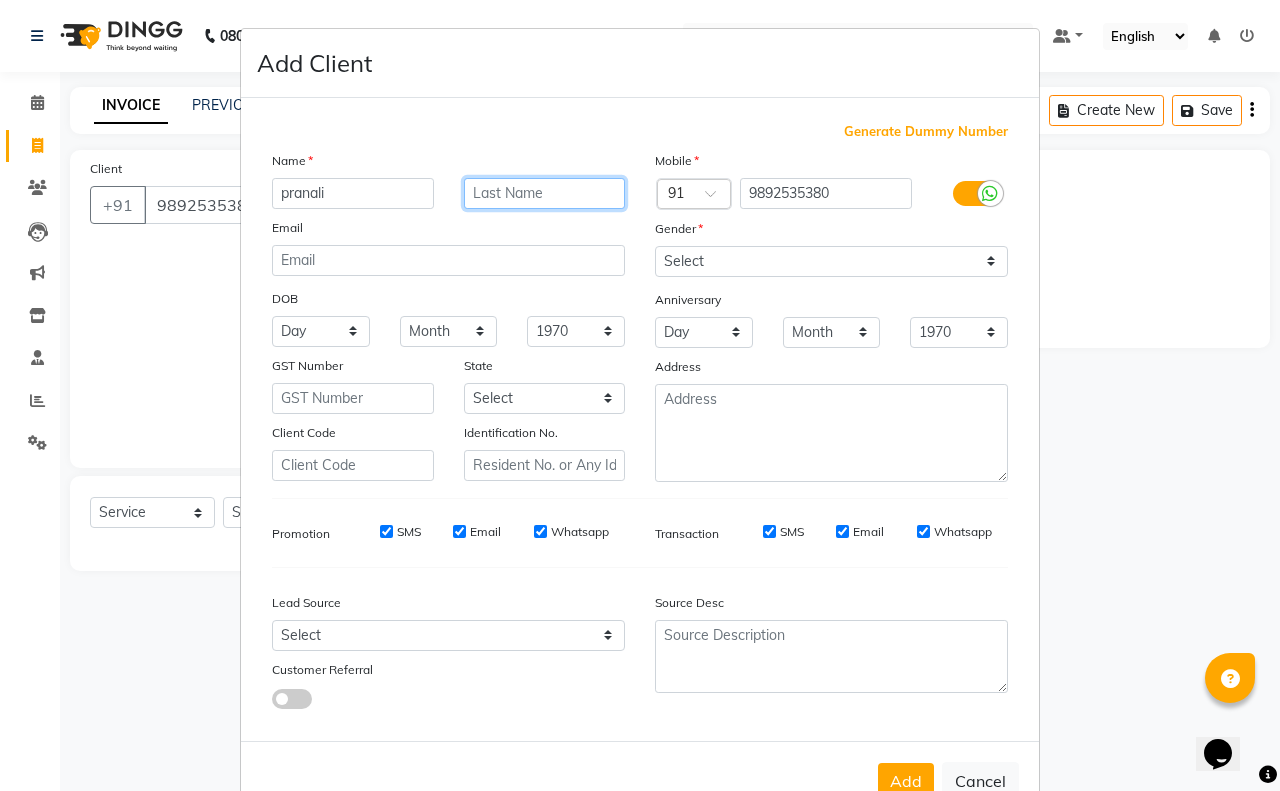 click at bounding box center [545, 193] 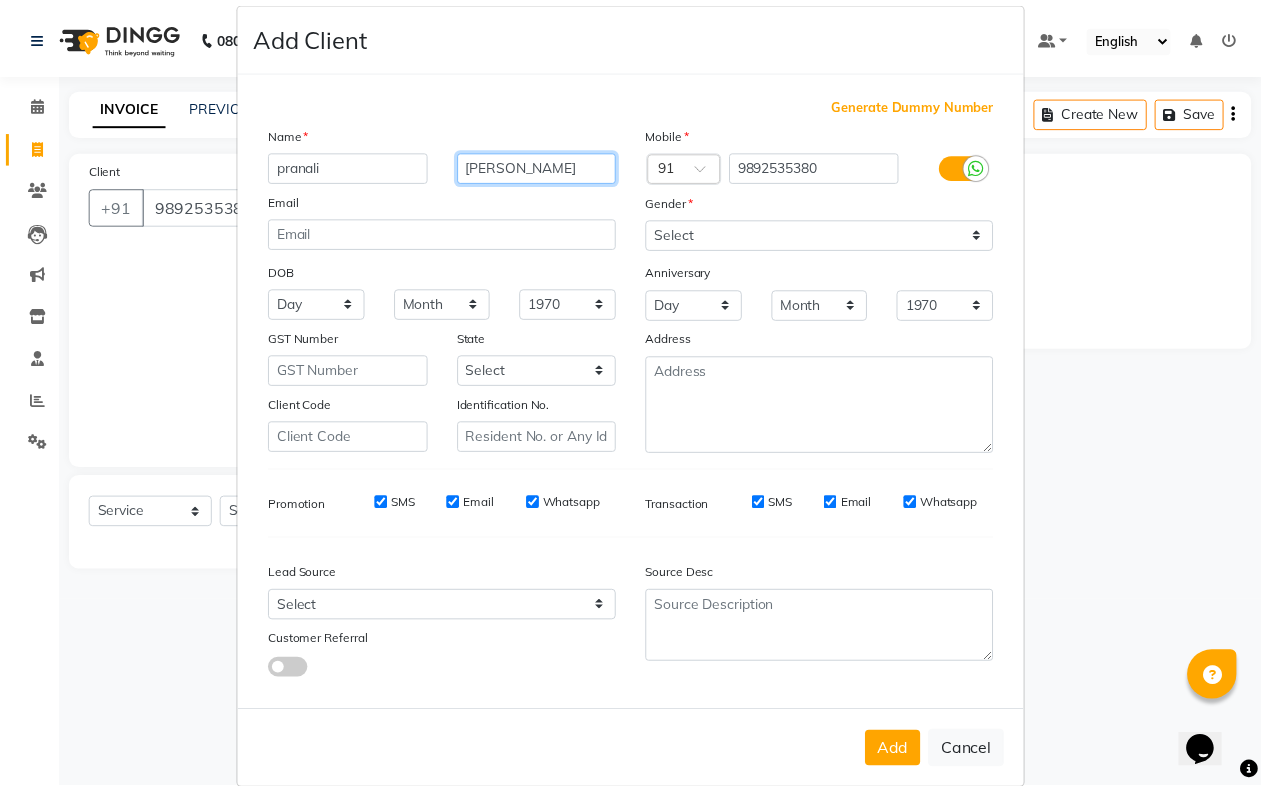 scroll, scrollTop: 53, scrollLeft: 0, axis: vertical 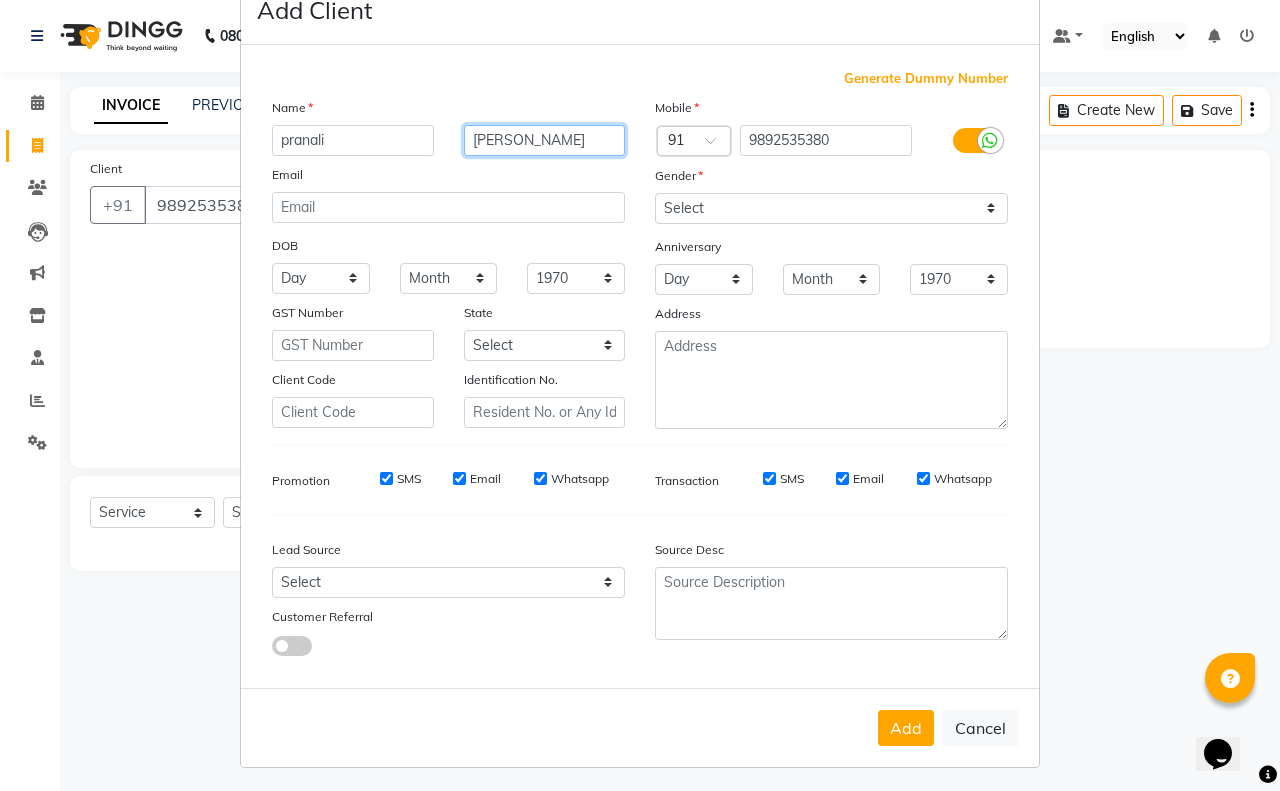 type on "[PERSON_NAME]" 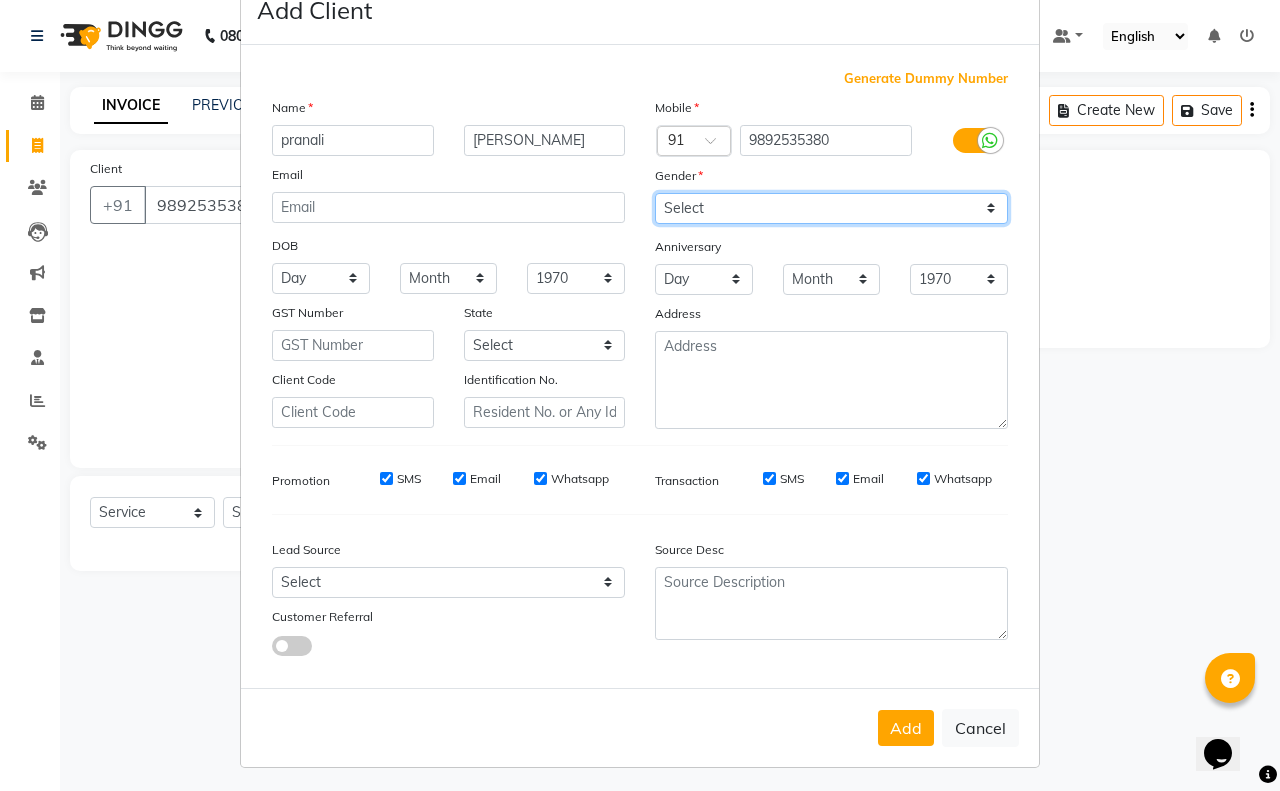 click on "Select [DEMOGRAPHIC_DATA] [DEMOGRAPHIC_DATA] Other Prefer Not To Say" at bounding box center (831, 208) 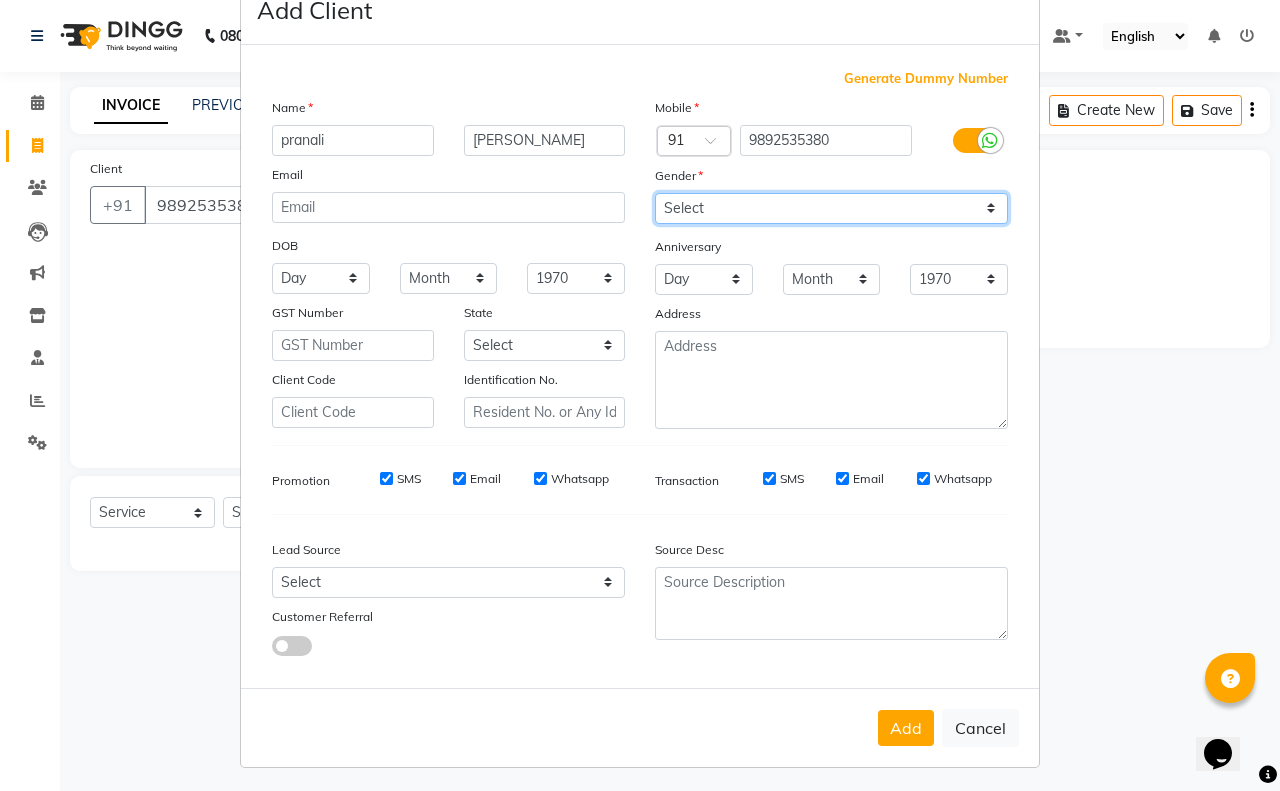 select on "[DEMOGRAPHIC_DATA]" 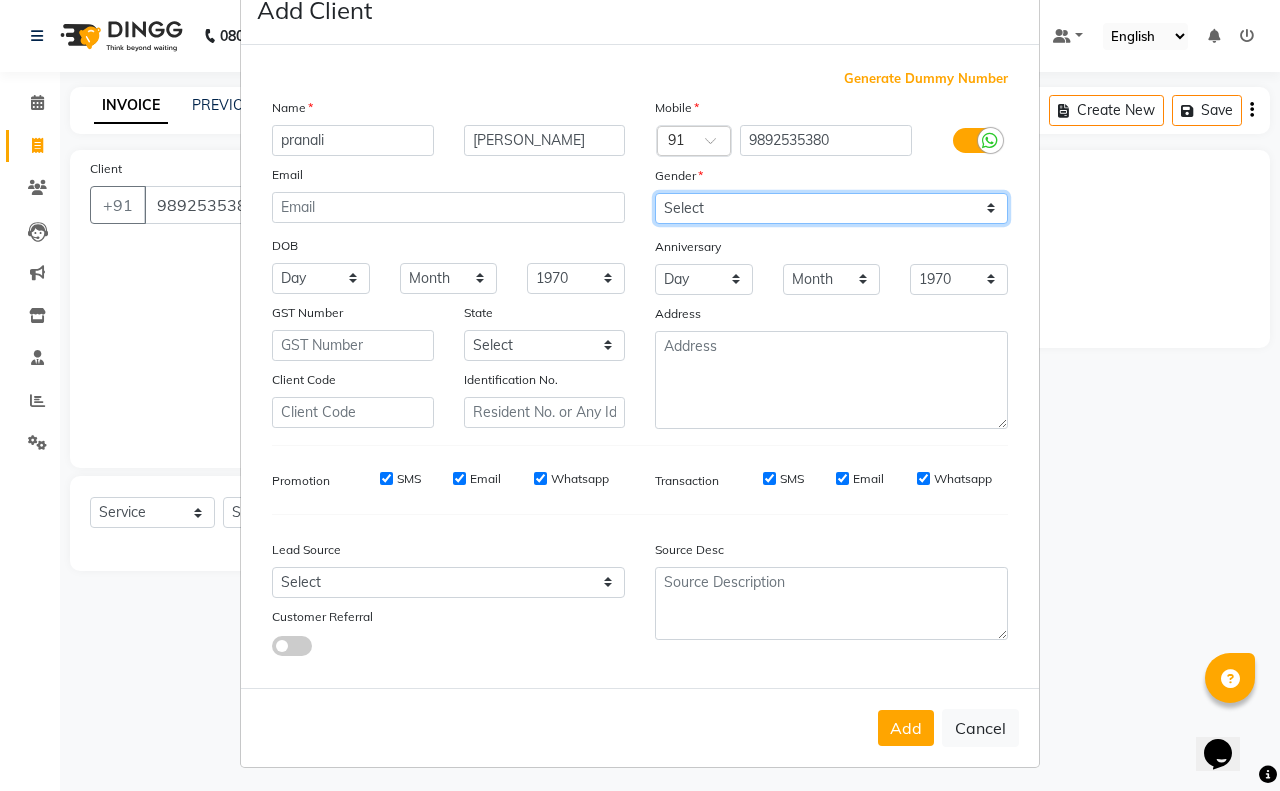 click on "Select [DEMOGRAPHIC_DATA] [DEMOGRAPHIC_DATA] Other Prefer Not To Say" at bounding box center [831, 208] 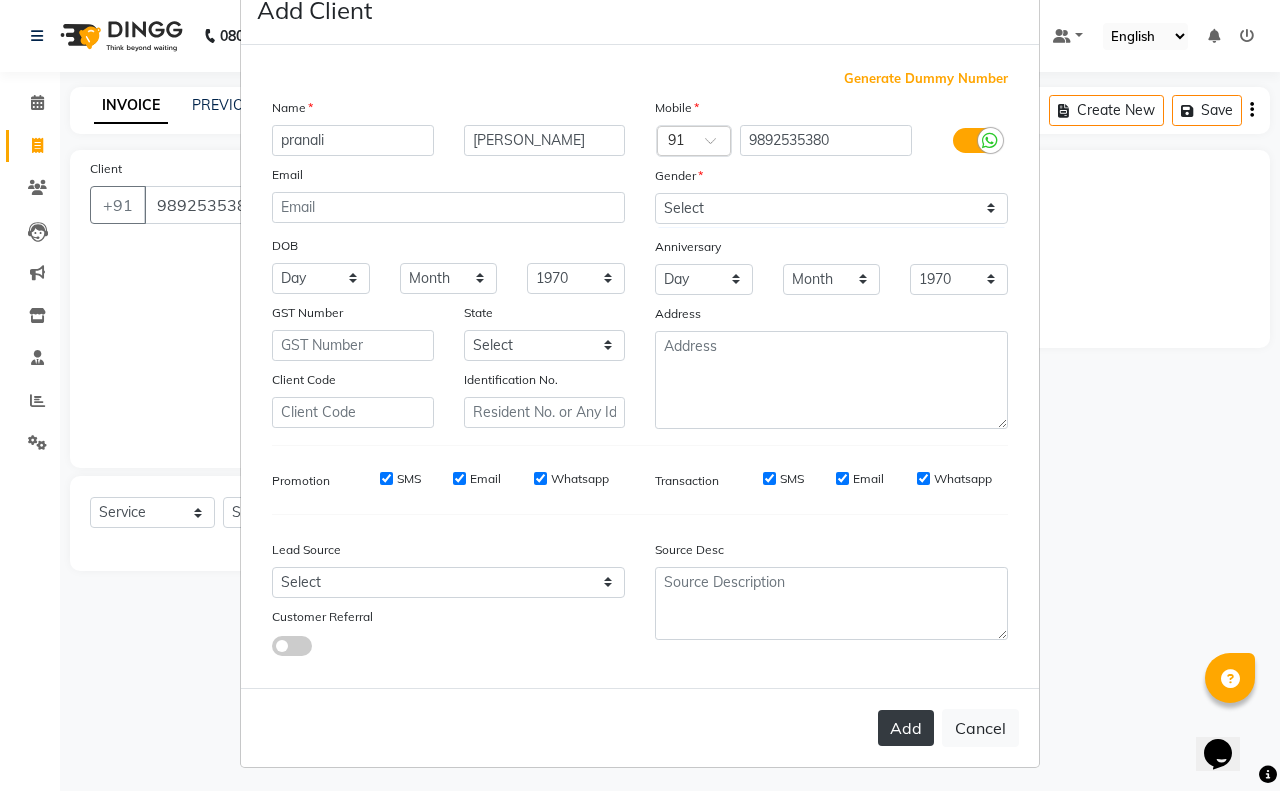 click on "Add" at bounding box center [906, 728] 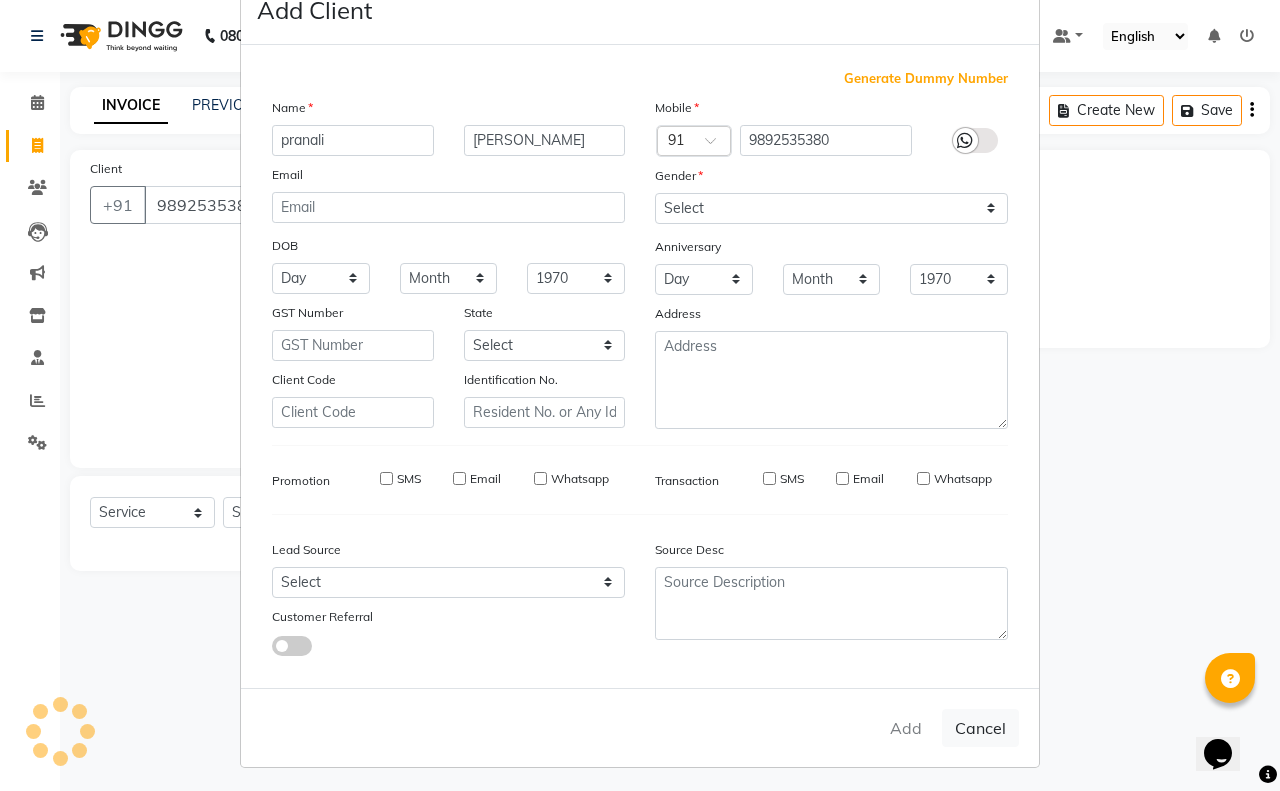 type on "98******80" 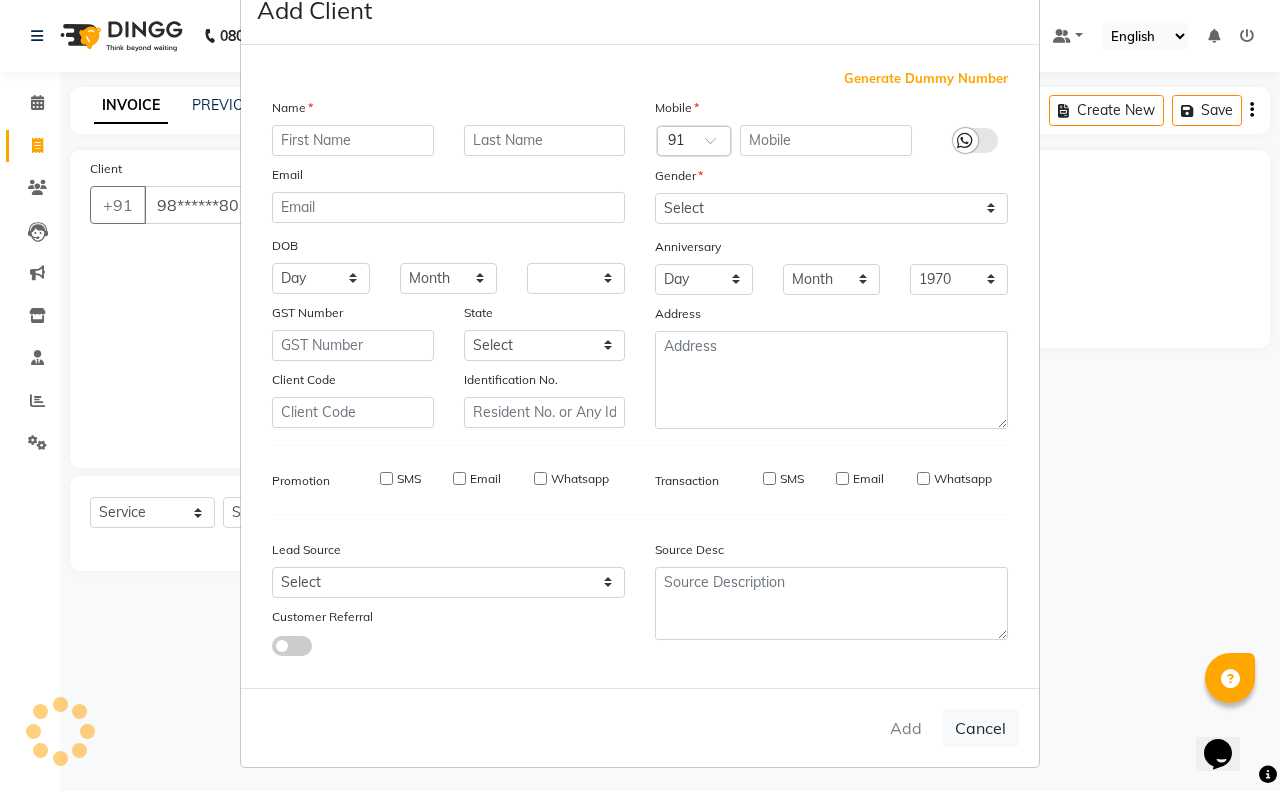 select 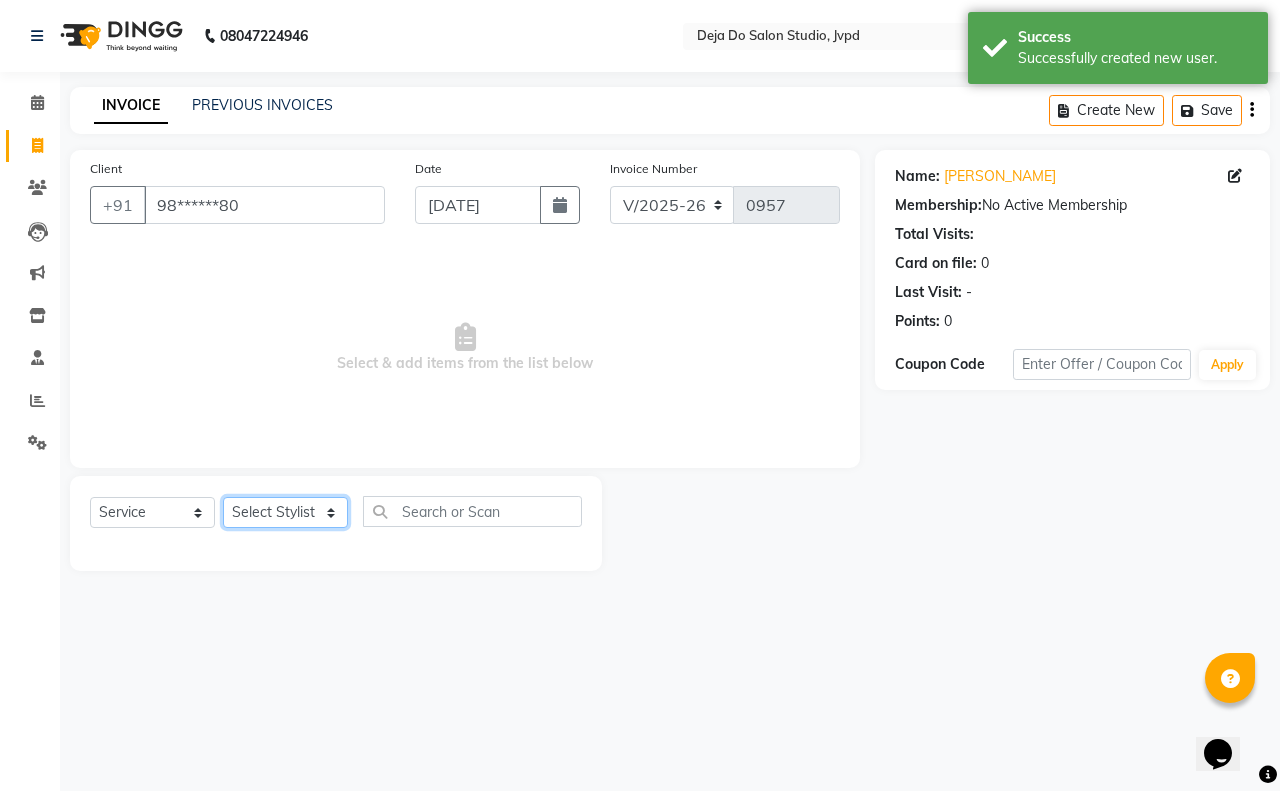 click on "Select Stylist Aditi Admin [PERSON_NAME]  [PERSON_NAME] Danish  Salamani [PERSON_NAME] [PERSON_NAME] Rashi [PERSON_NAME] [PERSON_NAME] [PERSON_NAME] [PERSON_NAME] [PERSON_NAME]" 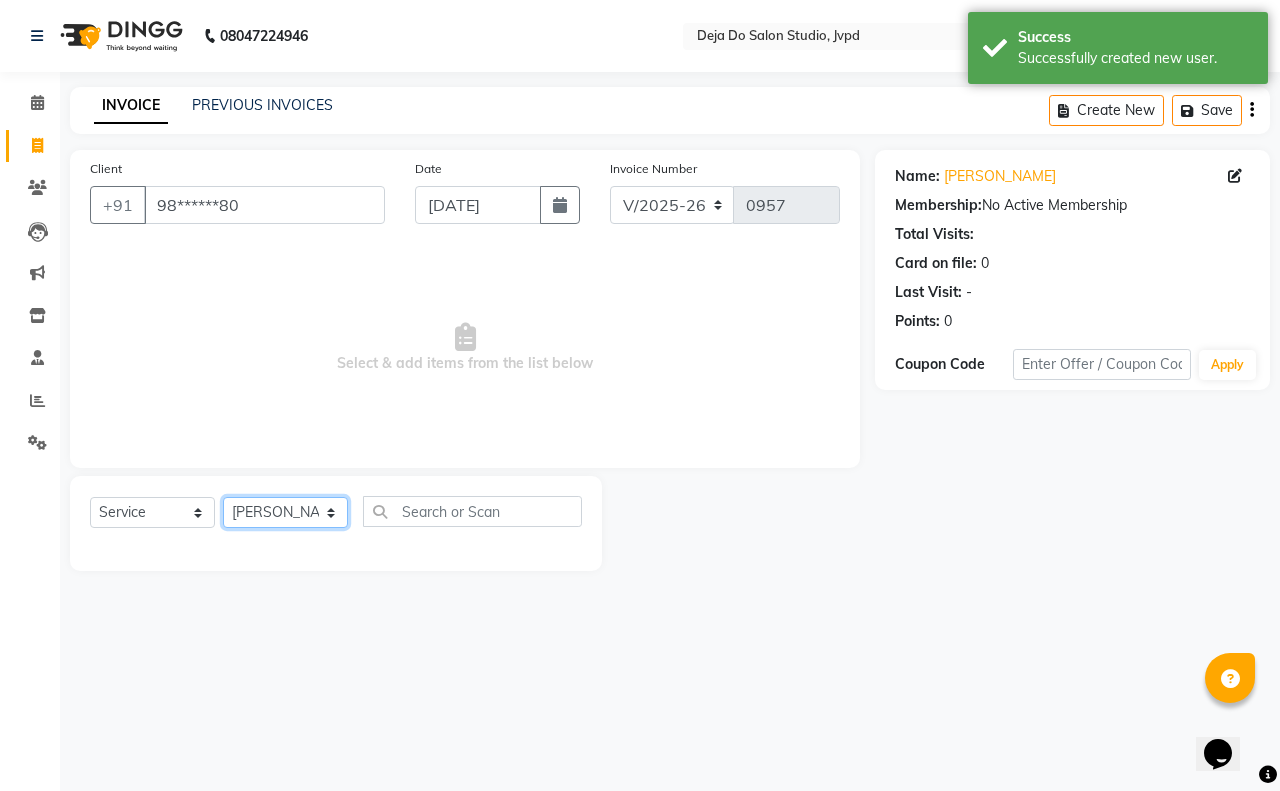 click on "Select Stylist Aditi Admin [PERSON_NAME]  [PERSON_NAME] Danish  Salamani [PERSON_NAME] [PERSON_NAME] Rashi [PERSON_NAME] [PERSON_NAME] [PERSON_NAME] [PERSON_NAME] [PERSON_NAME]" 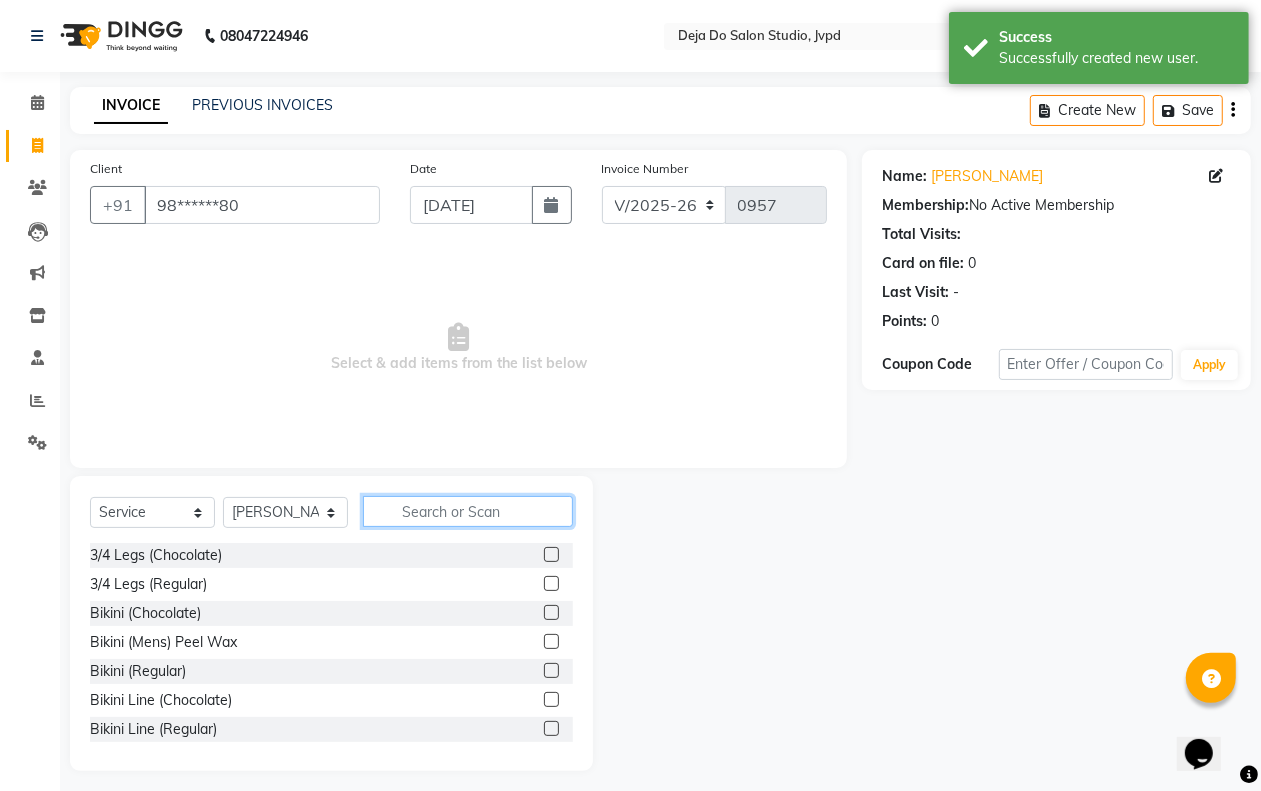 click 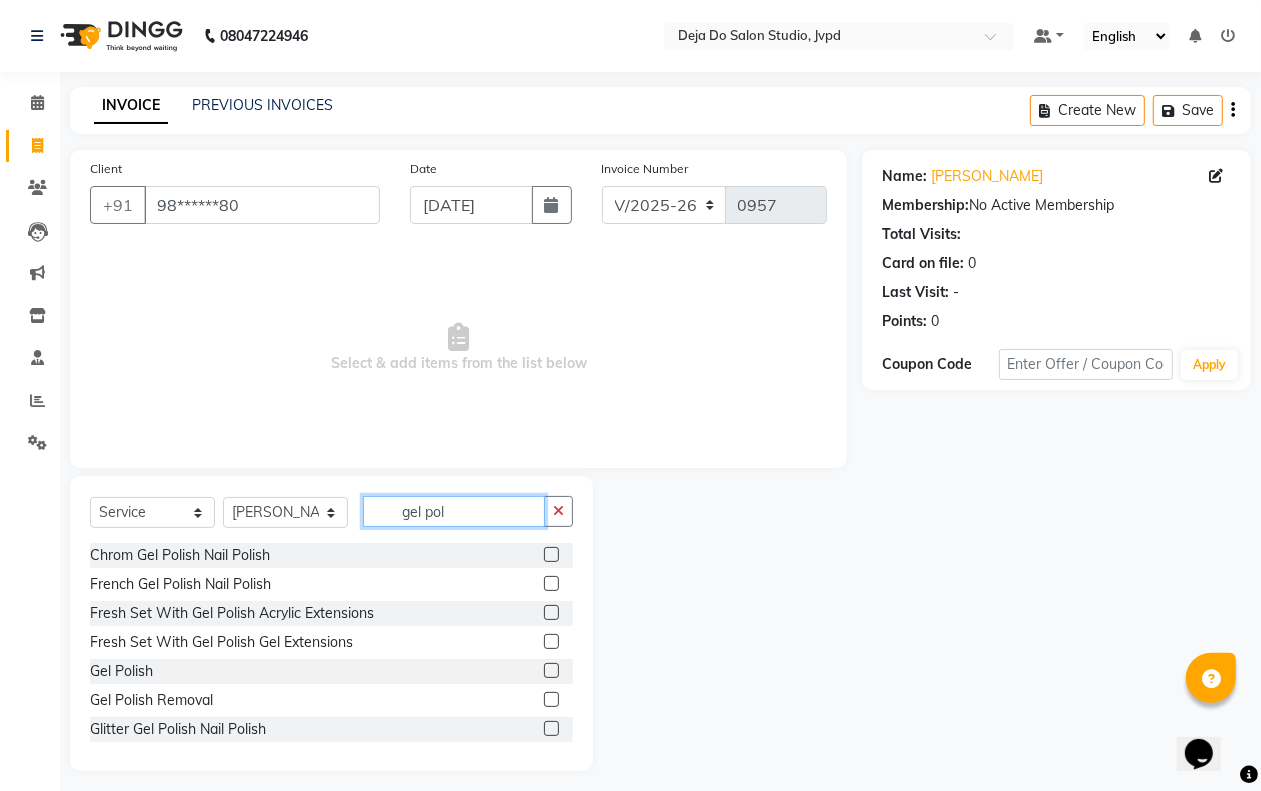 type on "gel pol" 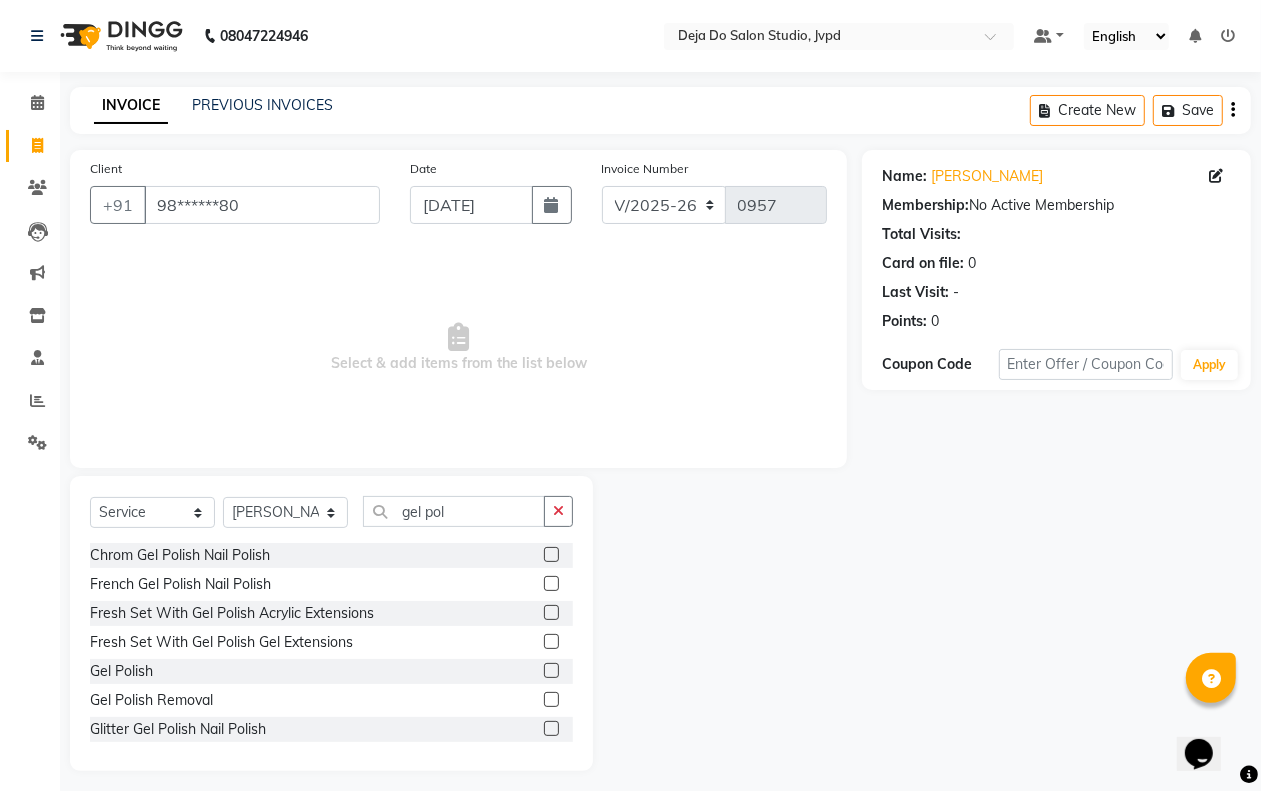 click 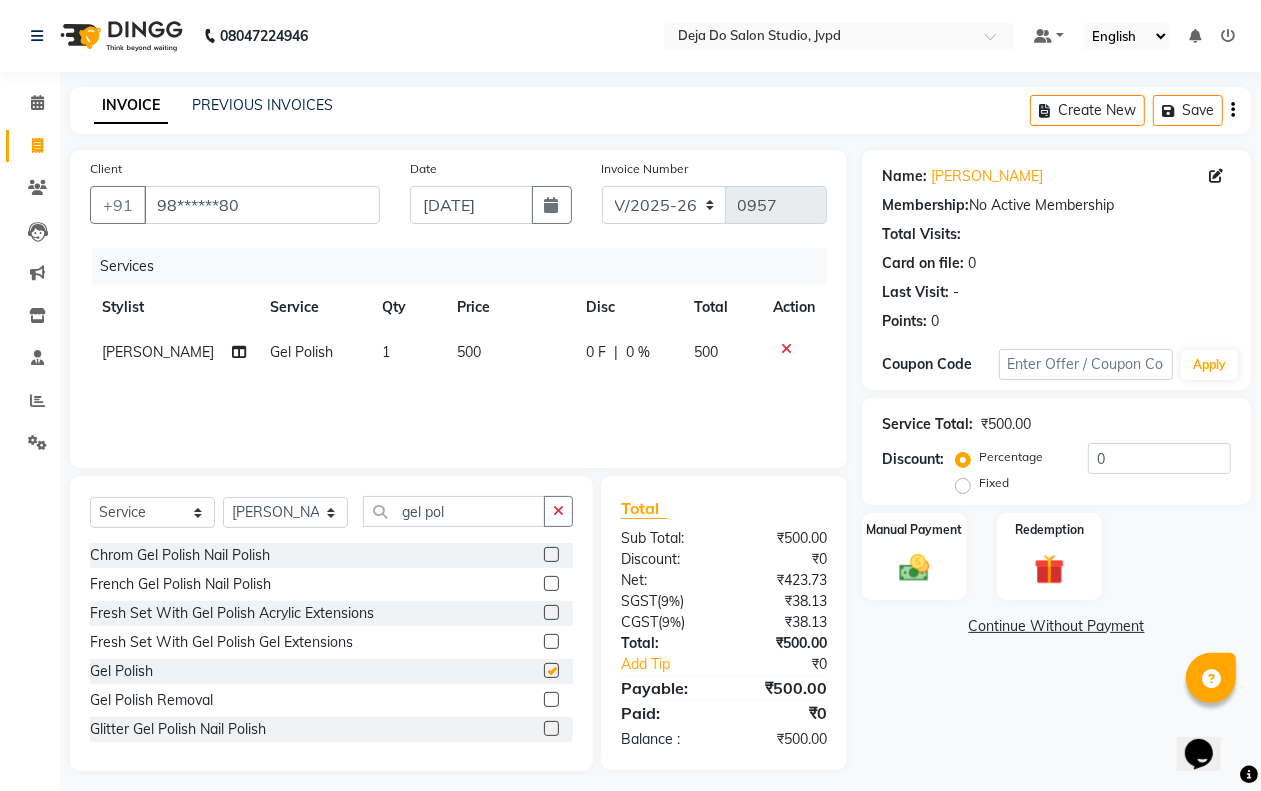 checkbox on "false" 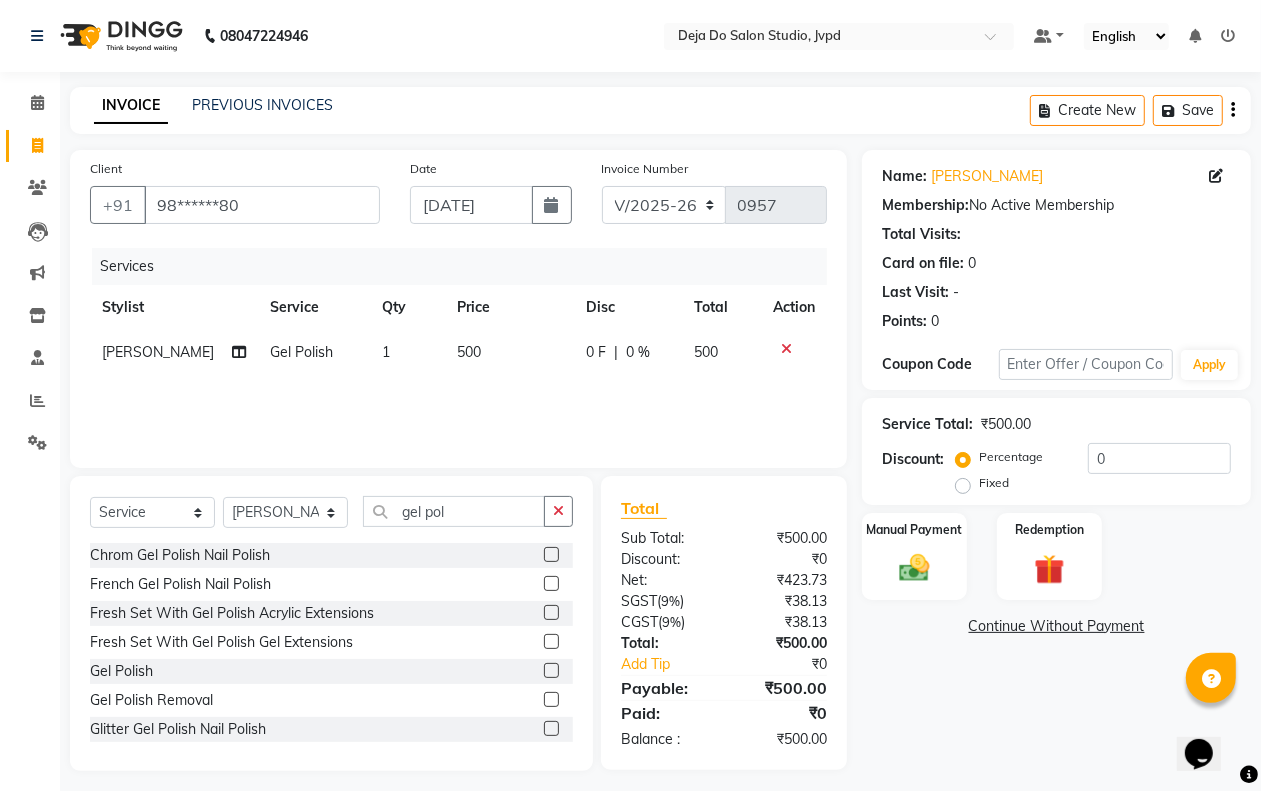 click on "500" 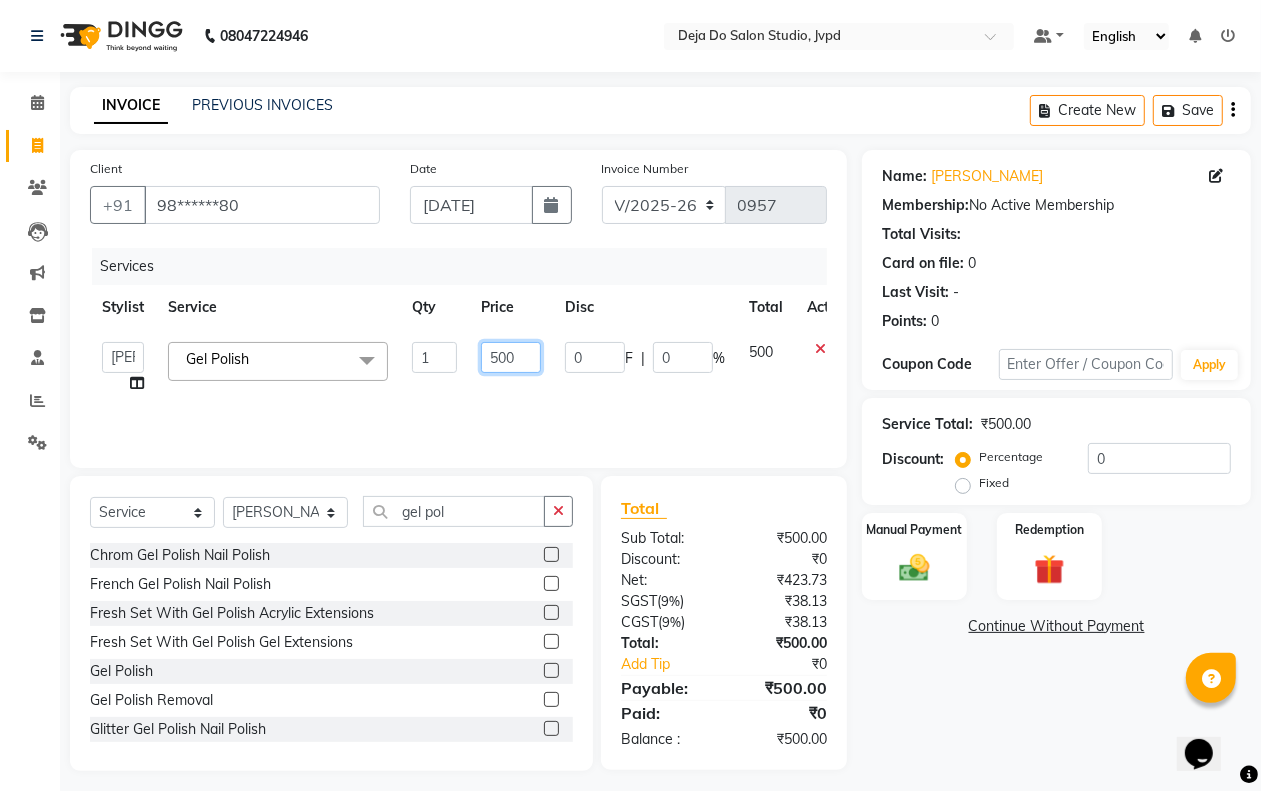 click on "500" 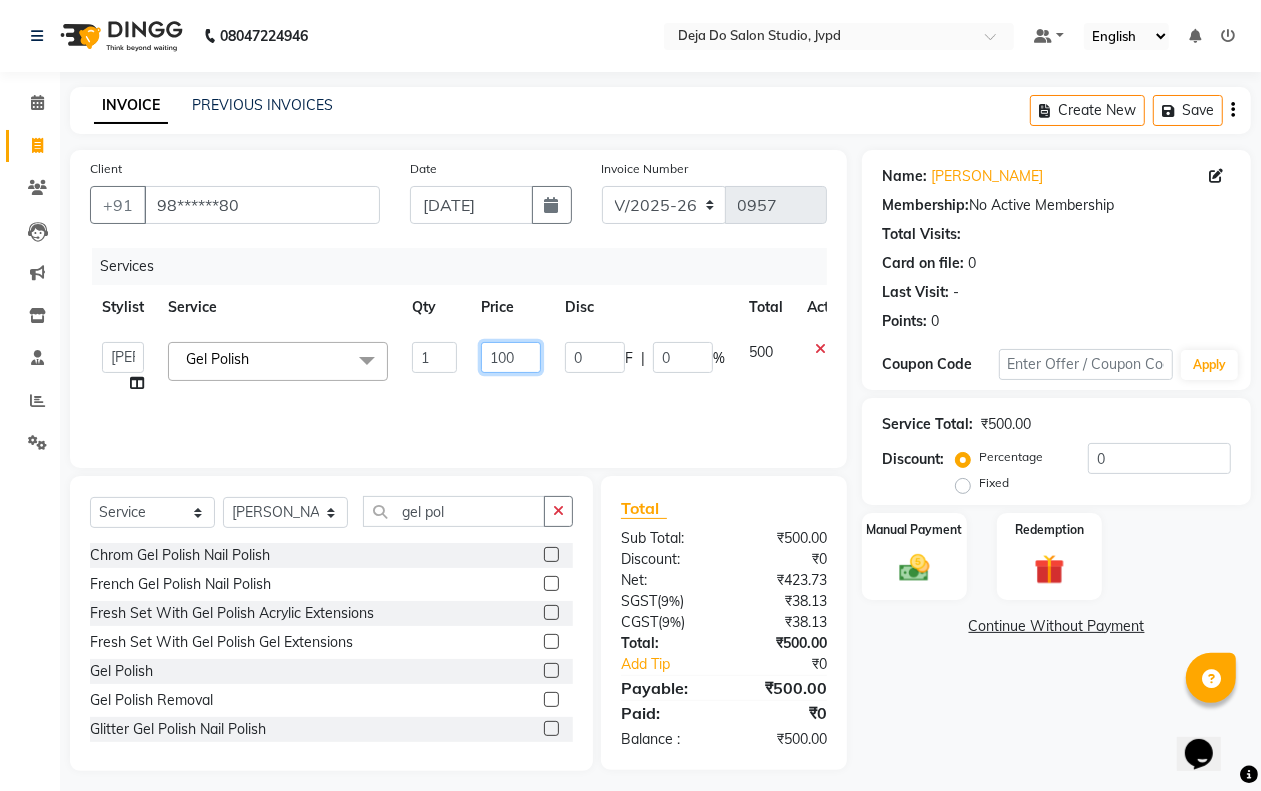 type on "1000" 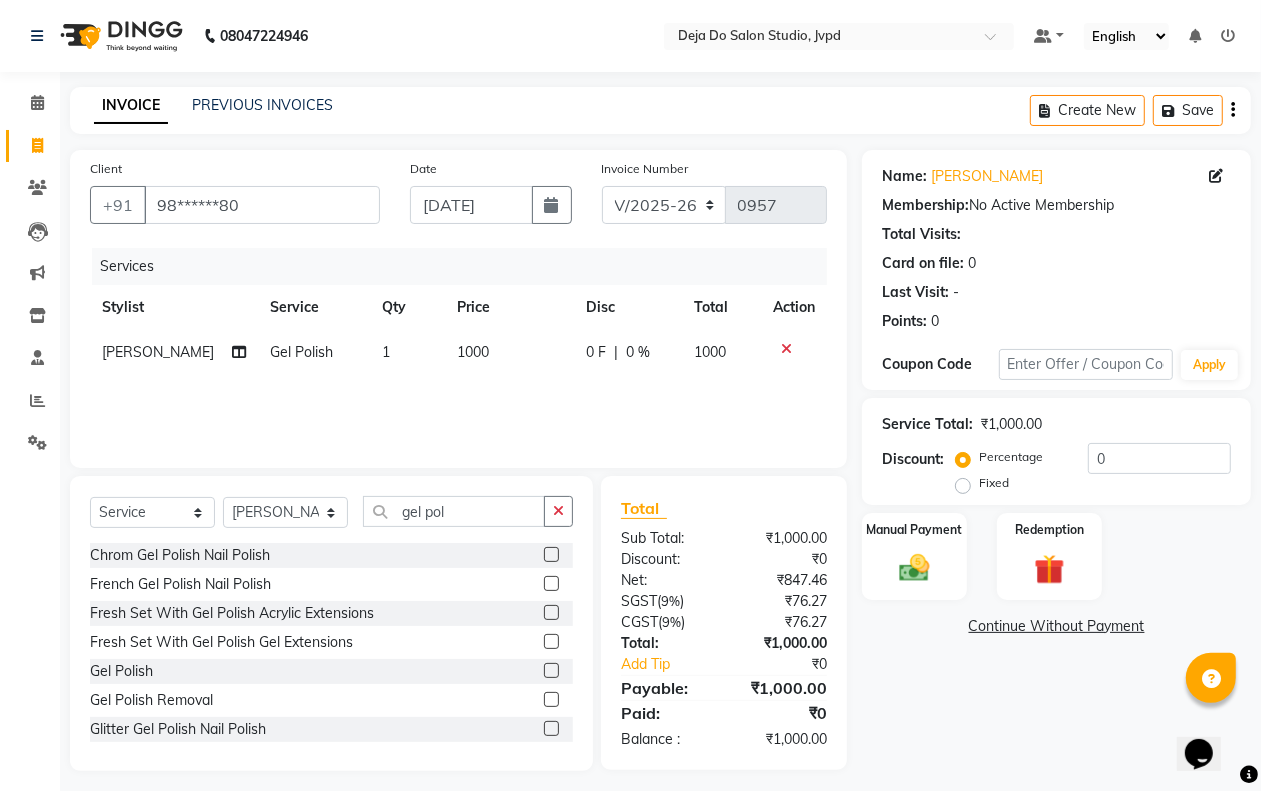 click on "Services Stylist Service Qty Price Disc Total Action [PERSON_NAME] Gel Polish  1 1000 0 F | 0 % 1000" 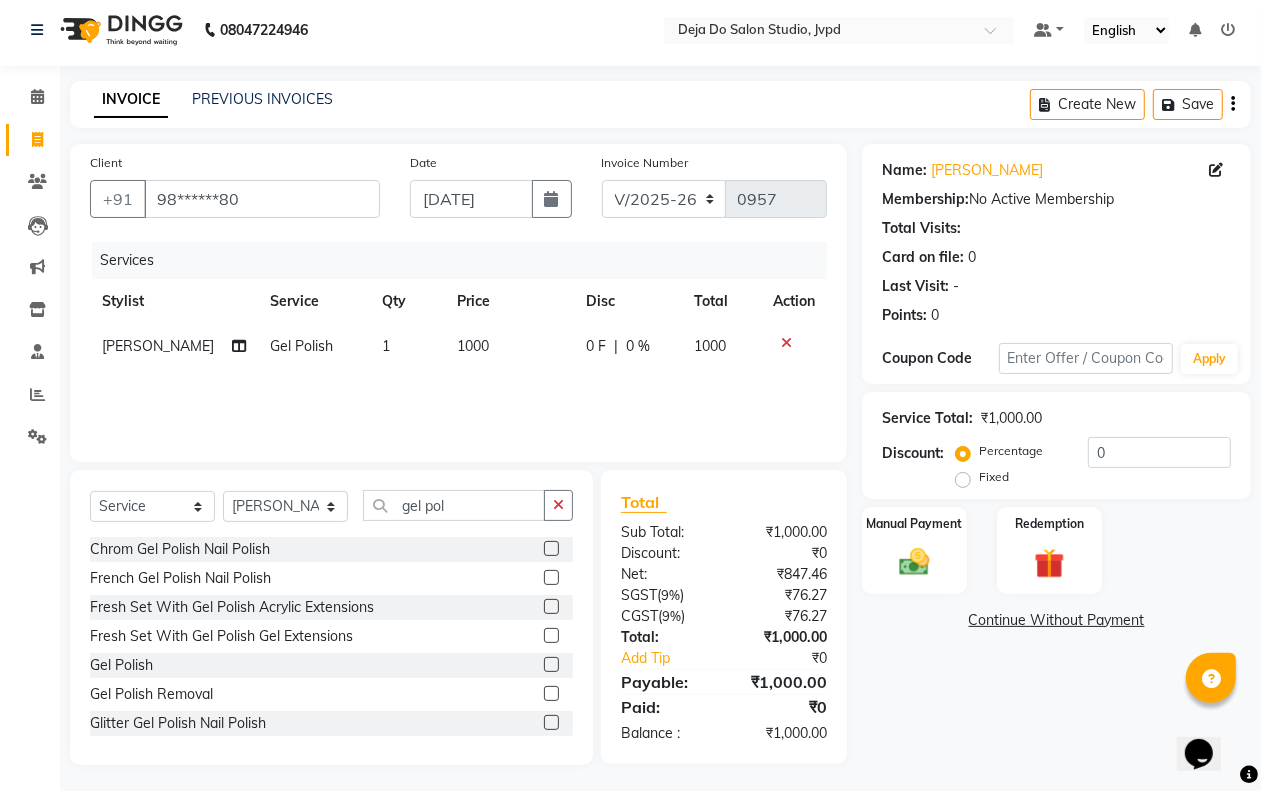 scroll, scrollTop: 10, scrollLeft: 0, axis: vertical 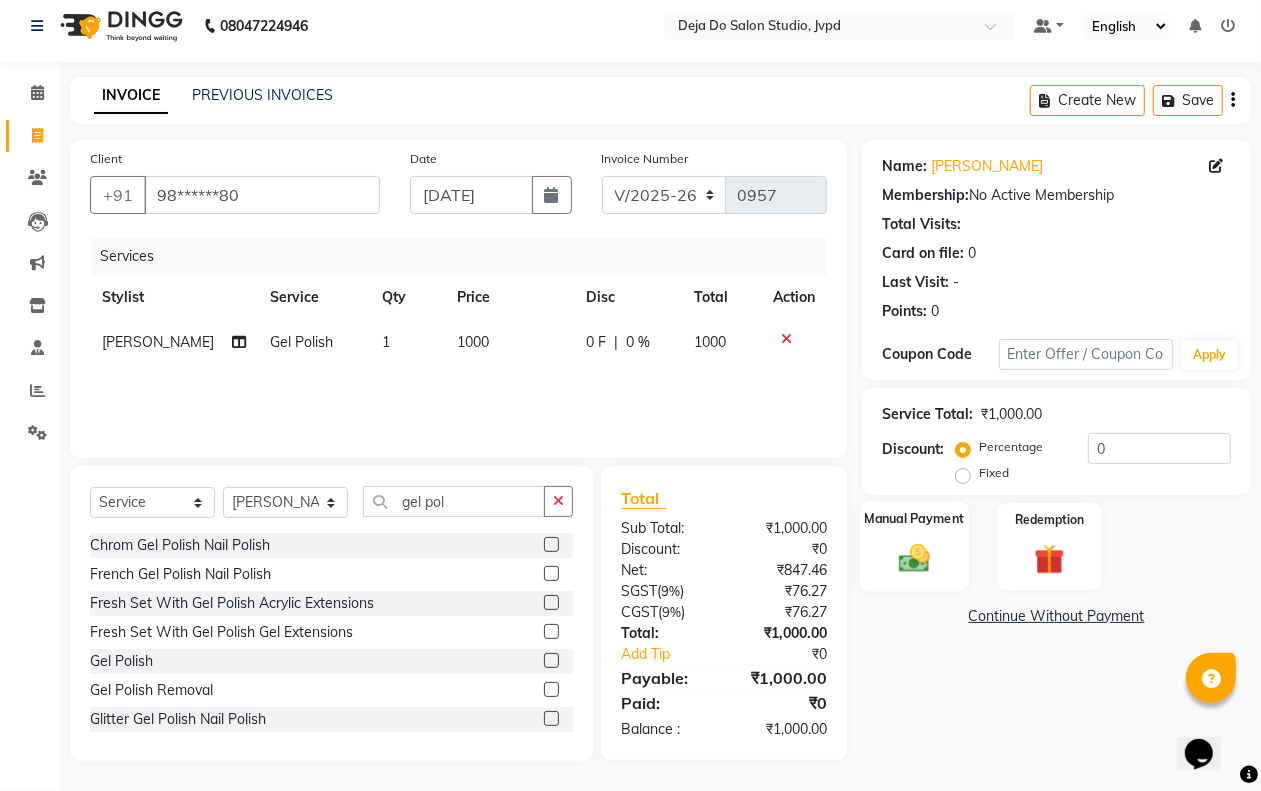 click 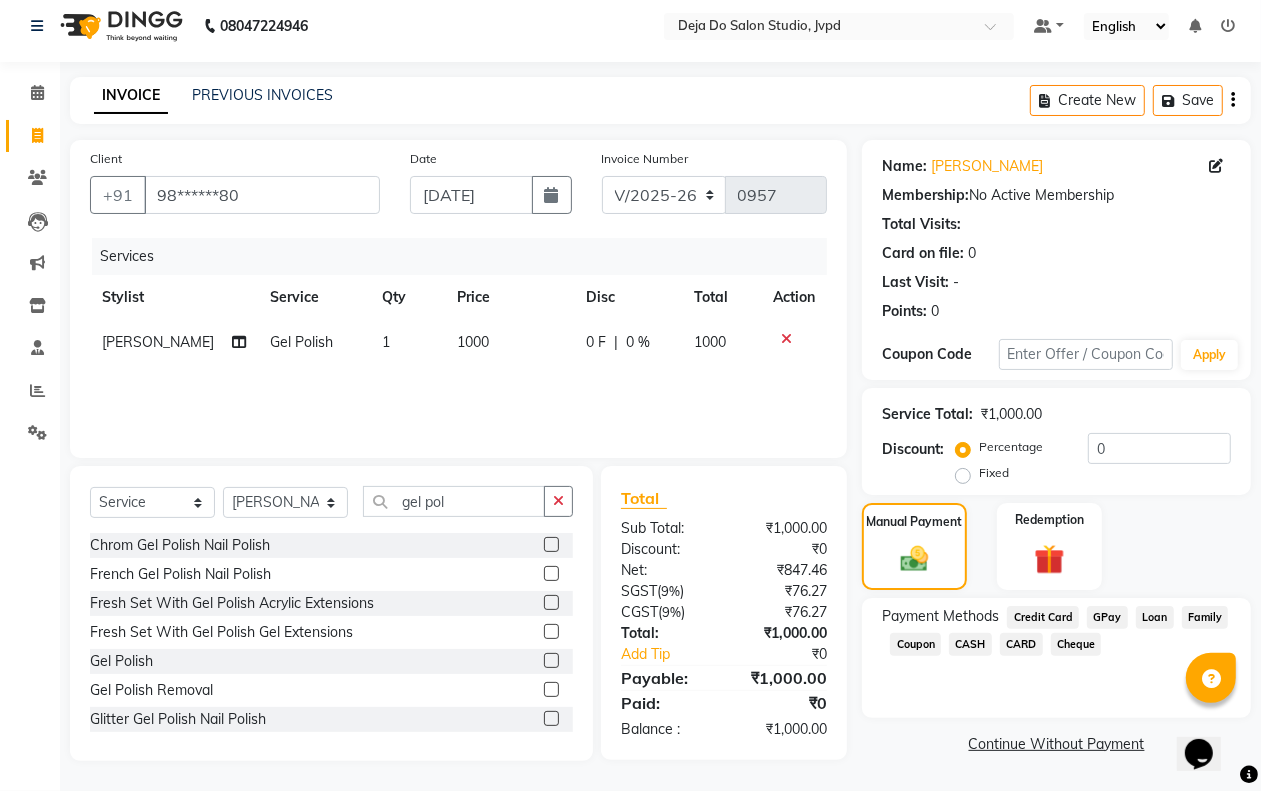 click on "CASH" 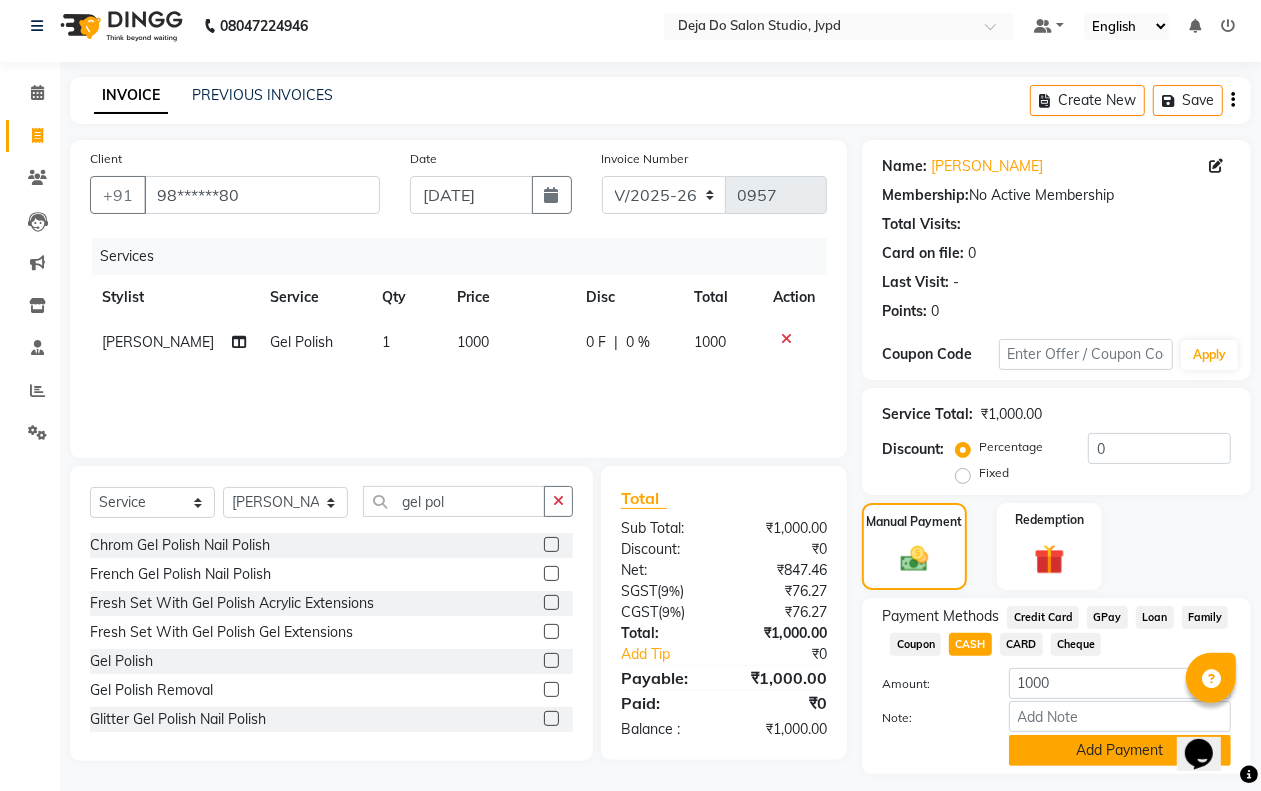 click on "Add Payment" 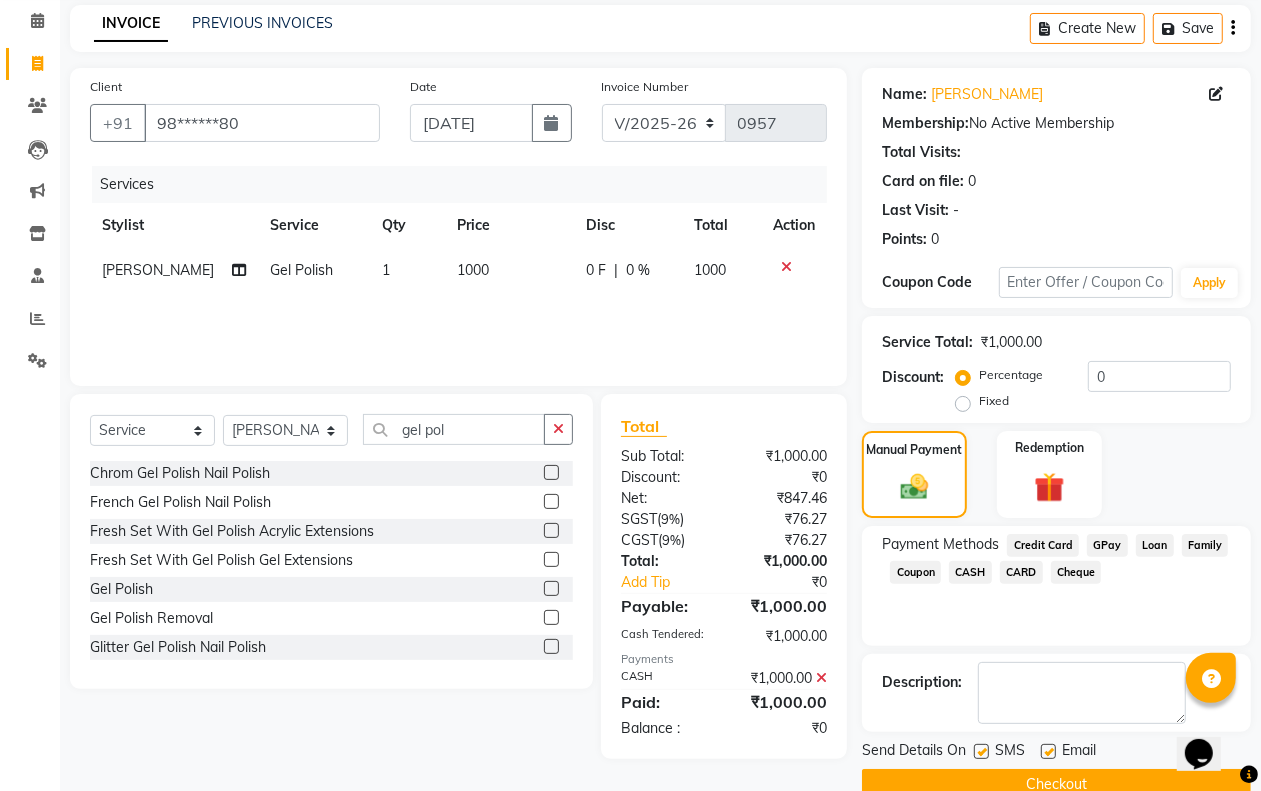scroll, scrollTop: 121, scrollLeft: 0, axis: vertical 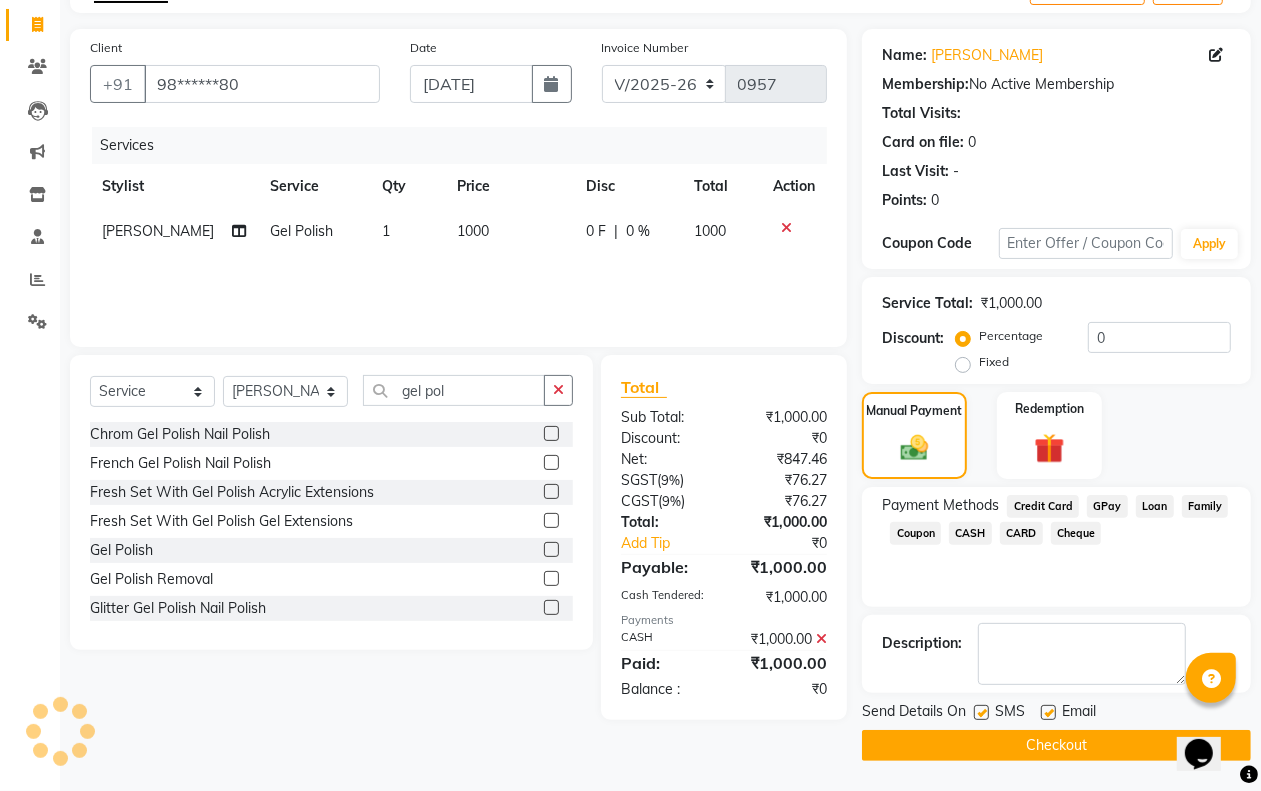 click on "Checkout" 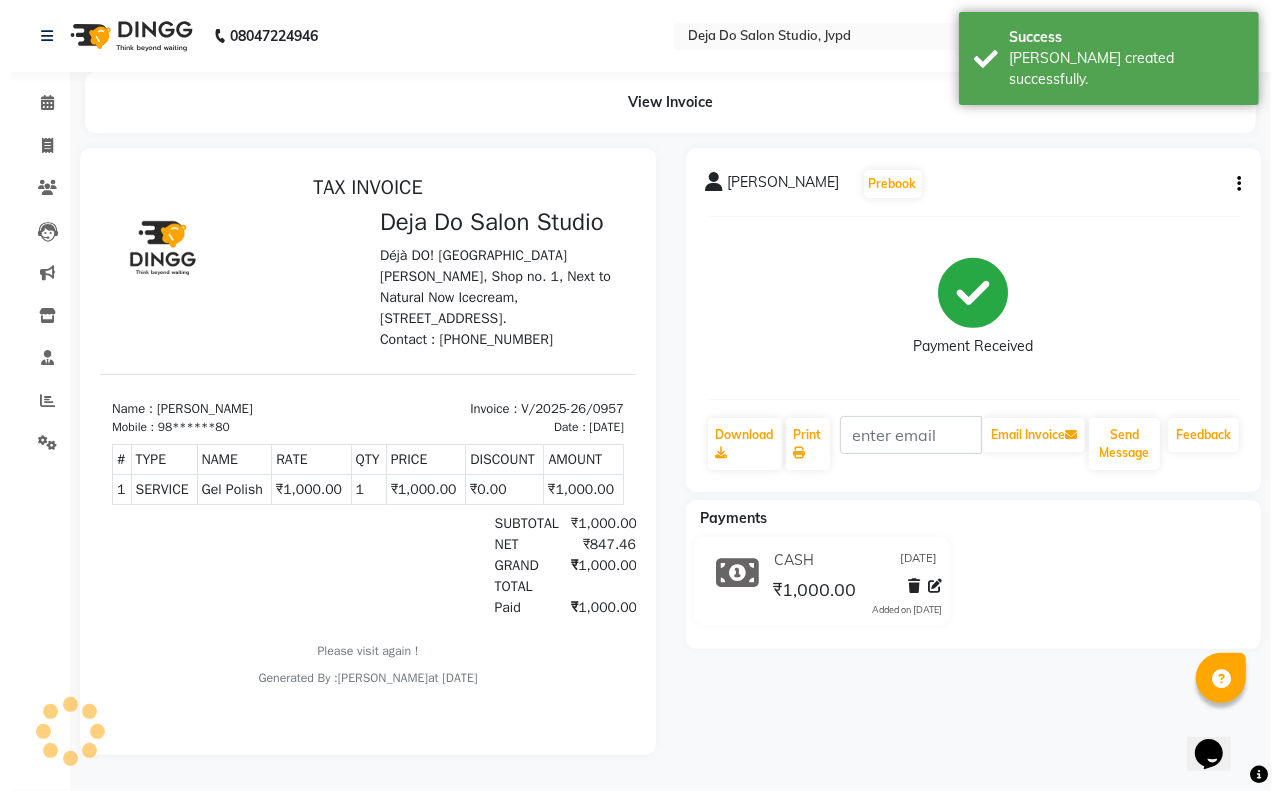 scroll, scrollTop: 0, scrollLeft: 0, axis: both 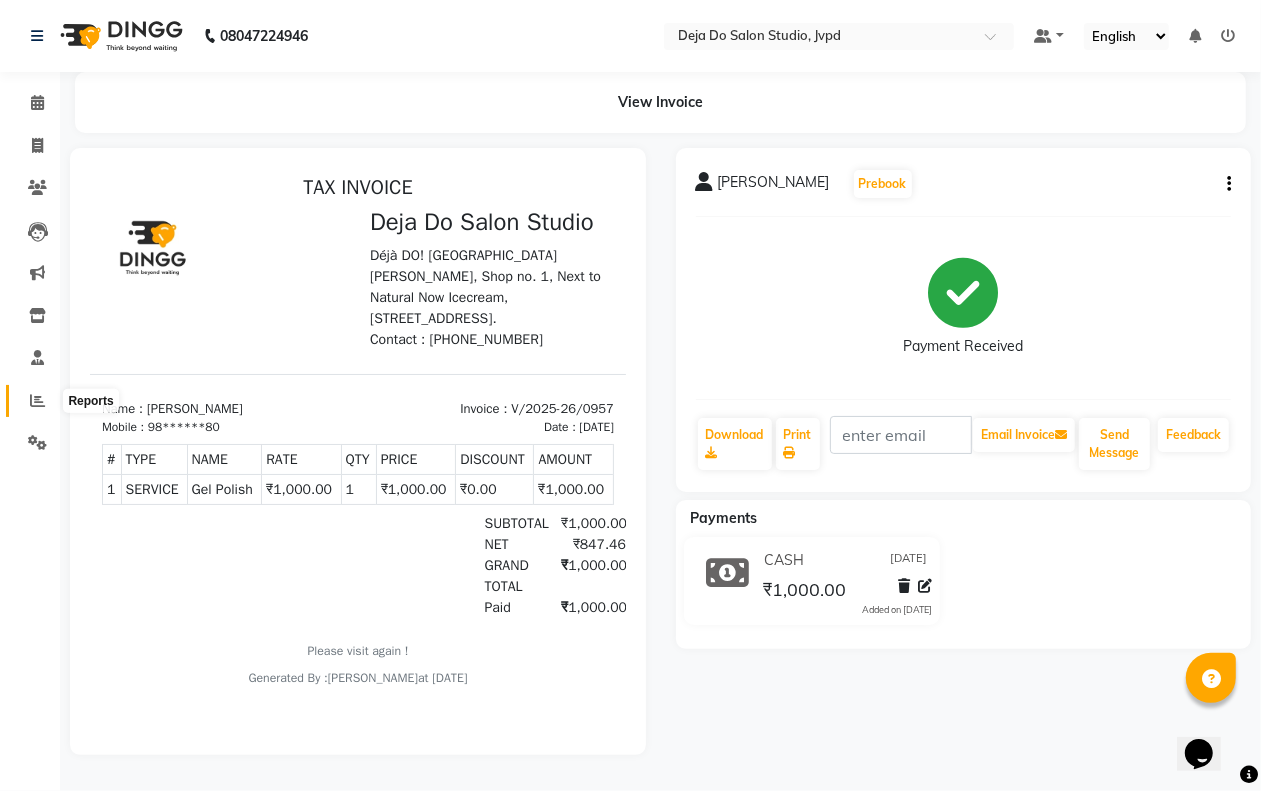 click 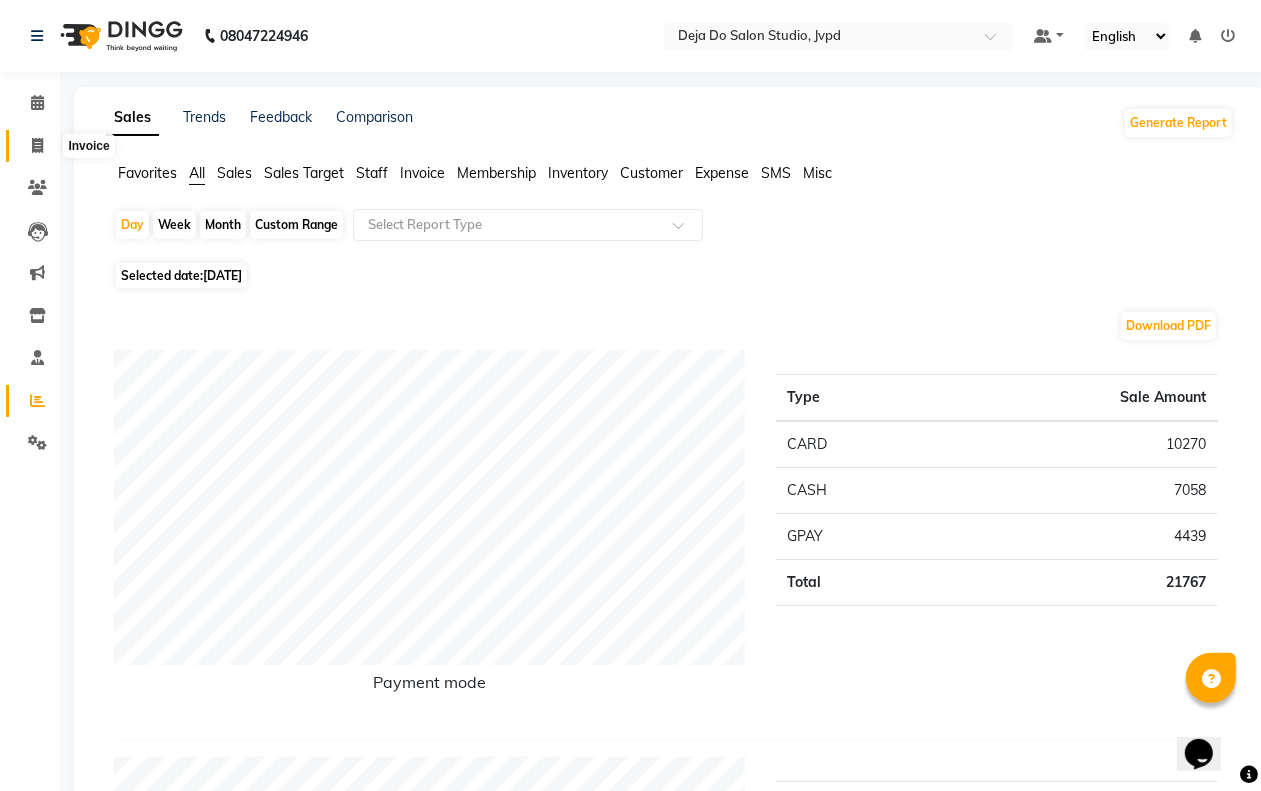 click 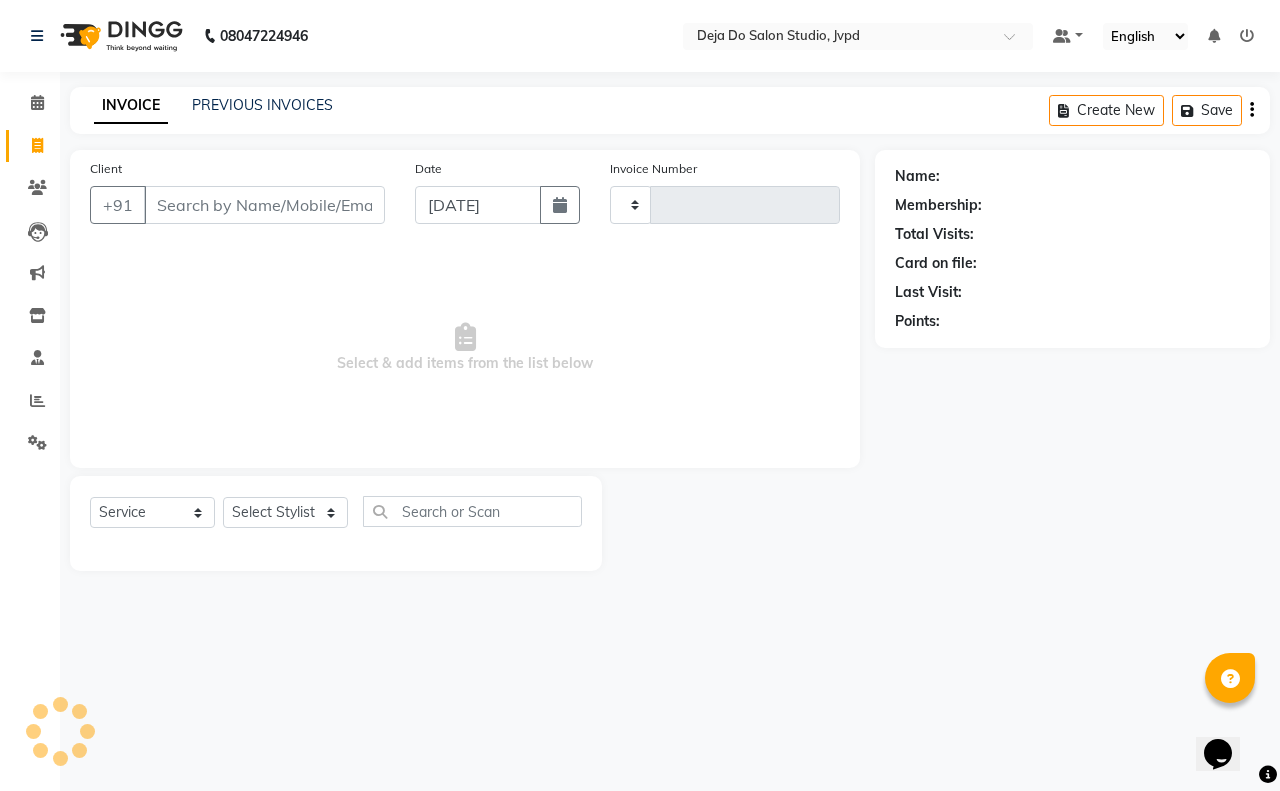 type on "0958" 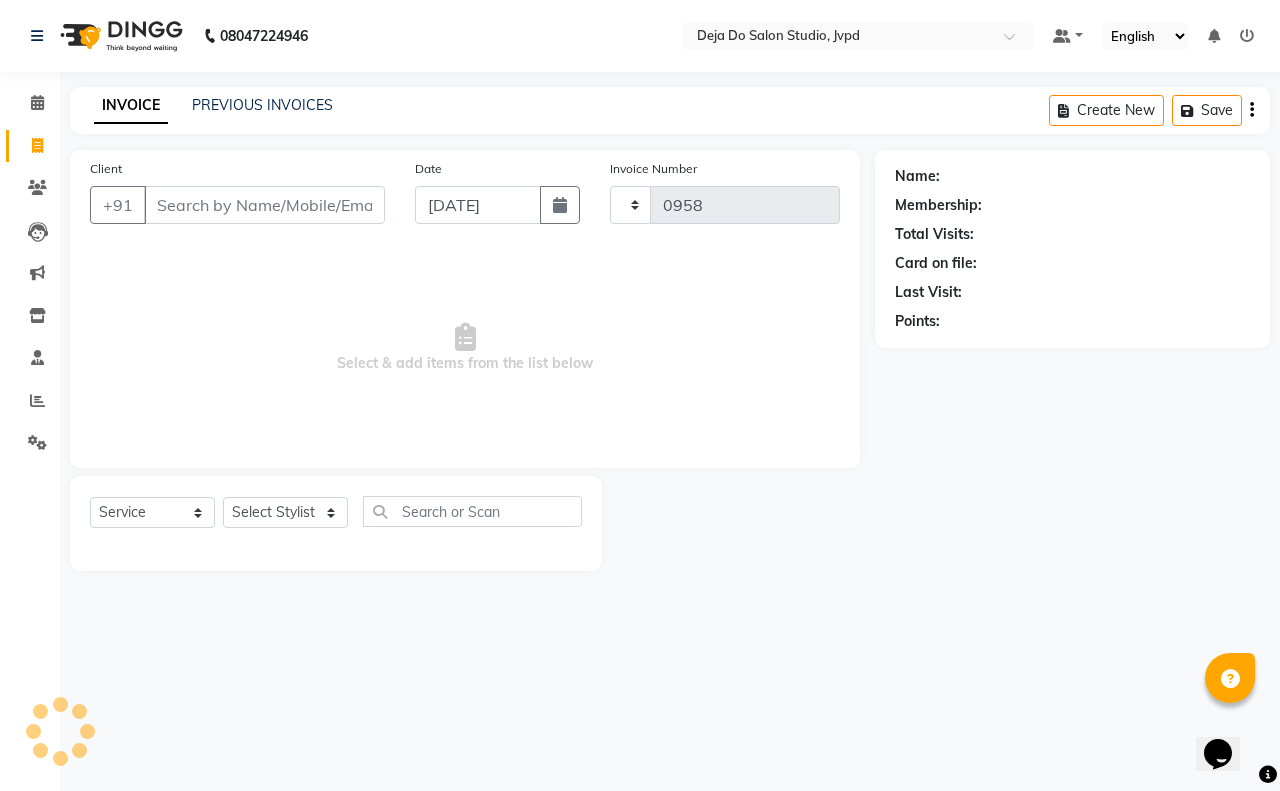 select on "7295" 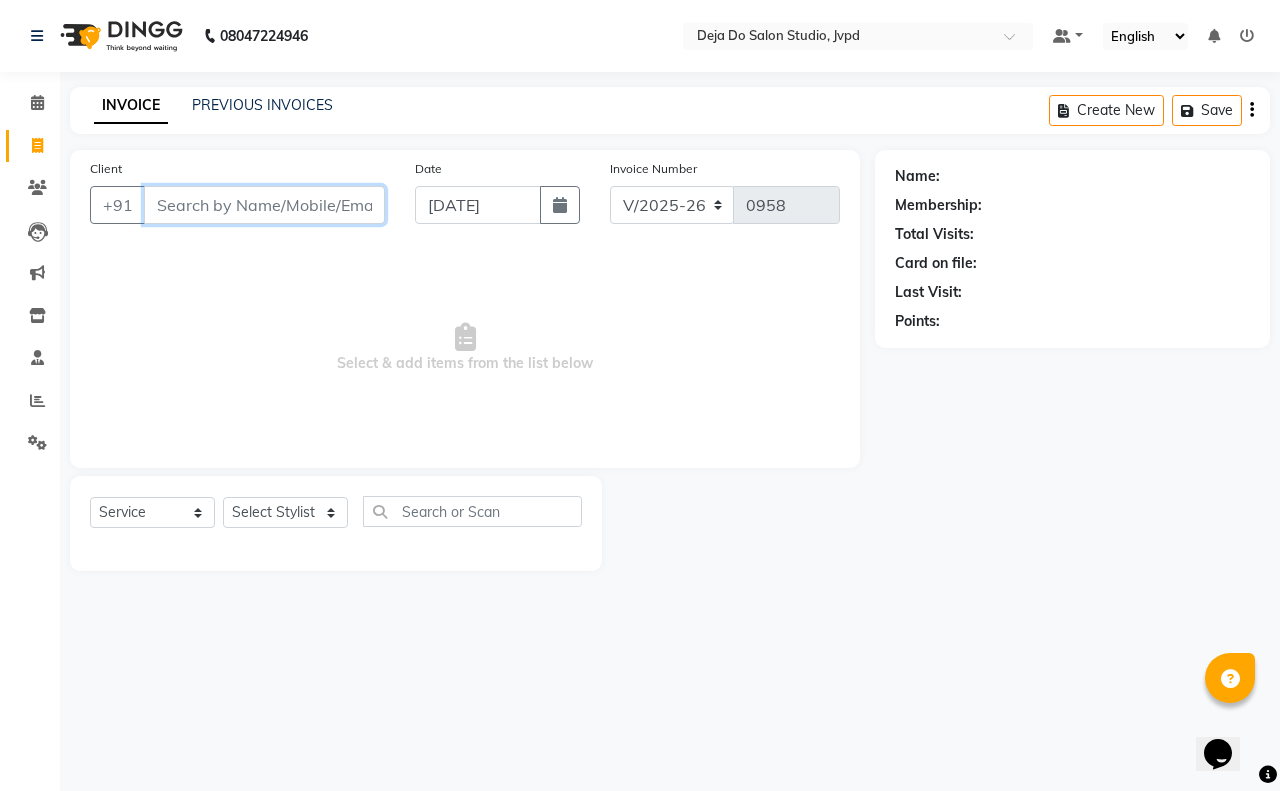 click on "Client" at bounding box center [264, 205] 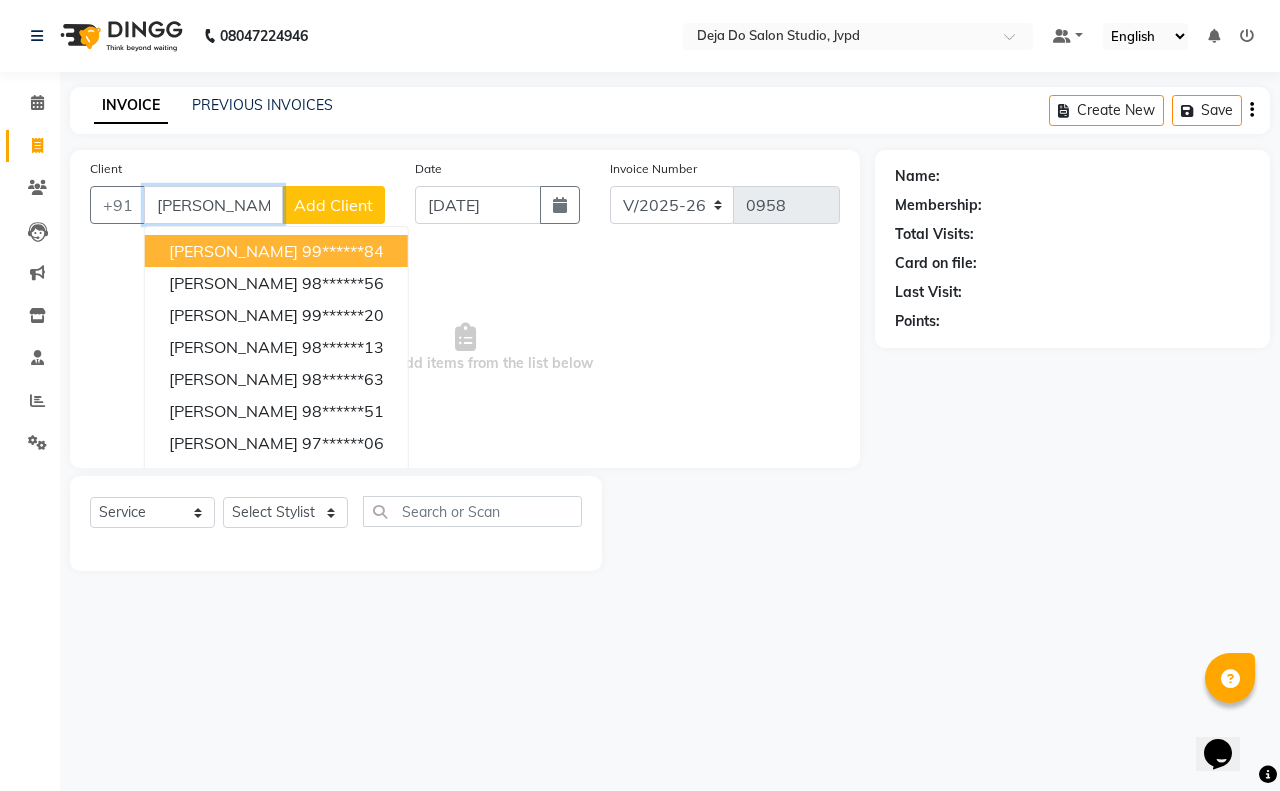 click on "[PERSON_NAME]" at bounding box center [213, 205] 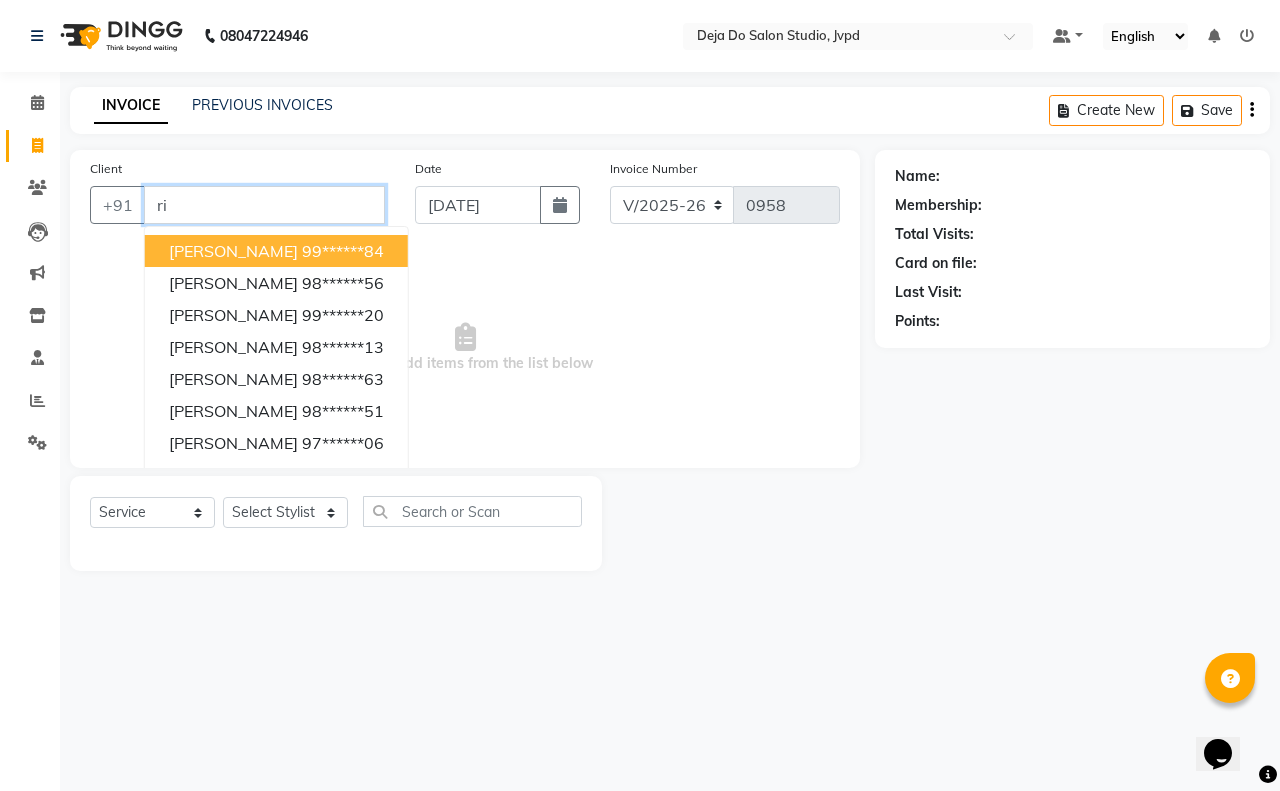 type on "r" 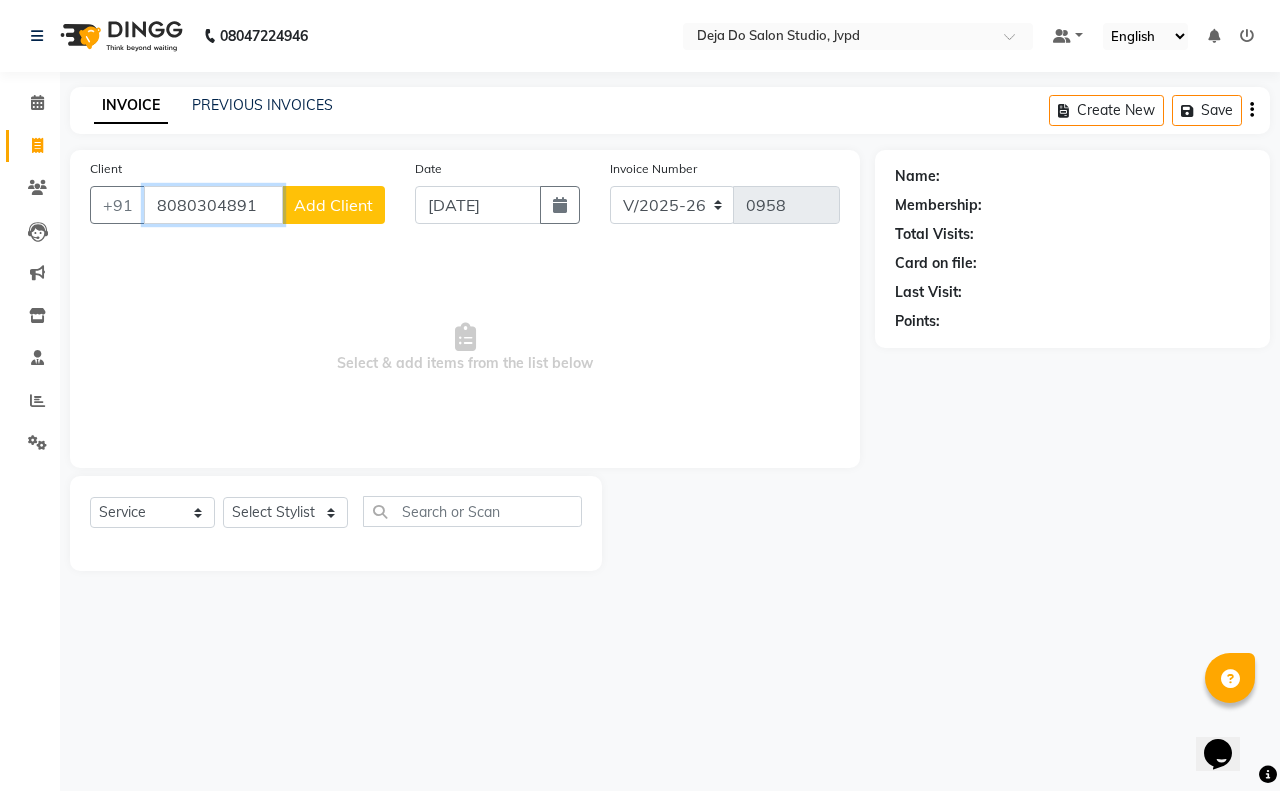 type on "8080304891" 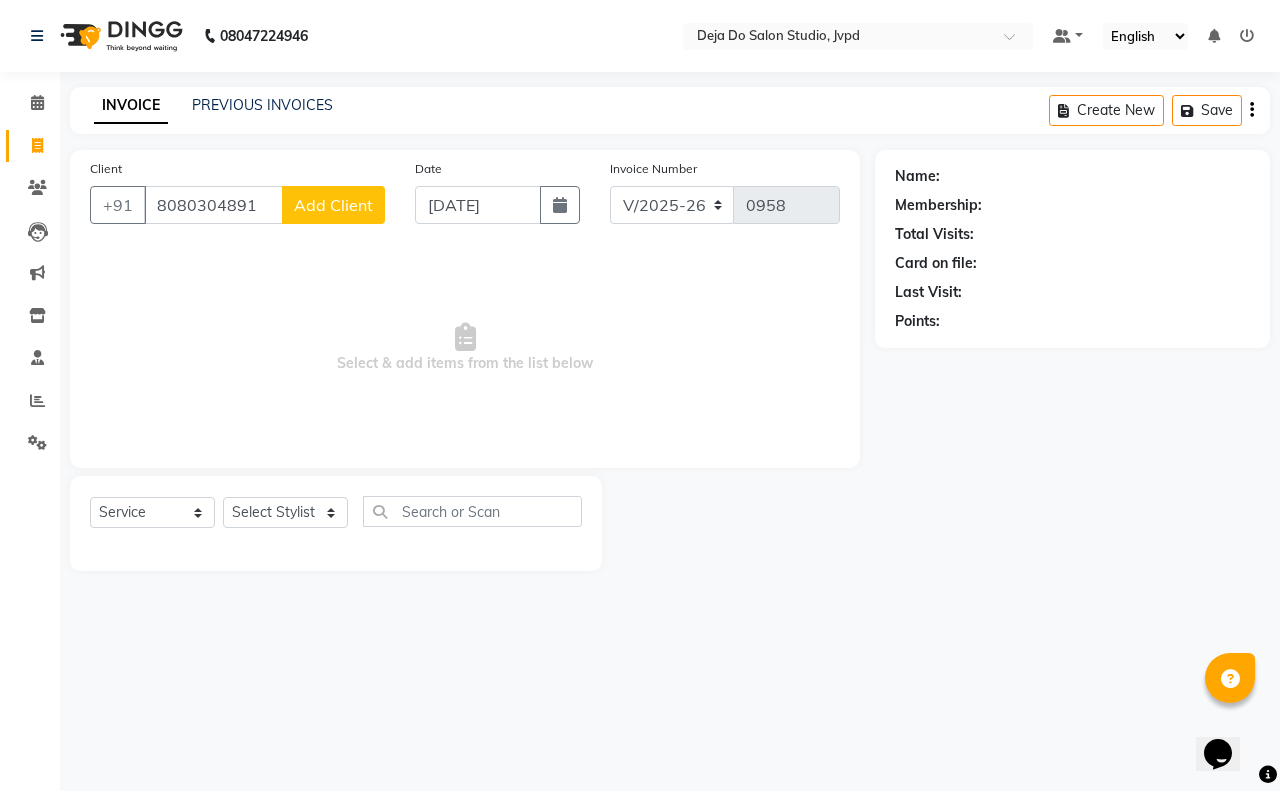 click on "Add Client" 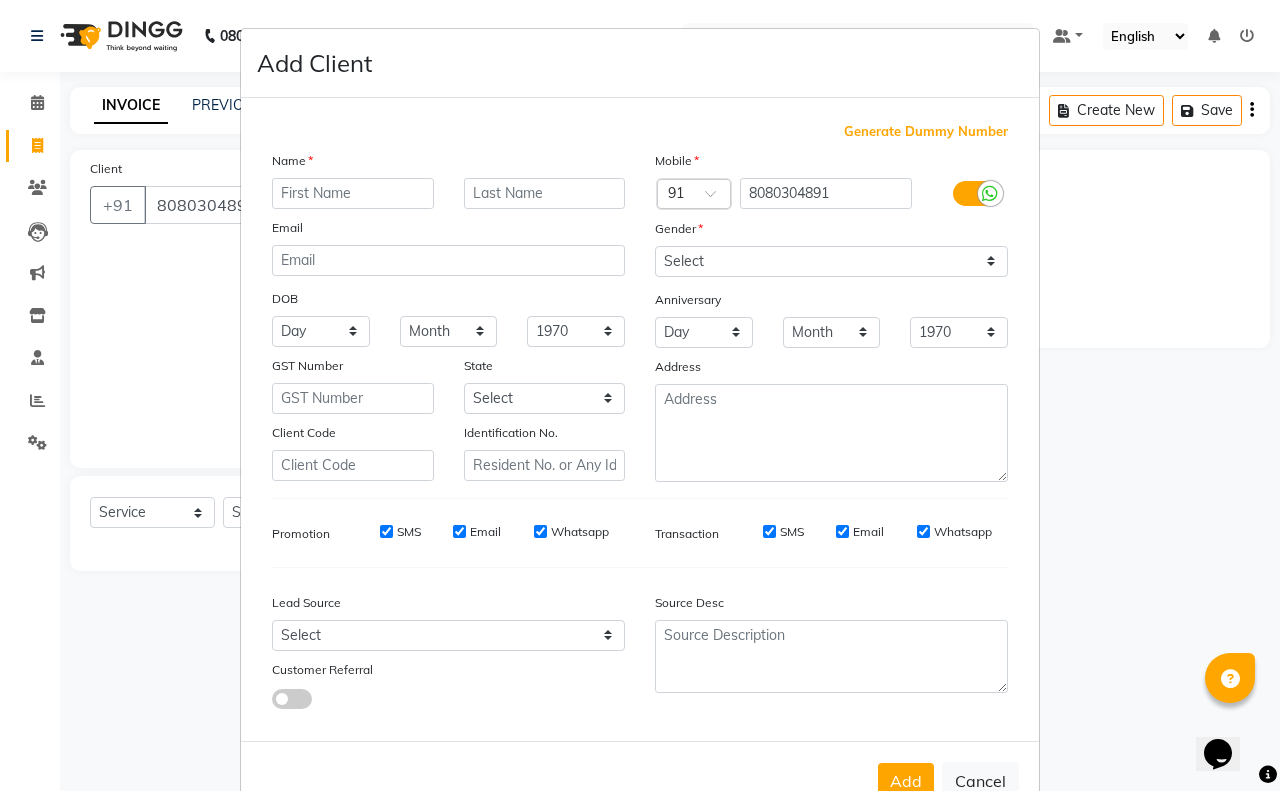 click at bounding box center (353, 193) 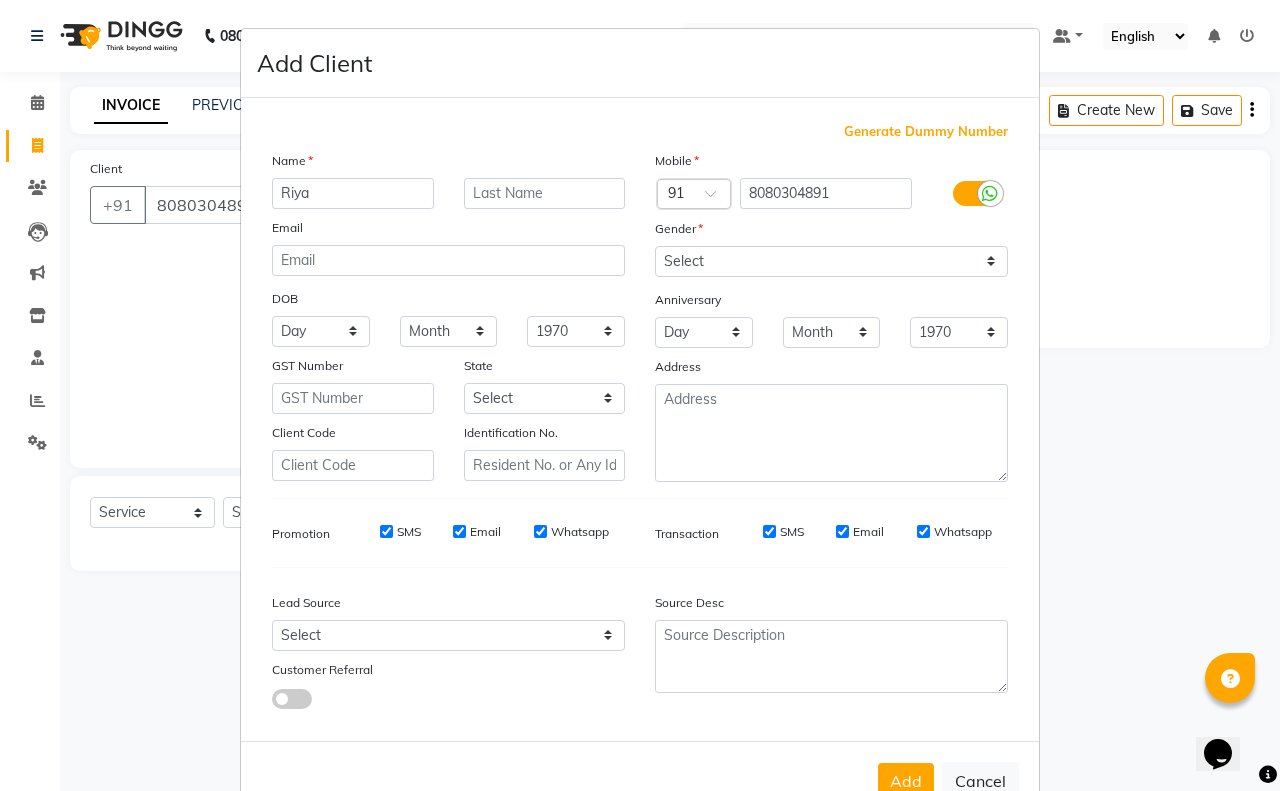 type on "Riya" 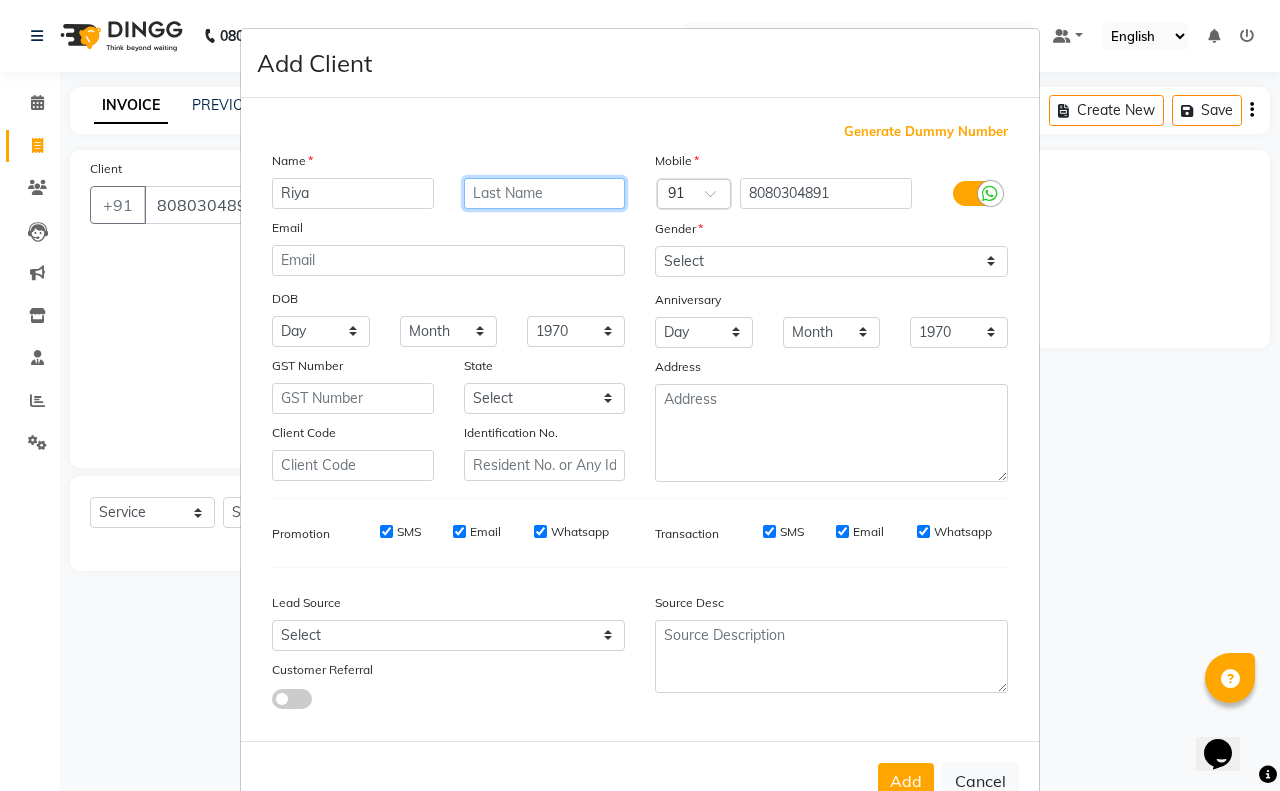 click at bounding box center (545, 193) 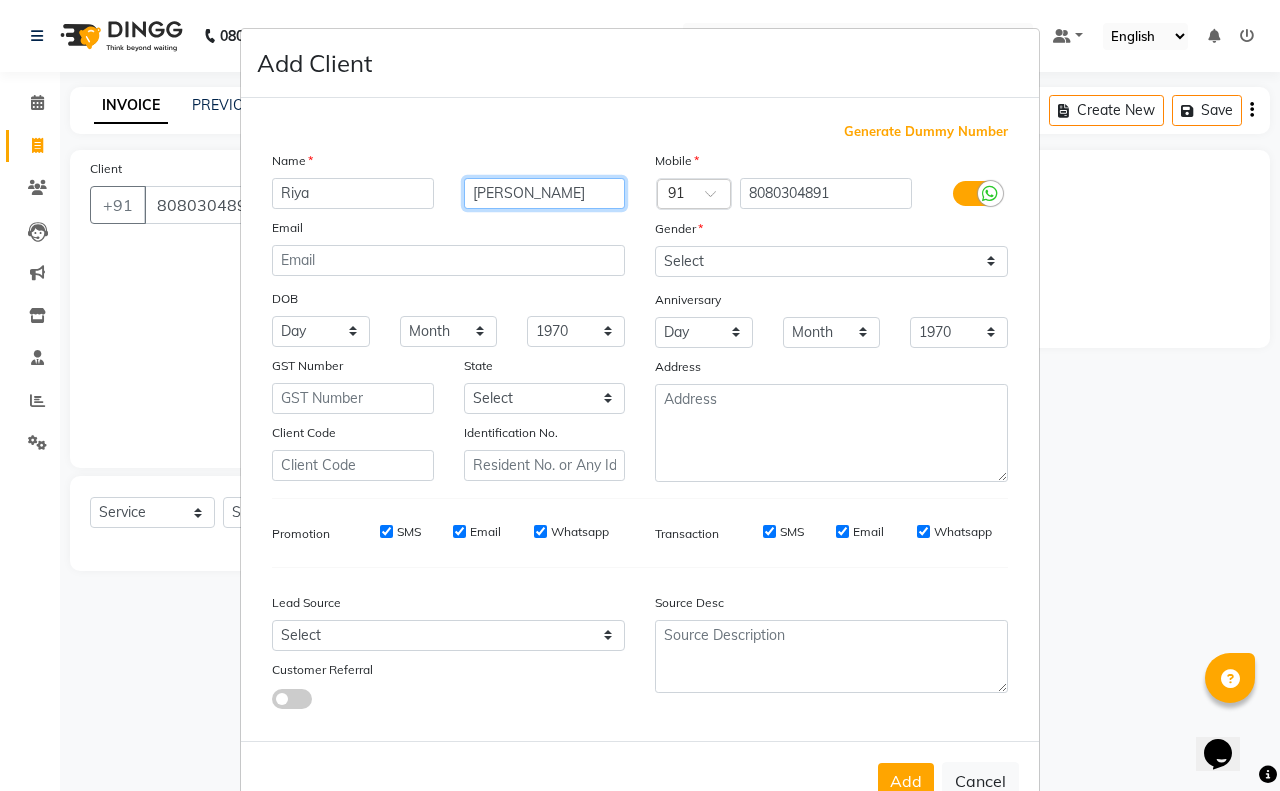 type on "[PERSON_NAME]" 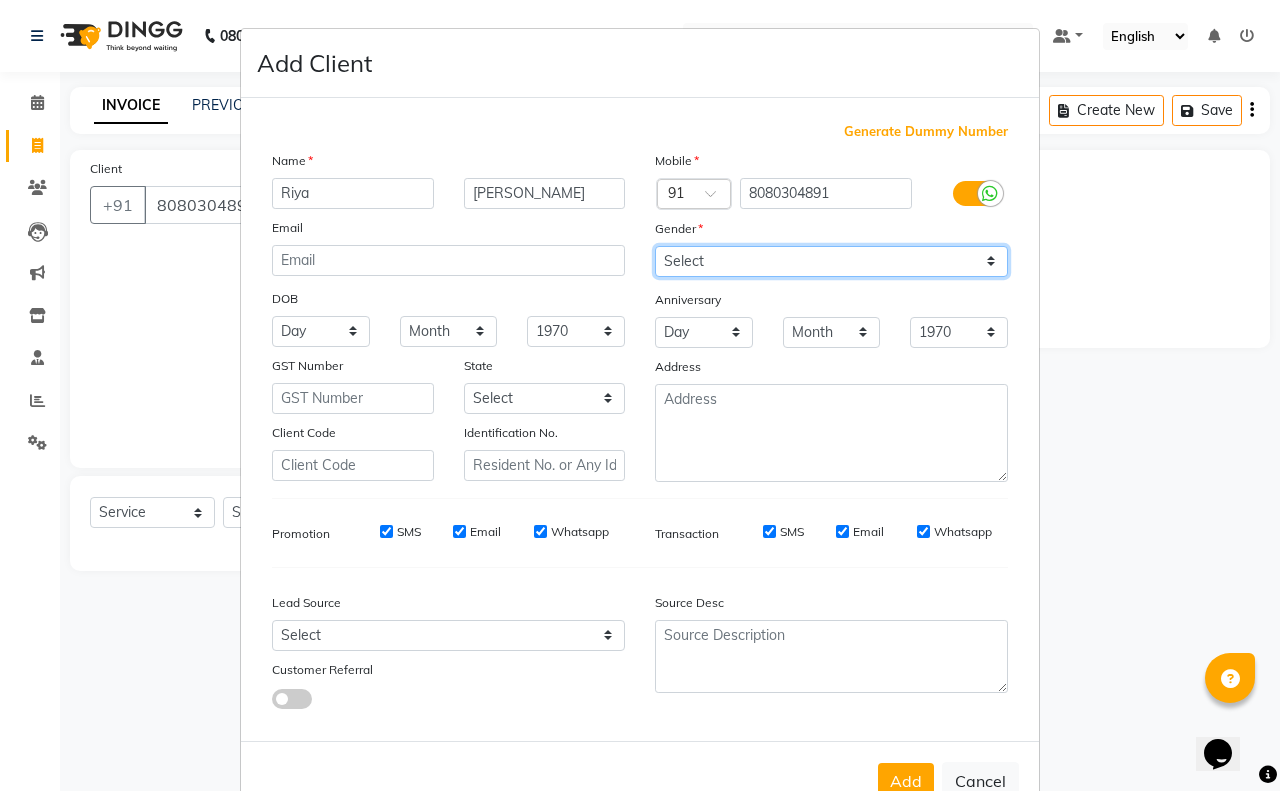 click on "Select [DEMOGRAPHIC_DATA] [DEMOGRAPHIC_DATA] Other Prefer Not To Say" at bounding box center (831, 261) 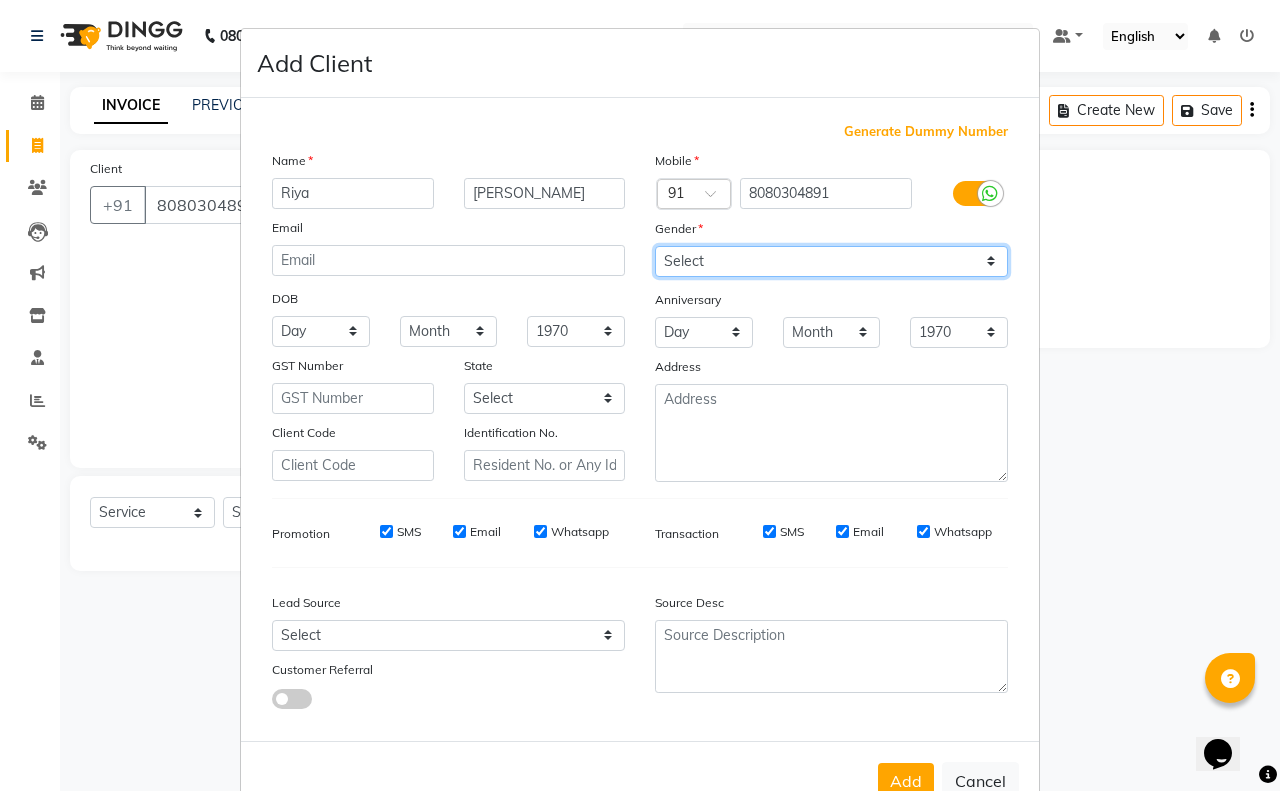 select on "[DEMOGRAPHIC_DATA]" 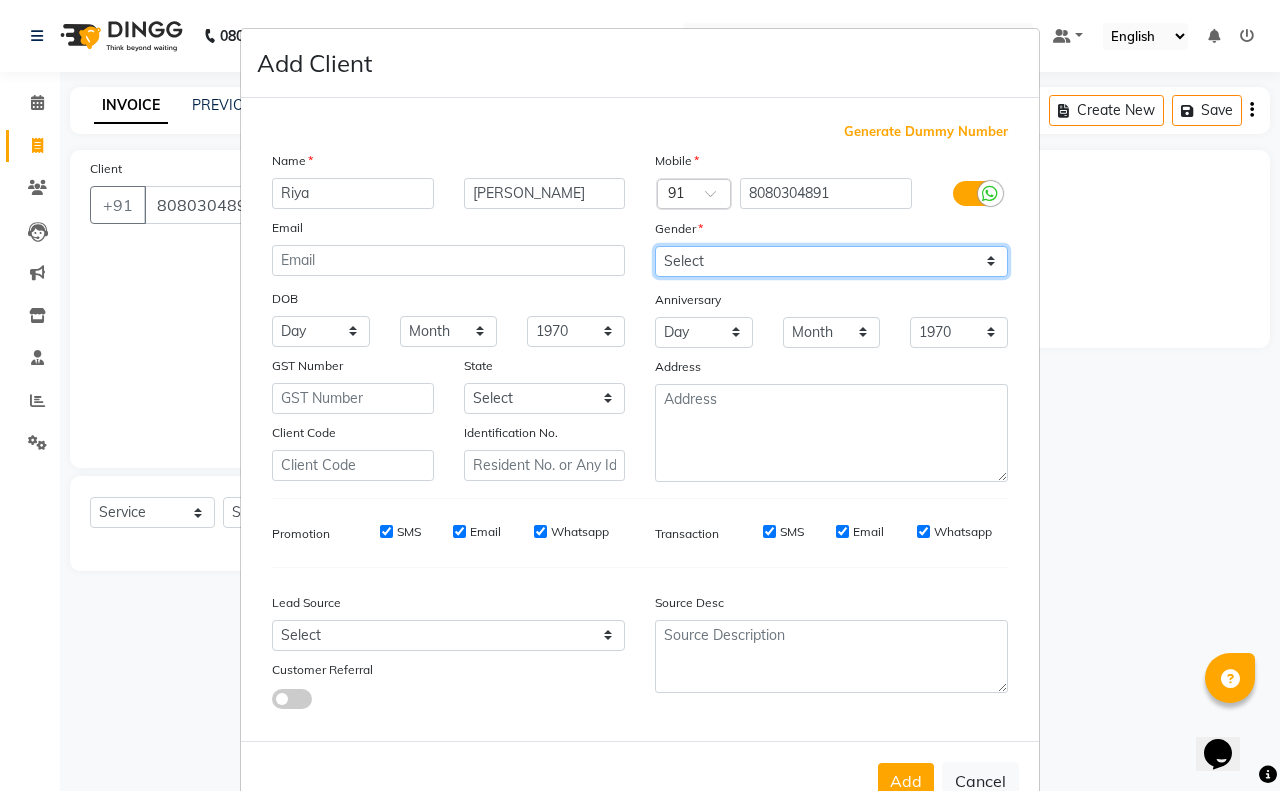 click on "Select [DEMOGRAPHIC_DATA] [DEMOGRAPHIC_DATA] Other Prefer Not To Say" at bounding box center [831, 261] 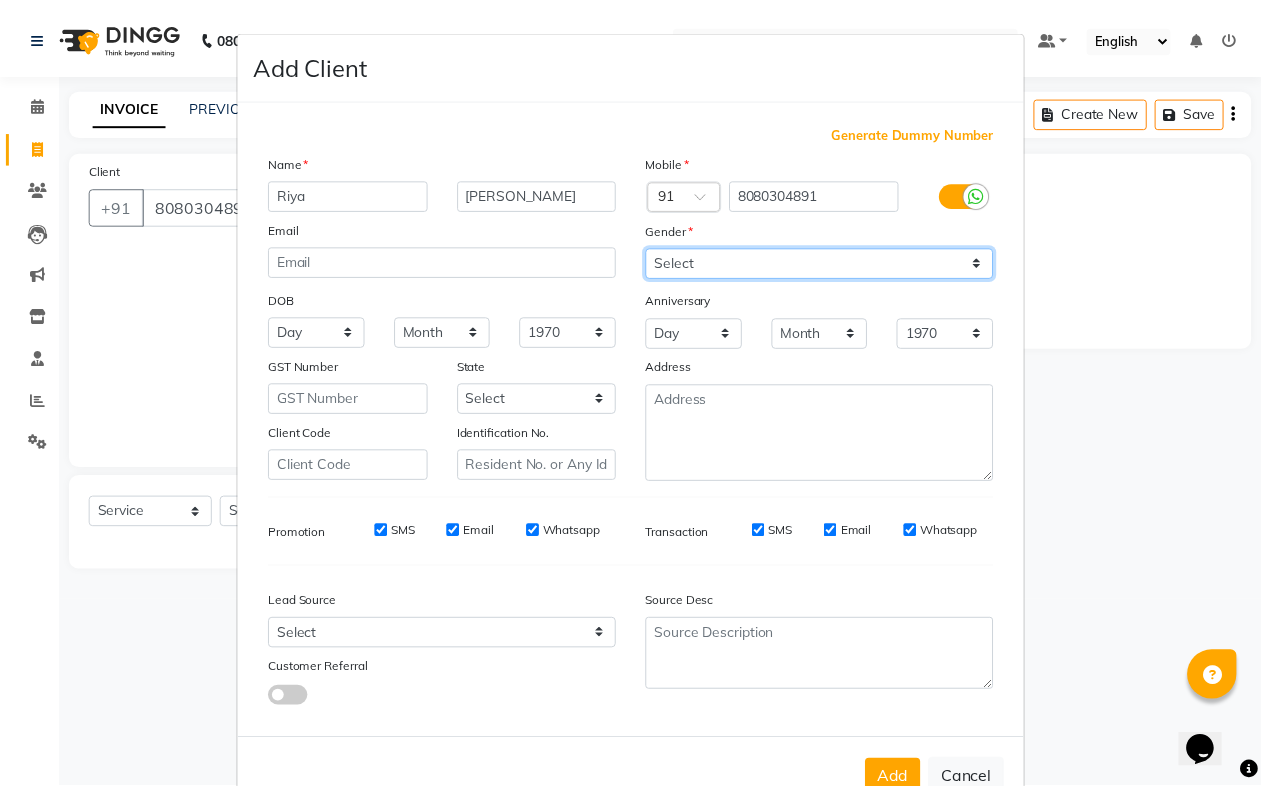 scroll, scrollTop: 53, scrollLeft: 0, axis: vertical 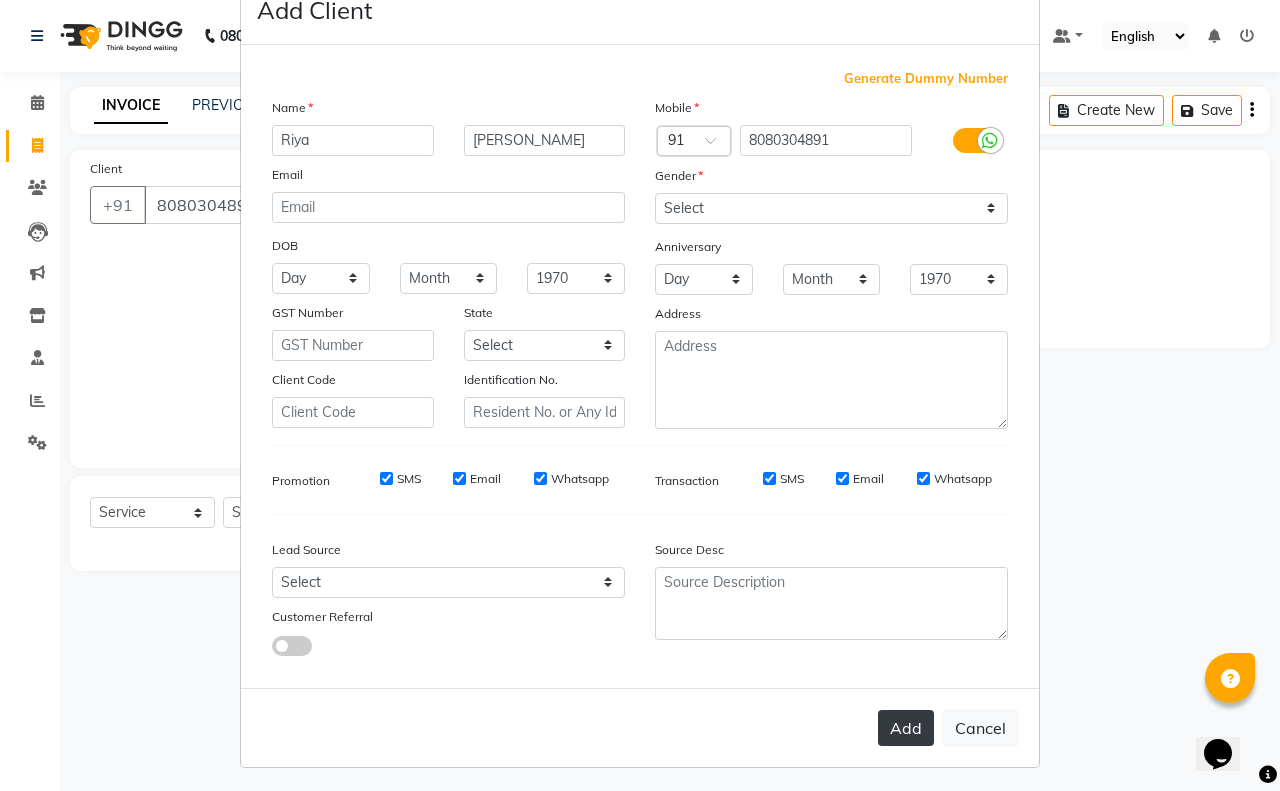 click on "Add" at bounding box center (906, 728) 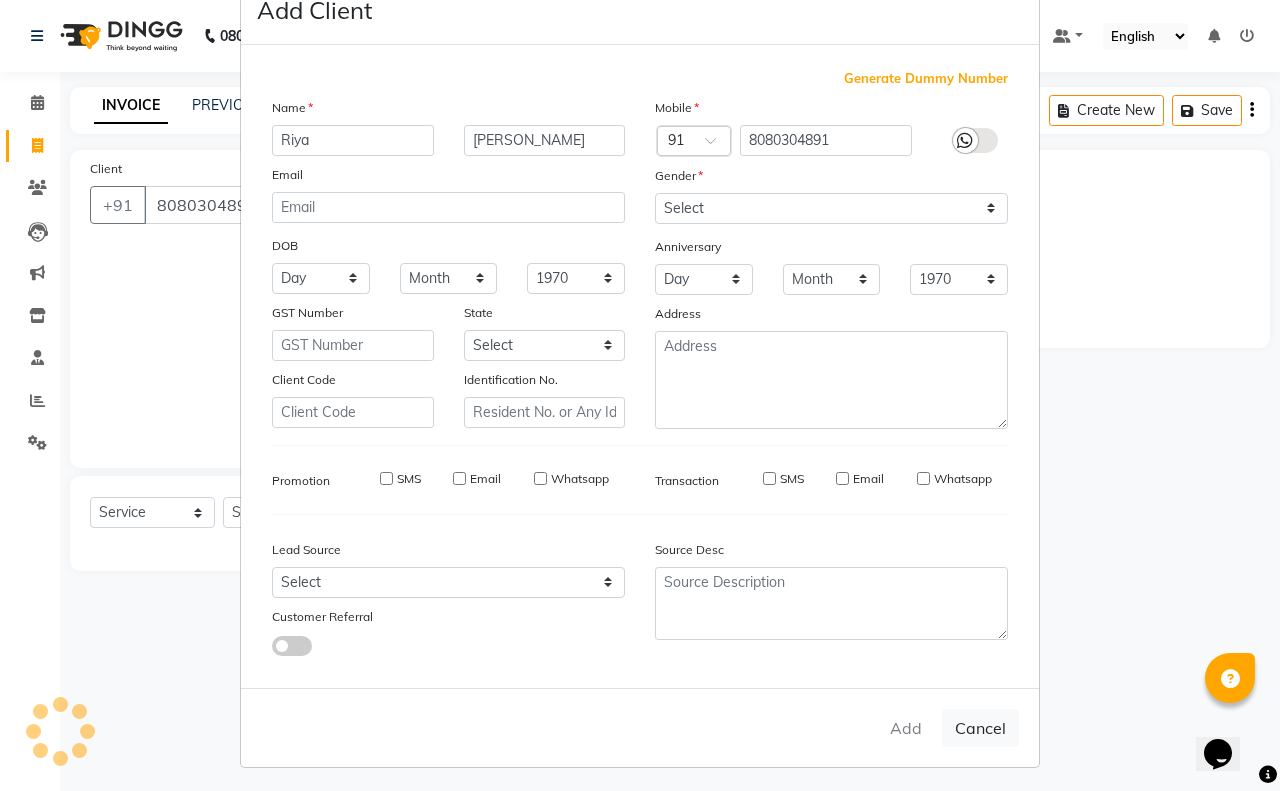 type on "80******91" 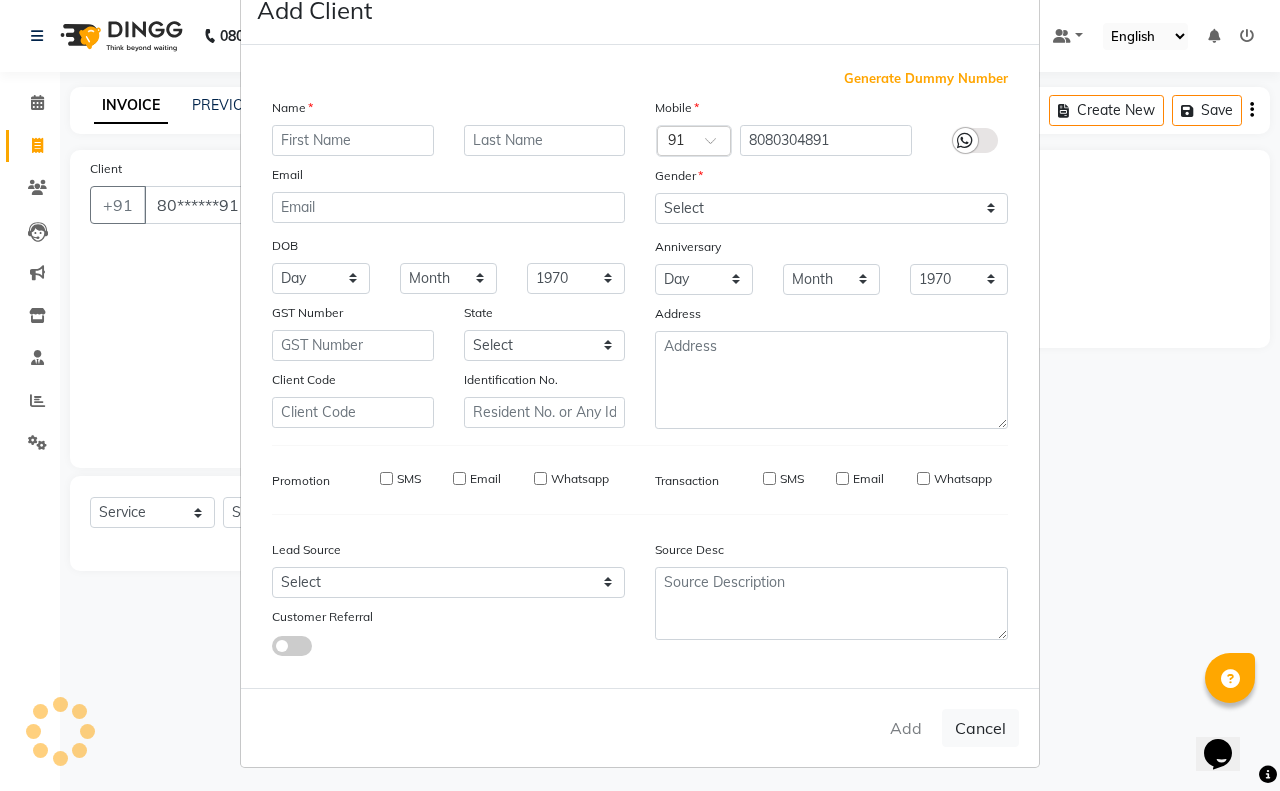 select 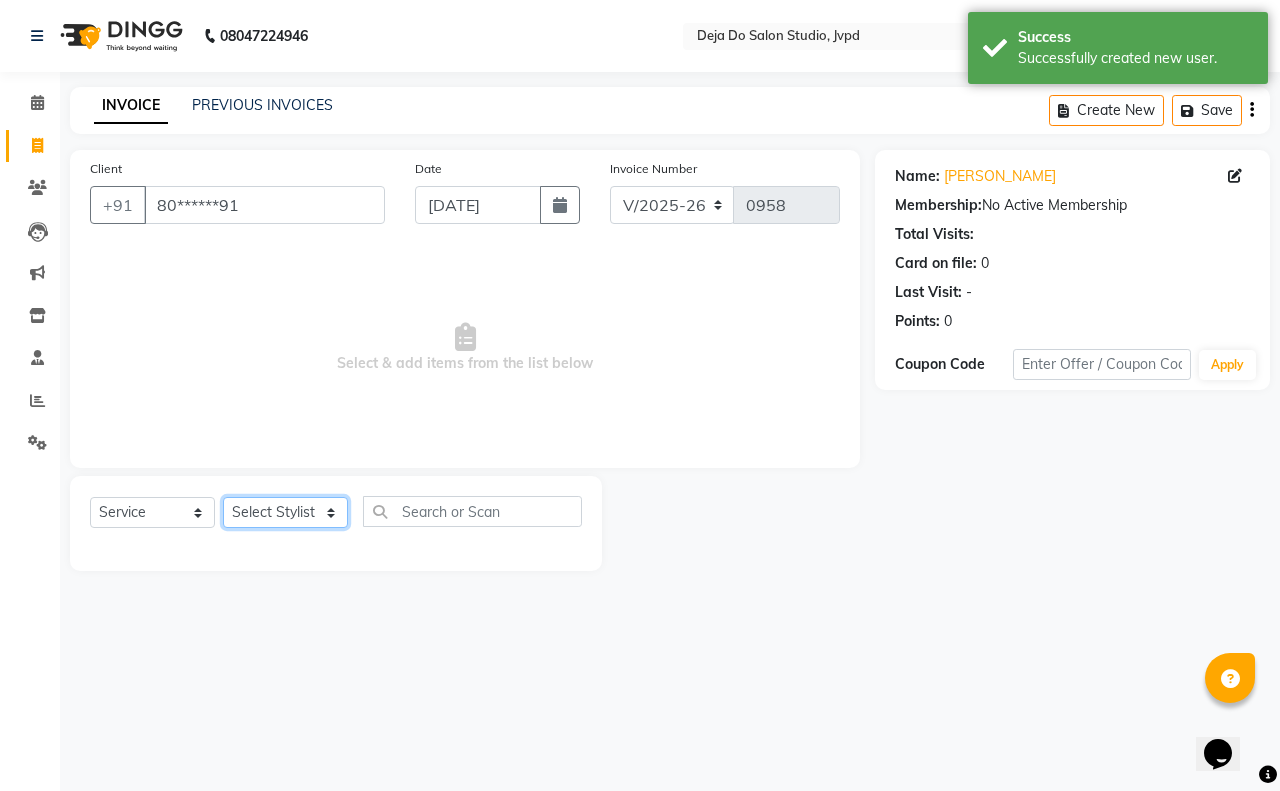click on "Select Stylist Aditi Admin [PERSON_NAME]  [PERSON_NAME] Danish  Salamani [PERSON_NAME] [PERSON_NAME] Rashi [PERSON_NAME] [PERSON_NAME] [PERSON_NAME] [PERSON_NAME] [PERSON_NAME]" 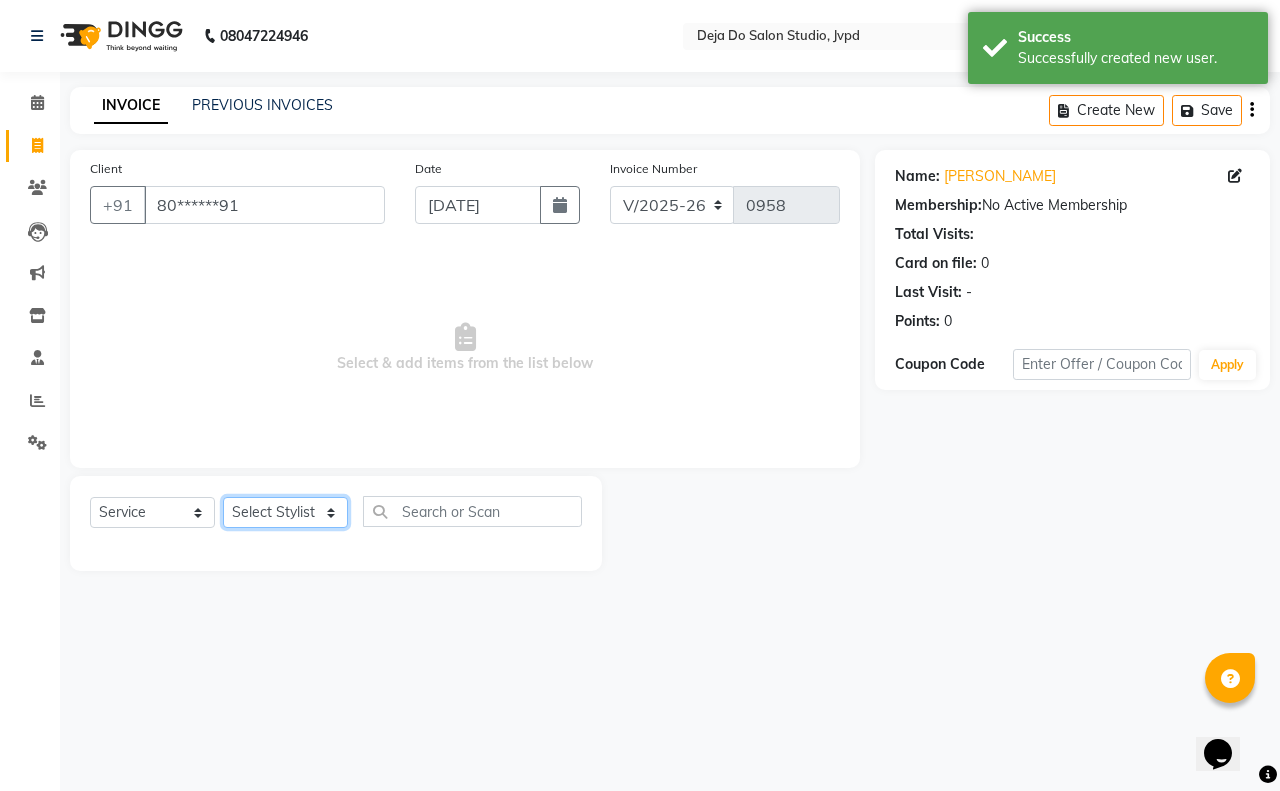 select on "62496" 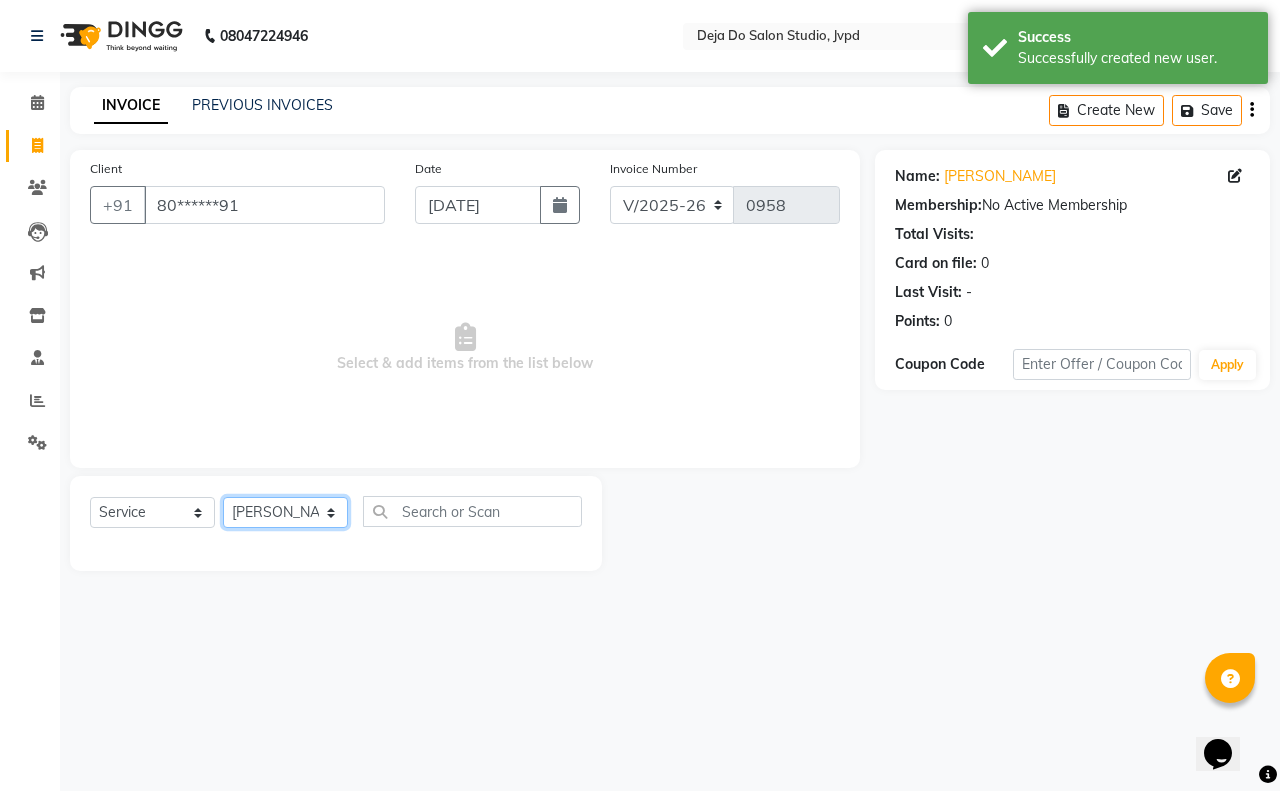 click on "Select Stylist Aditi Admin [PERSON_NAME]  [PERSON_NAME] Danish  Salamani [PERSON_NAME] [PERSON_NAME] Rashi [PERSON_NAME] [PERSON_NAME] [PERSON_NAME] [PERSON_NAME] [PERSON_NAME]" 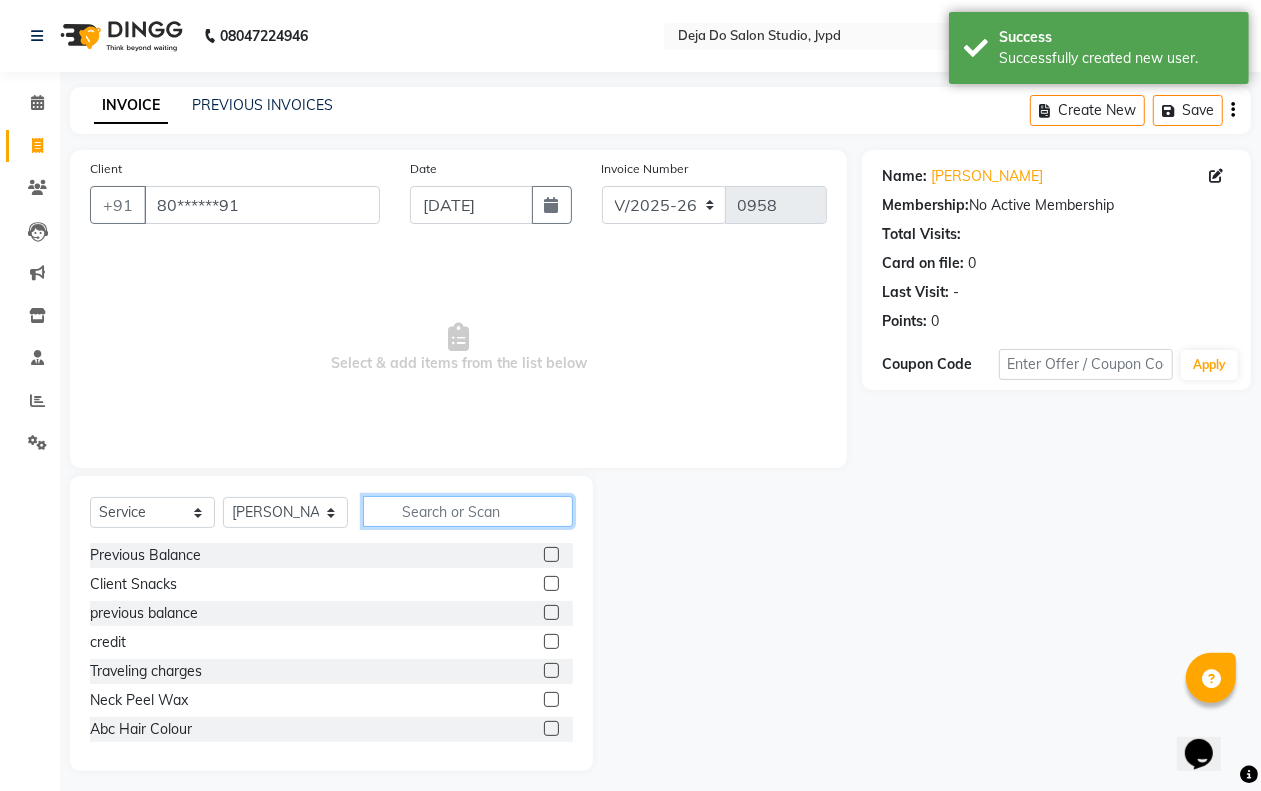 click 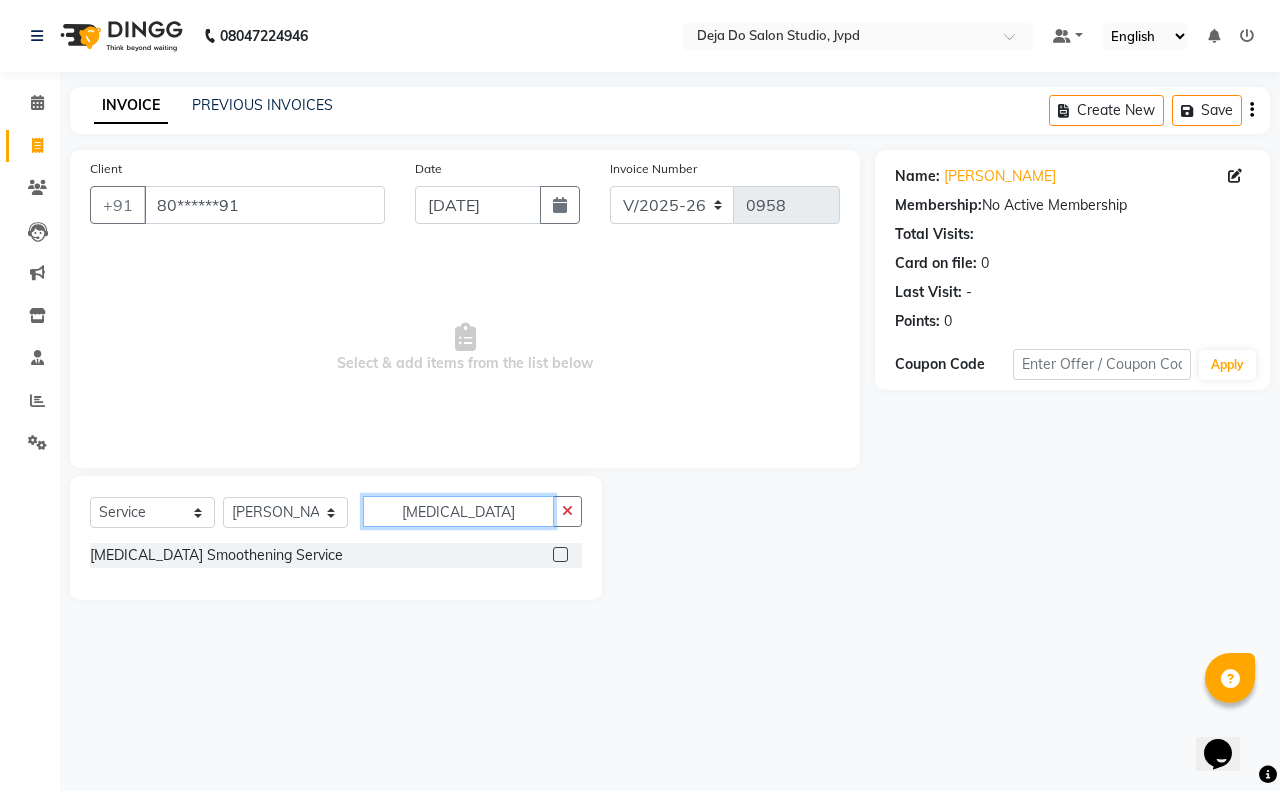 type on "[MEDICAL_DATA]" 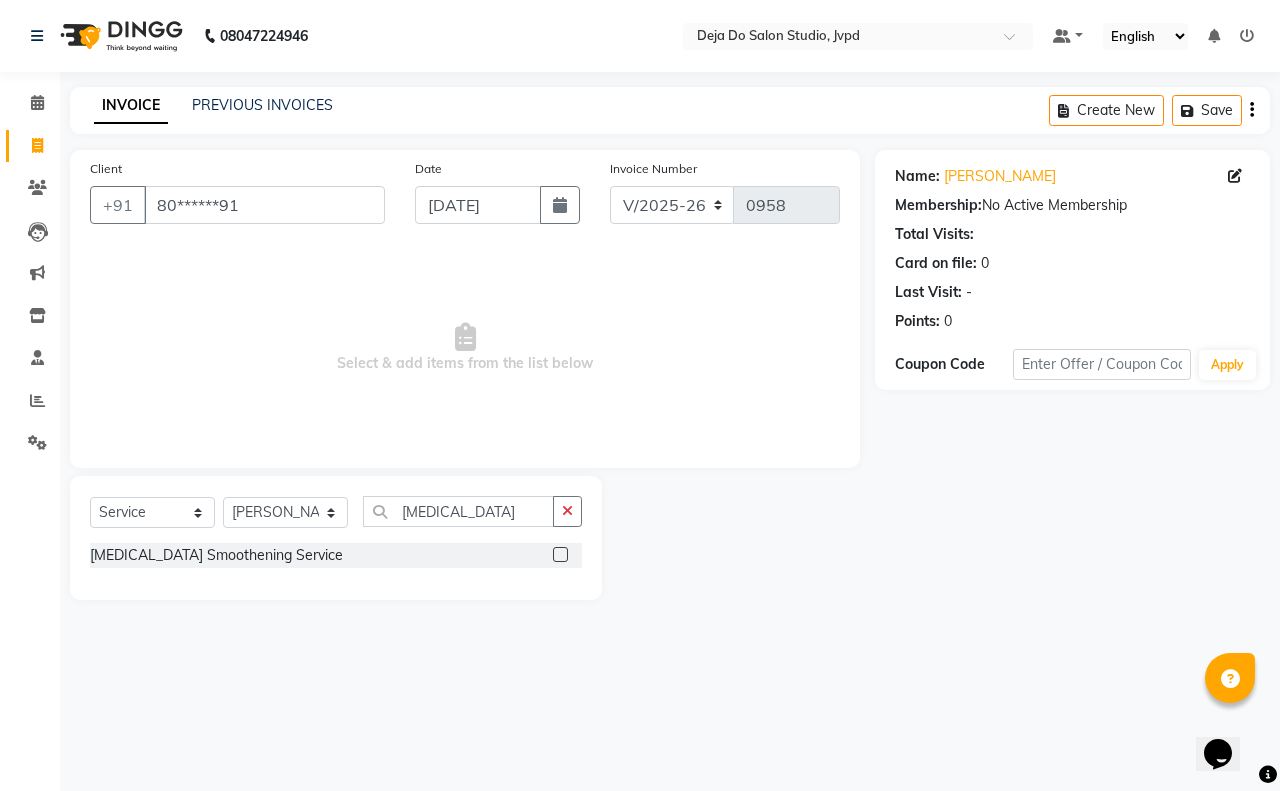 click 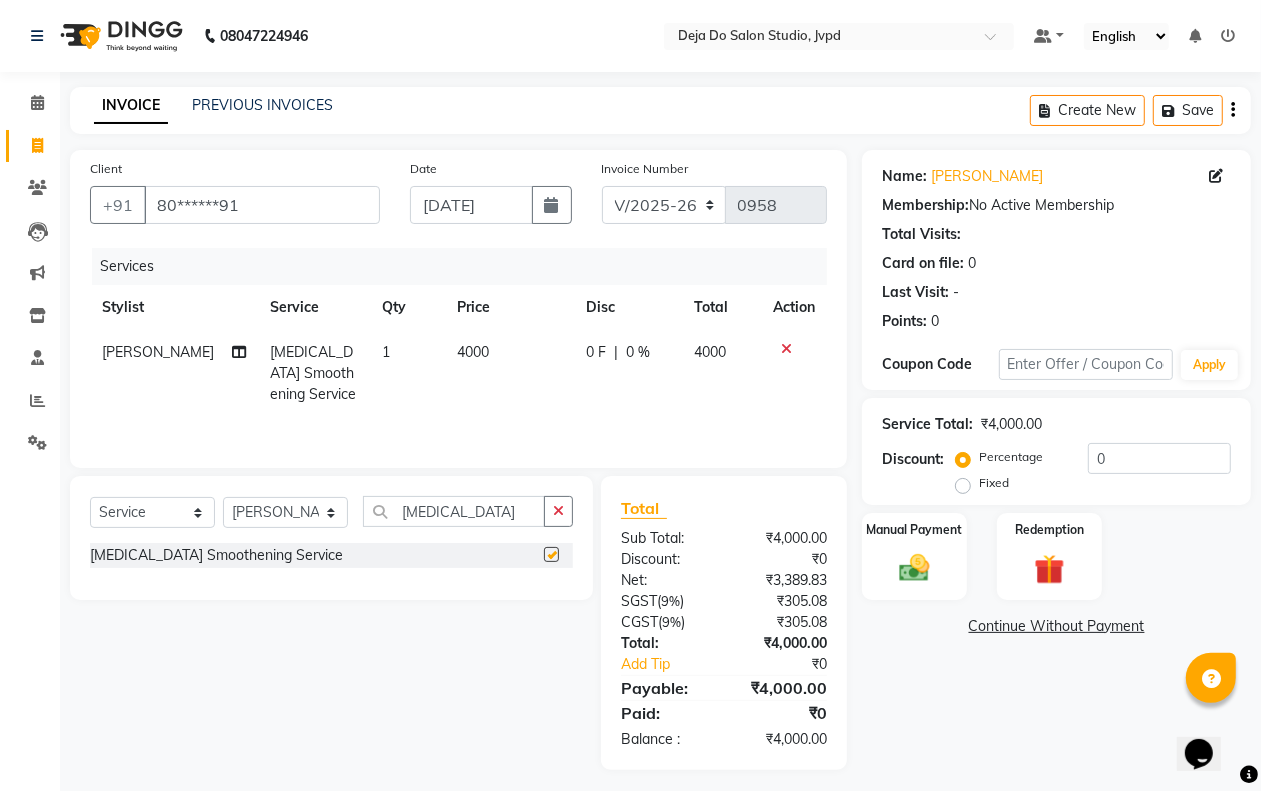checkbox on "false" 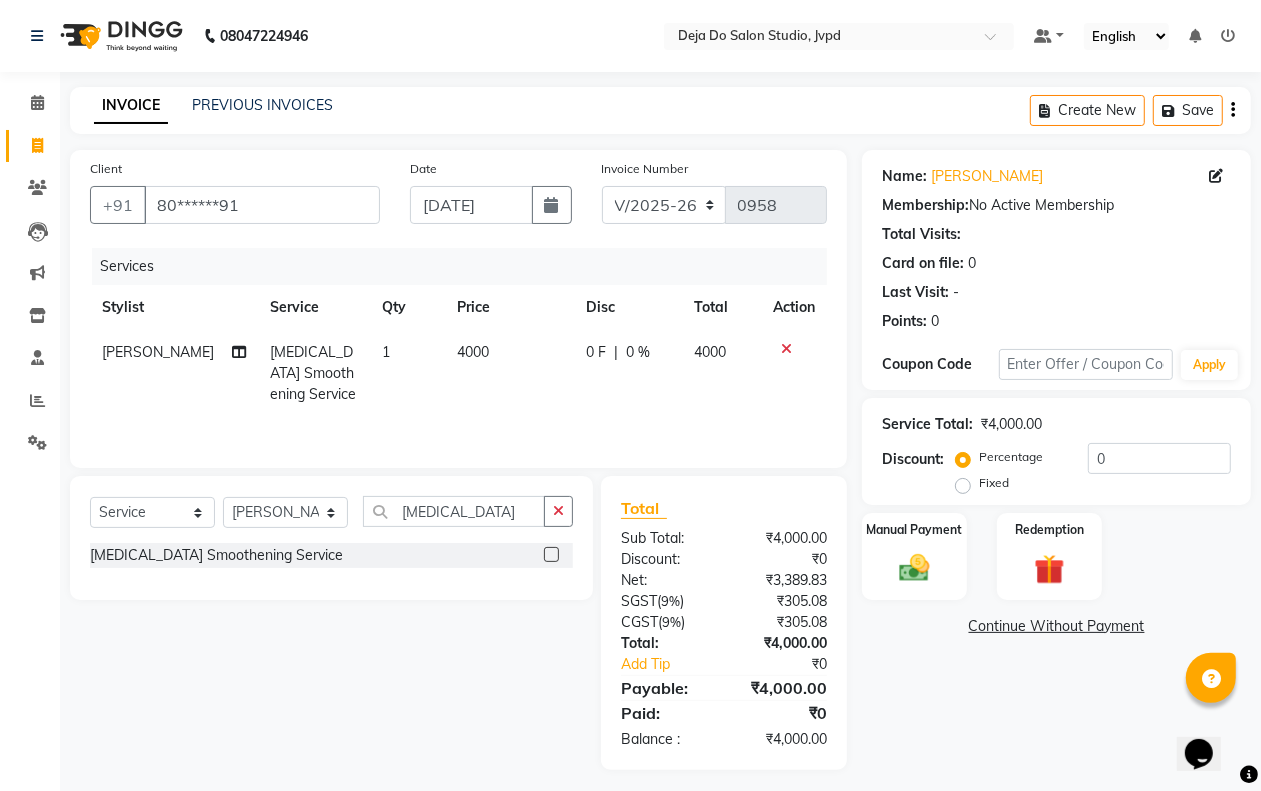 click on "4000" 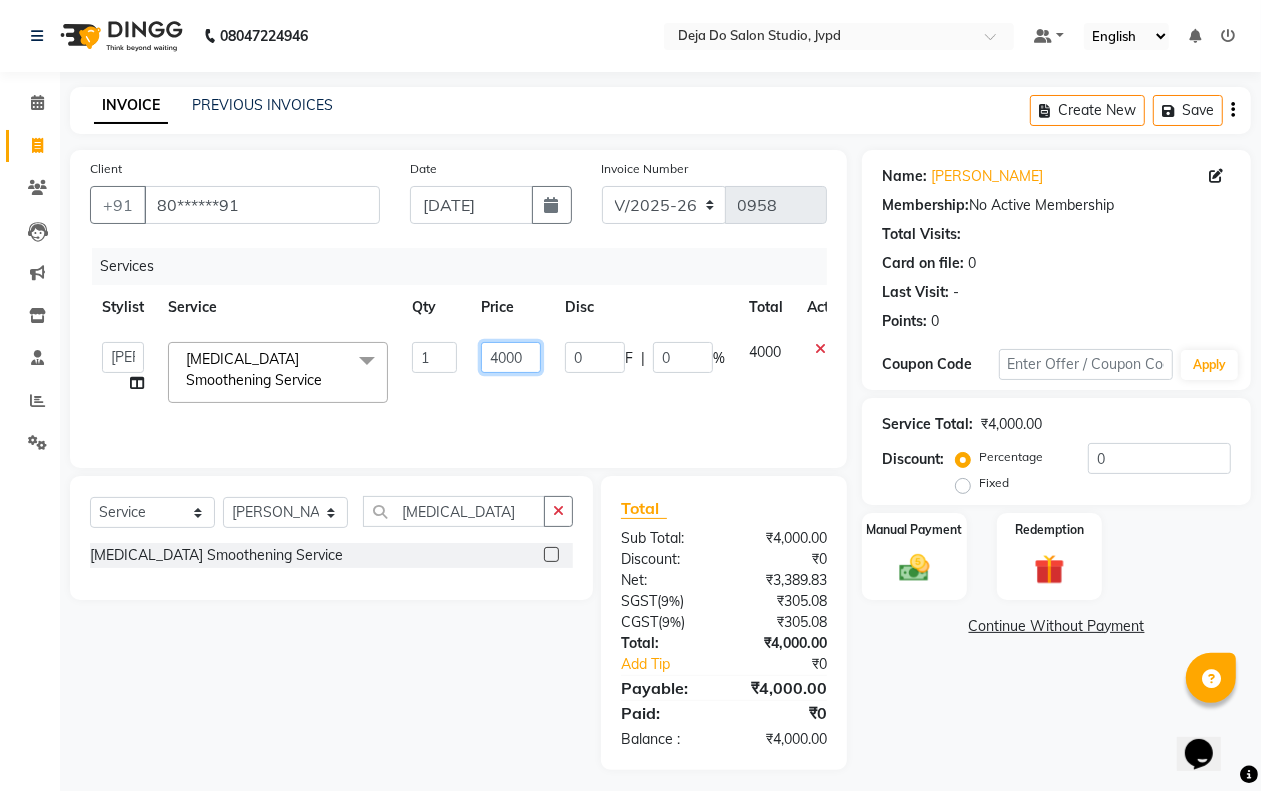 click on "4000" 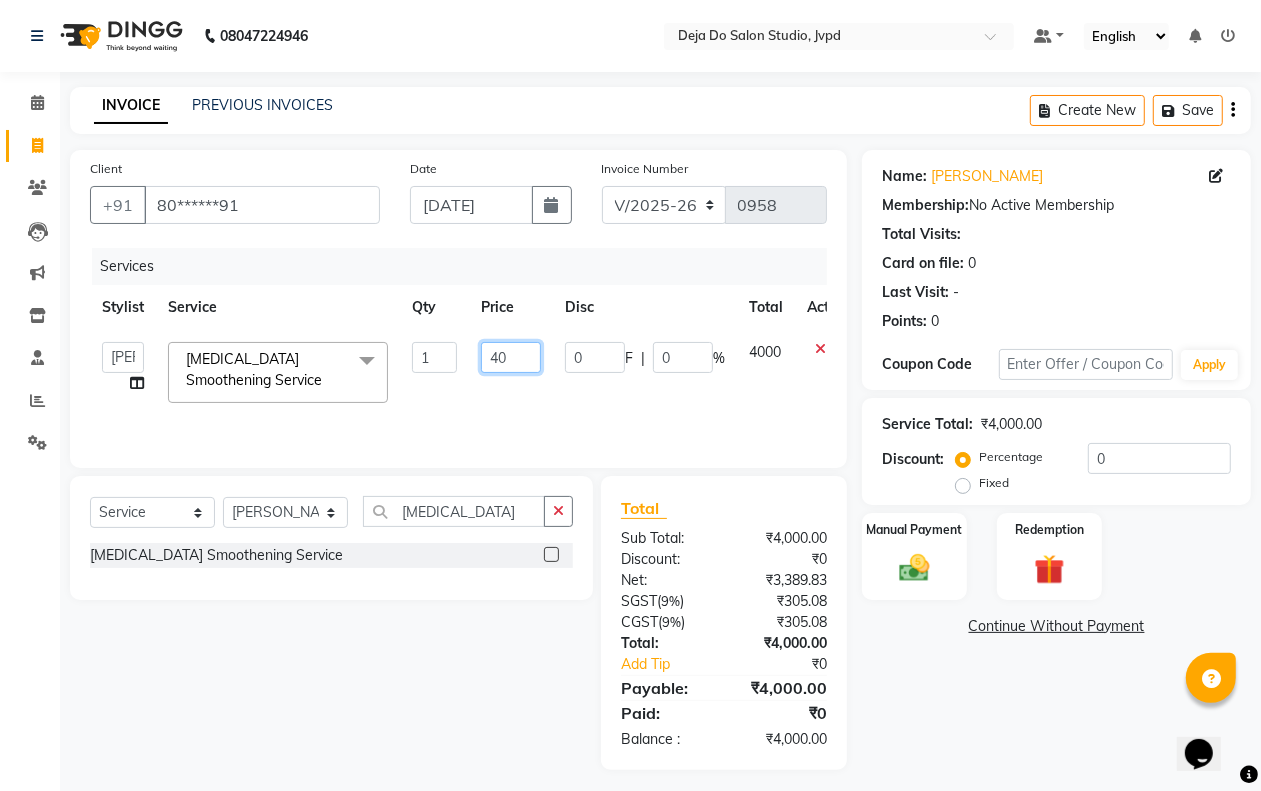 type on "4" 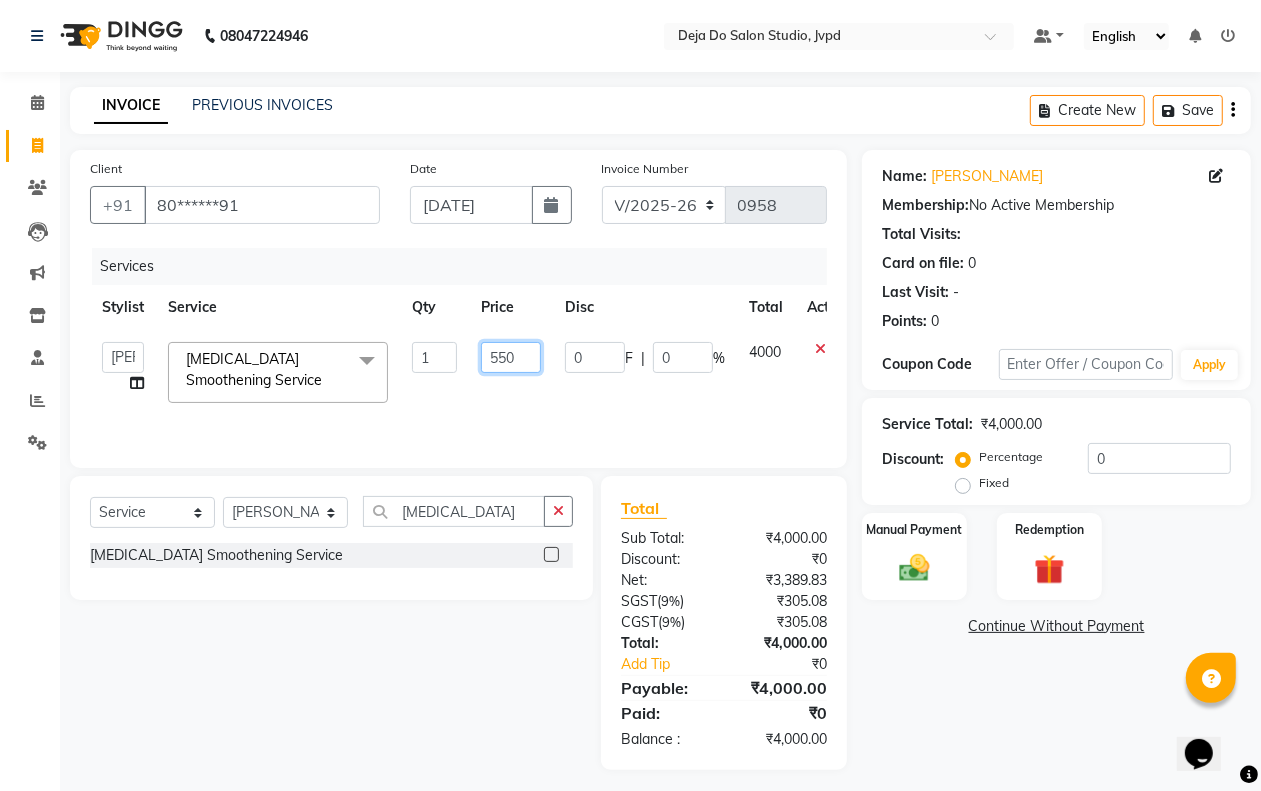 type on "5500" 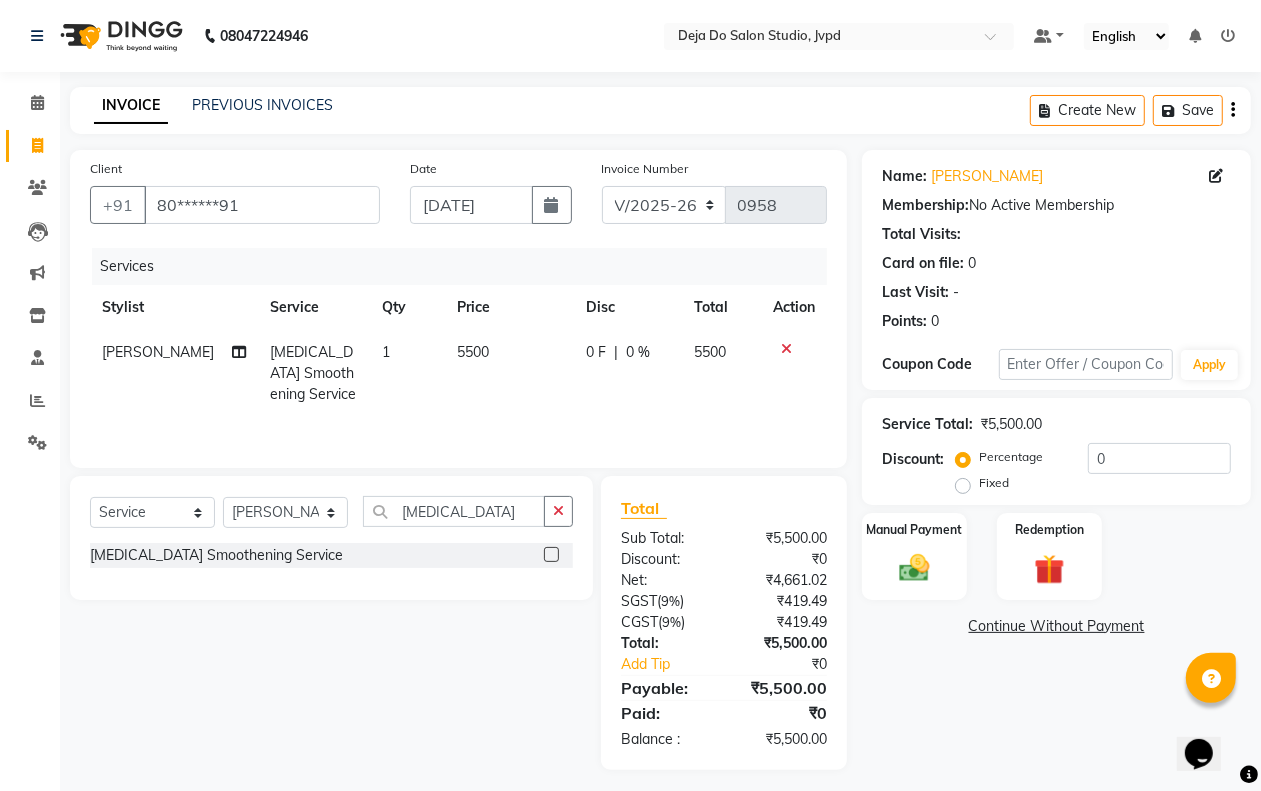 click on "Name: [PERSON_NAME] Membership:  No Active Membership  Total Visits:   Card on file:  0 Last Visit:   - Points:   0  Coupon Code Apply Service Total:  ₹5,500.00  Discount:  Percentage   Fixed  0 Manual Payment Redemption  Continue Without Payment" 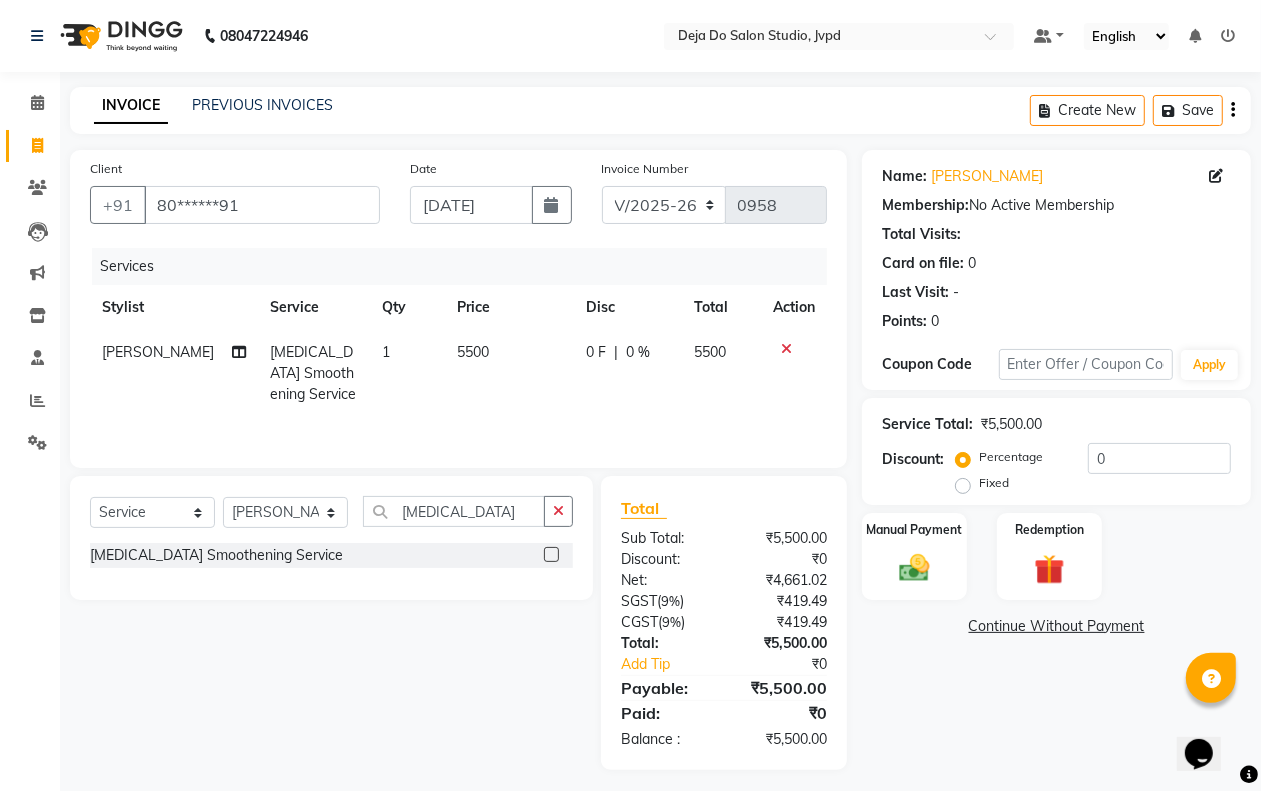 click 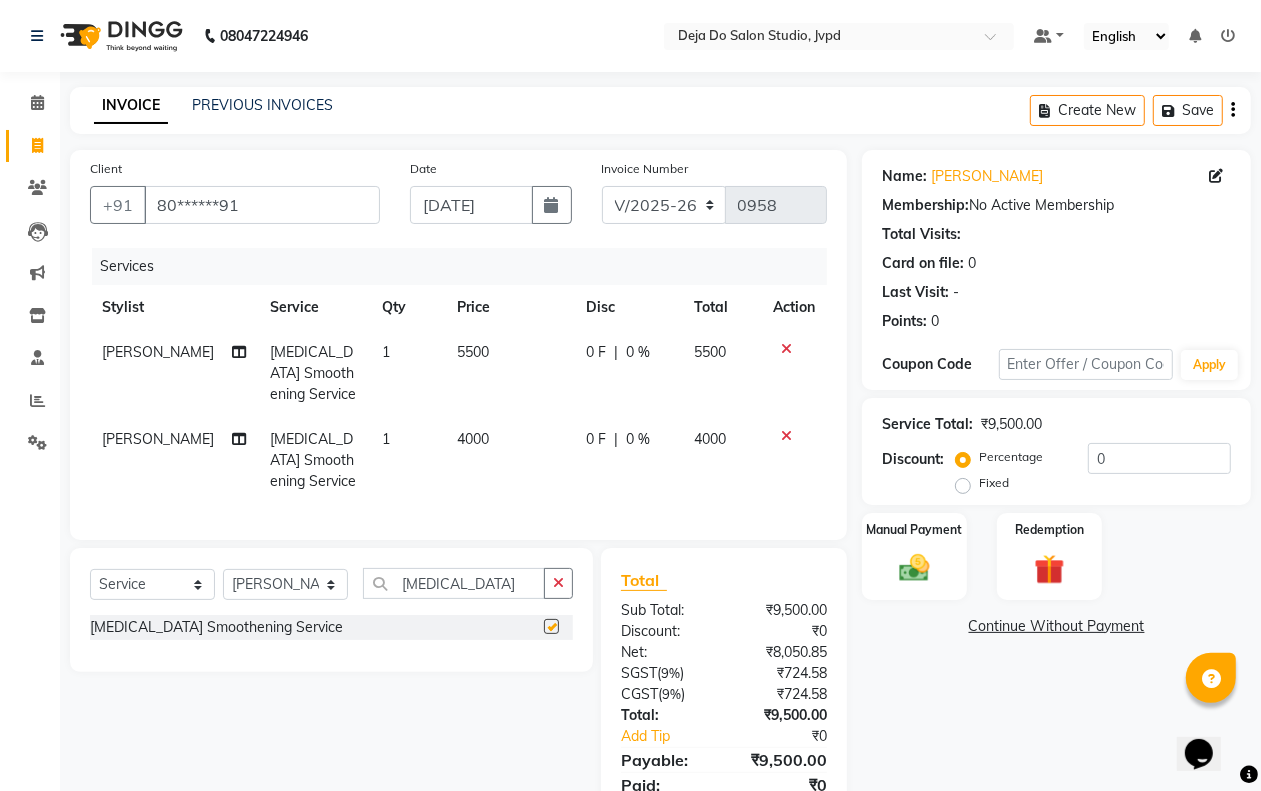 checkbox on "false" 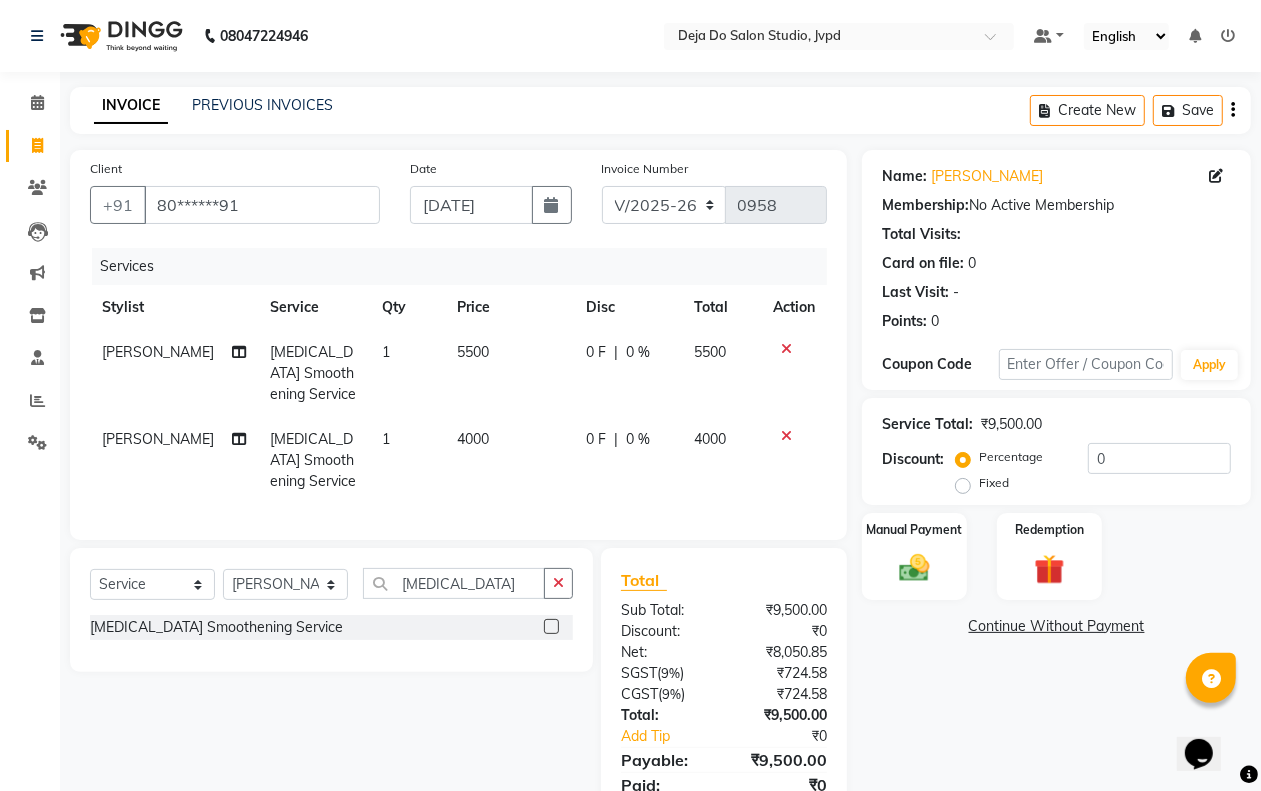 click 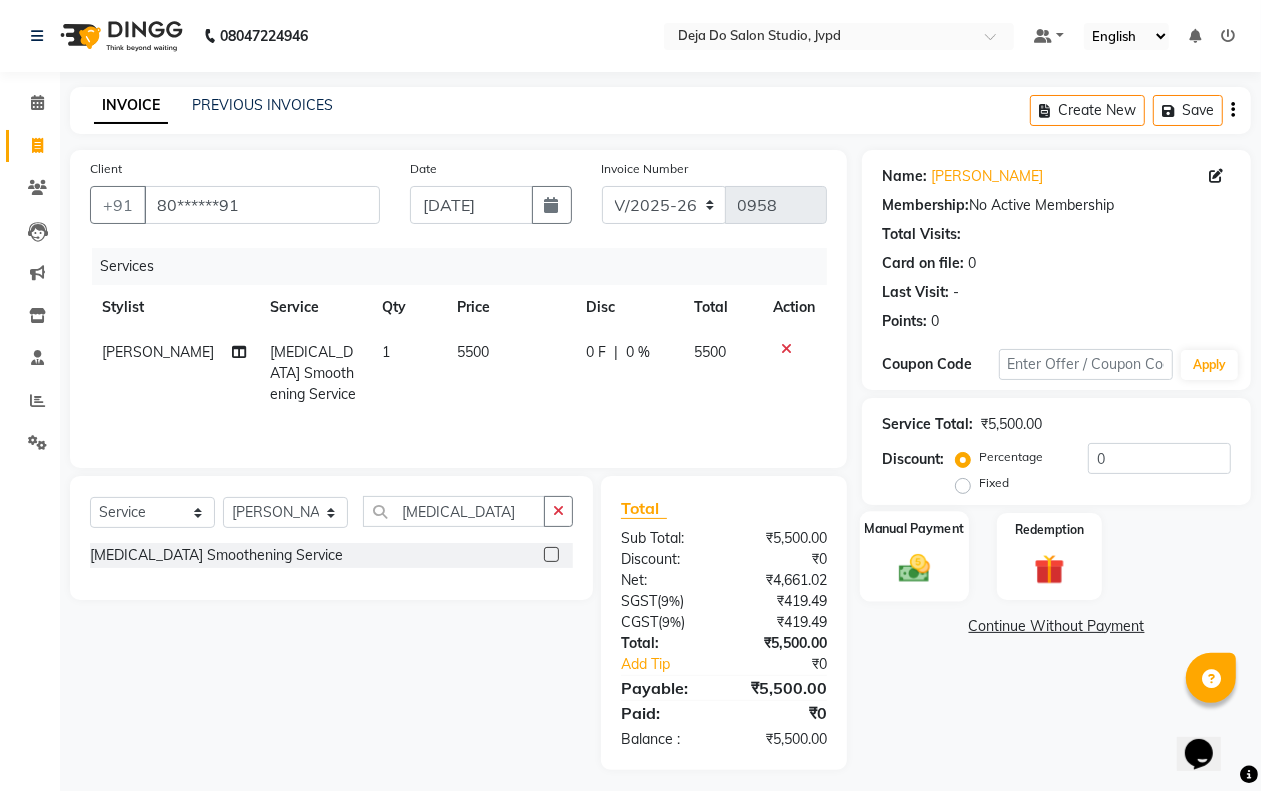 click on "Manual Payment" 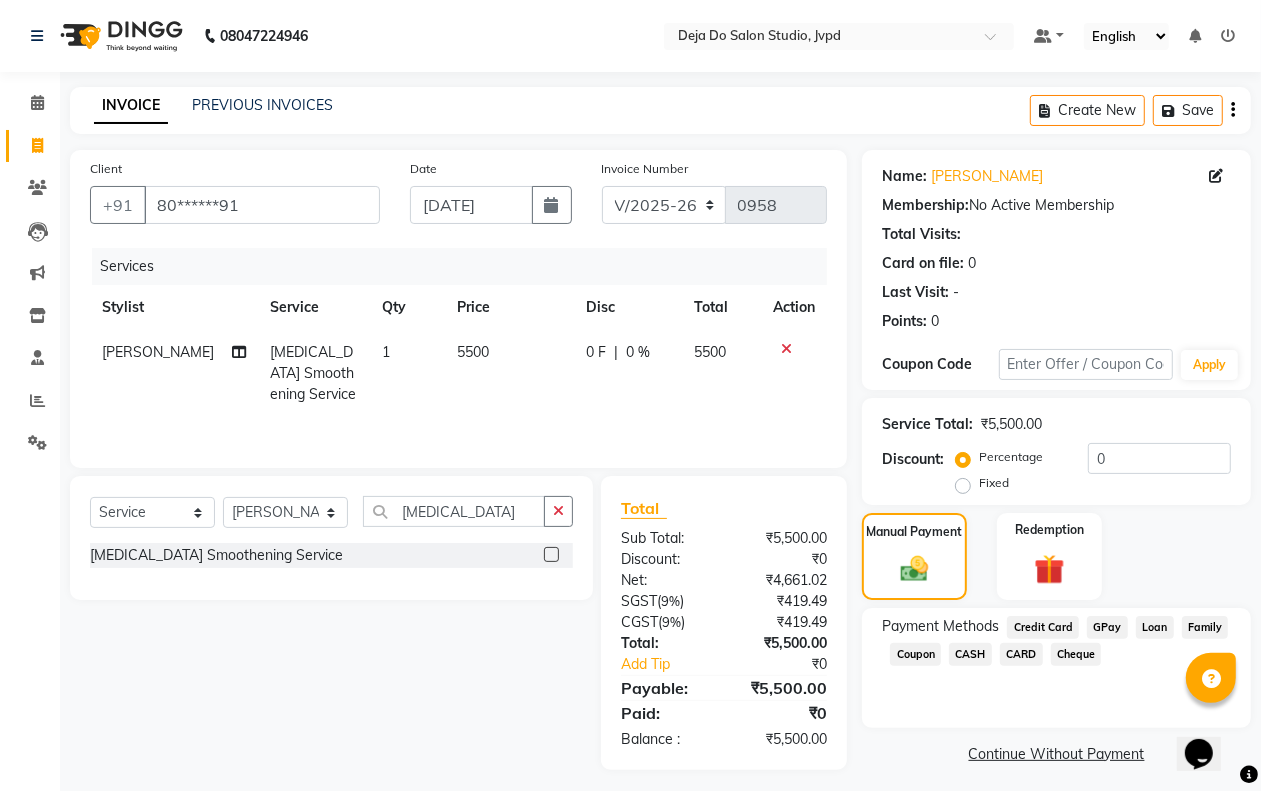 click on "GPay" 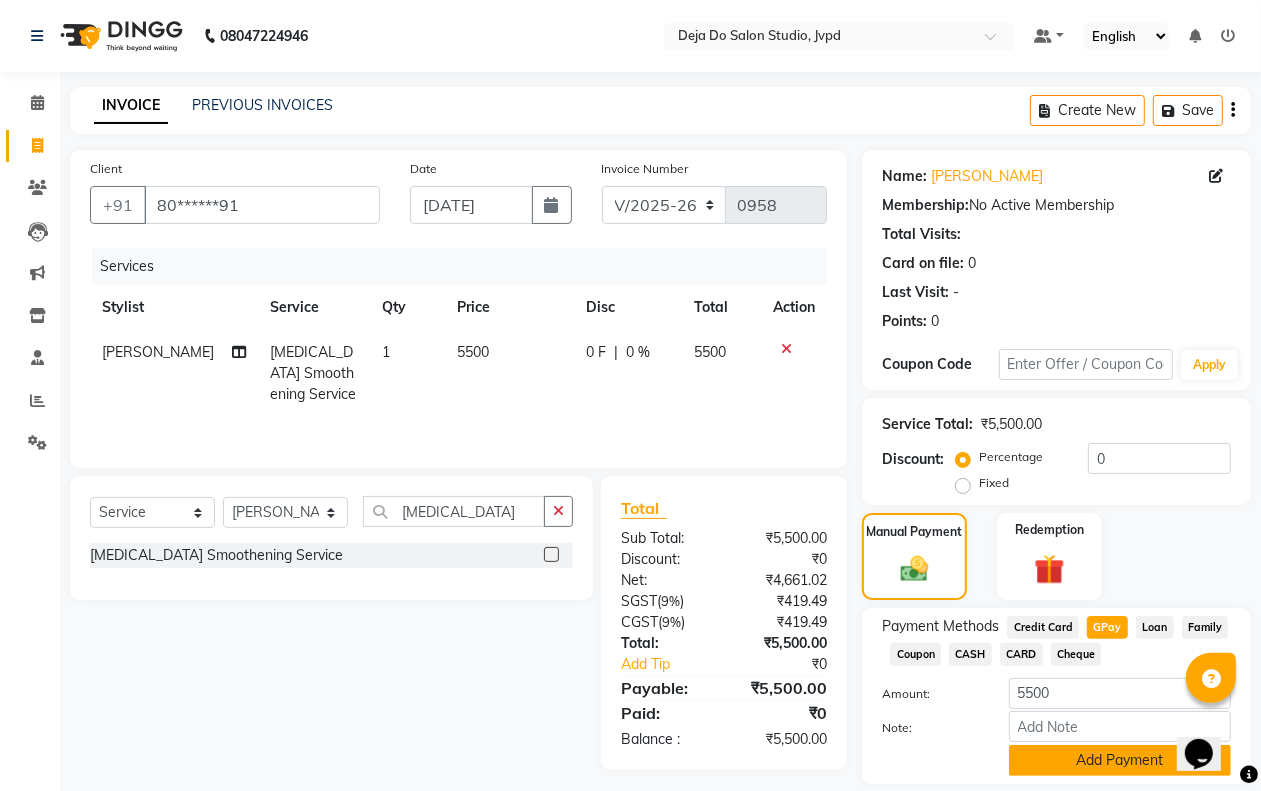 click on "Add Payment" 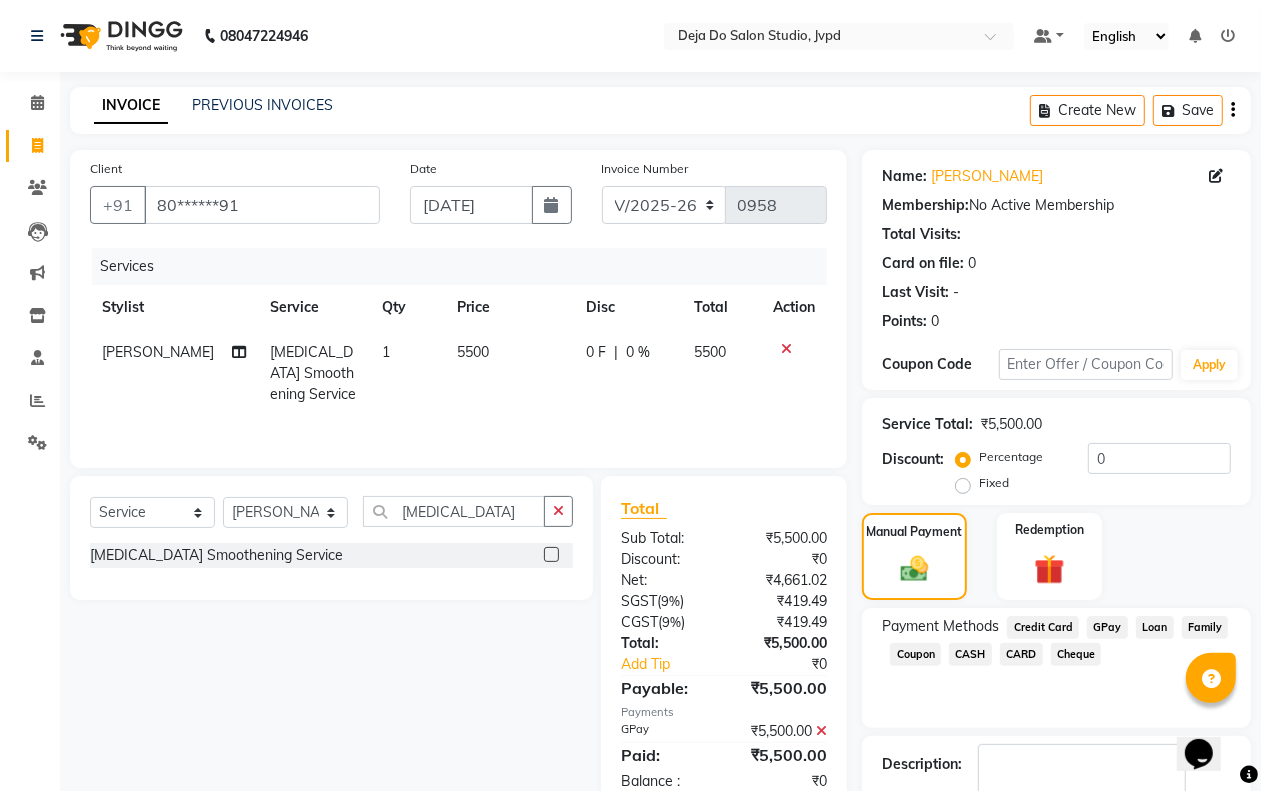 click on "GPay" 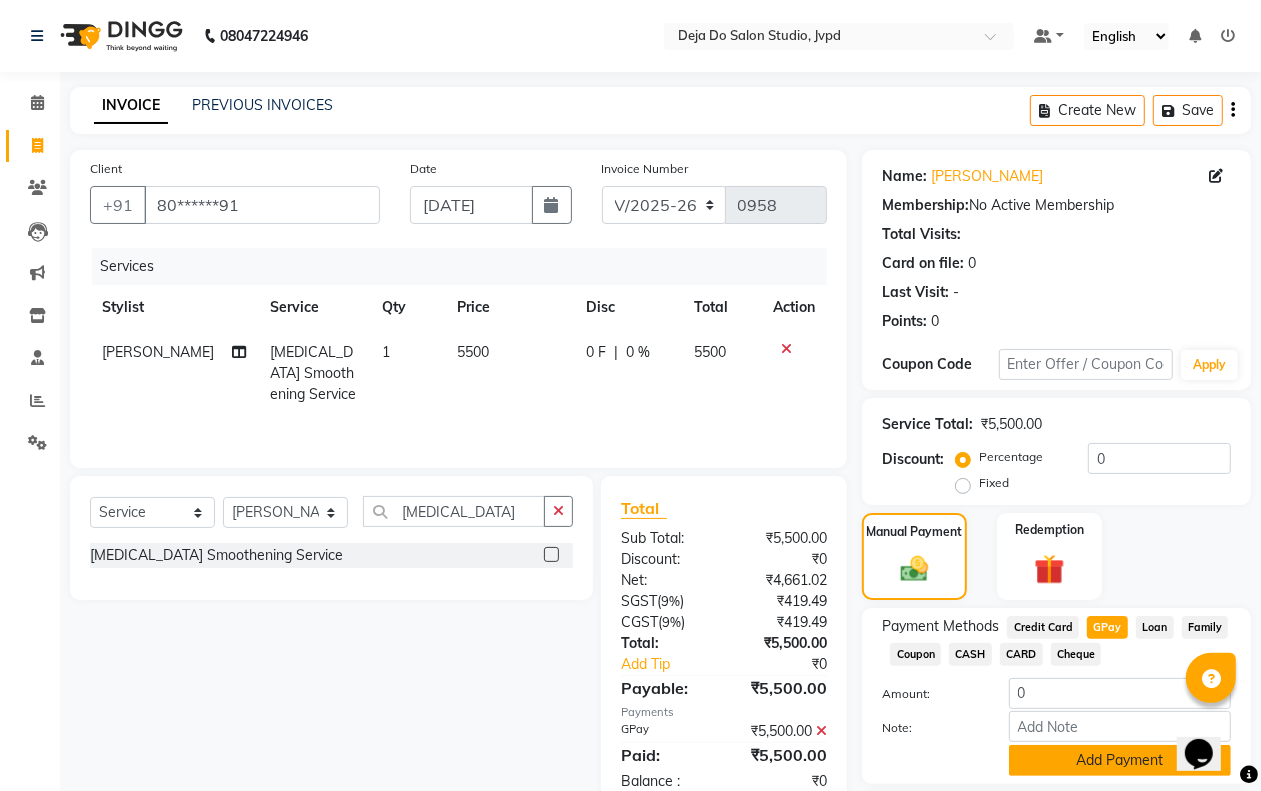 click on "Add Payment" 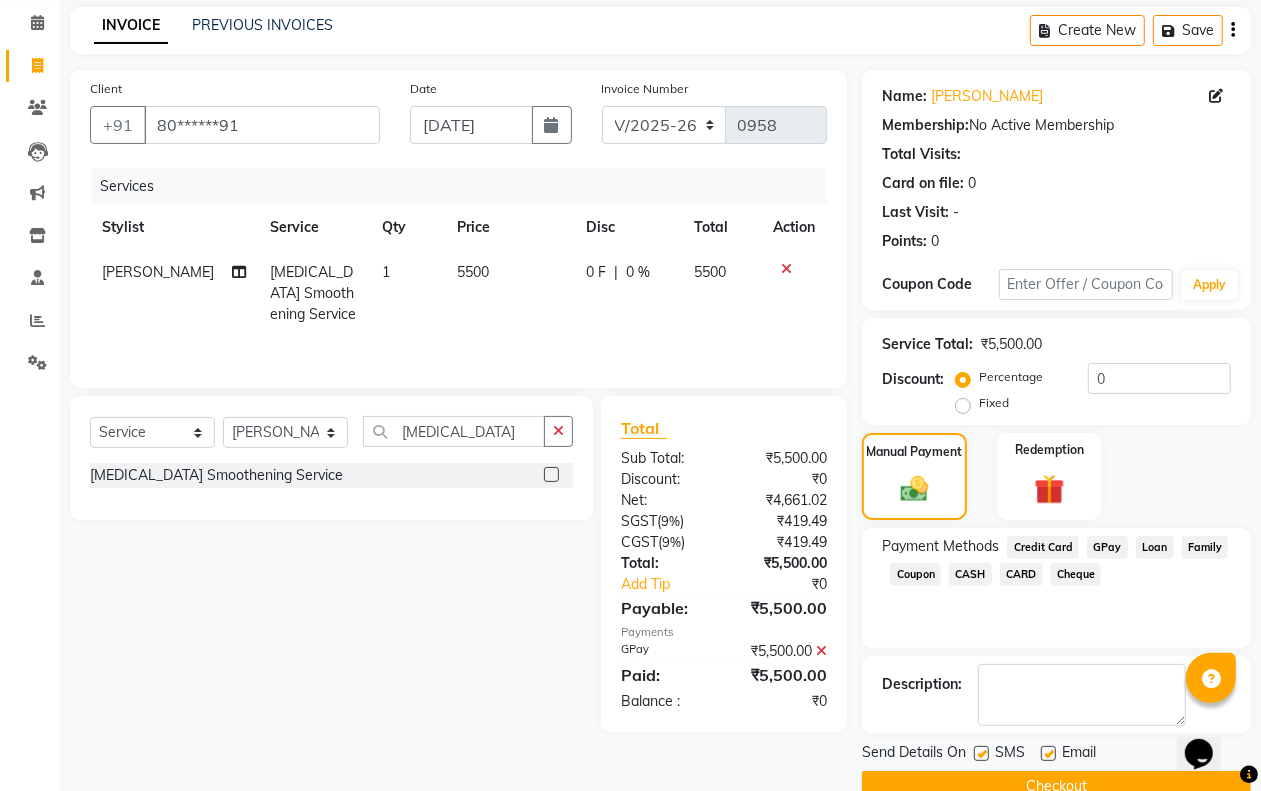 scroll, scrollTop: 121, scrollLeft: 0, axis: vertical 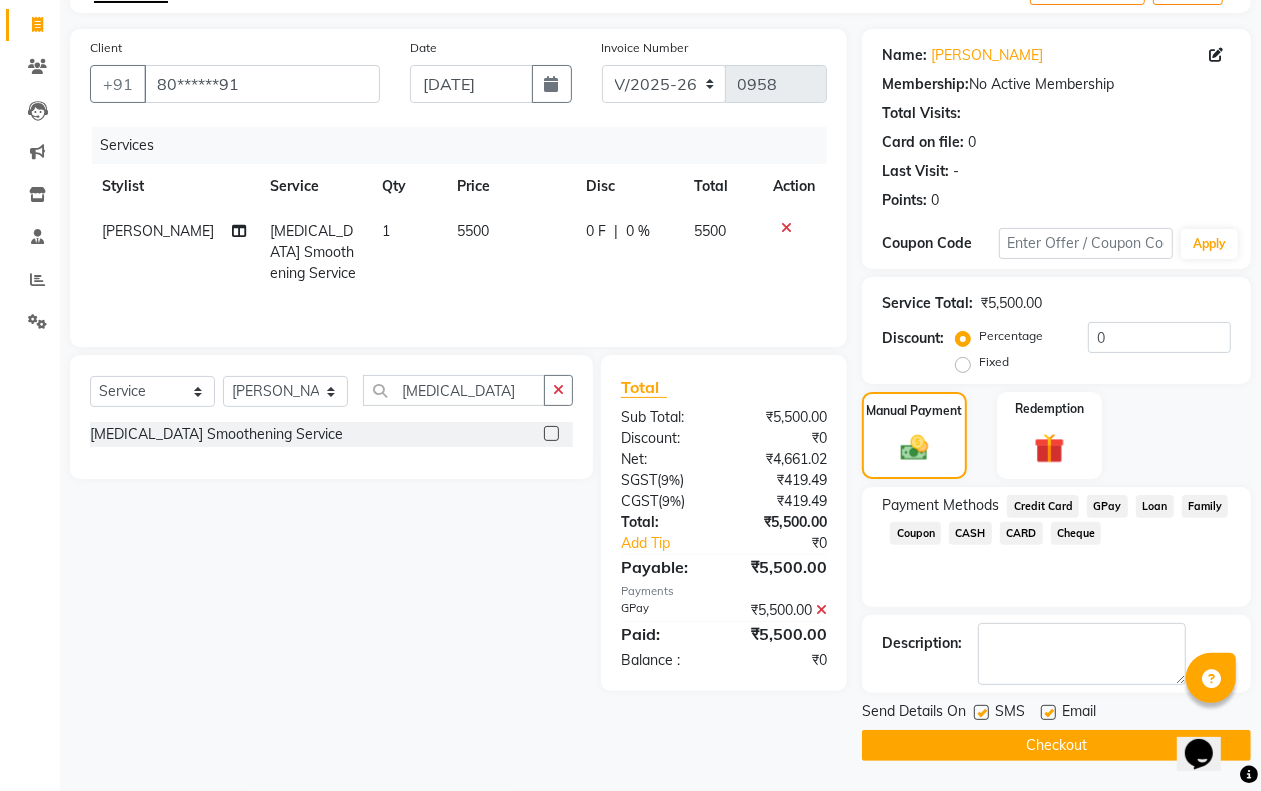 click on "Checkout" 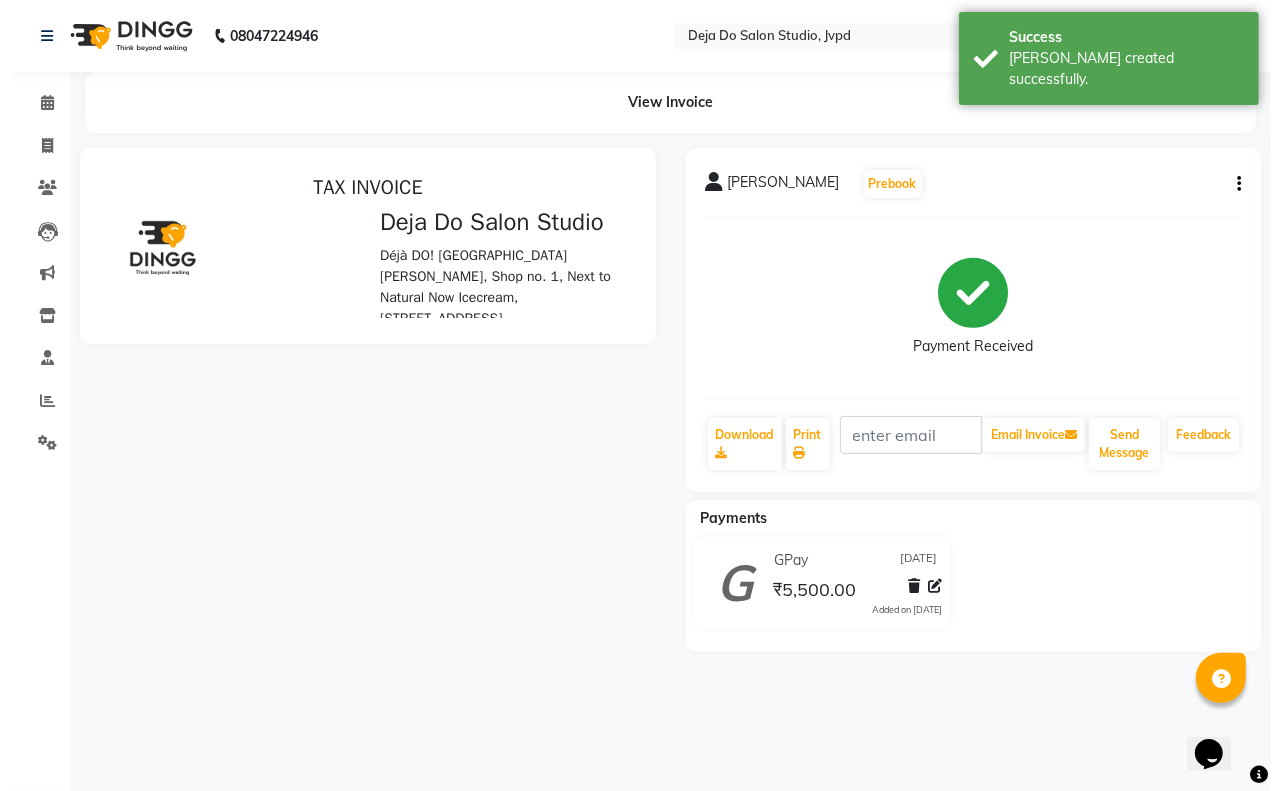 scroll, scrollTop: 0, scrollLeft: 0, axis: both 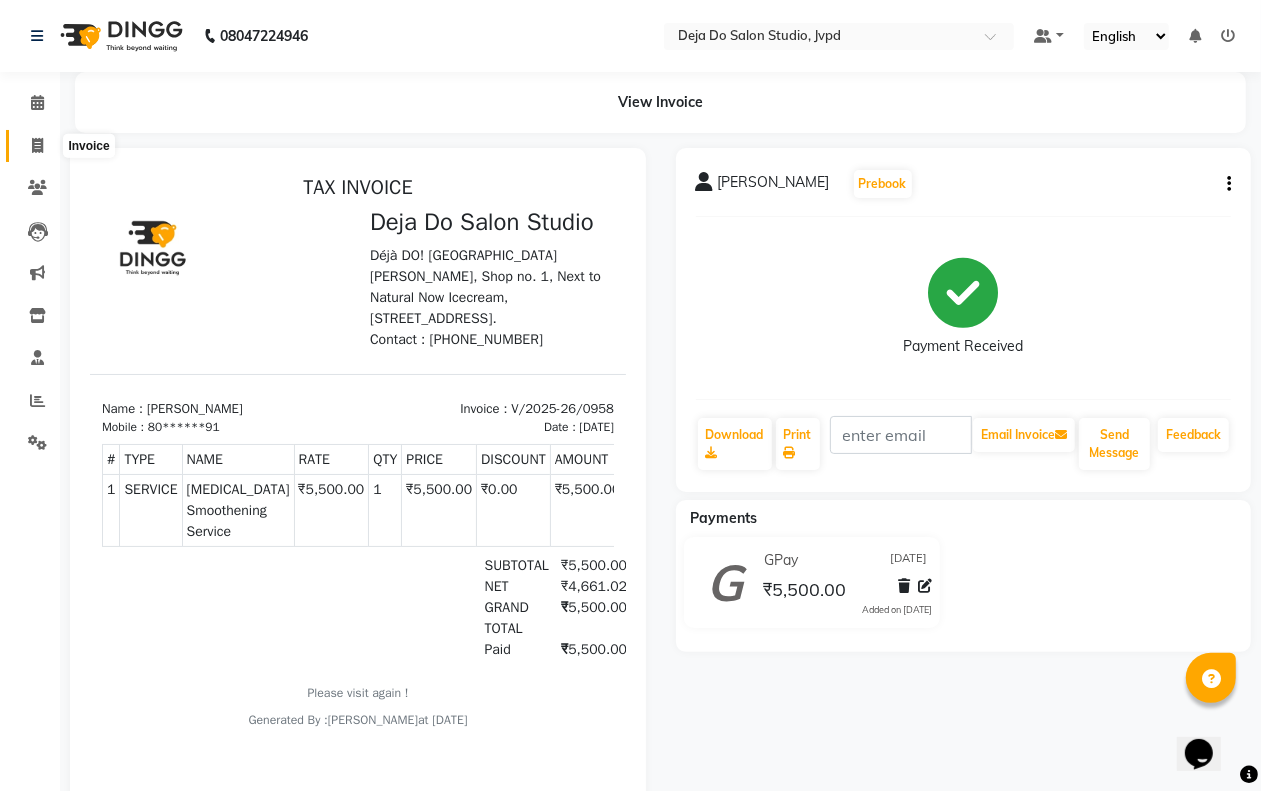 click 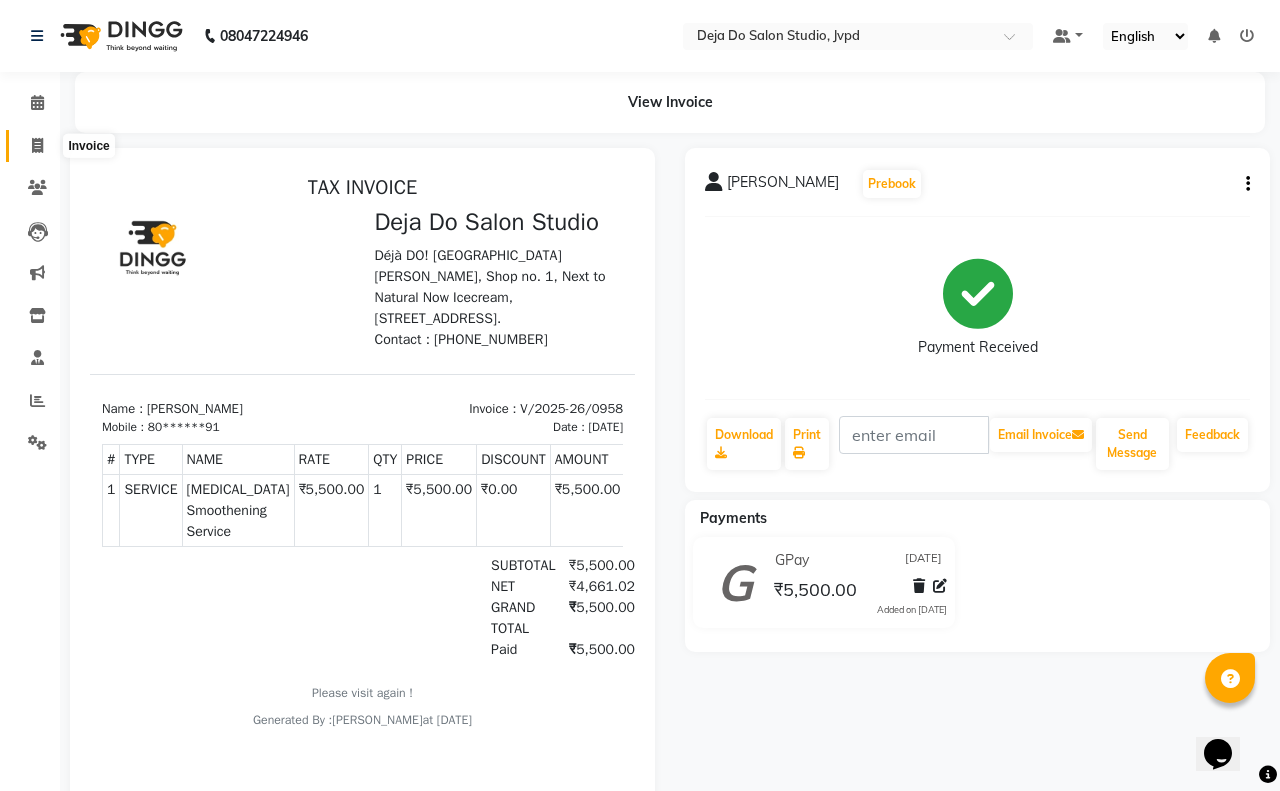 select on "service" 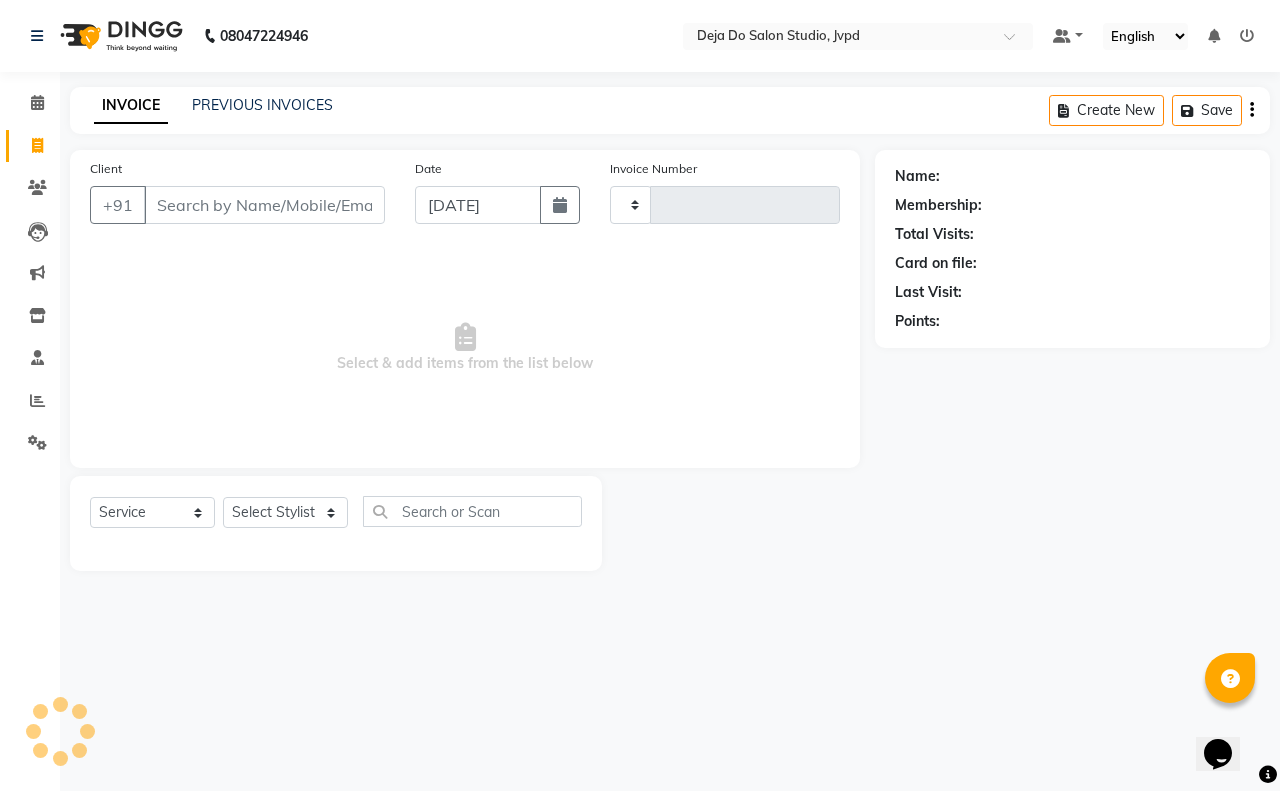 type on "0959" 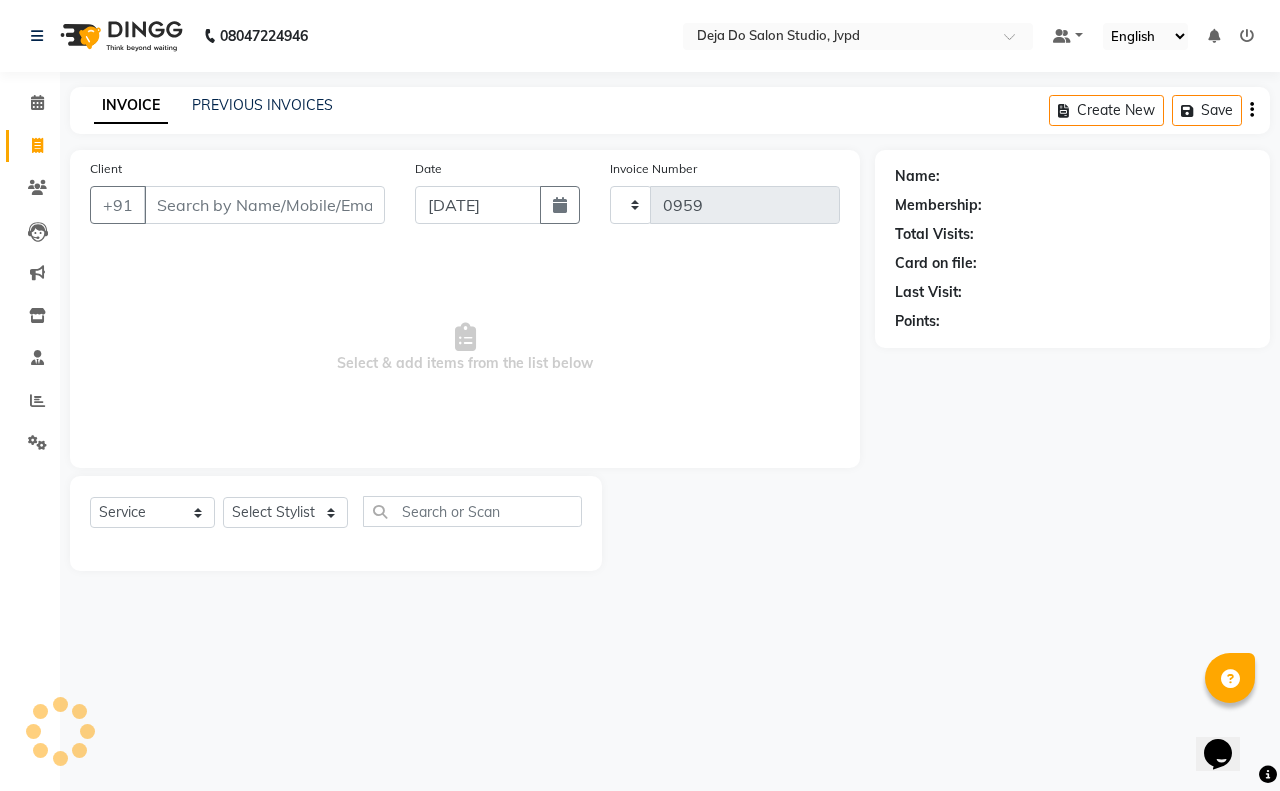 select on "7295" 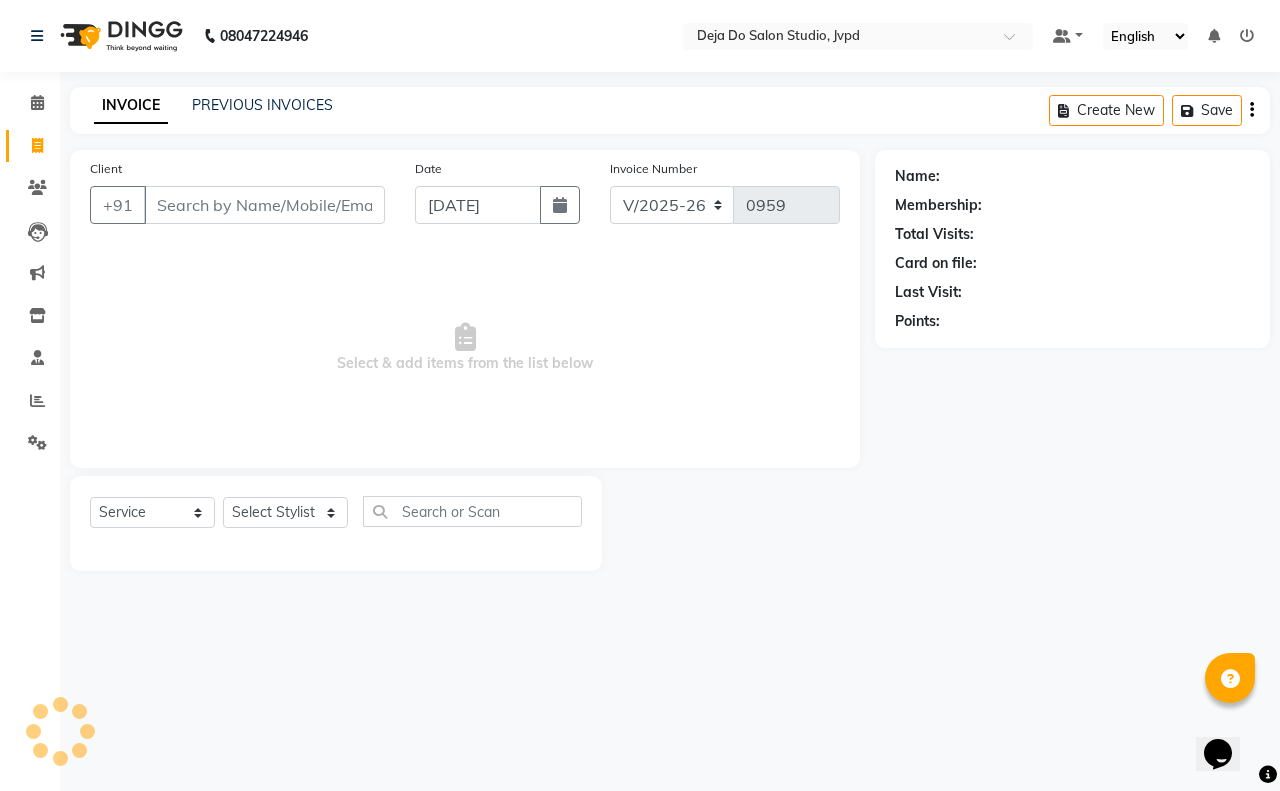 click on "Client" at bounding box center [264, 205] 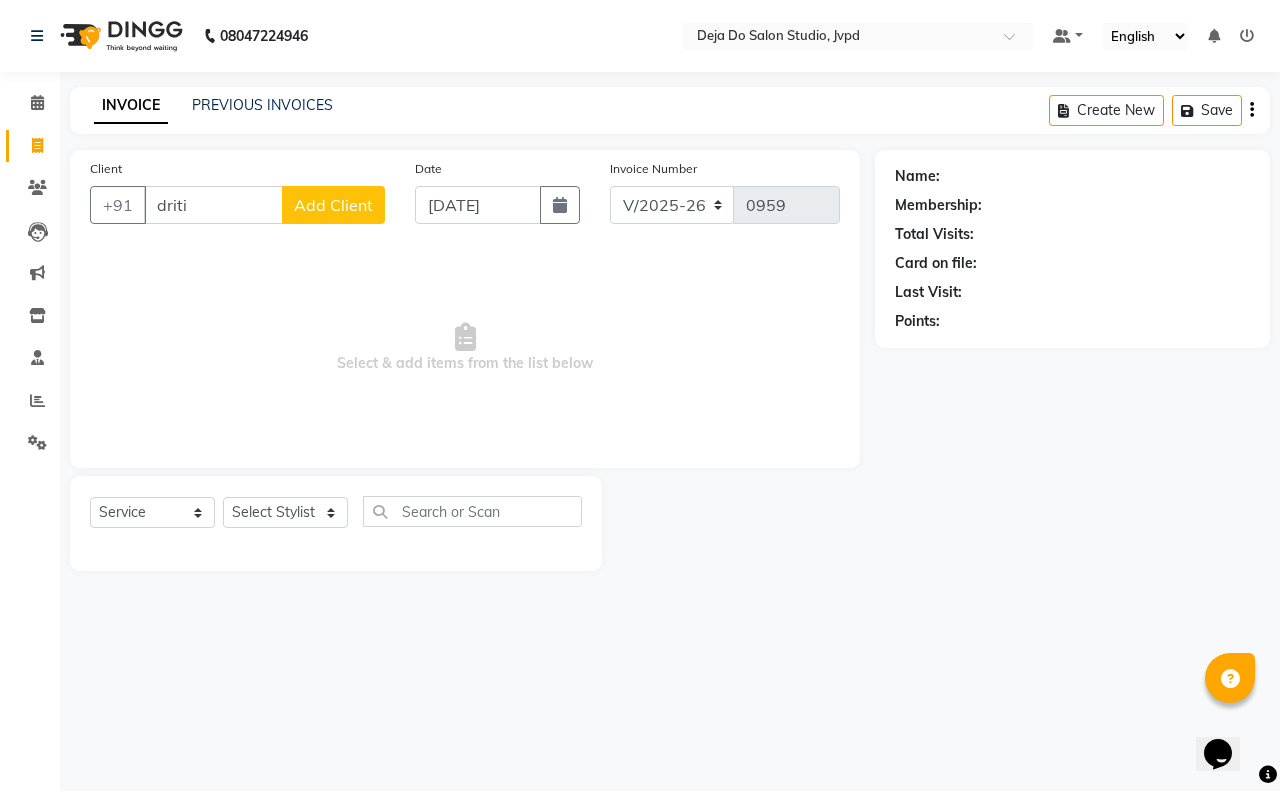 click on "Select & add items from the list below" at bounding box center (465, 348) 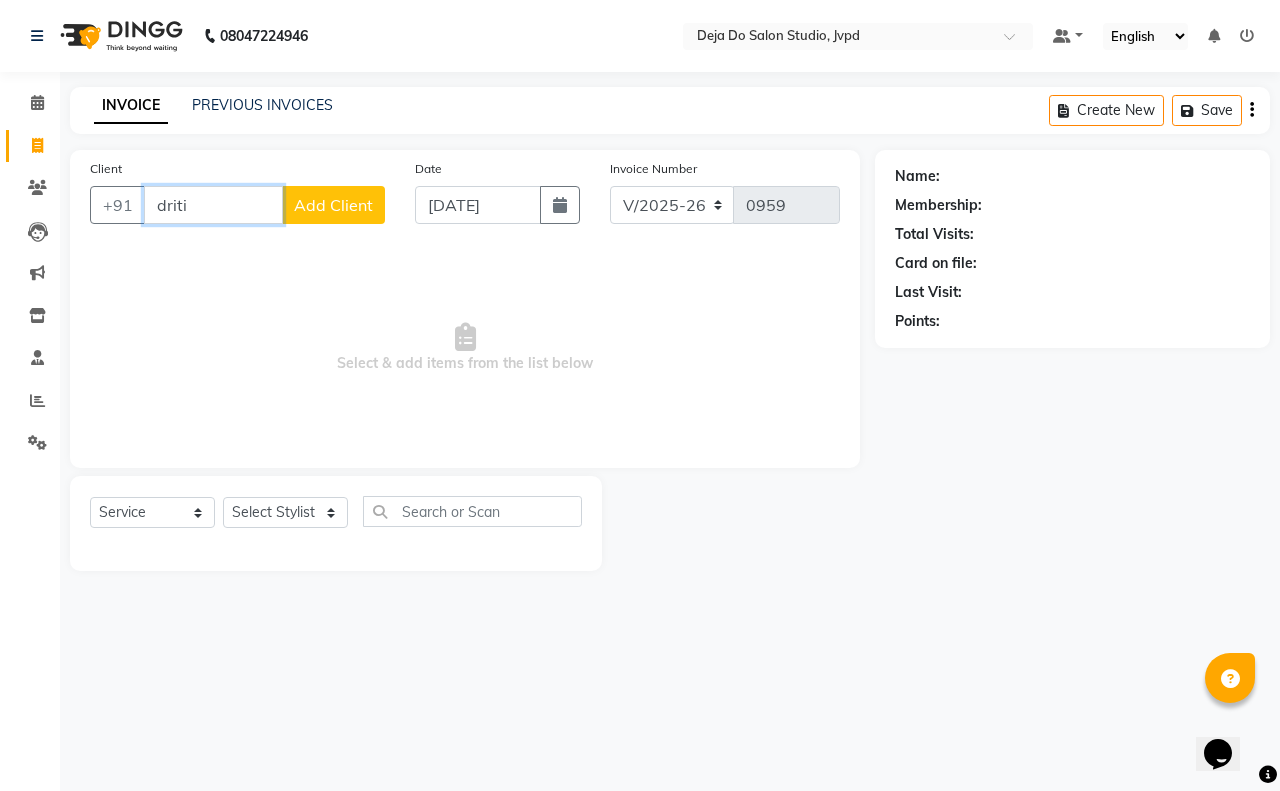 click on "driti" at bounding box center [213, 205] 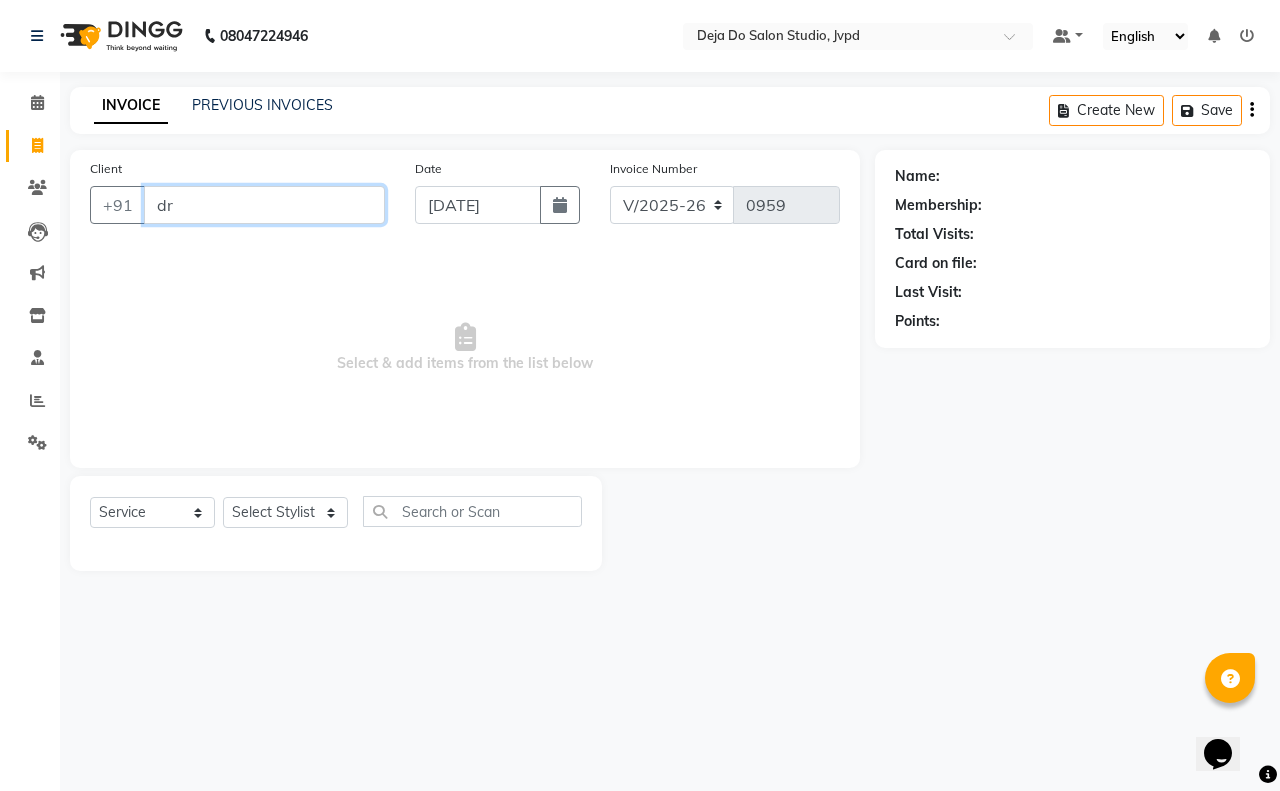 type on "d" 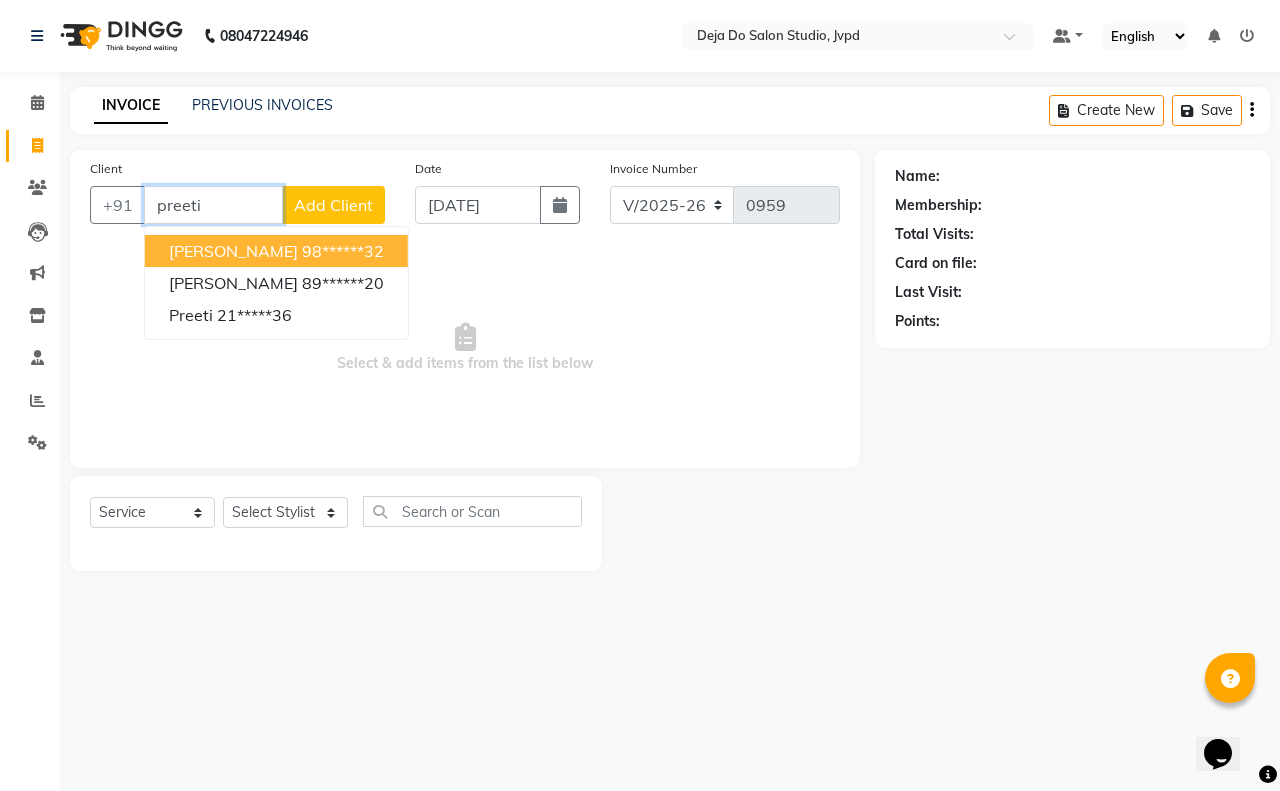 type on "preeti" 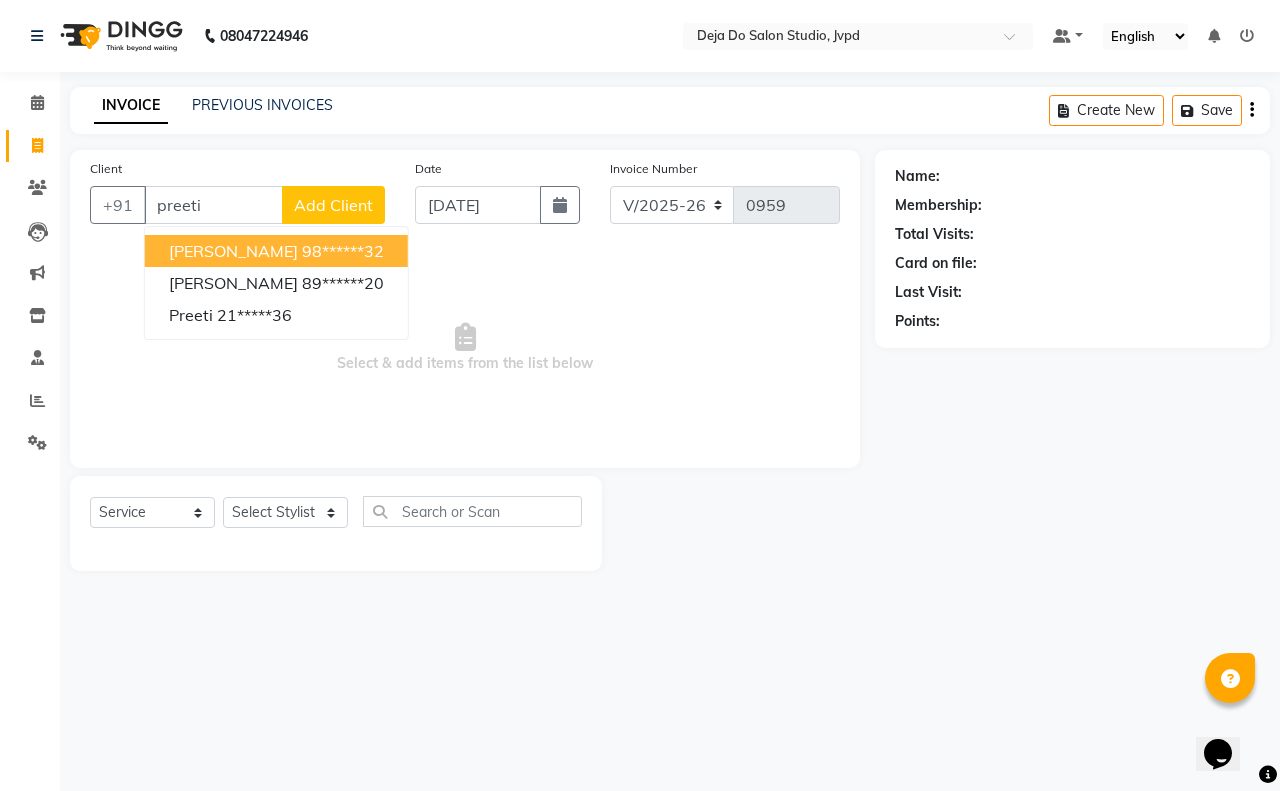 click on "Add Client" 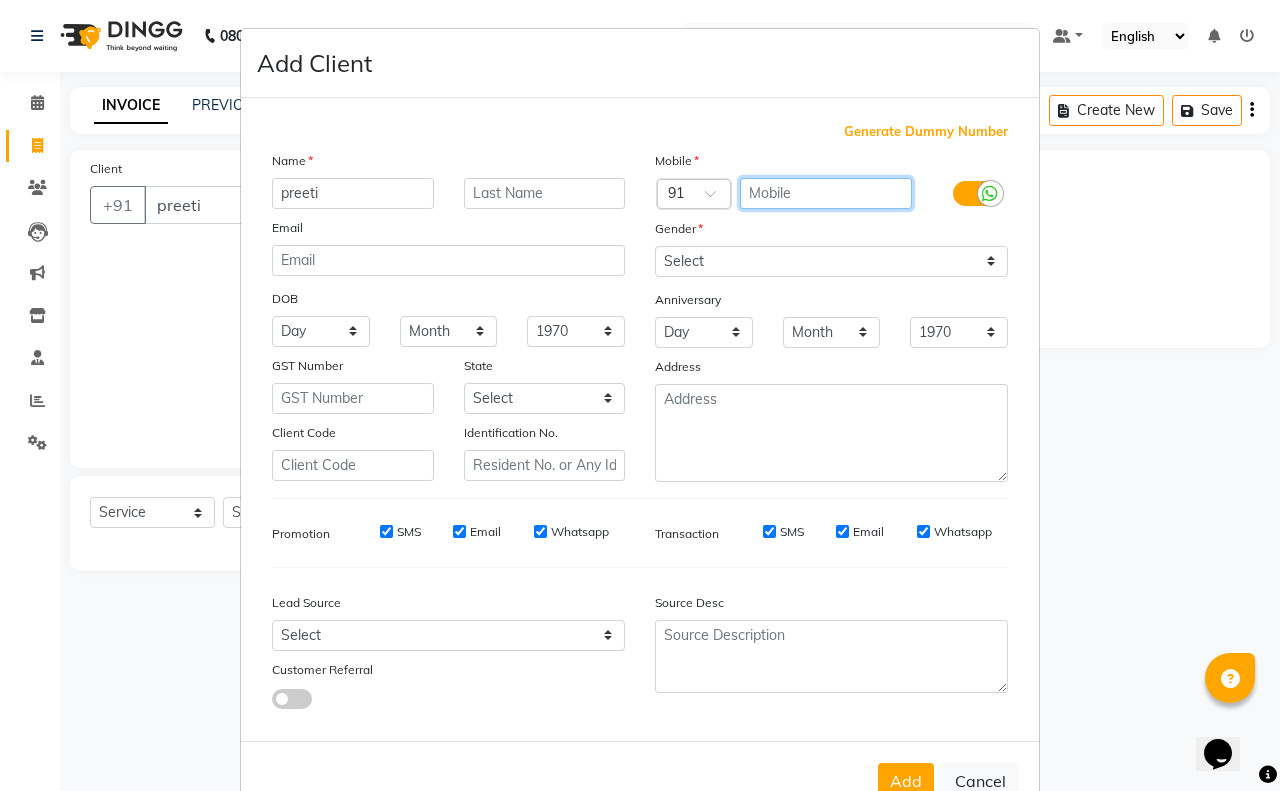 click at bounding box center [826, 193] 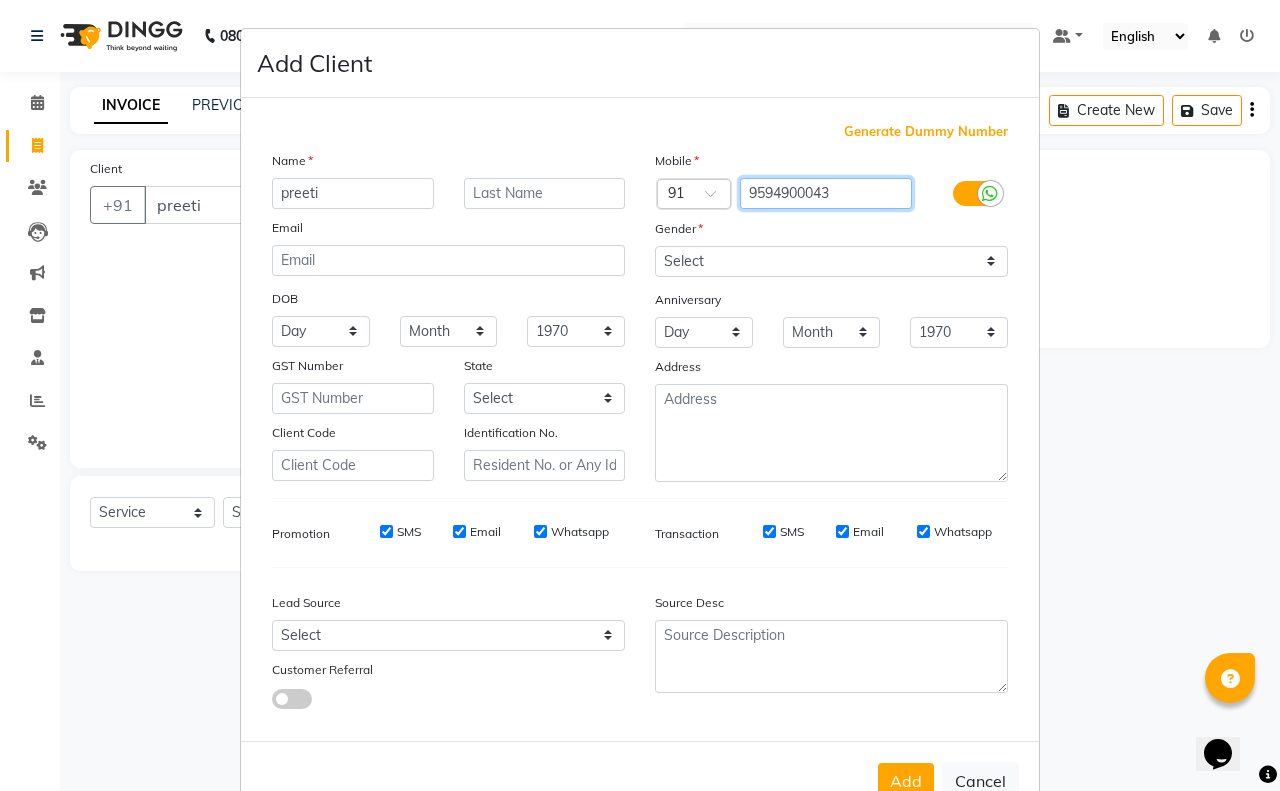 type on "9594900043" 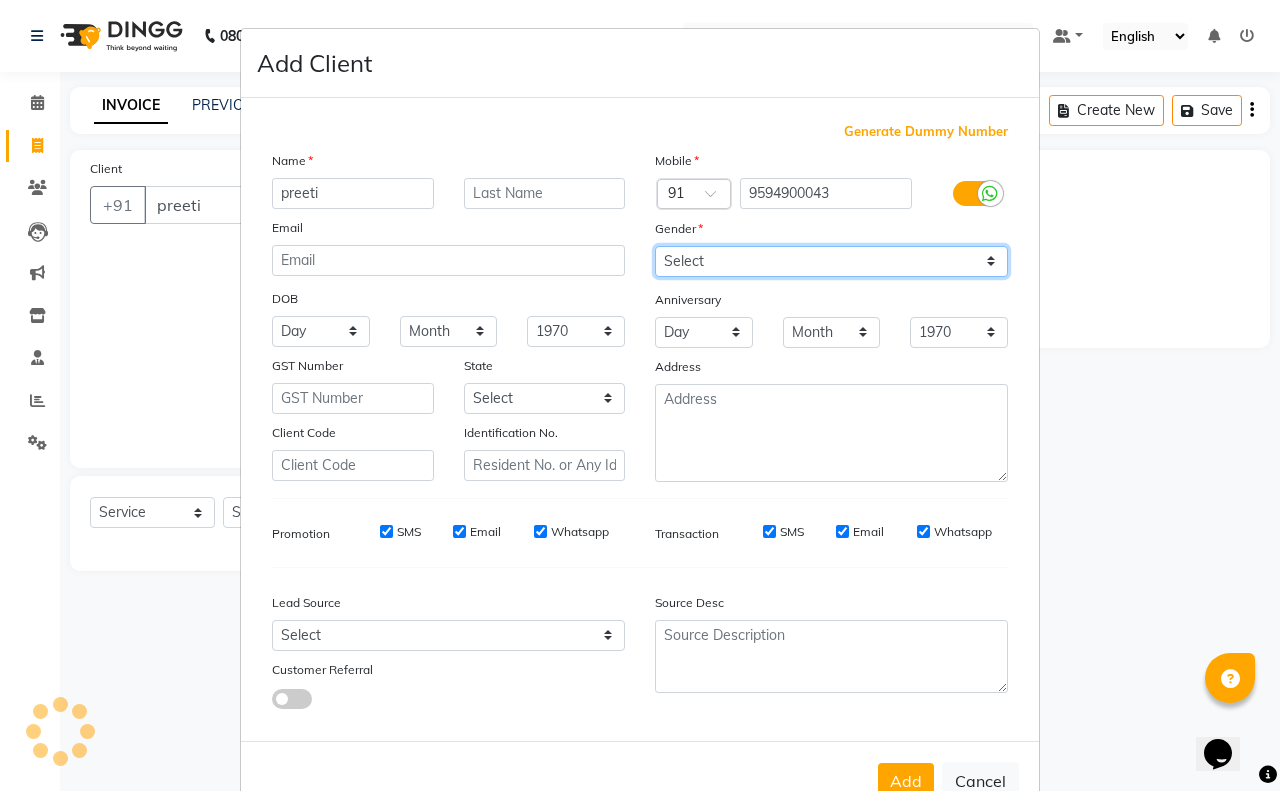 click on "Mobile Country Code × 91 9594900043 Gender Select [DEMOGRAPHIC_DATA] [DEMOGRAPHIC_DATA] Other Prefer Not To Say Anniversary Day 01 02 03 04 05 06 07 08 09 10 11 12 13 14 15 16 17 18 19 20 21 22 23 24 25 26 27 28 29 30 31 Month January February March April May June July August September October November [DATE] 1971 1972 1973 1974 1975 1976 1977 1978 1979 1980 1981 1982 1983 1984 1985 1986 1987 1988 1989 1990 1991 1992 1993 1994 1995 1996 1997 1998 1999 2000 2001 2002 2003 2004 2005 2006 2007 2008 2009 2010 2011 2012 2013 2014 2015 2016 2017 2018 2019 2020 2021 2022 2023 2024 2025 Address" at bounding box center [831, 316] 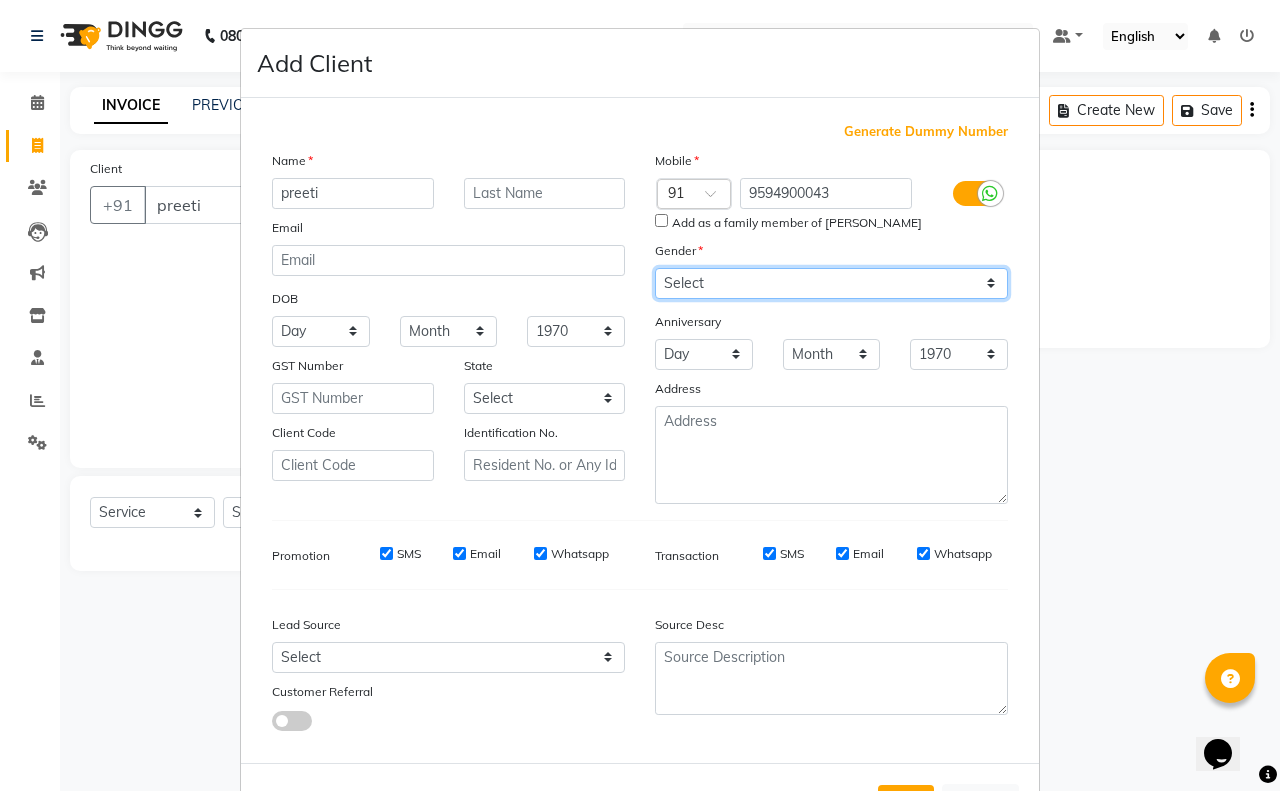 select on "[DEMOGRAPHIC_DATA]" 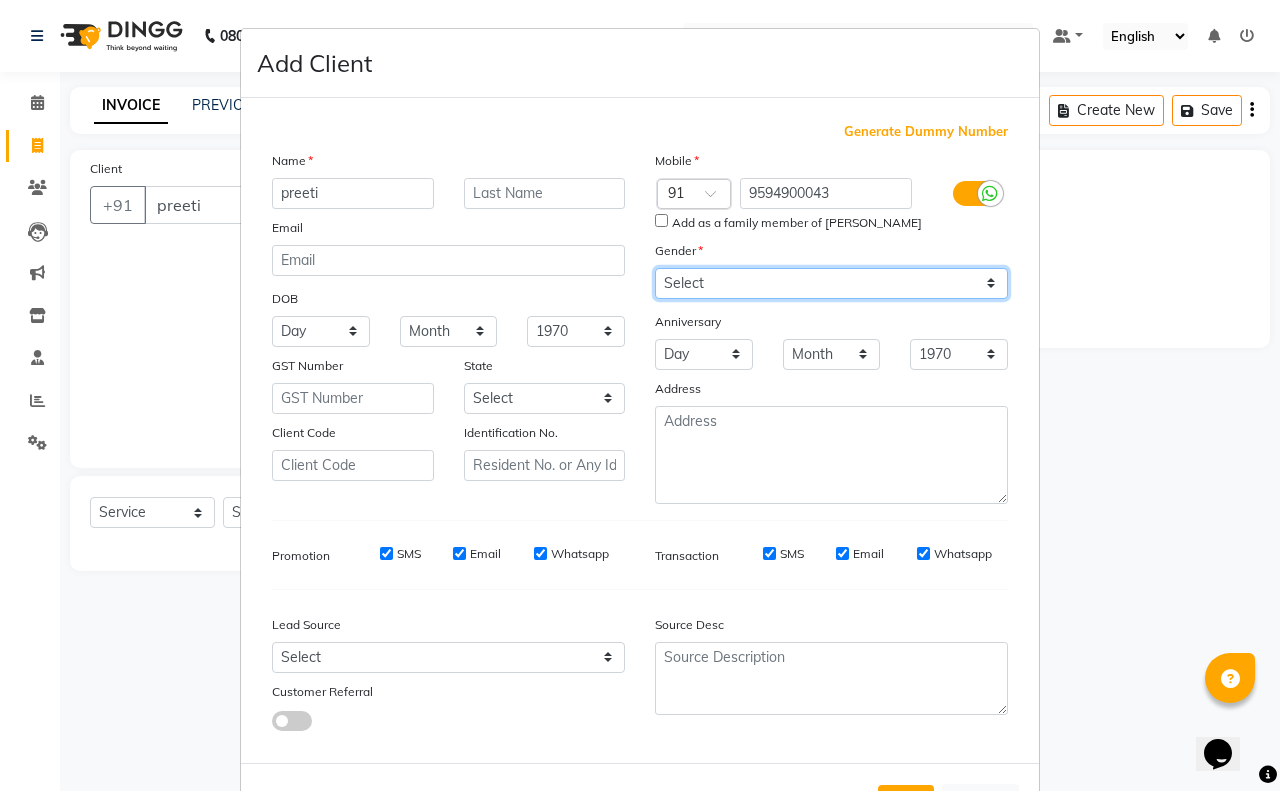 click on "Select [DEMOGRAPHIC_DATA] [DEMOGRAPHIC_DATA] Other Prefer Not To Say" at bounding box center (831, 283) 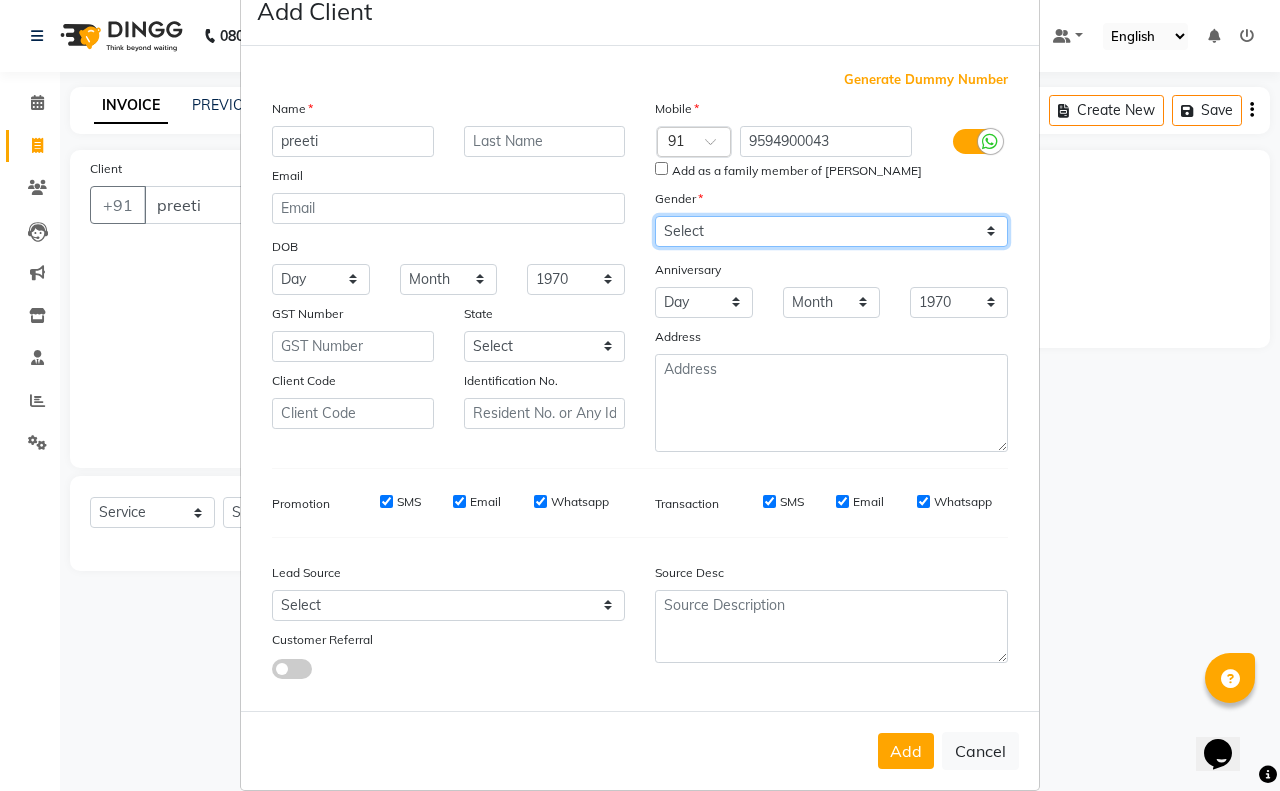 scroll, scrollTop: 75, scrollLeft: 0, axis: vertical 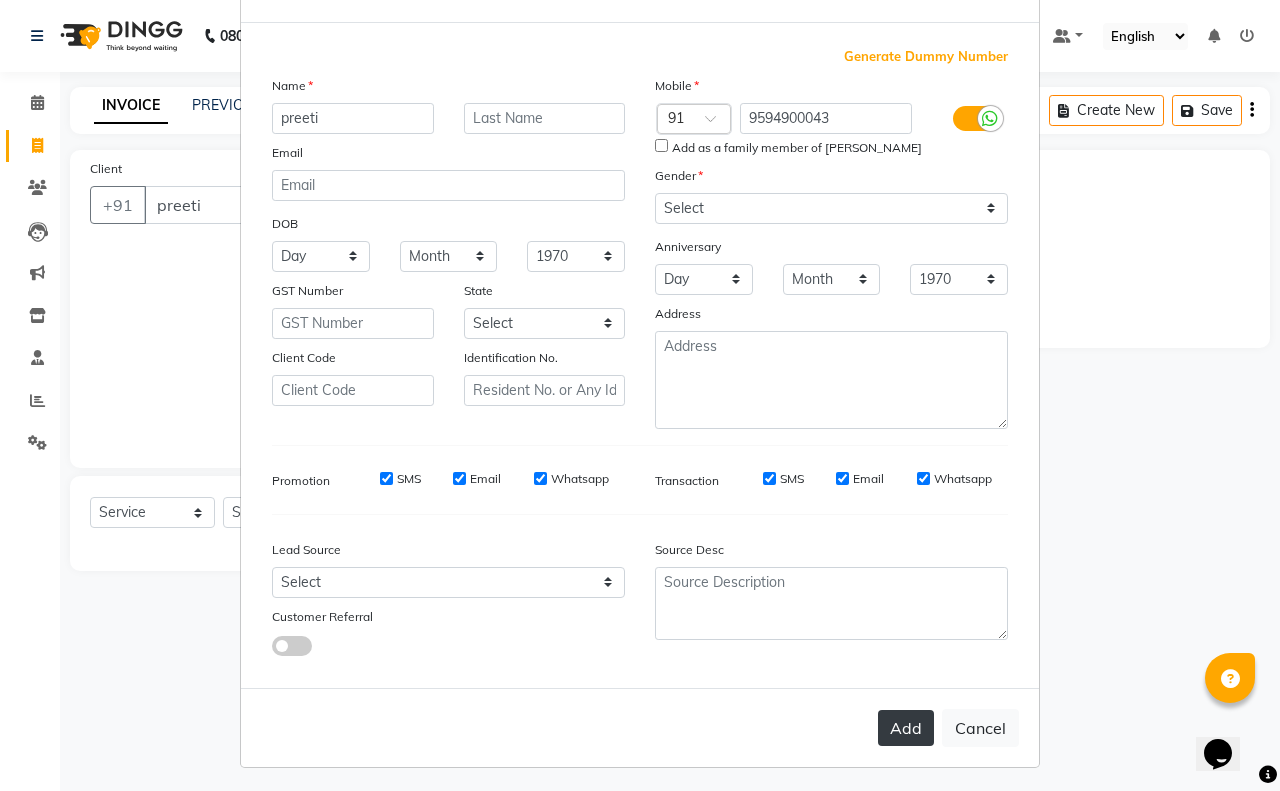 click on "Add" at bounding box center [906, 728] 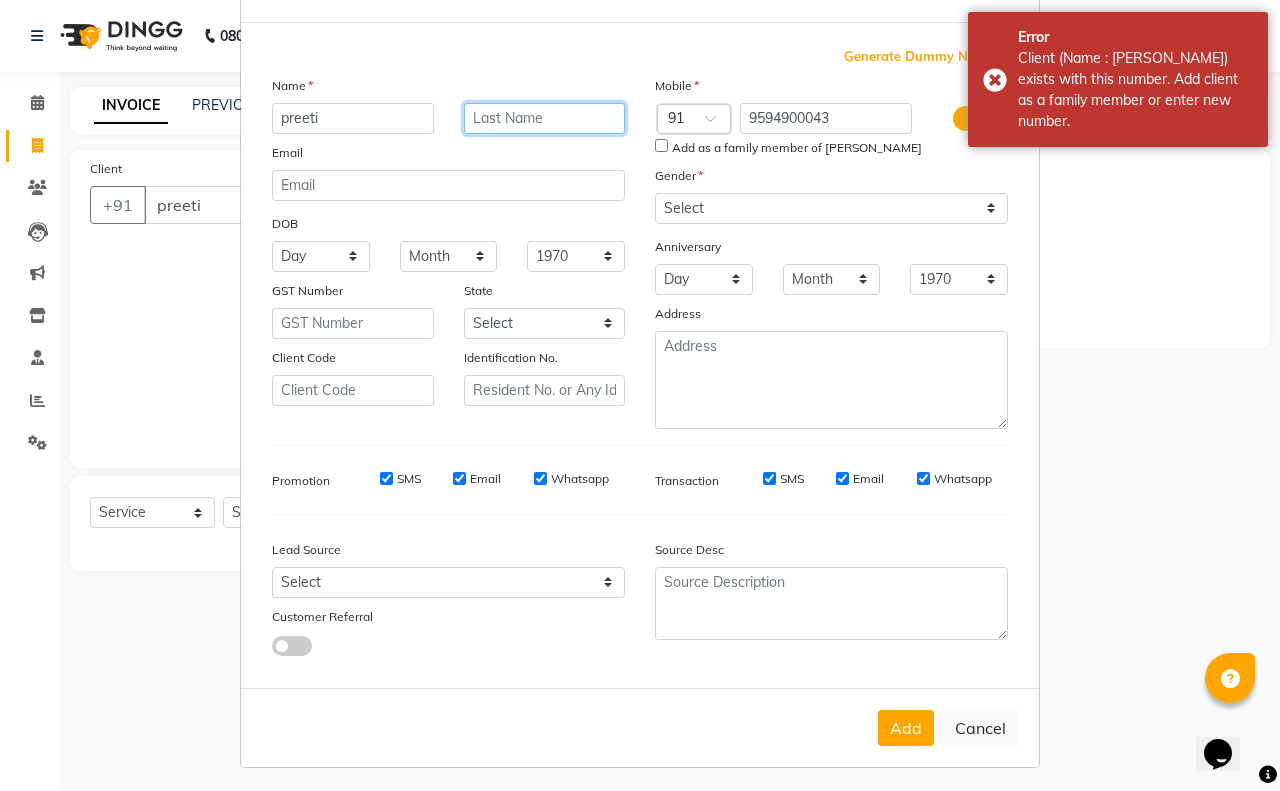 click at bounding box center (545, 118) 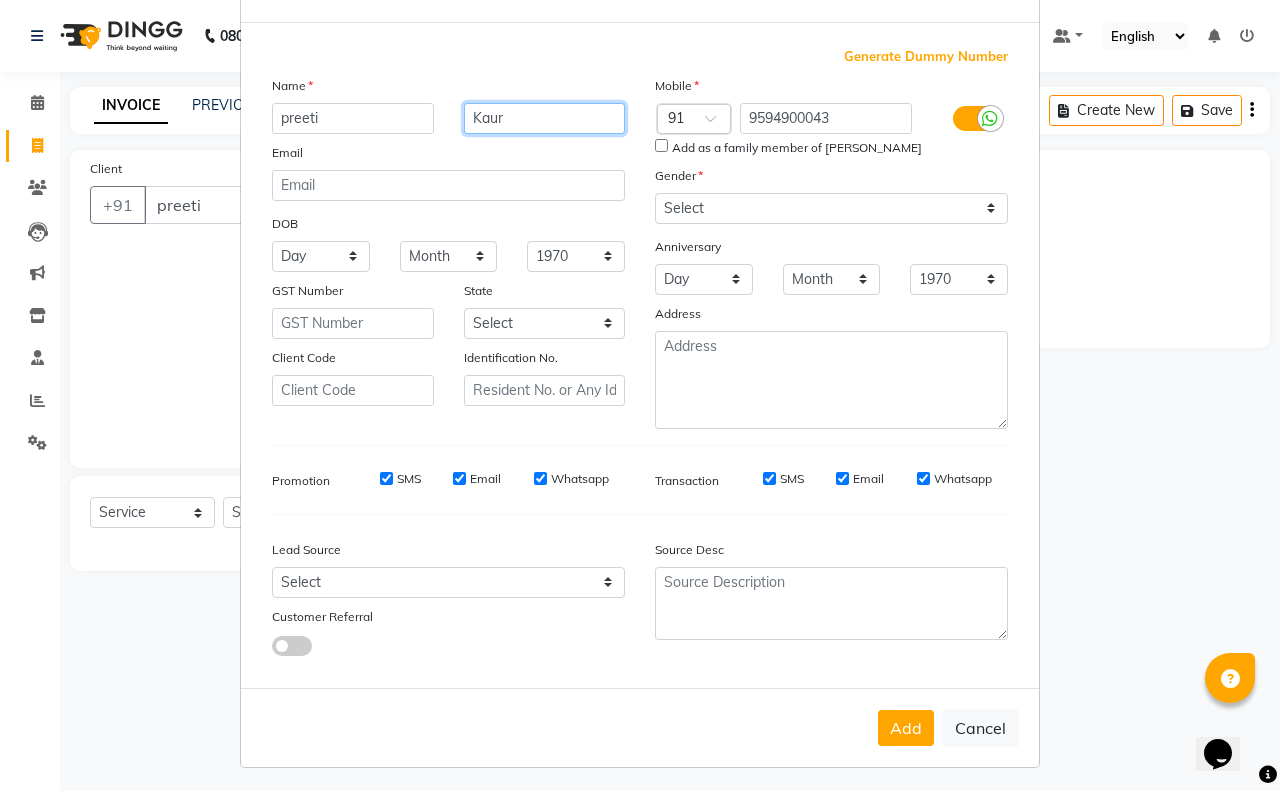 type on "Kaur" 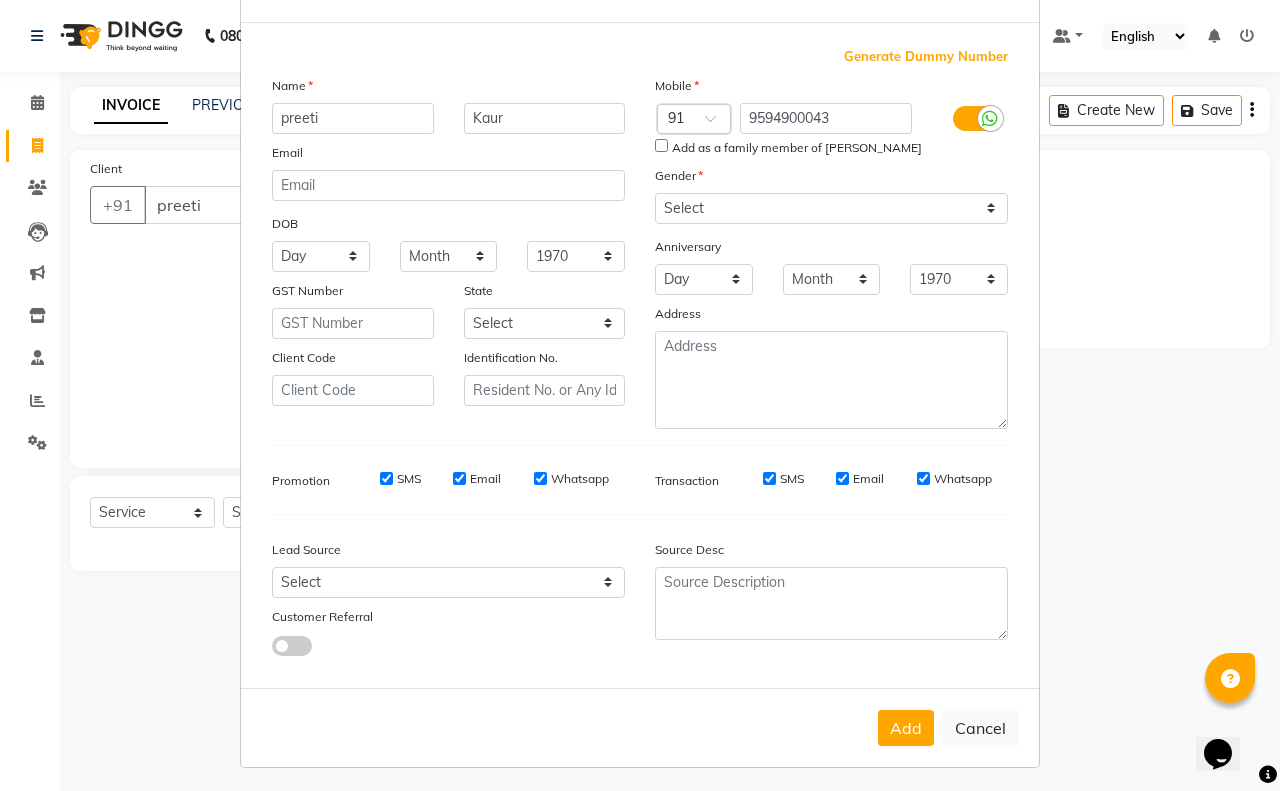 click on "Add as a family member of [PERSON_NAME]" at bounding box center (661, 145) 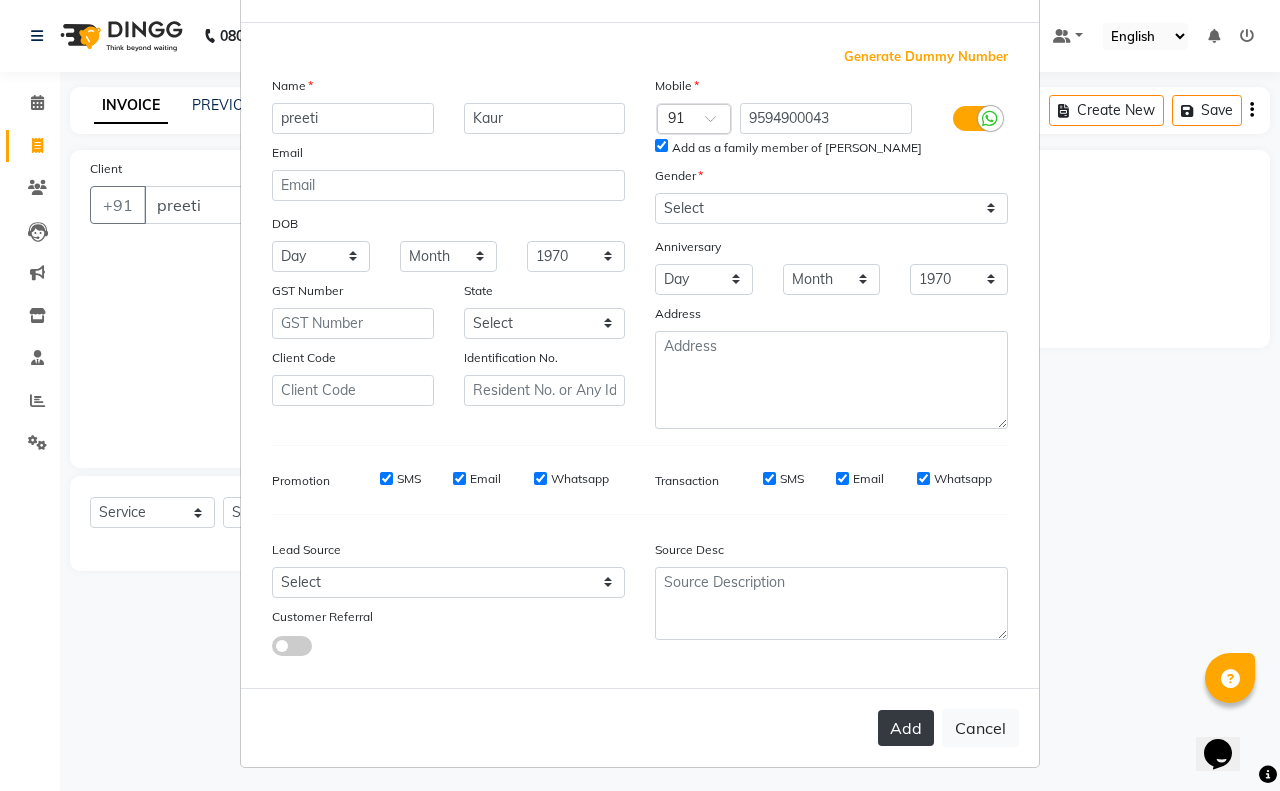 click on "Add" at bounding box center [906, 728] 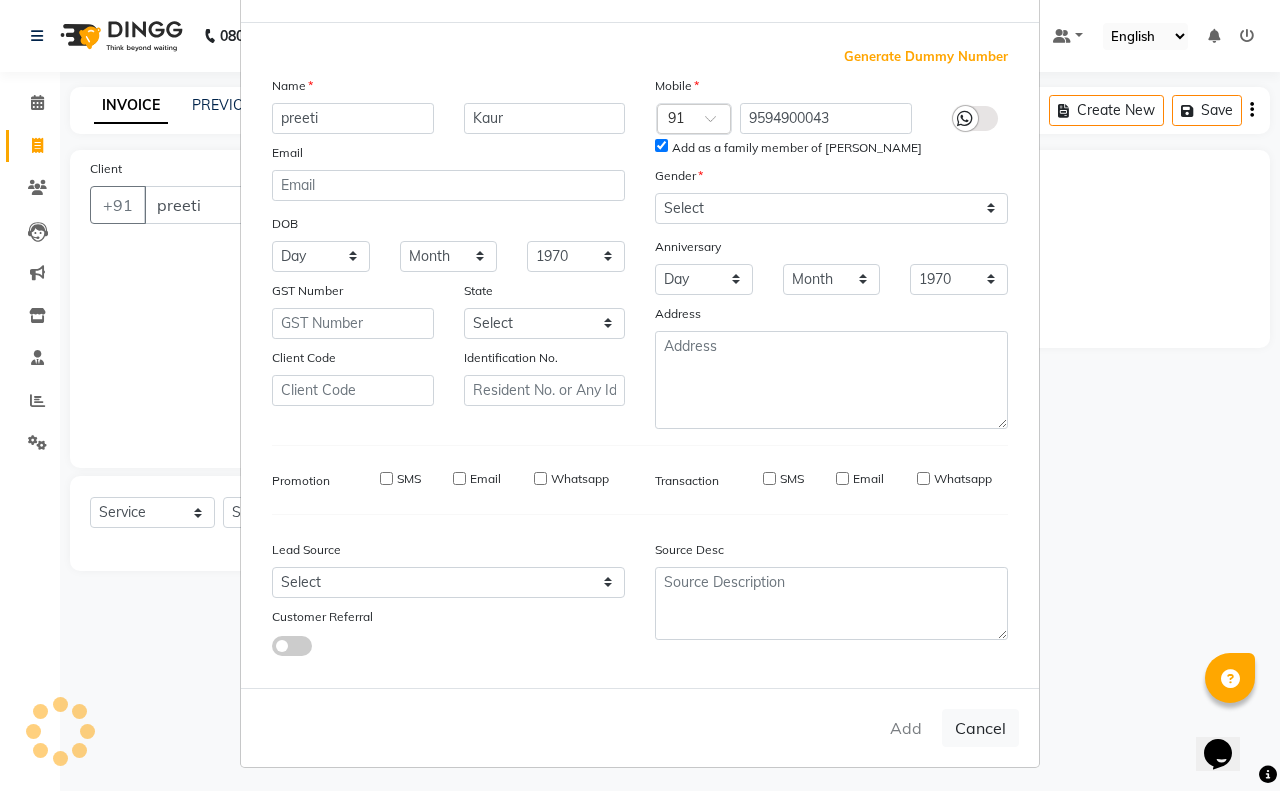 type on "95******43" 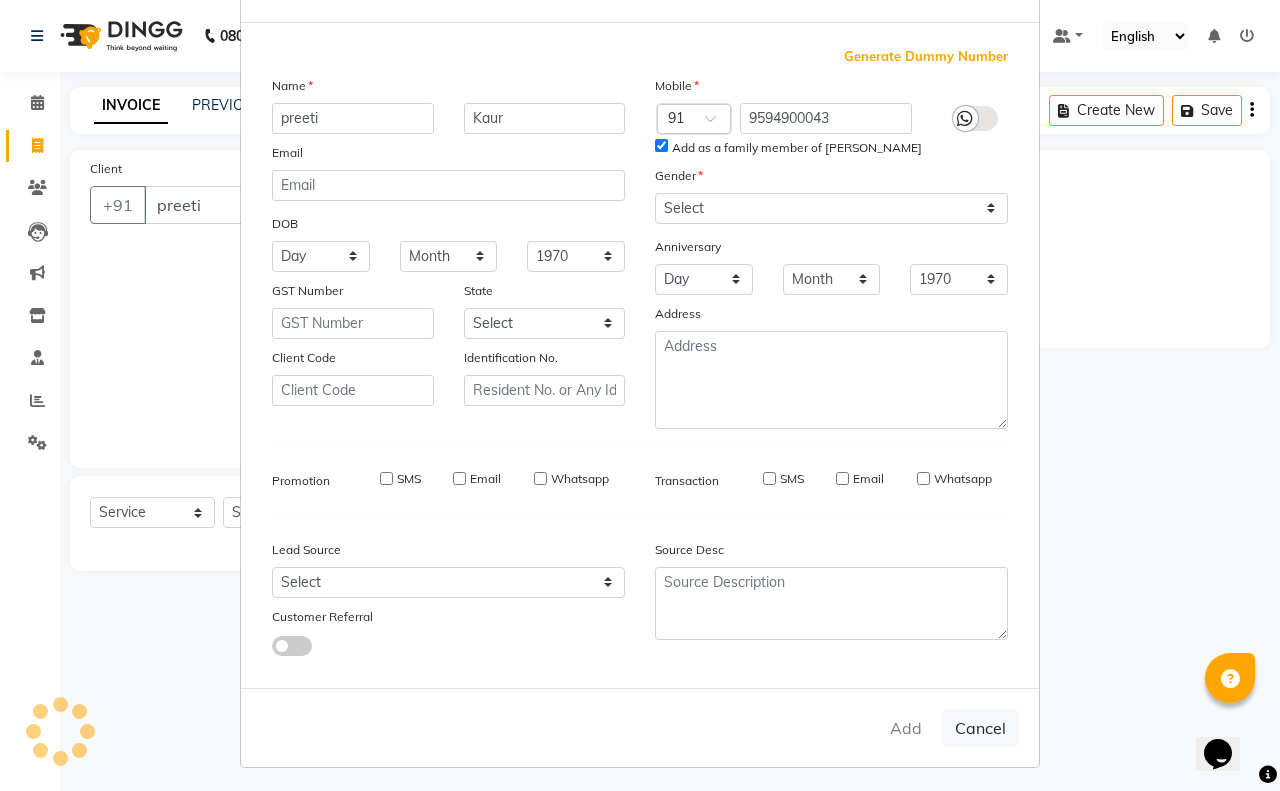 type 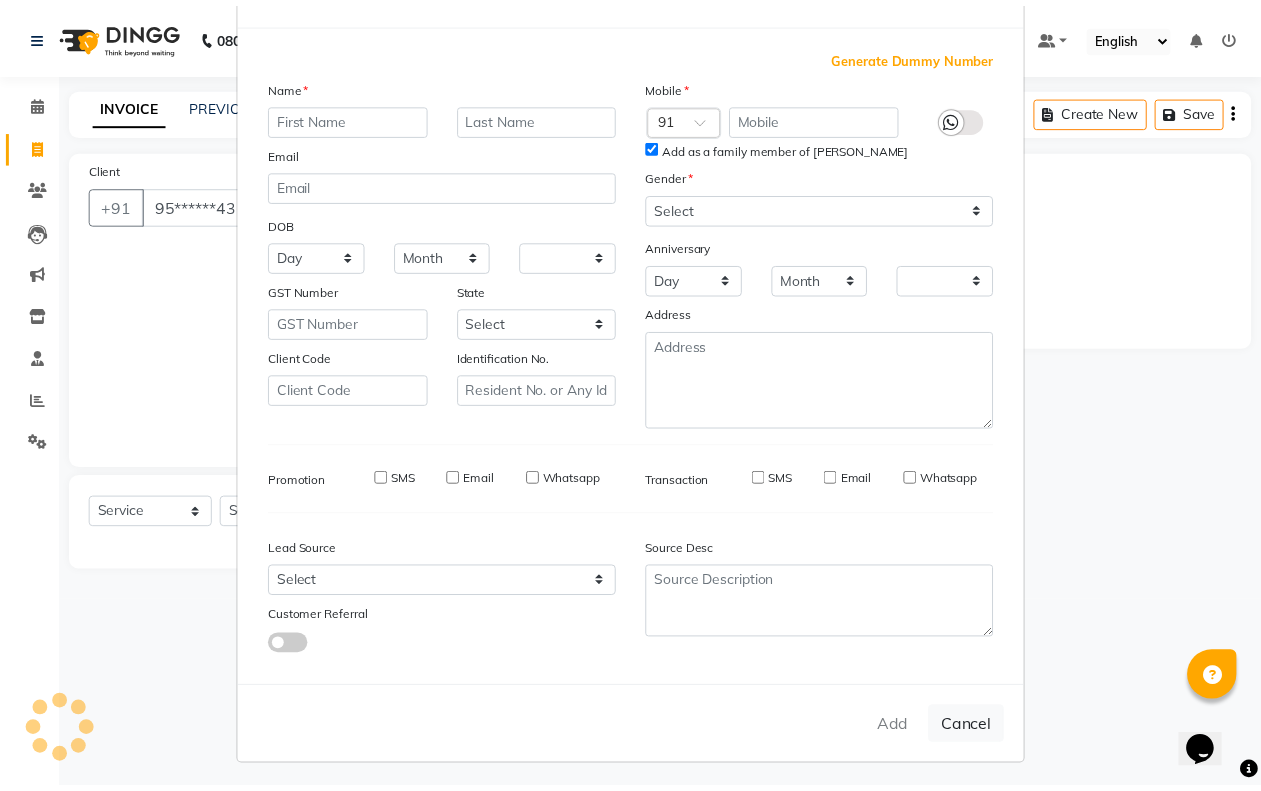 scroll, scrollTop: 53, scrollLeft: 0, axis: vertical 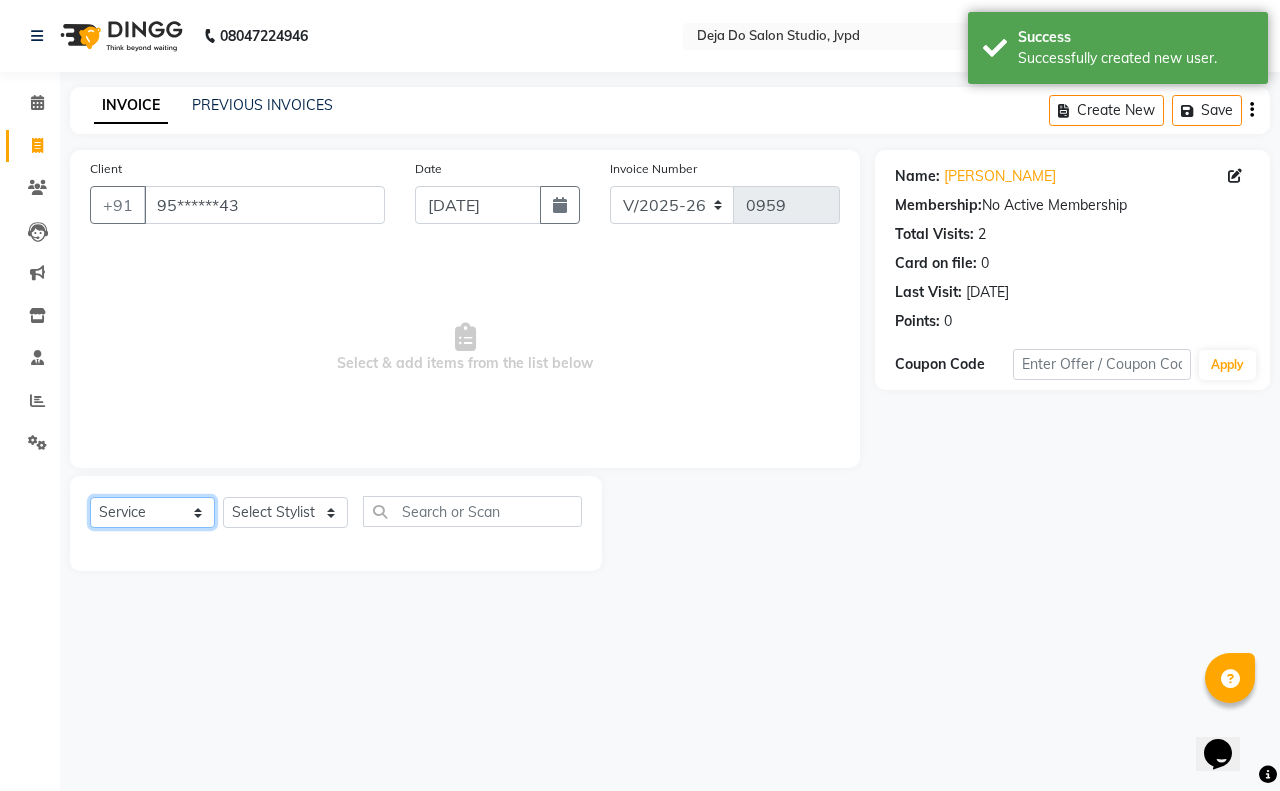click on "Select  Service  Product  Membership  Package Voucher Prepaid Gift Card" 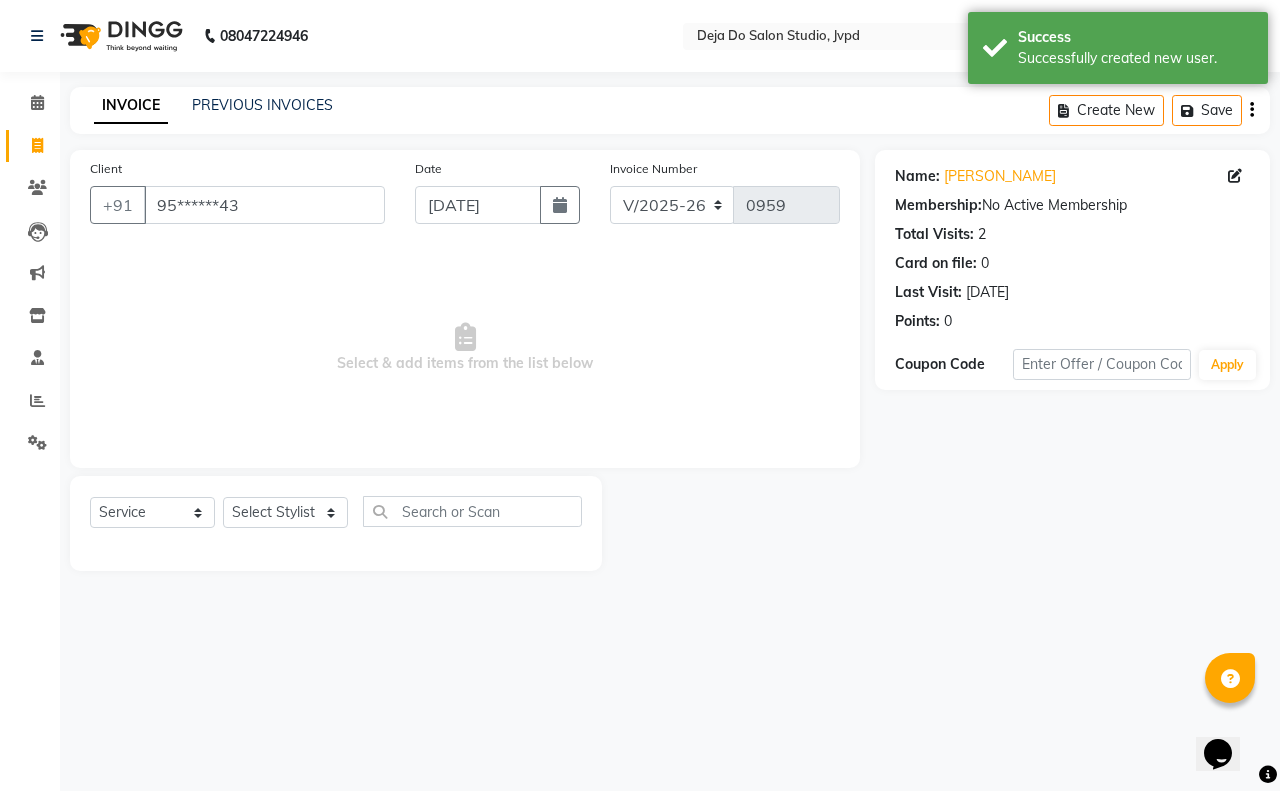 click on "Select & add items from the list below" at bounding box center [465, 348] 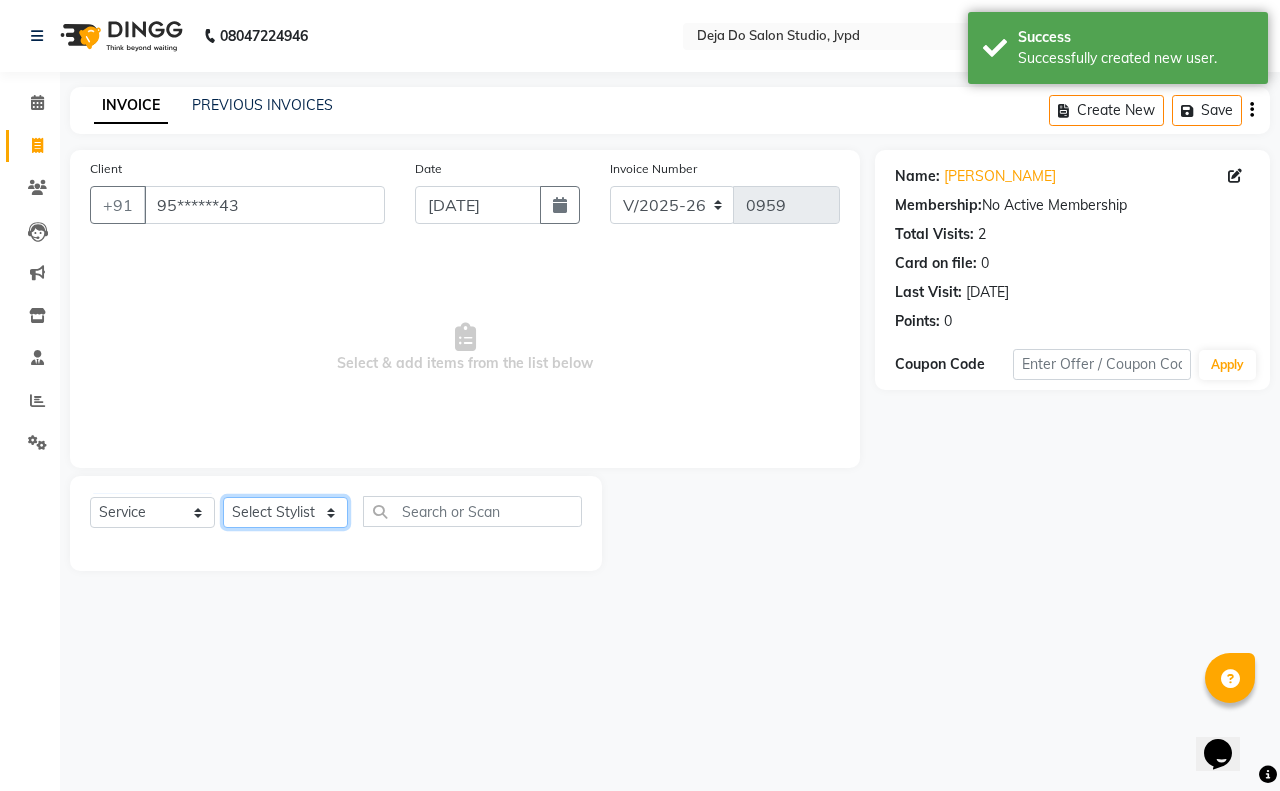 click on "Select Stylist Aditi Admin [PERSON_NAME]  [PERSON_NAME] Danish  Salamani [PERSON_NAME] [PERSON_NAME] Rashi [PERSON_NAME] [PERSON_NAME] [PERSON_NAME] [PERSON_NAME] [PERSON_NAME]" 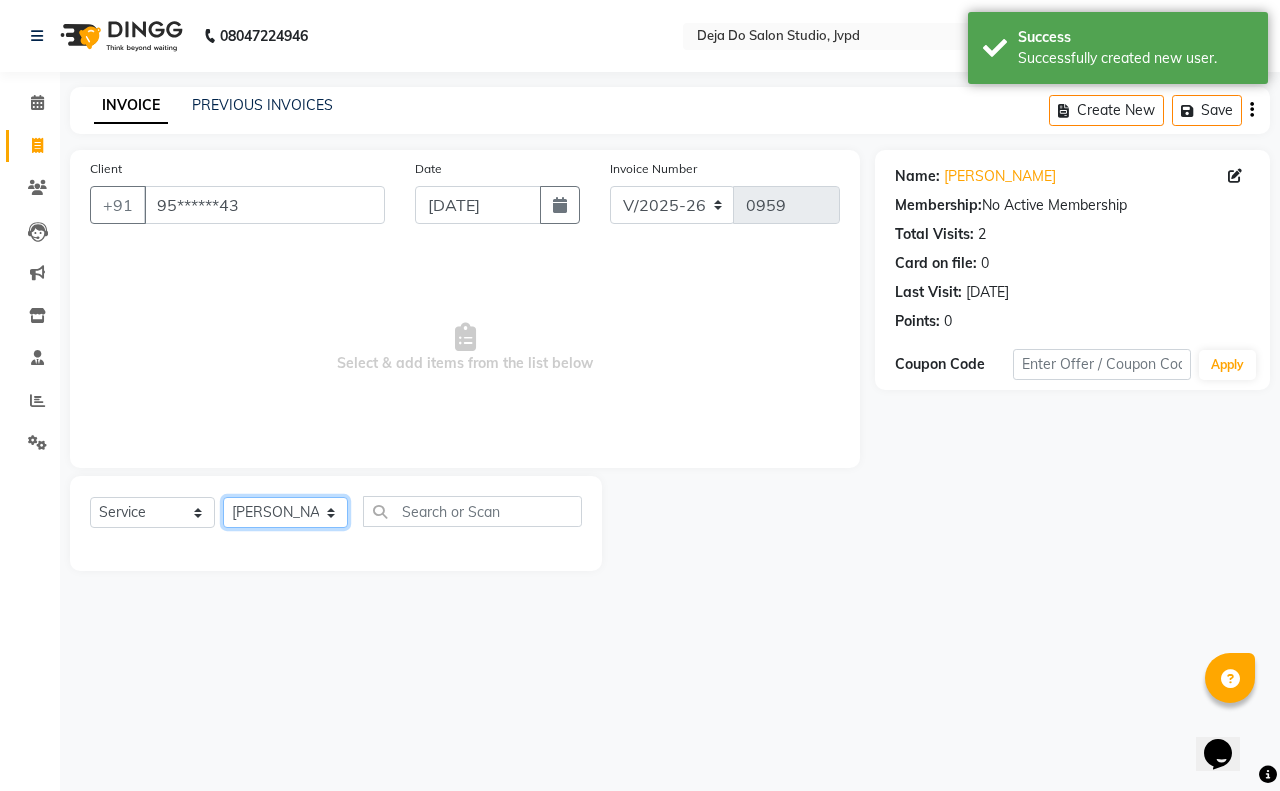 click on "Select Stylist Aditi Admin [PERSON_NAME]  [PERSON_NAME] Danish  Salamani [PERSON_NAME] [PERSON_NAME] Rashi [PERSON_NAME] [PERSON_NAME] [PERSON_NAME] [PERSON_NAME] [PERSON_NAME]" 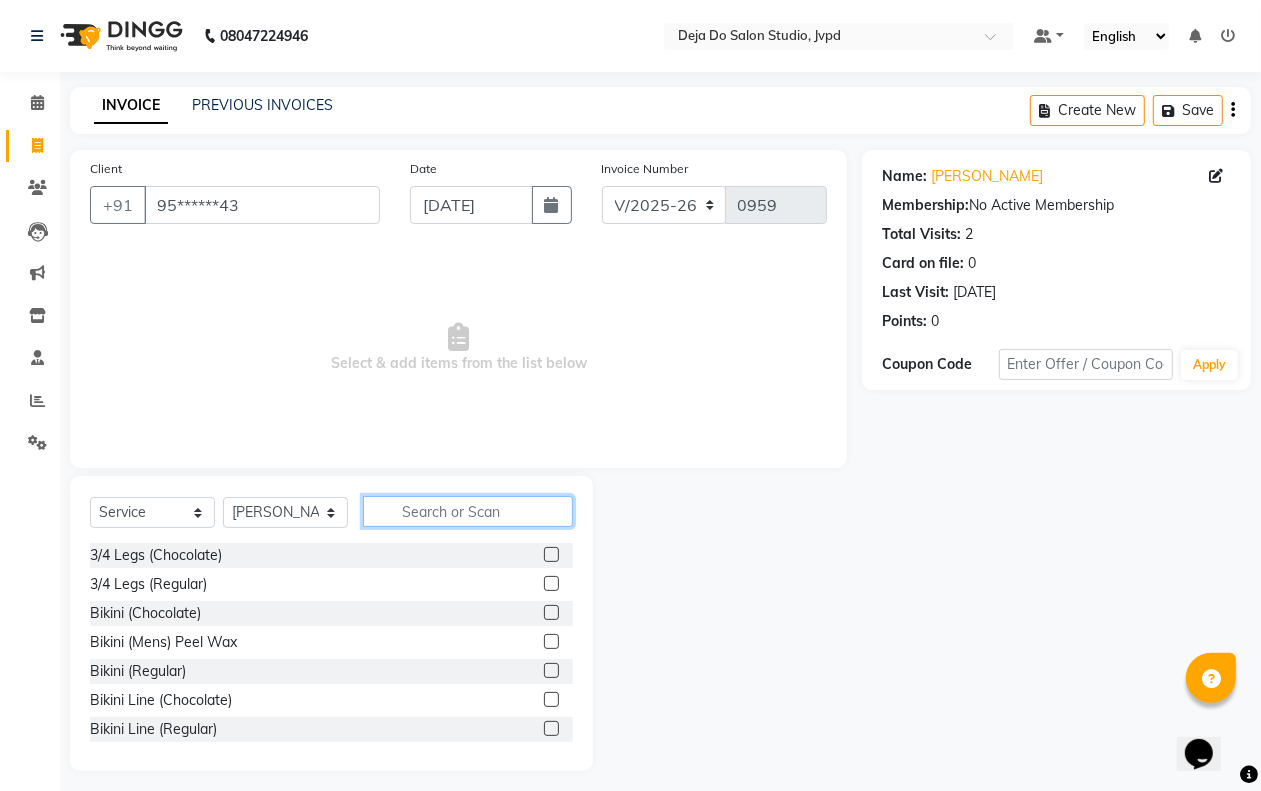 click 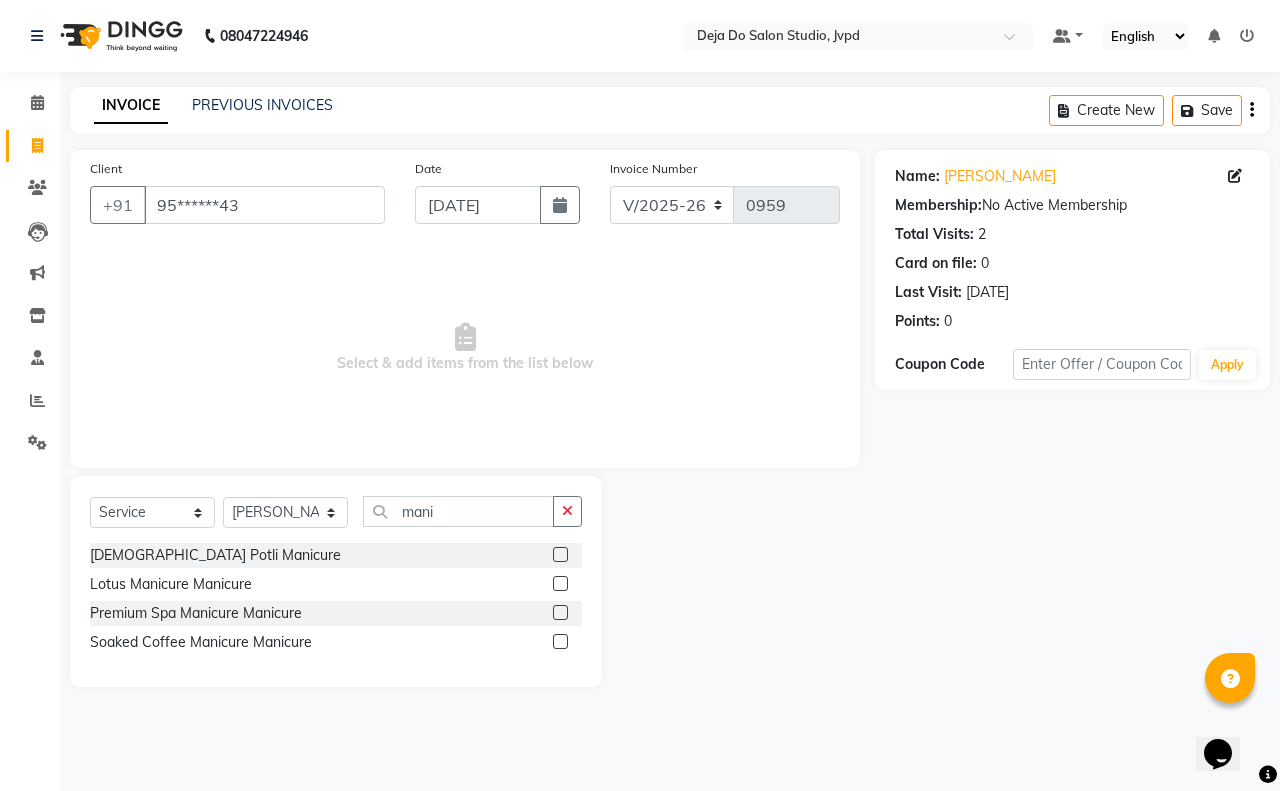 click 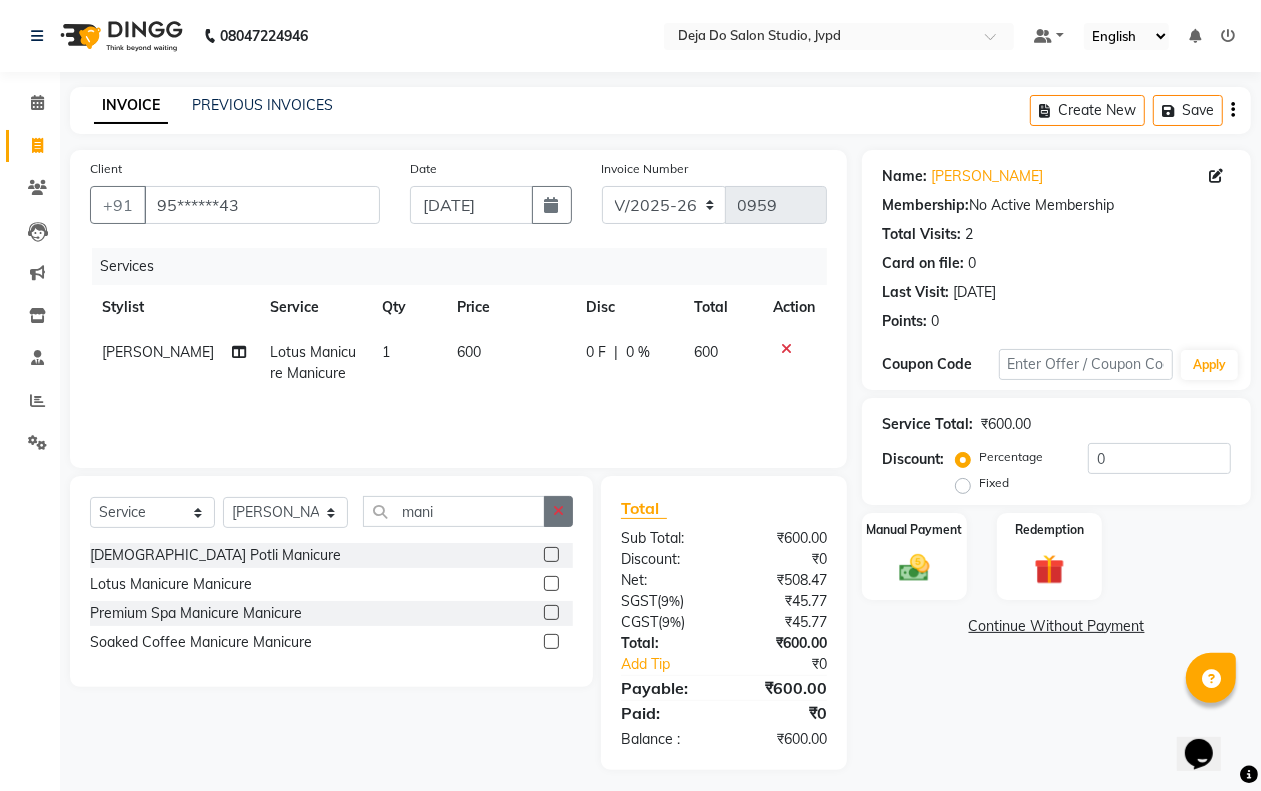 click 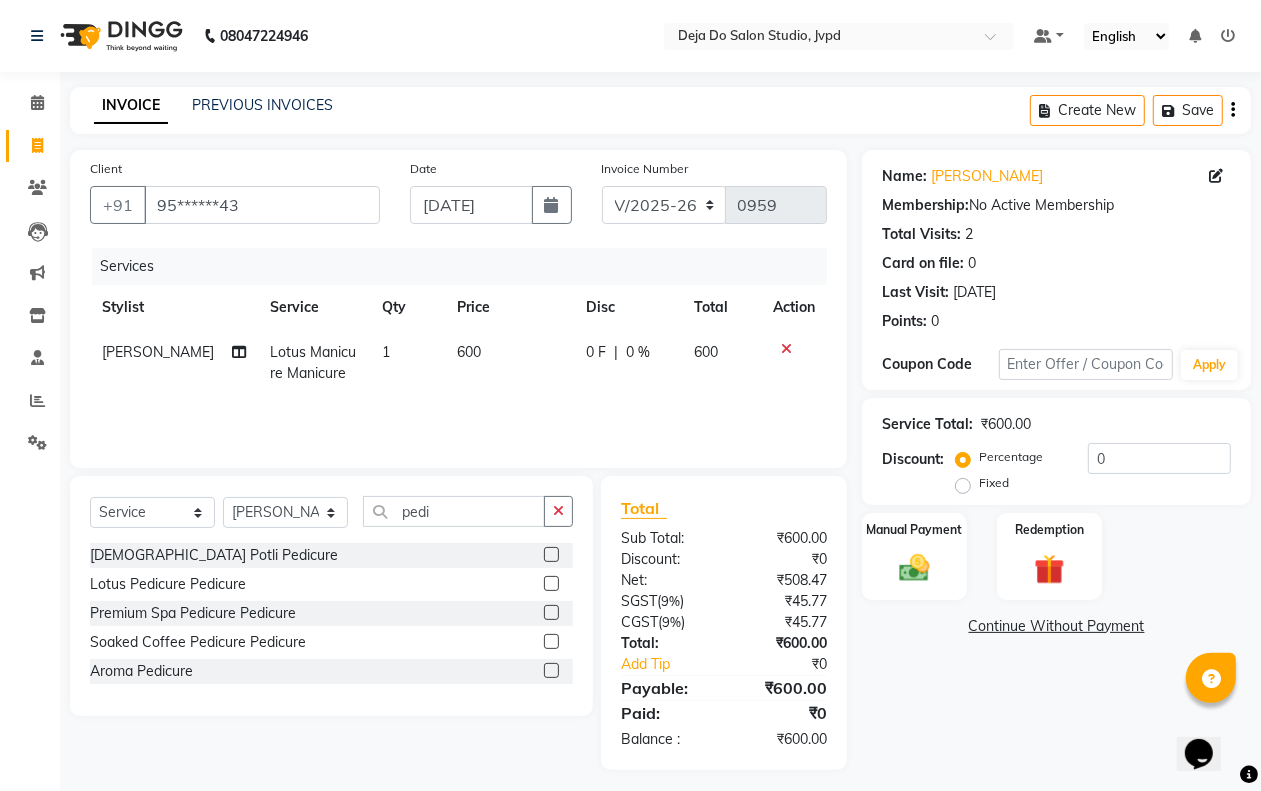 click 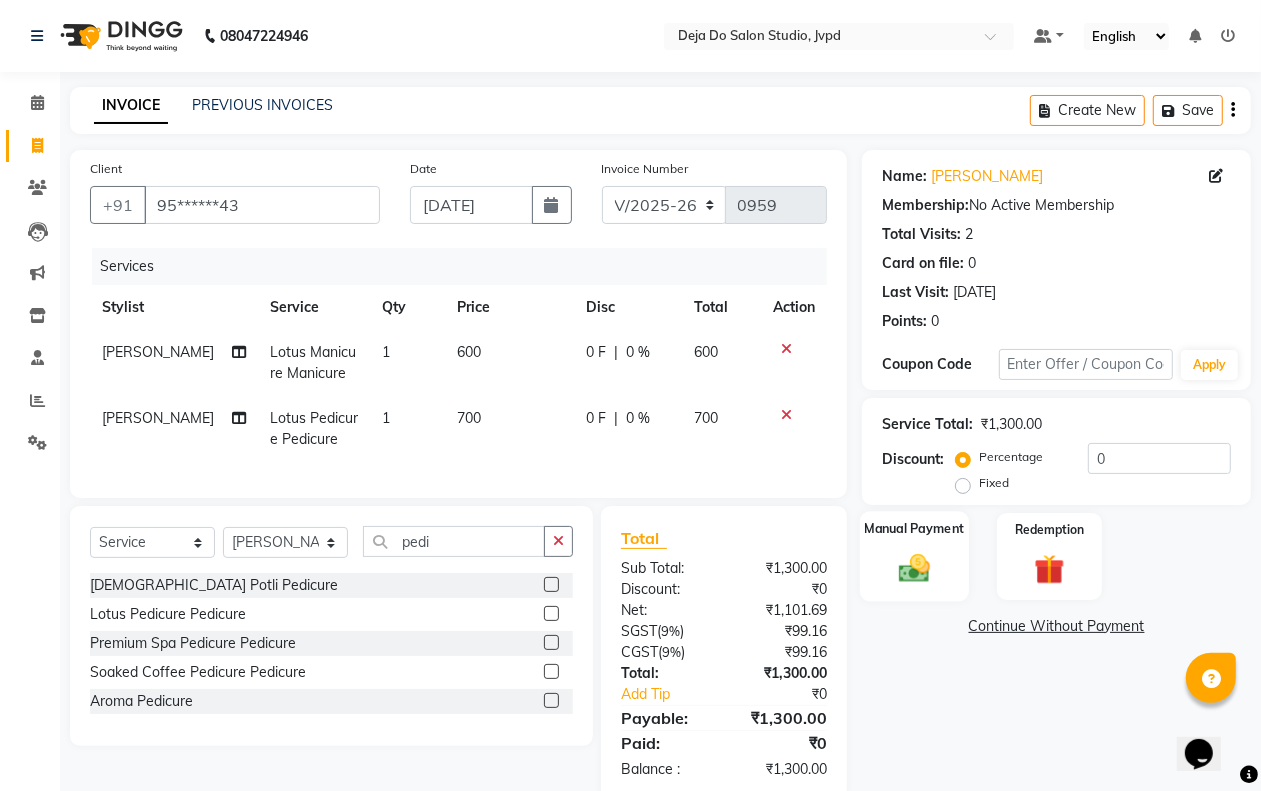 click on "Manual Payment" 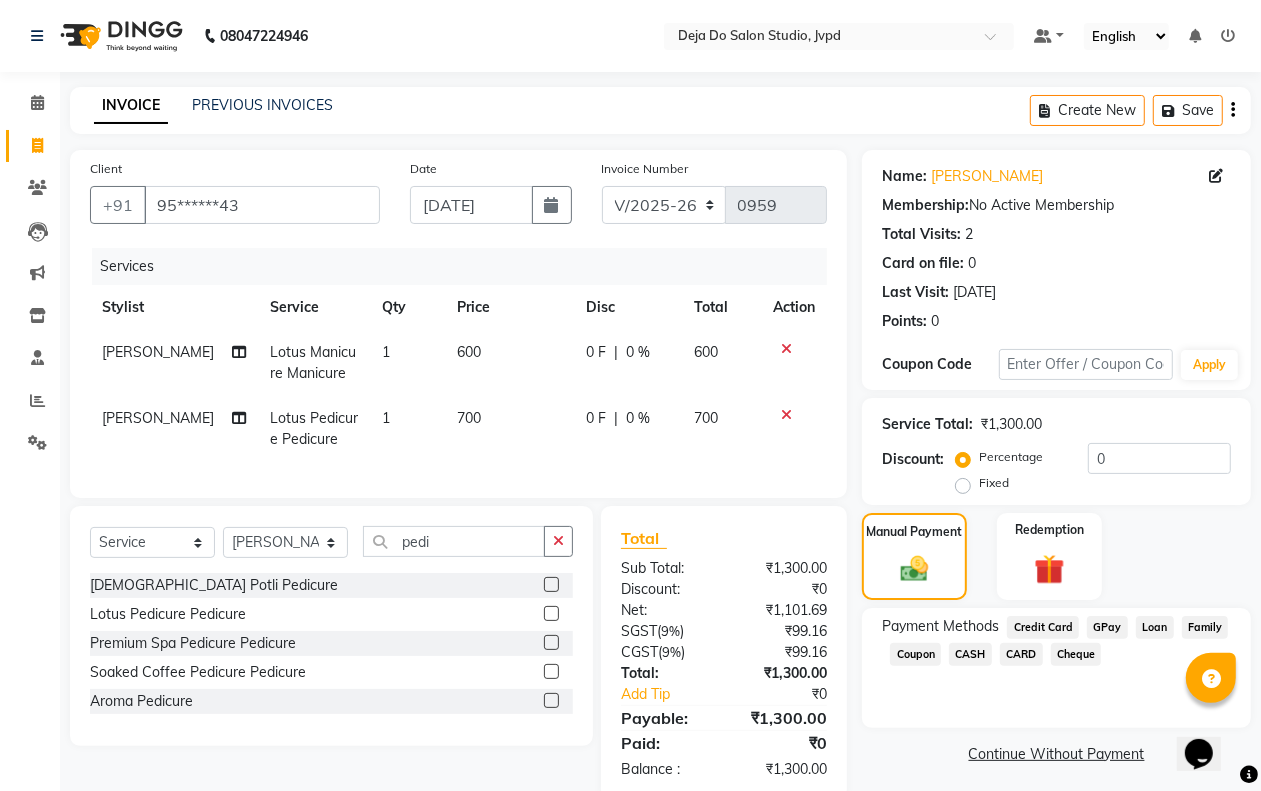 click on "CASH" 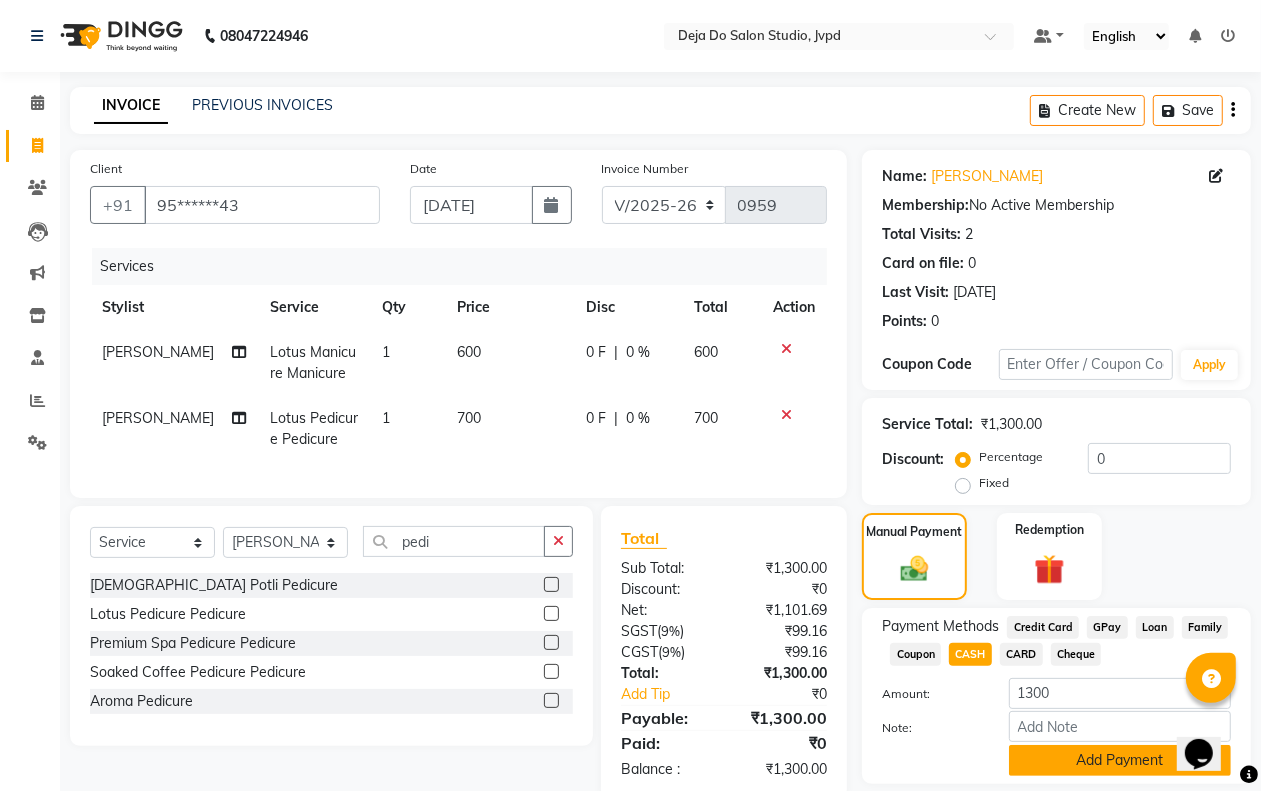 click on "Add Payment" 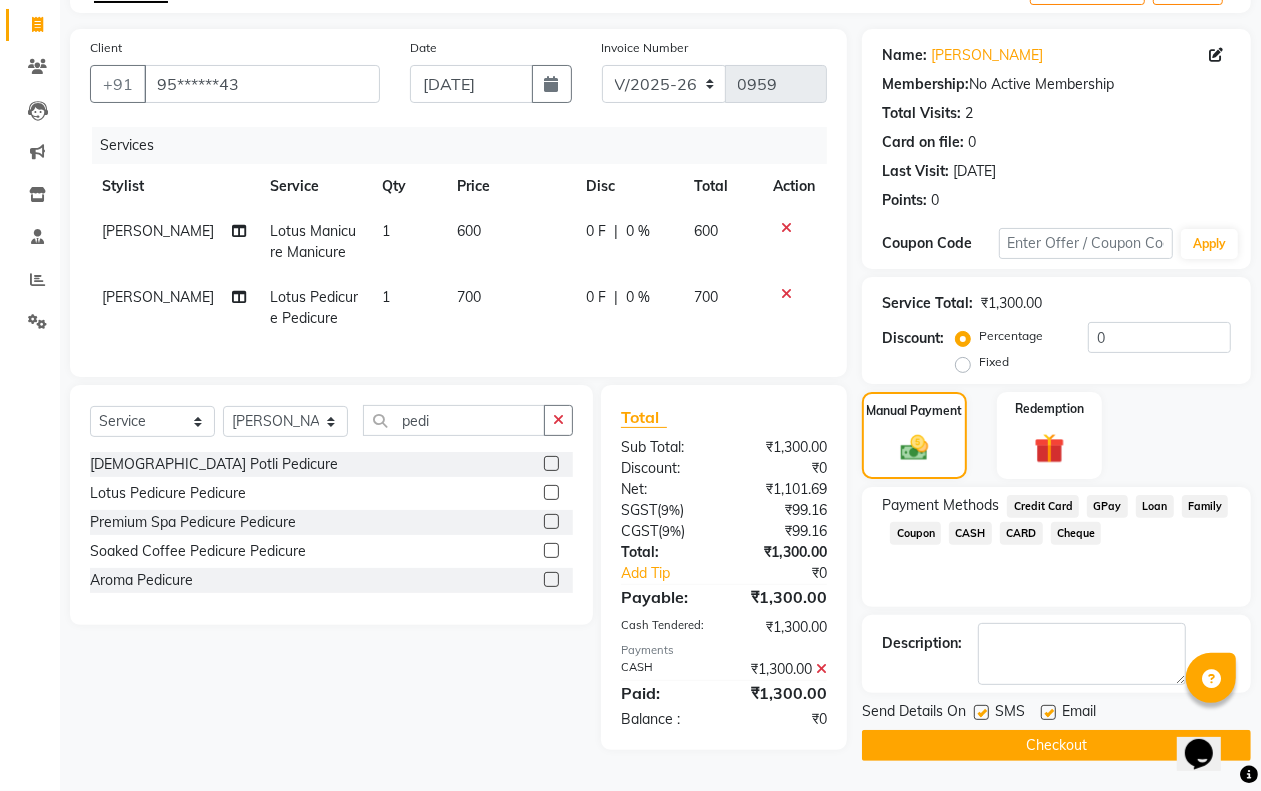 scroll, scrollTop: 128, scrollLeft: 0, axis: vertical 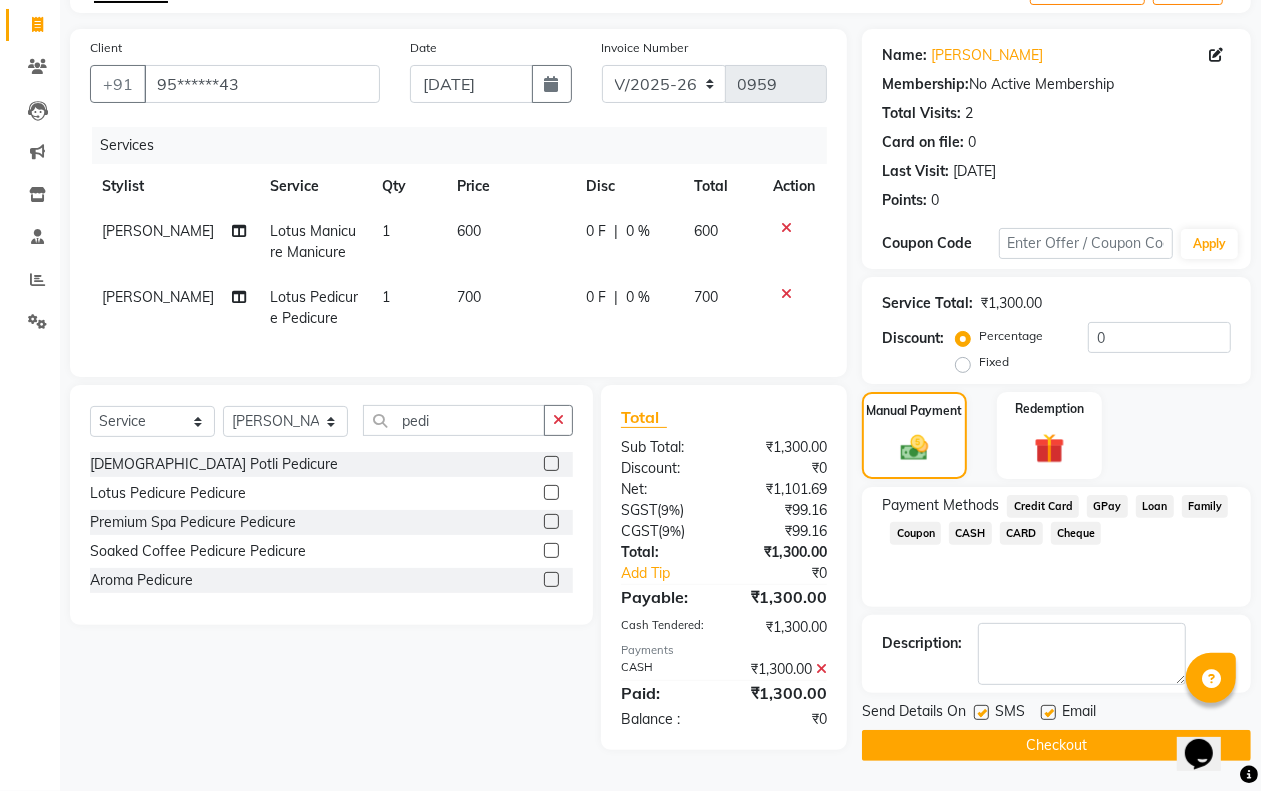 click on "Checkout" 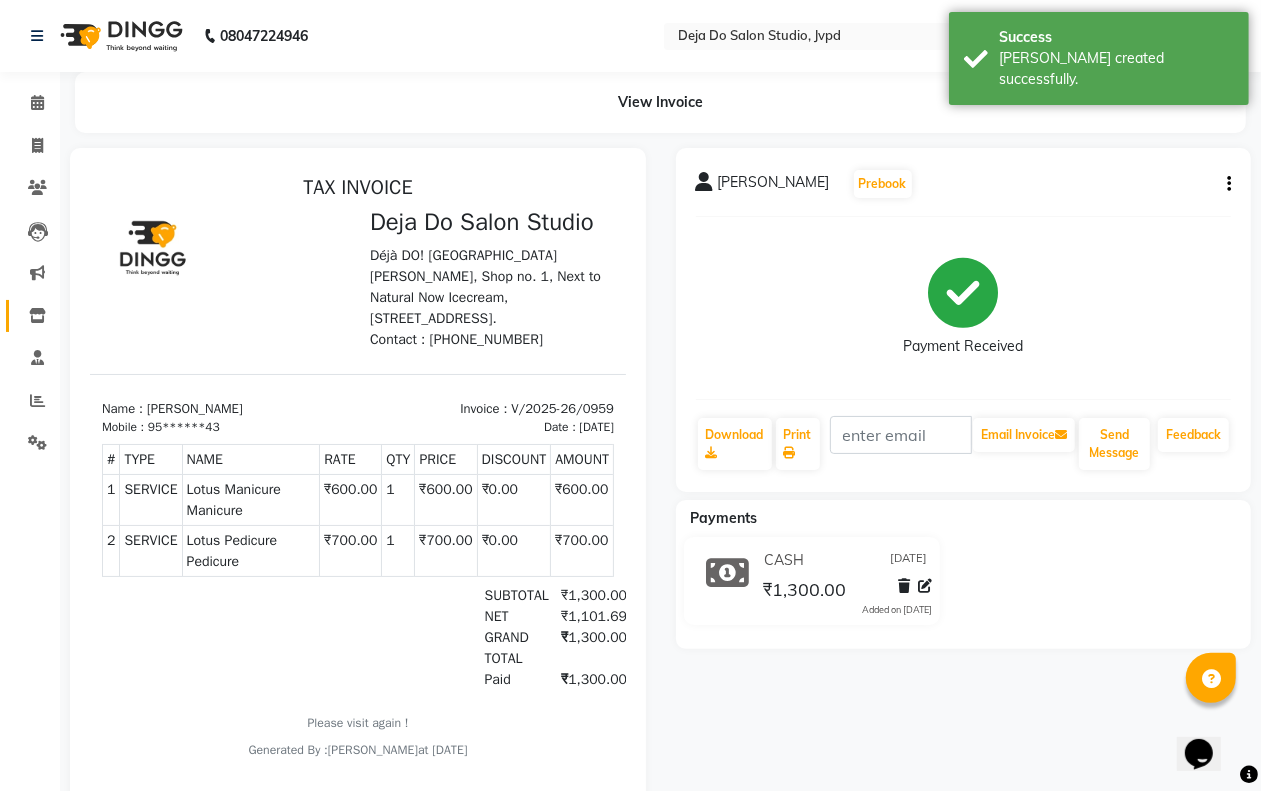 scroll, scrollTop: 0, scrollLeft: 0, axis: both 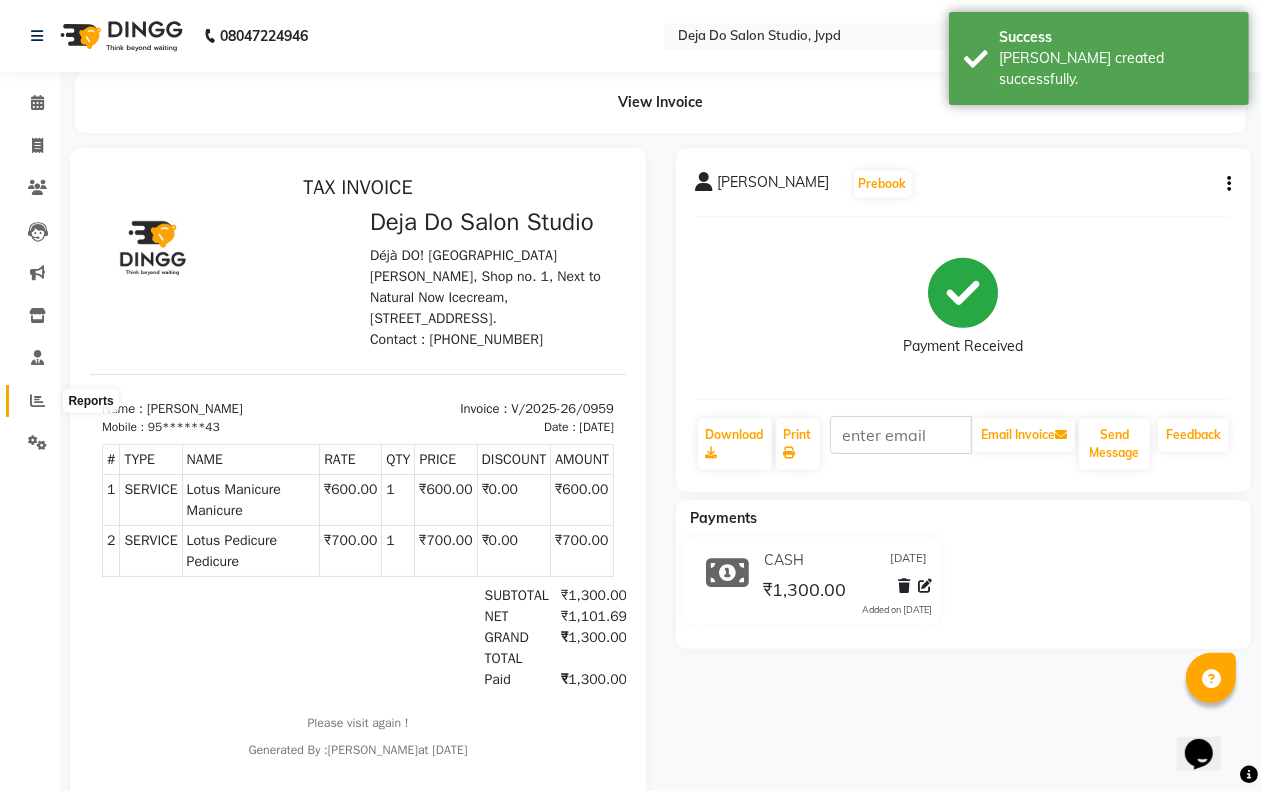 click 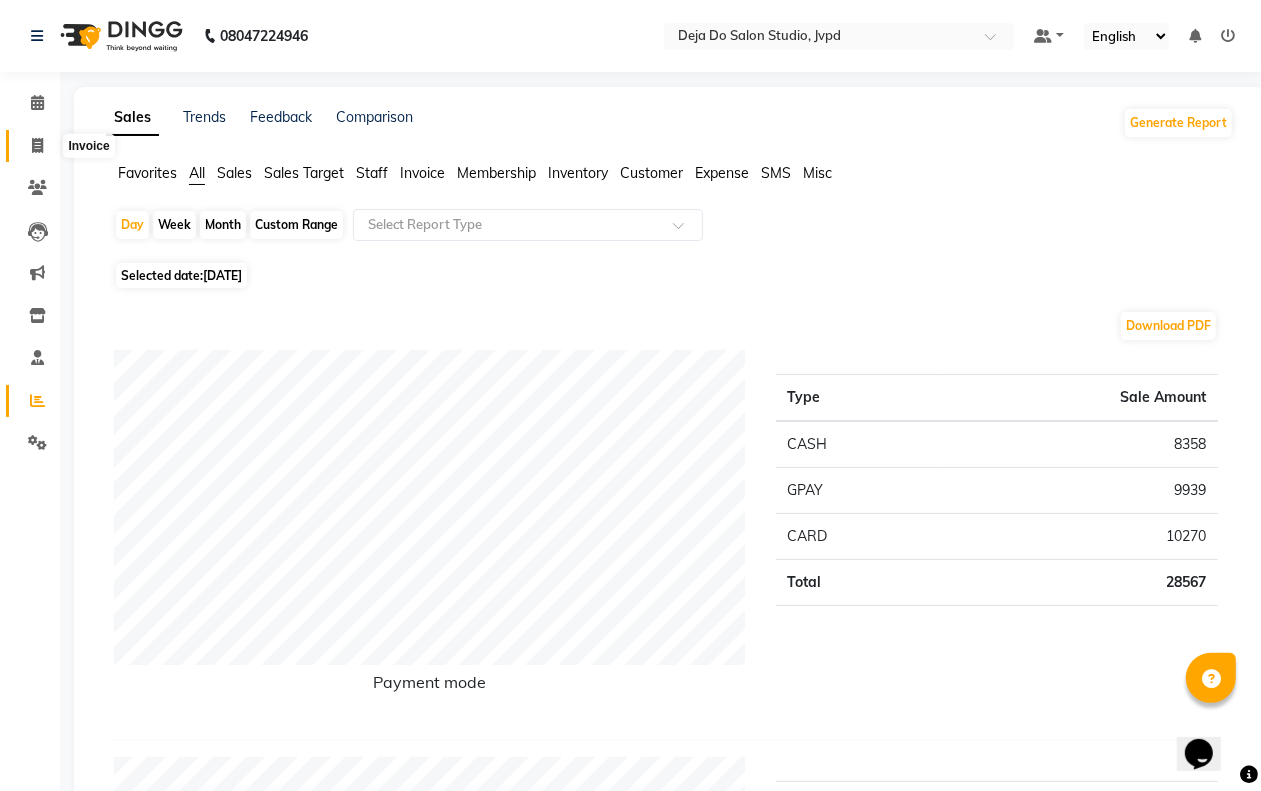 click 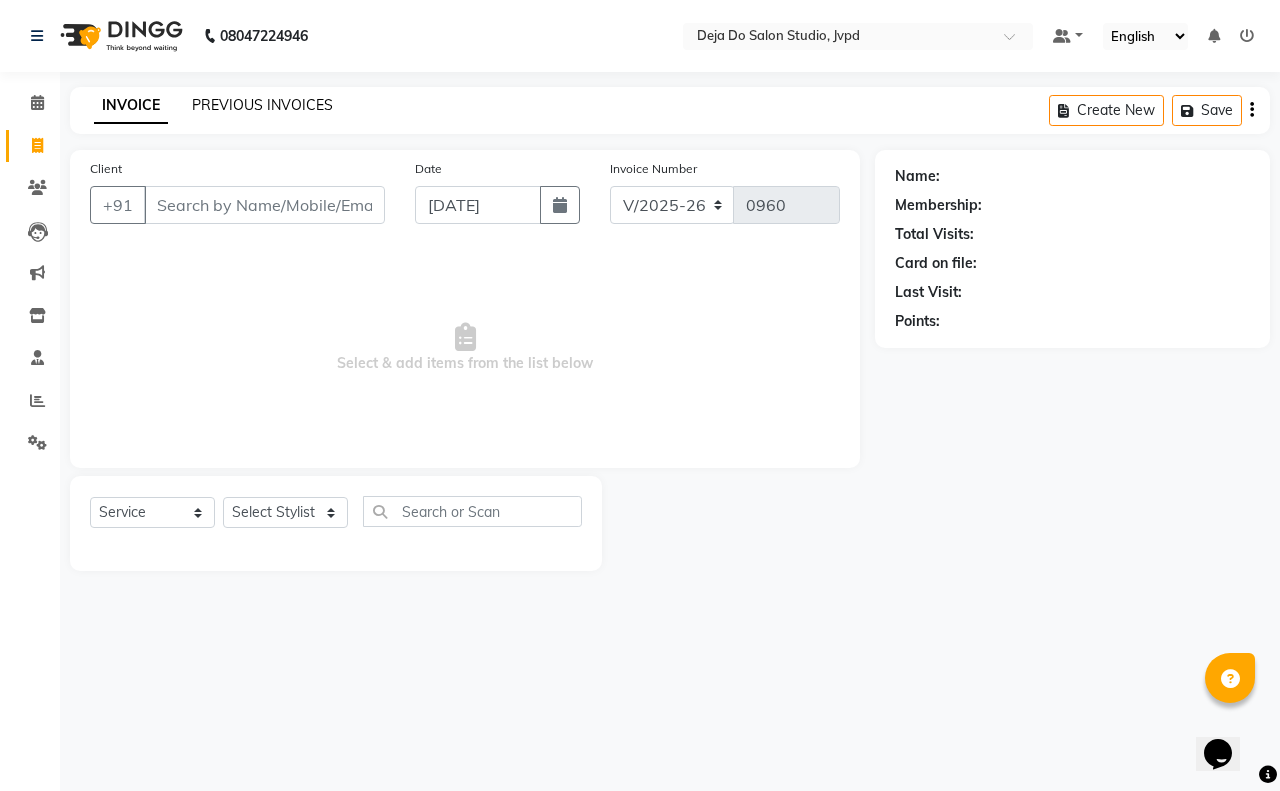 click on "PREVIOUS INVOICES" 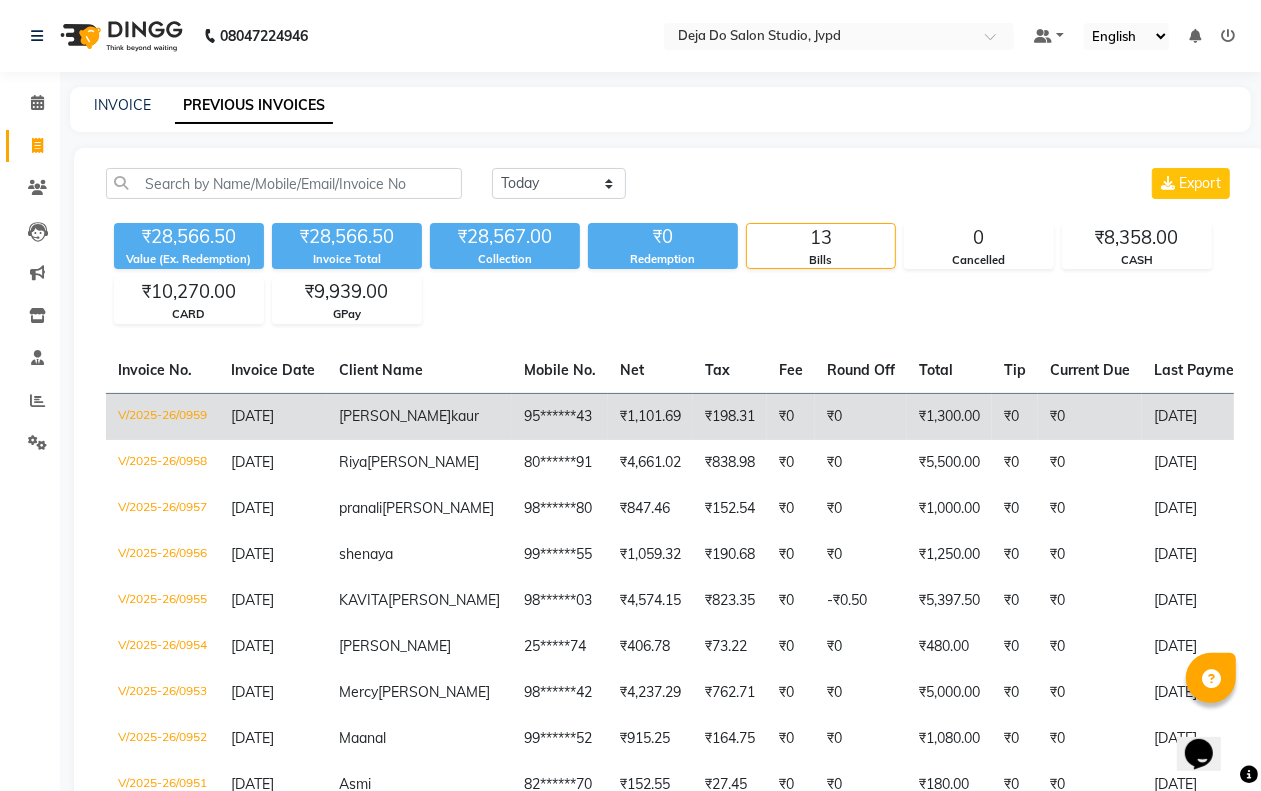 click on "kaur" 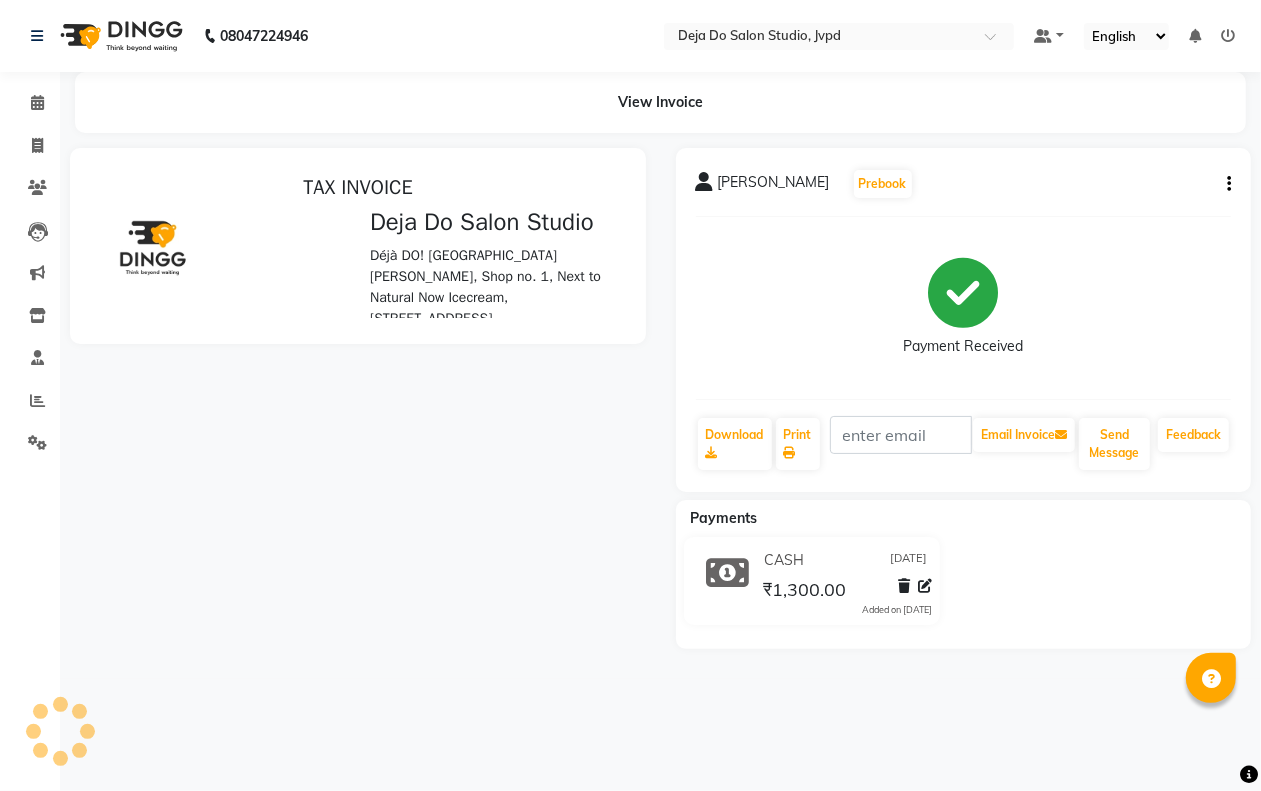 scroll, scrollTop: 0, scrollLeft: 0, axis: both 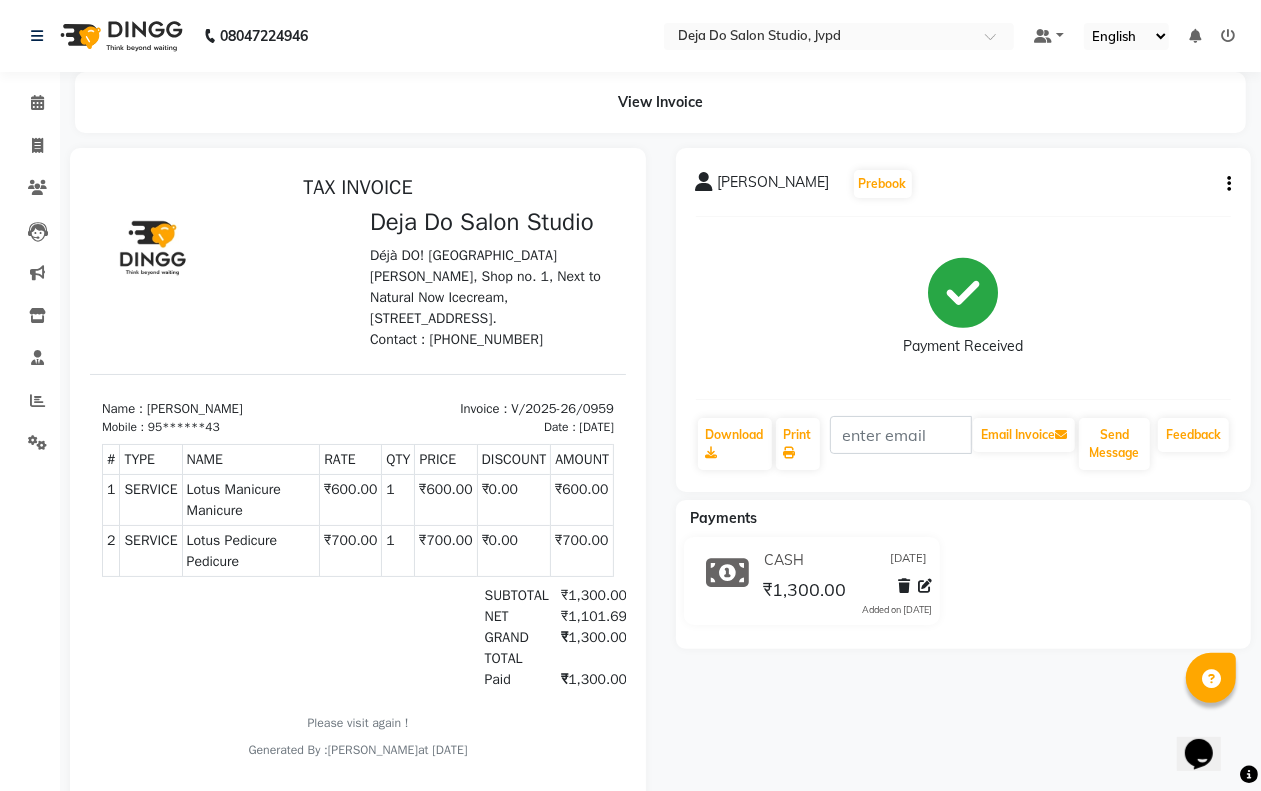 click on "[PERSON_NAME]  Prebook   Payment Received  Download  Print   Email Invoice   Send Message Feedback" 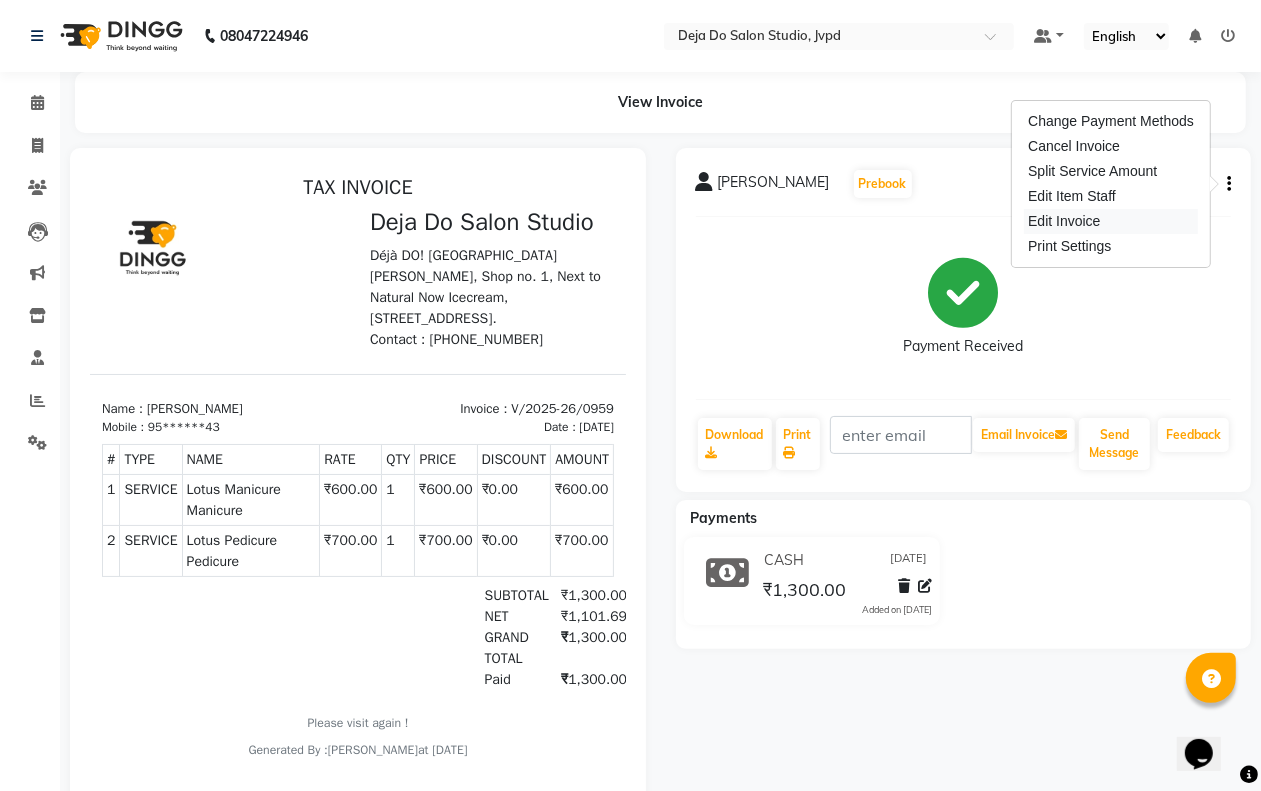 click on "Edit Invoice" at bounding box center (1111, 221) 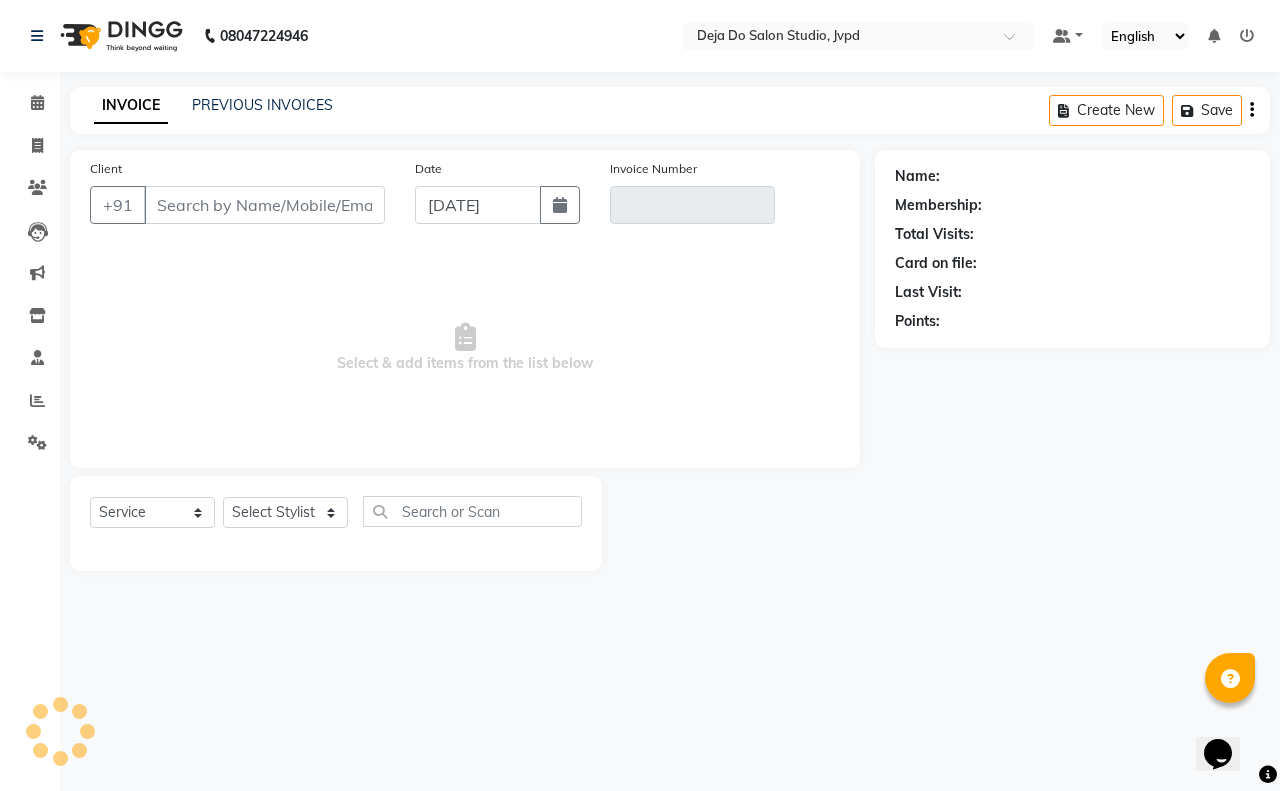 type on "95******43" 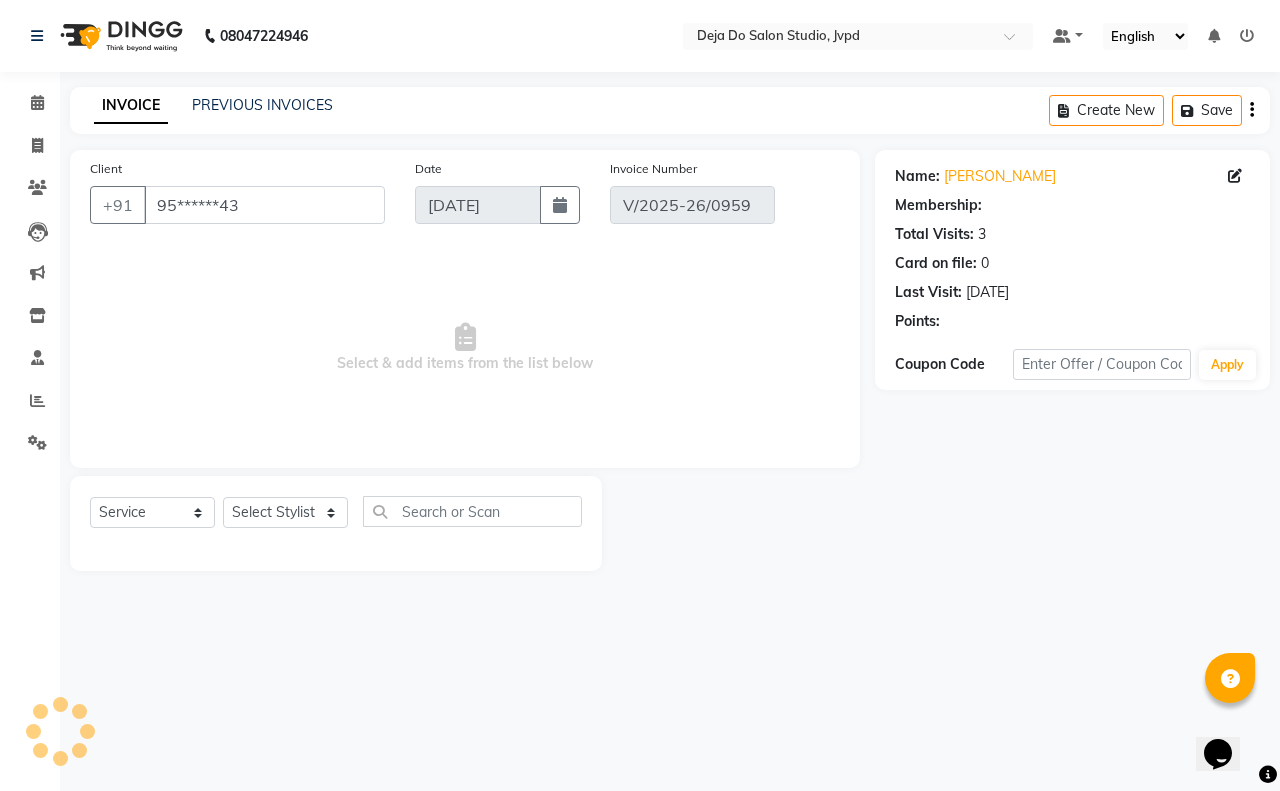 select on "select" 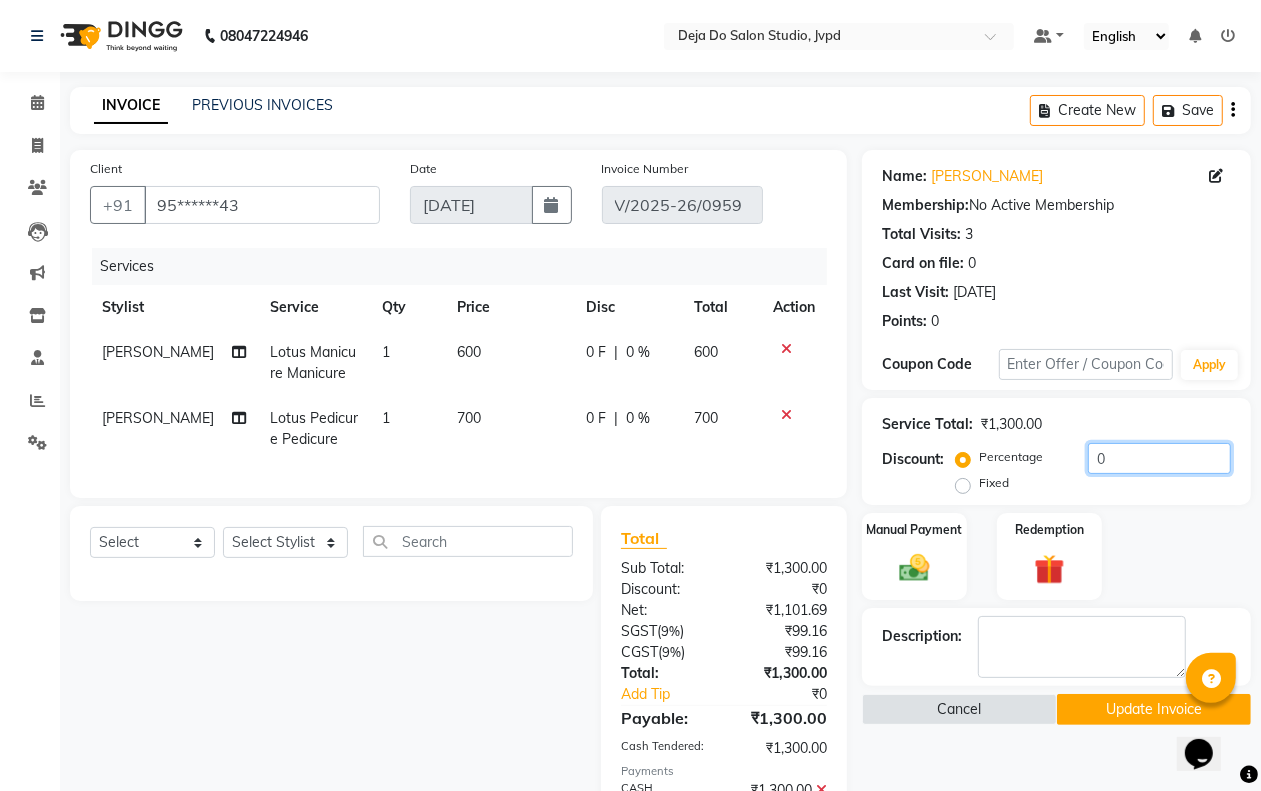 click on "0" 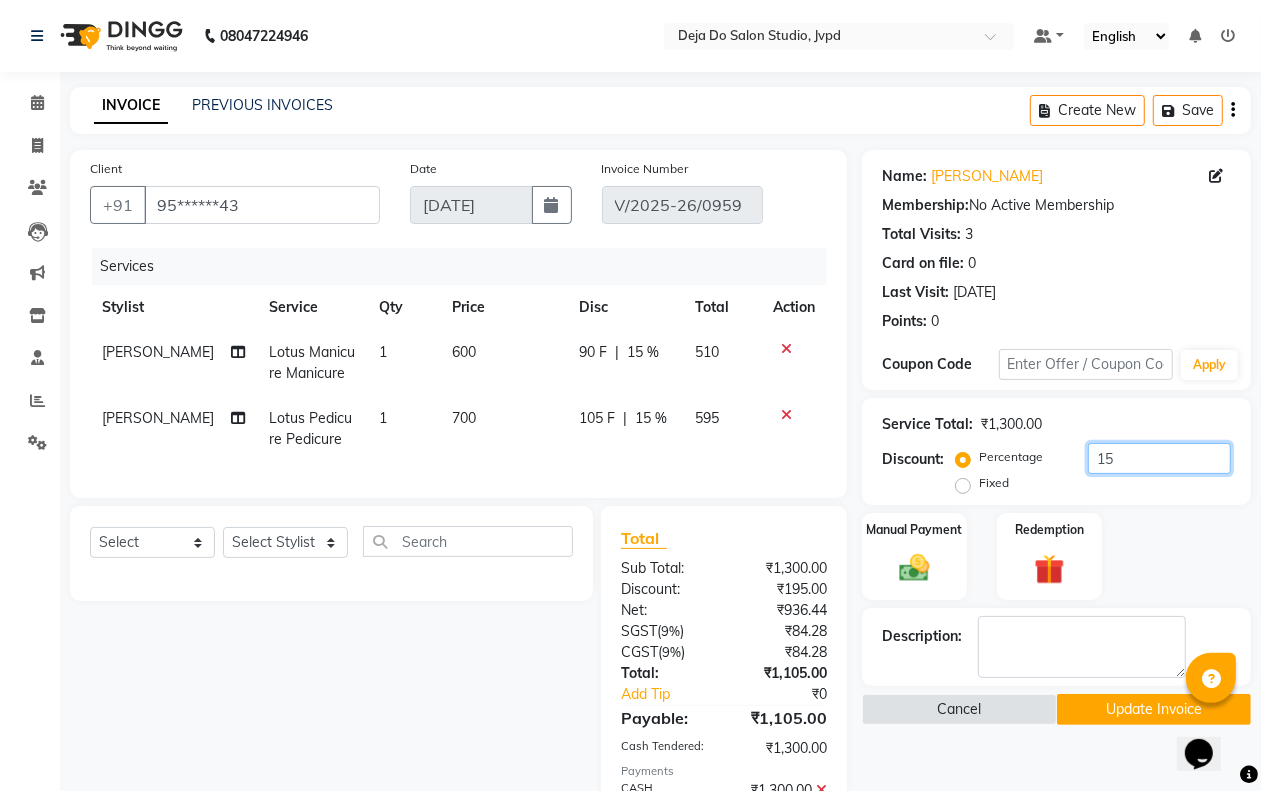 type on "15" 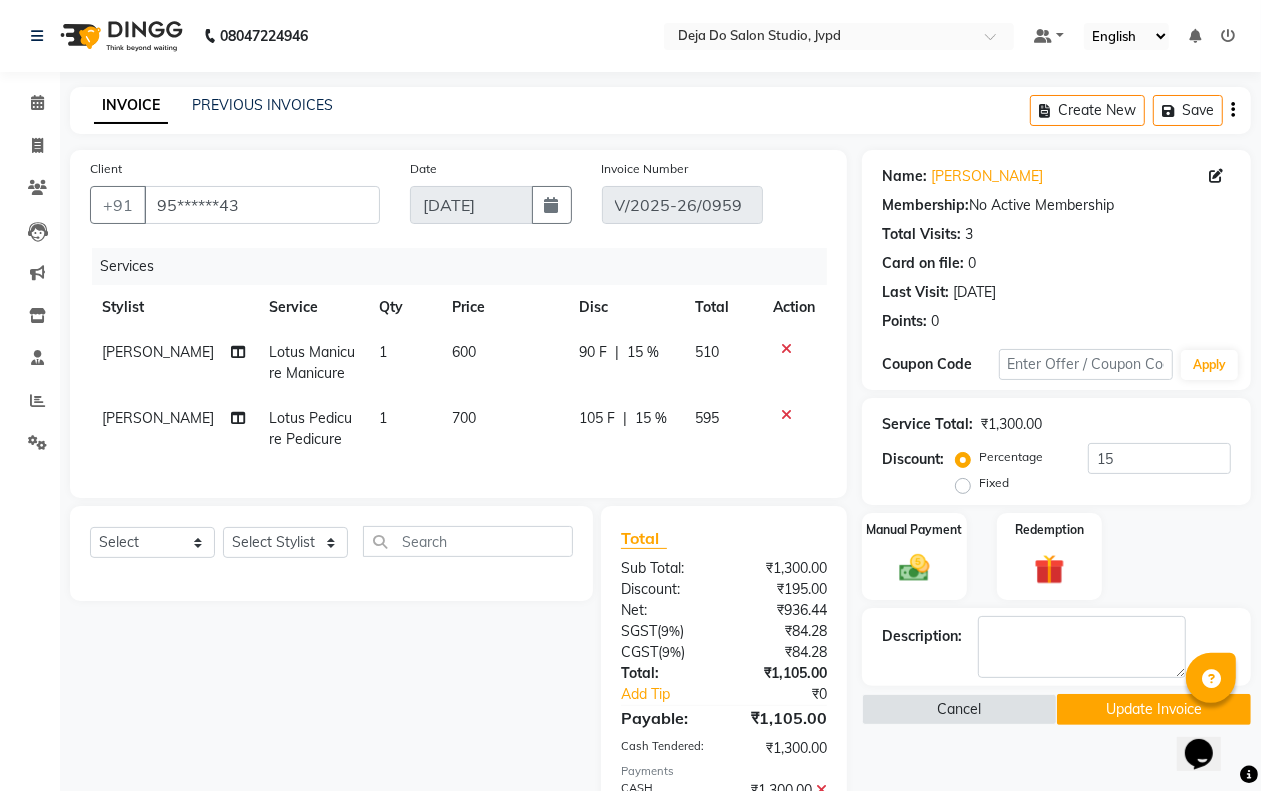 click on "Select  Service  Product  Membership  Package Voucher Prepaid Gift Card  Select Stylist Aditi Admin Anam  Sheikh  Arifa Shaikh Danish  Salamani Farida Fatima Kasbe Namya salian Rashi Mayur Sakina Rupani Shefali  shetty Shuaib Salamani Sumaiya sayed Sushma Pelage" 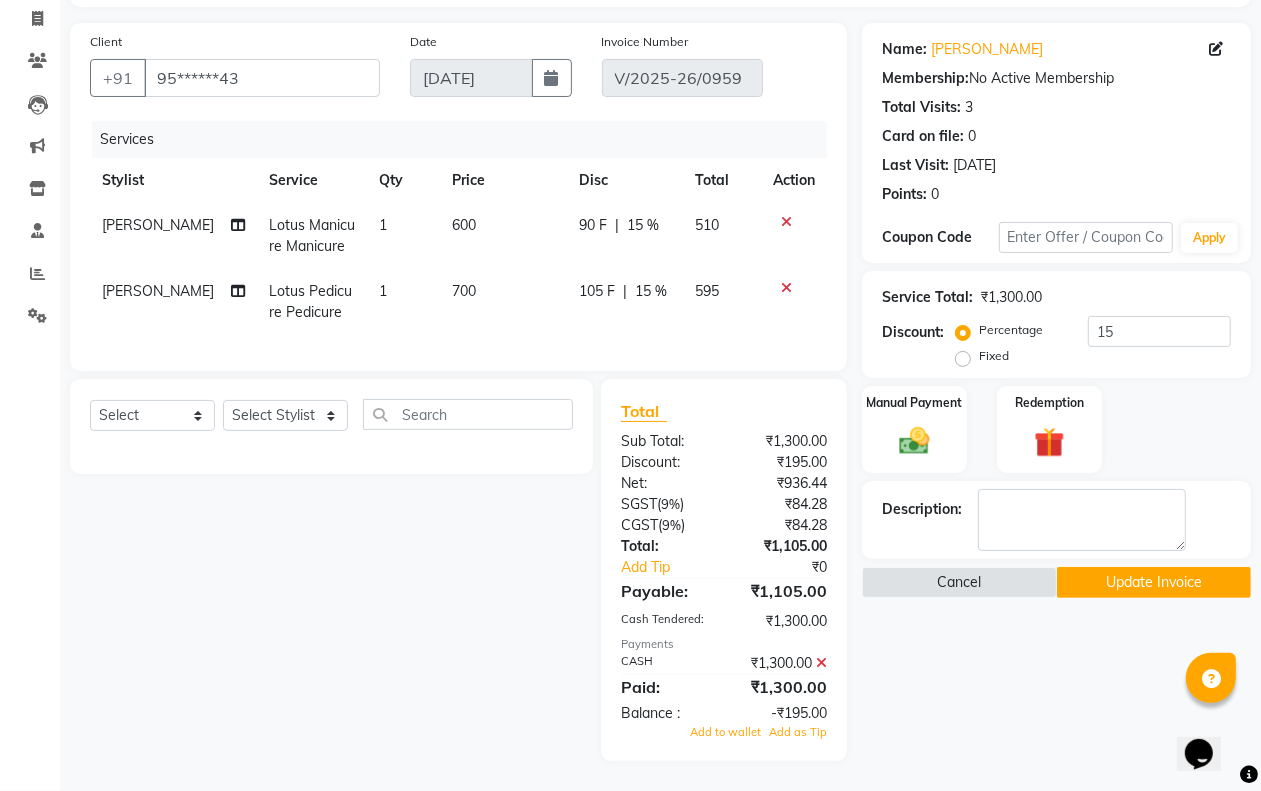 scroll, scrollTop: 145, scrollLeft: 0, axis: vertical 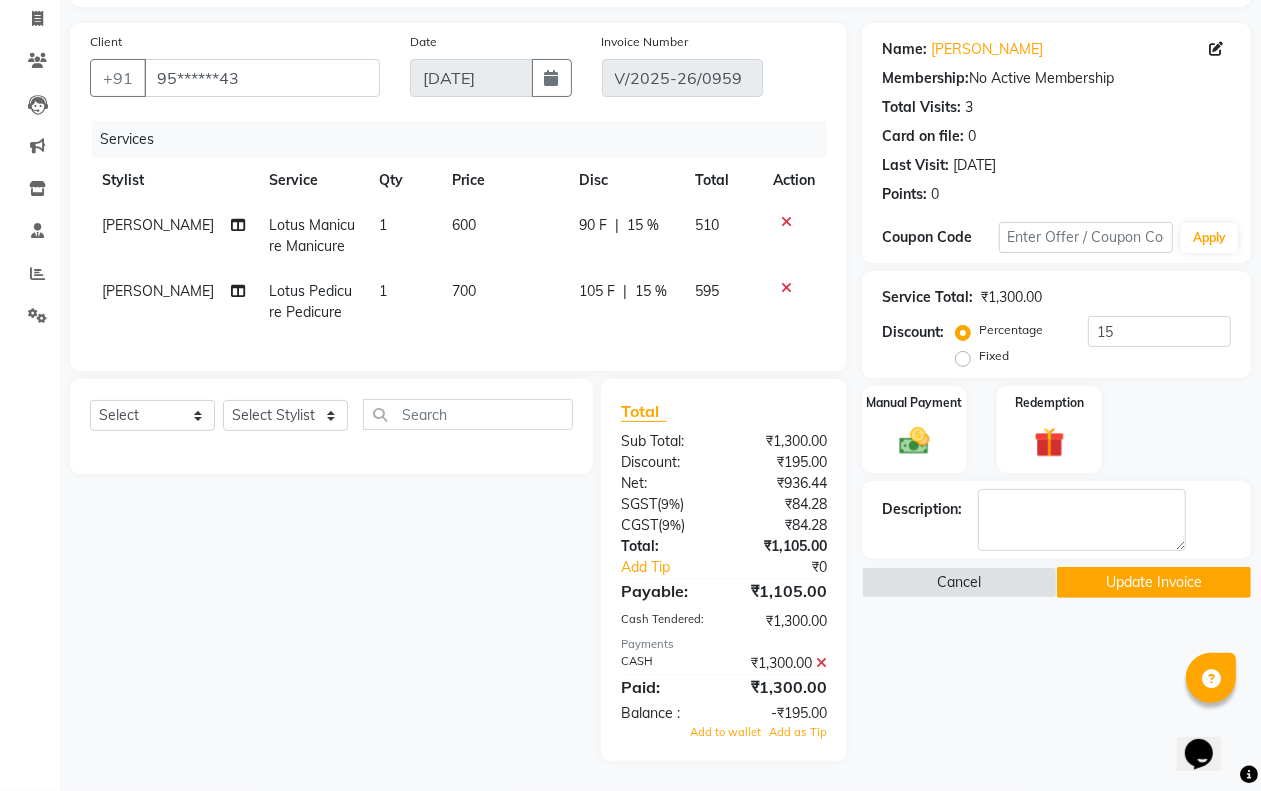 click 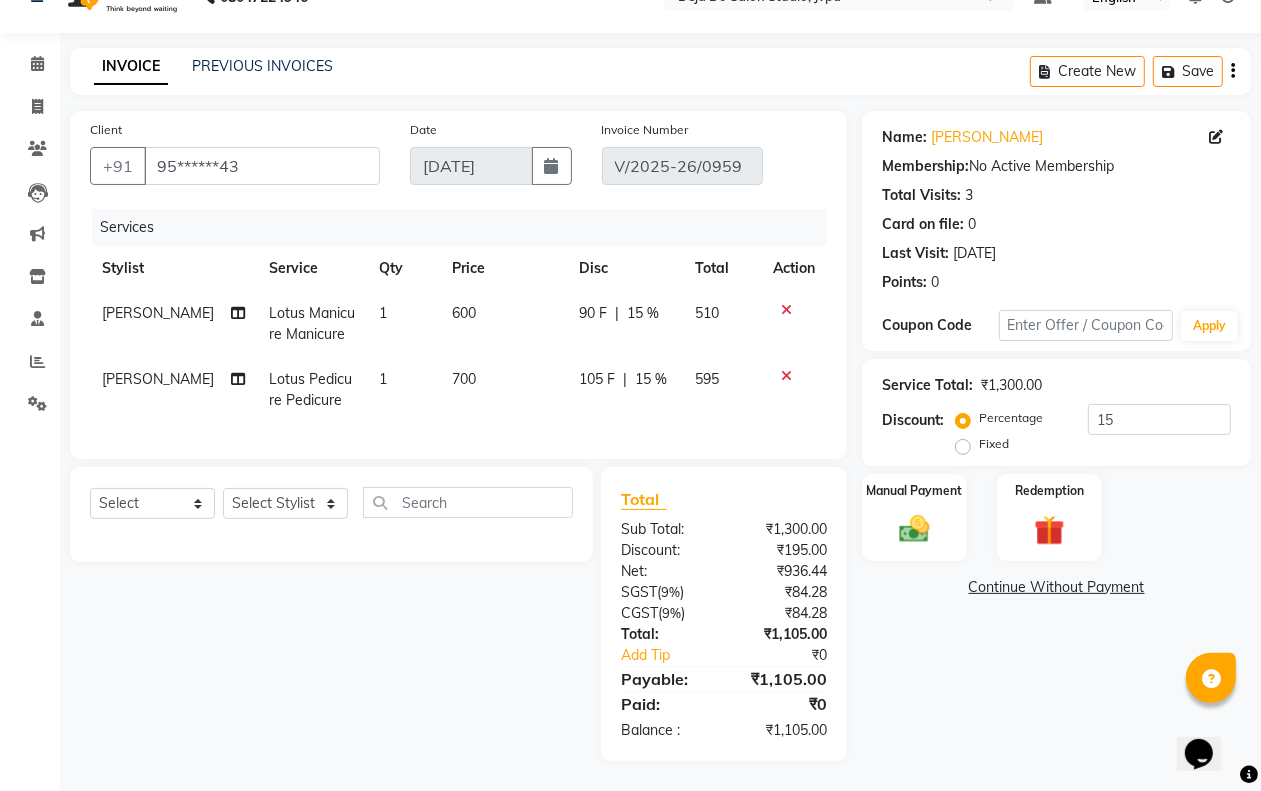 scroll, scrollTop: 57, scrollLeft: 0, axis: vertical 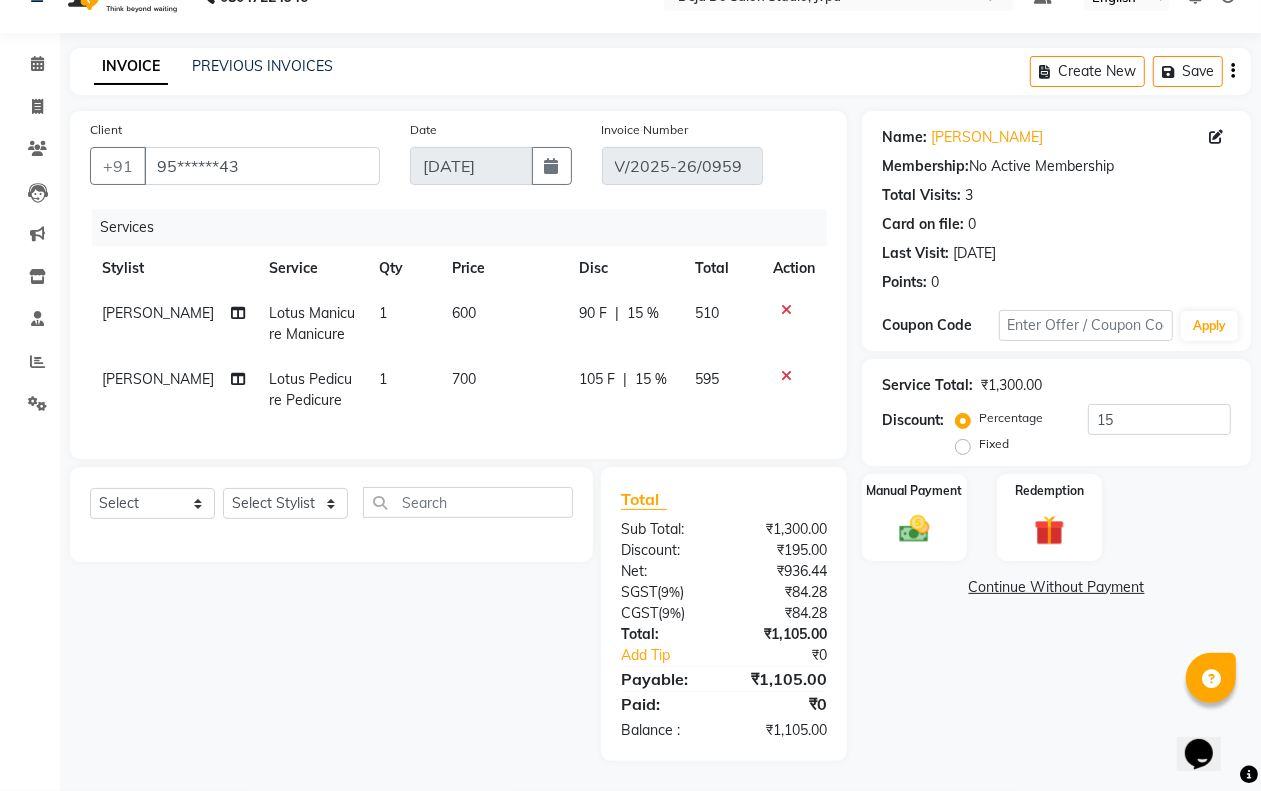 click on "700" 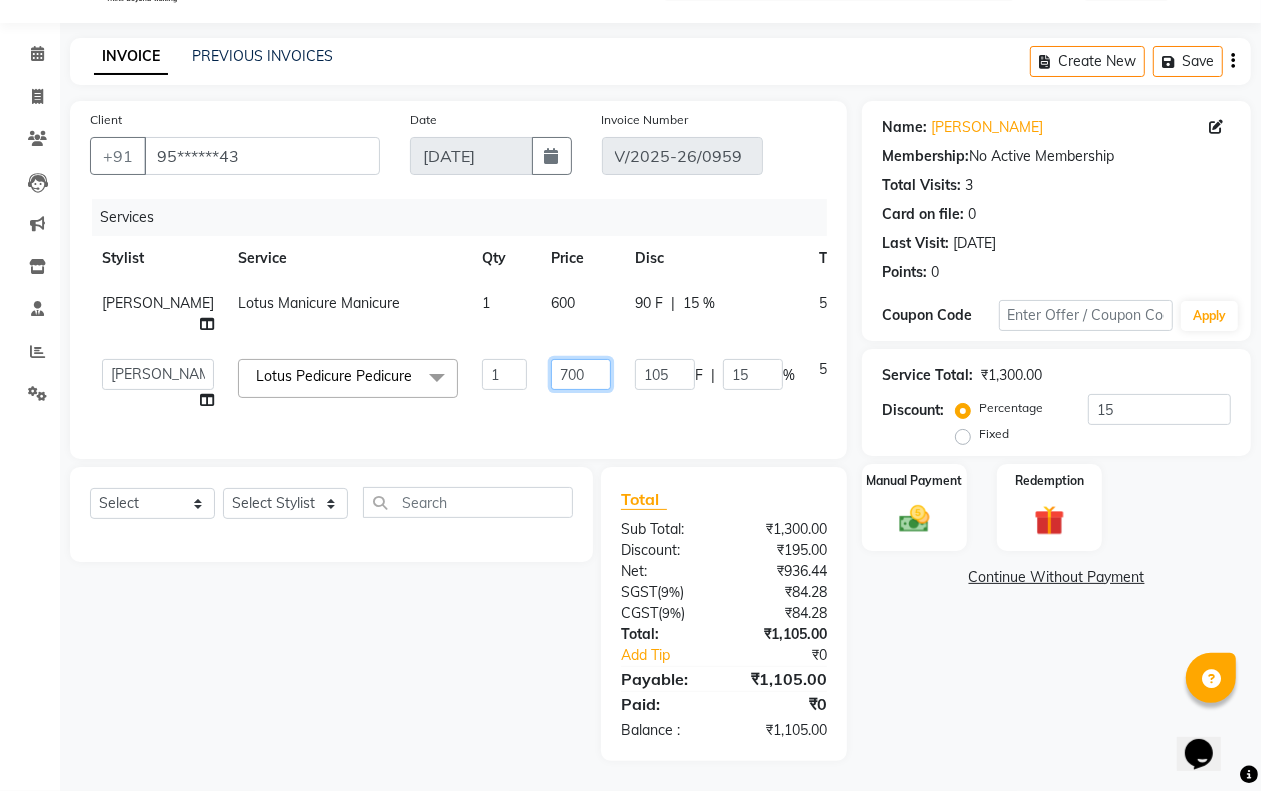 click on "700" 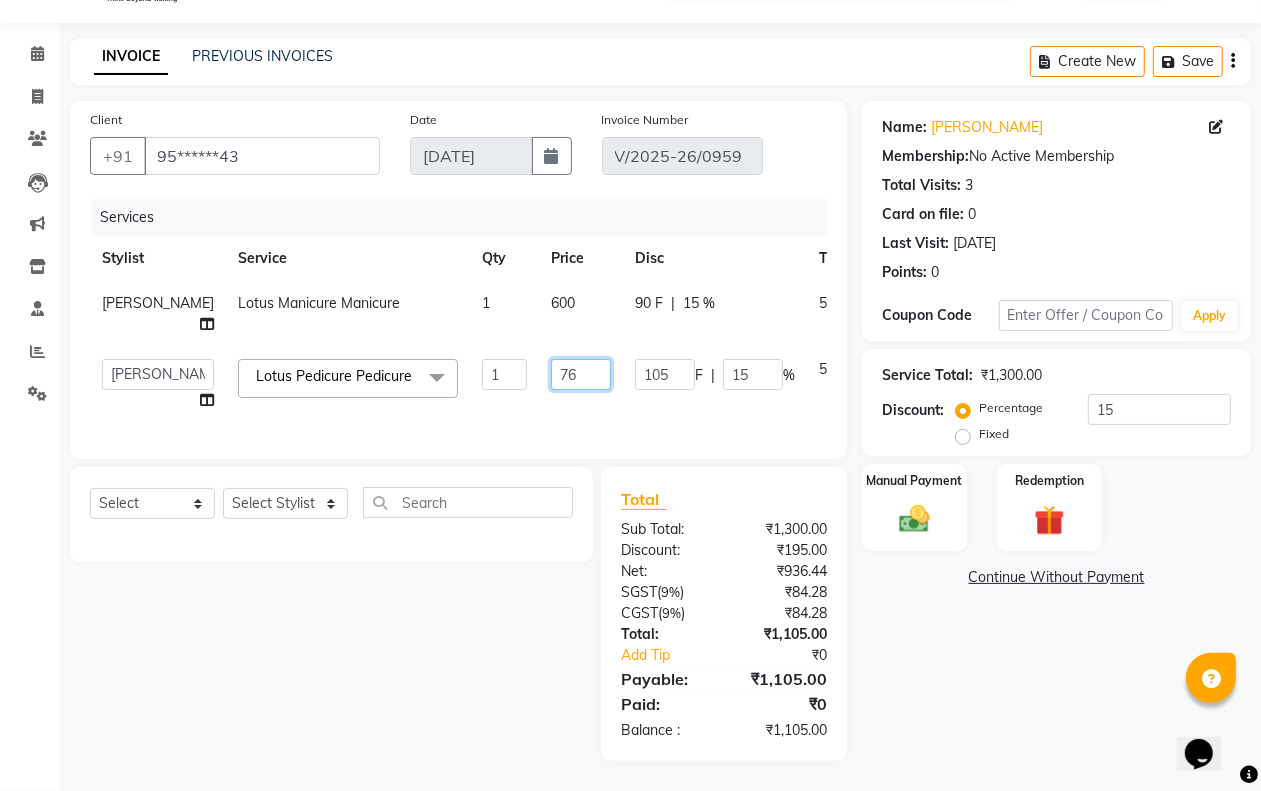 type on "7" 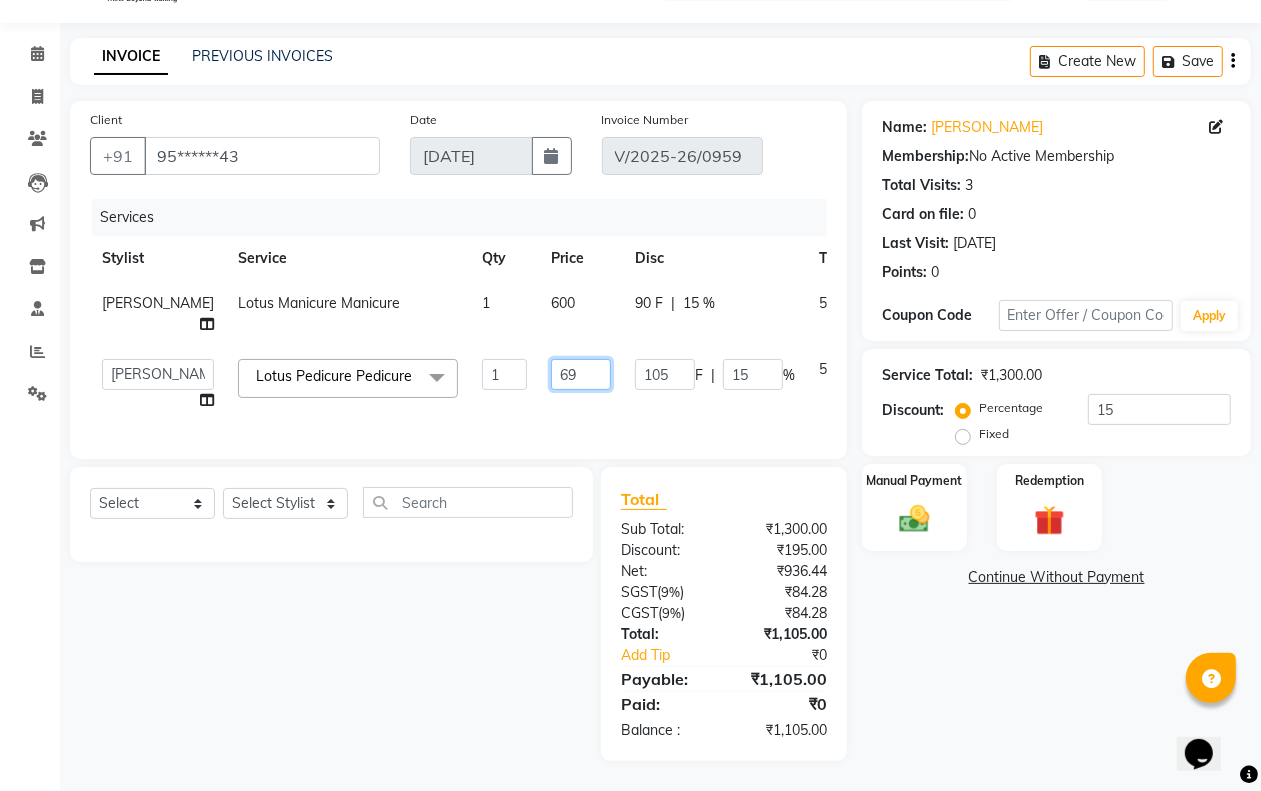 type on "695" 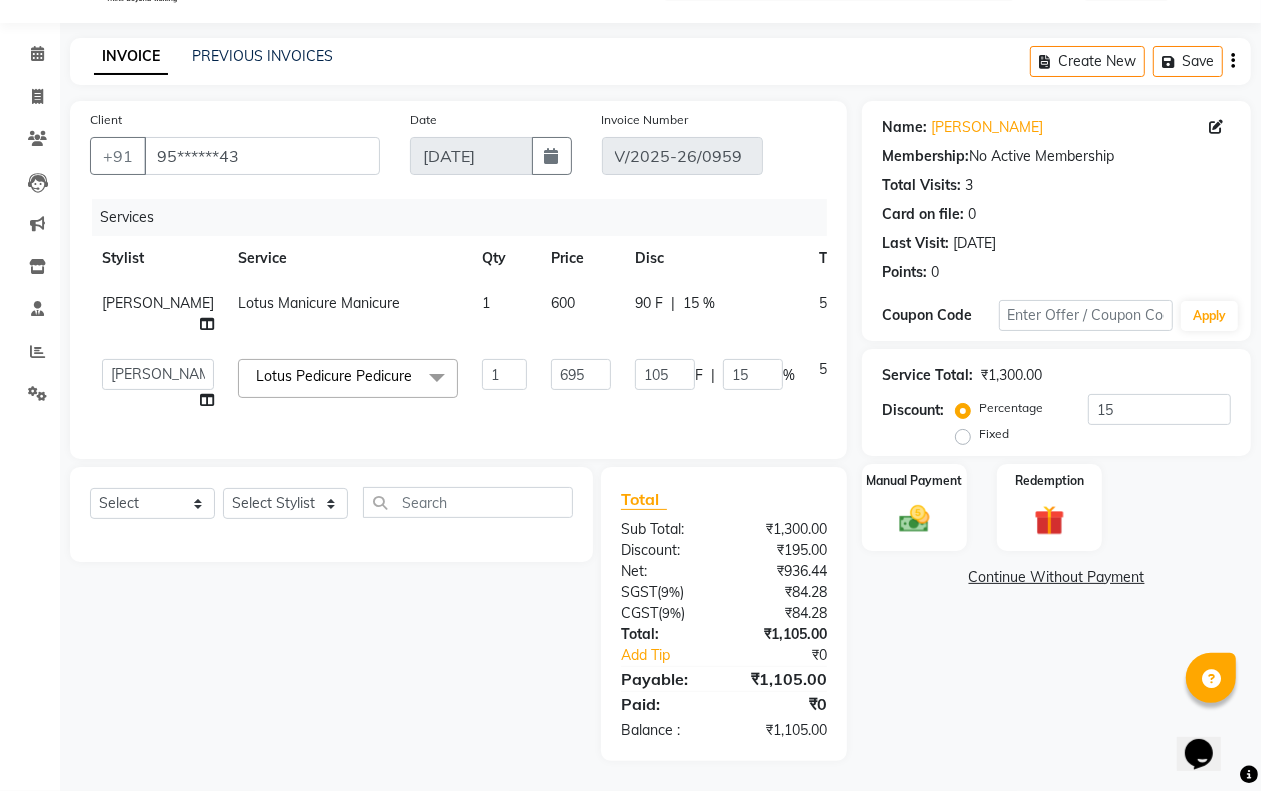 scroll, scrollTop: 57, scrollLeft: 0, axis: vertical 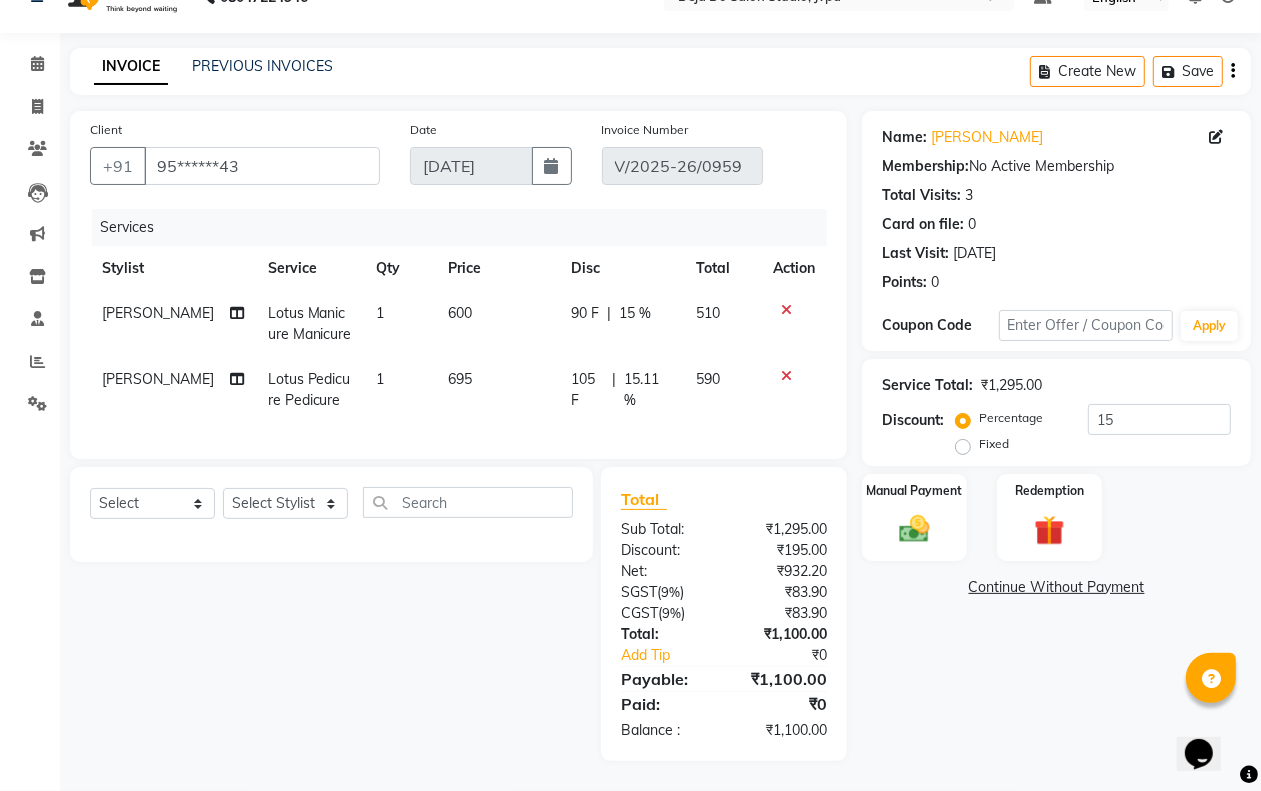 click on "Name: Priti Kaur Membership:  No Active Membership  Total Visits:  3 Card on file:  0 Last Visit:   13-07-2025 Points:   0  Coupon Code Apply Service Total:  ₹1,295.00  Discount:  Percentage   Fixed  15 Manual Payment Redemption  Continue Without Payment" 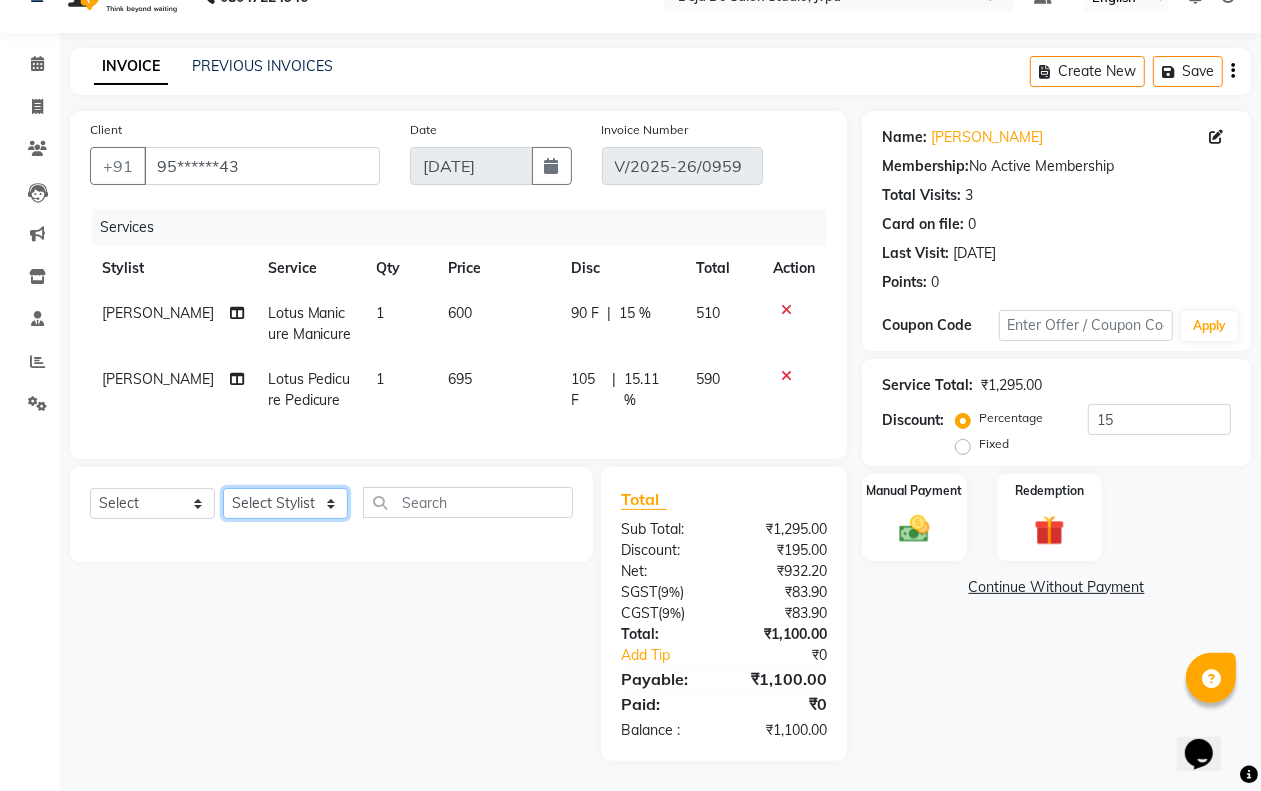 click on "Select Stylist Aditi Admin [PERSON_NAME]  [PERSON_NAME] Danish  Salamani [PERSON_NAME] [PERSON_NAME] Rashi [PERSON_NAME] [PERSON_NAME] [PERSON_NAME] [PERSON_NAME] [PERSON_NAME]" 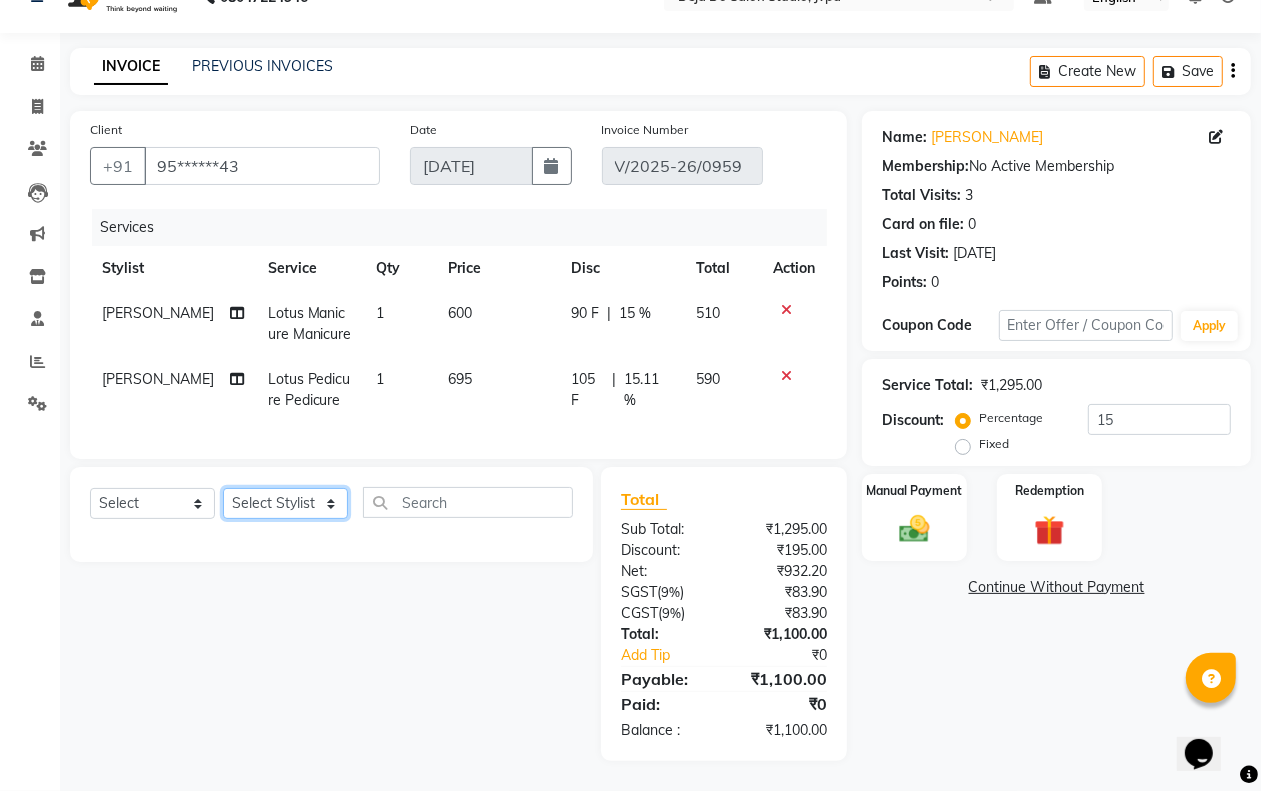 select on "62599" 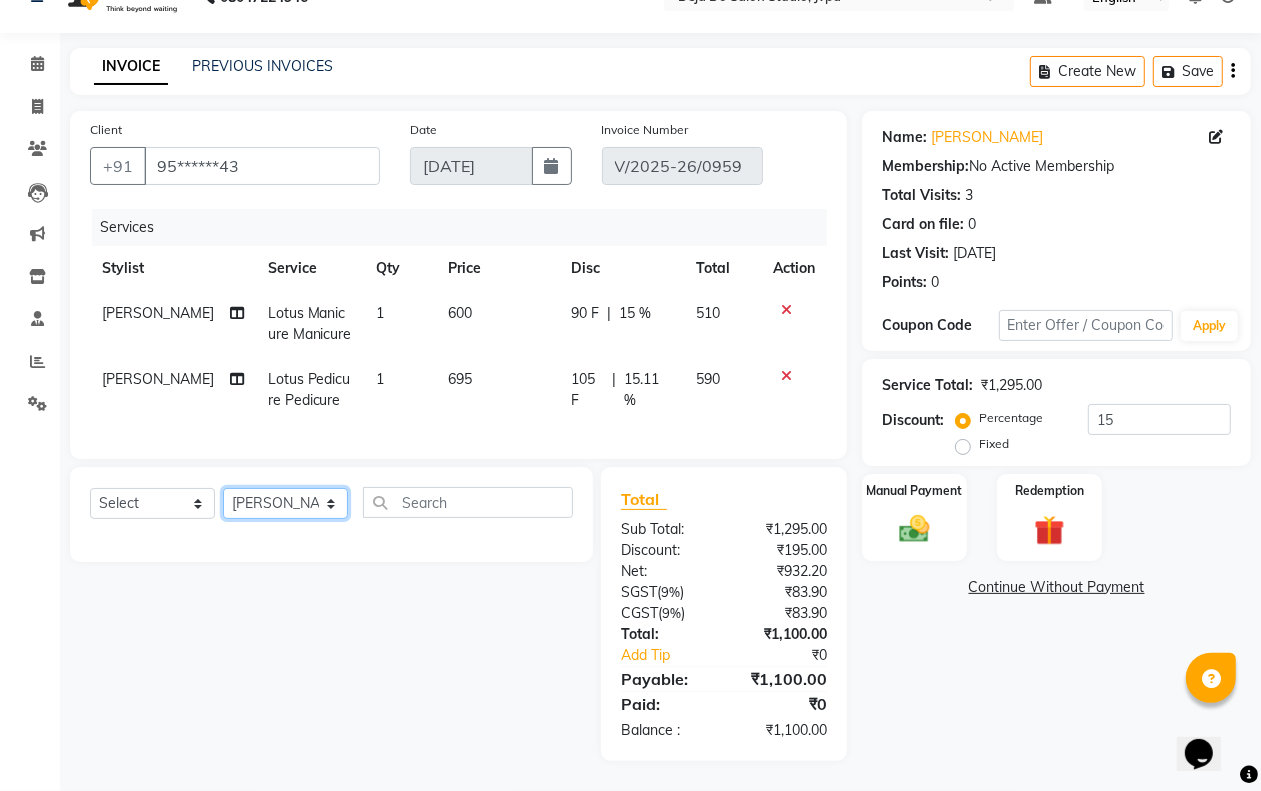 click on "Select Stylist Aditi Admin [PERSON_NAME]  [PERSON_NAME] Danish  Salamani [PERSON_NAME] [PERSON_NAME] Rashi [PERSON_NAME] [PERSON_NAME] [PERSON_NAME] [PERSON_NAME] [PERSON_NAME]" 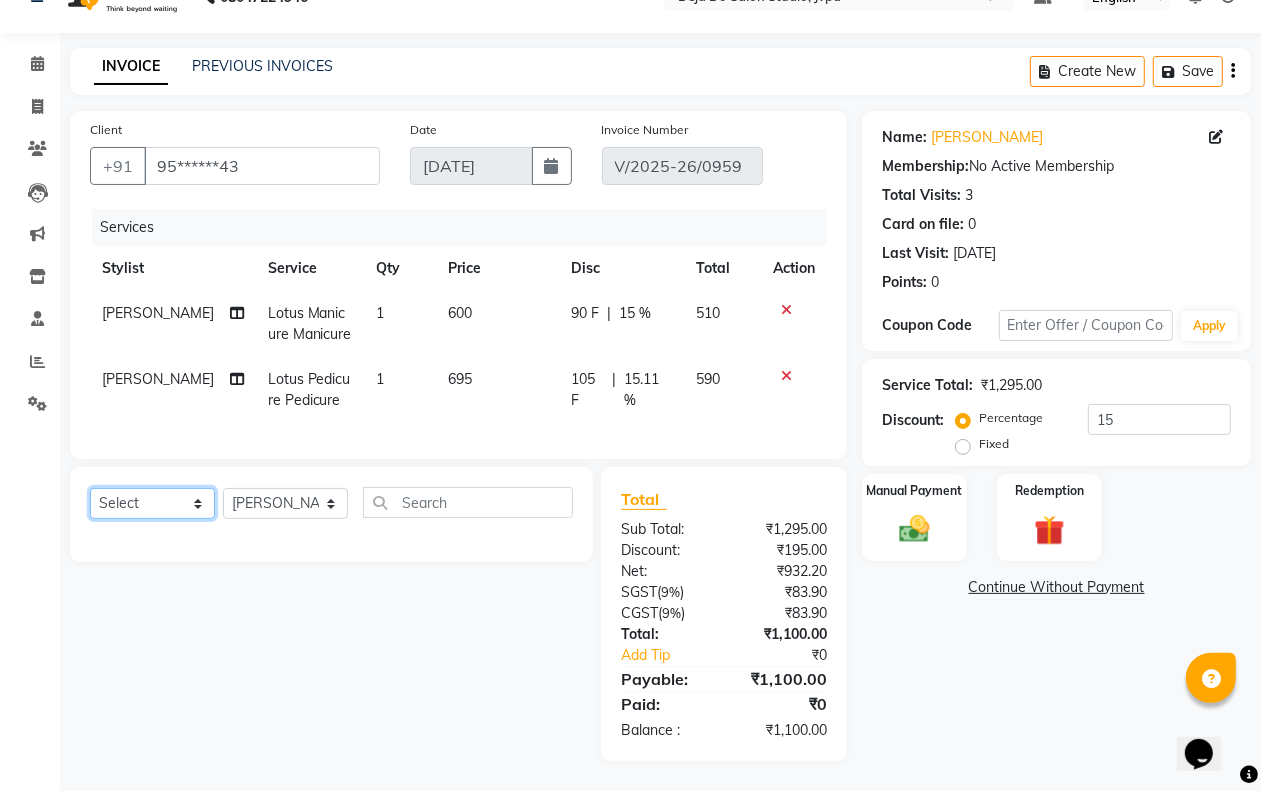 click on "Select  Service  Product  Membership  Package Voucher Prepaid Gift Card" 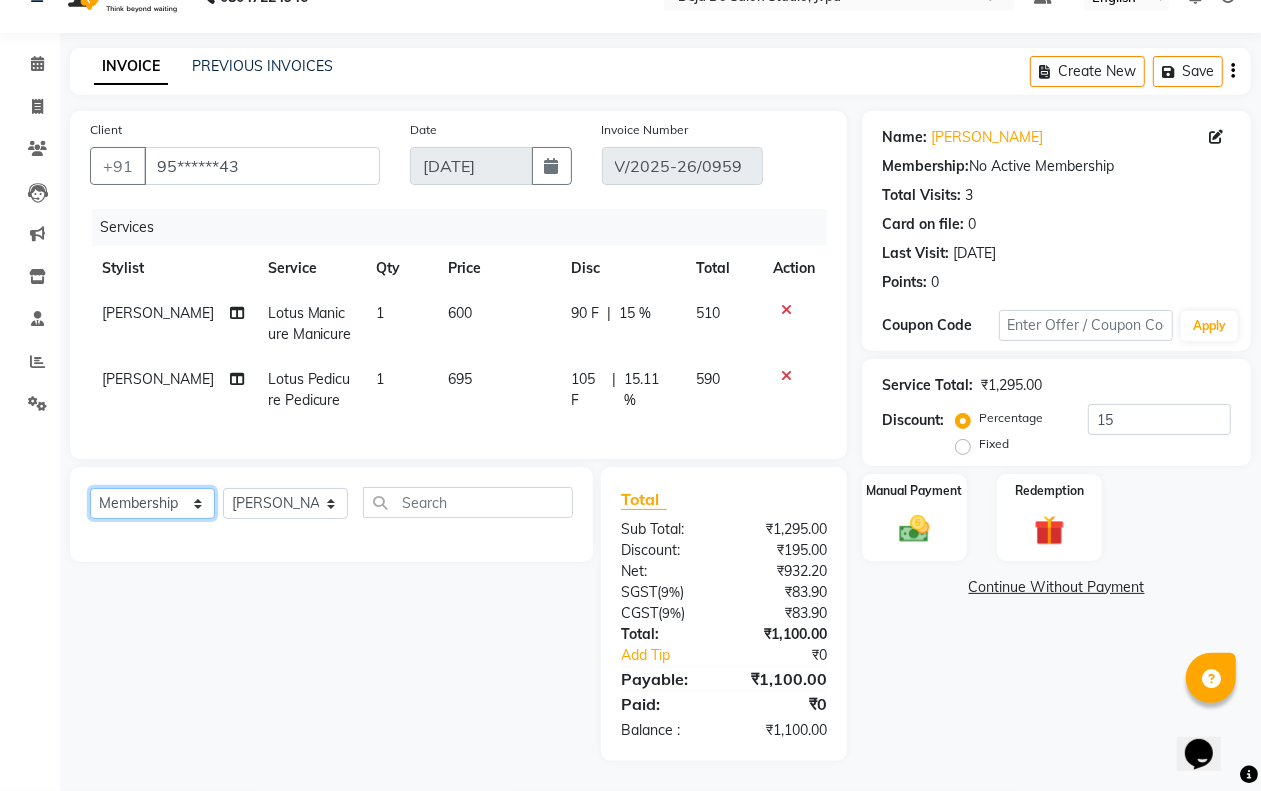 click on "Select  Service  Product  Membership  Package Voucher Prepaid Gift Card" 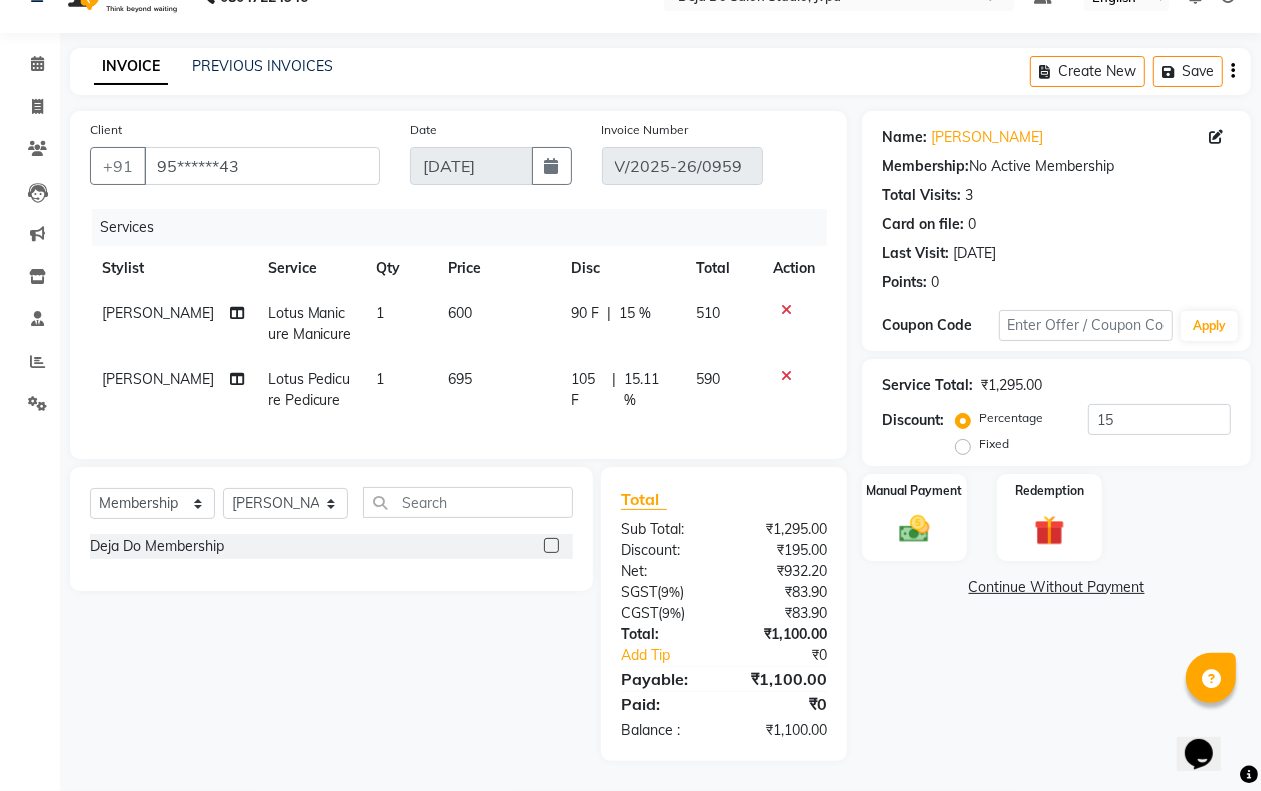 click 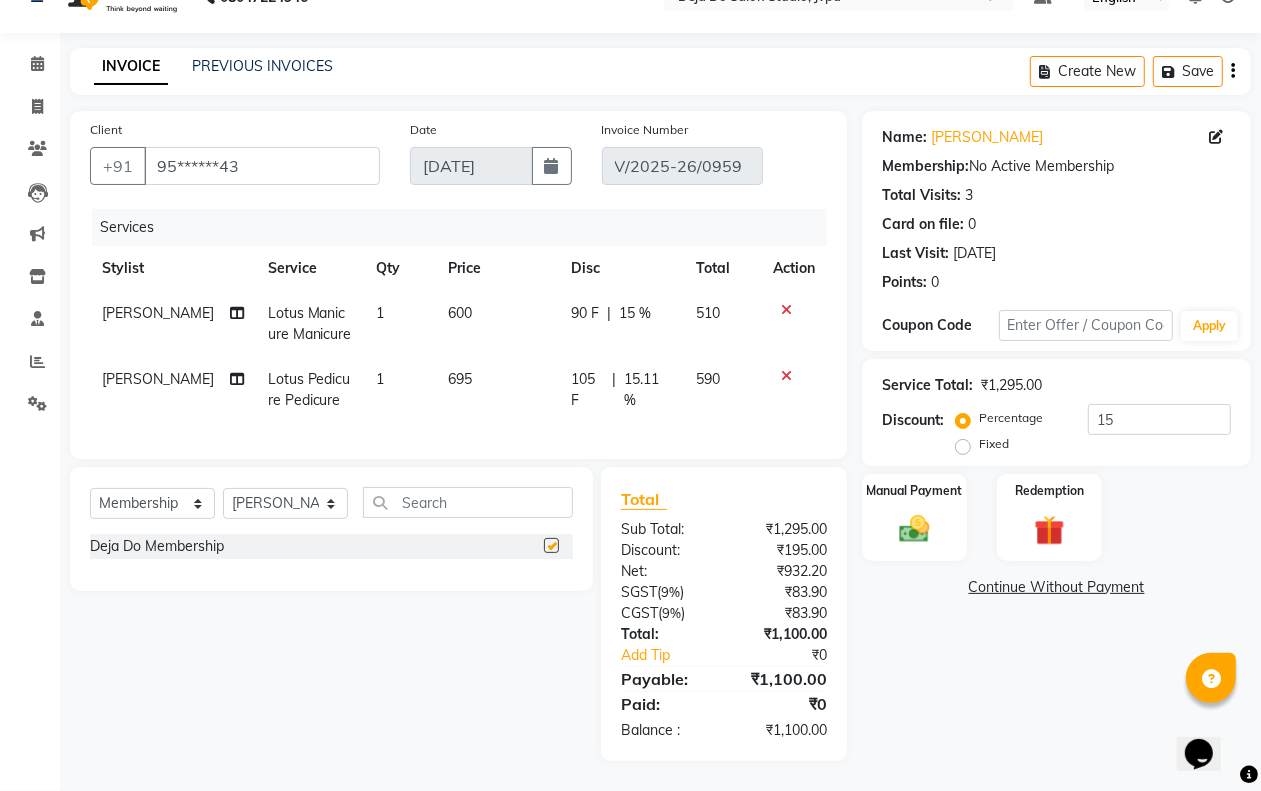 select on "select" 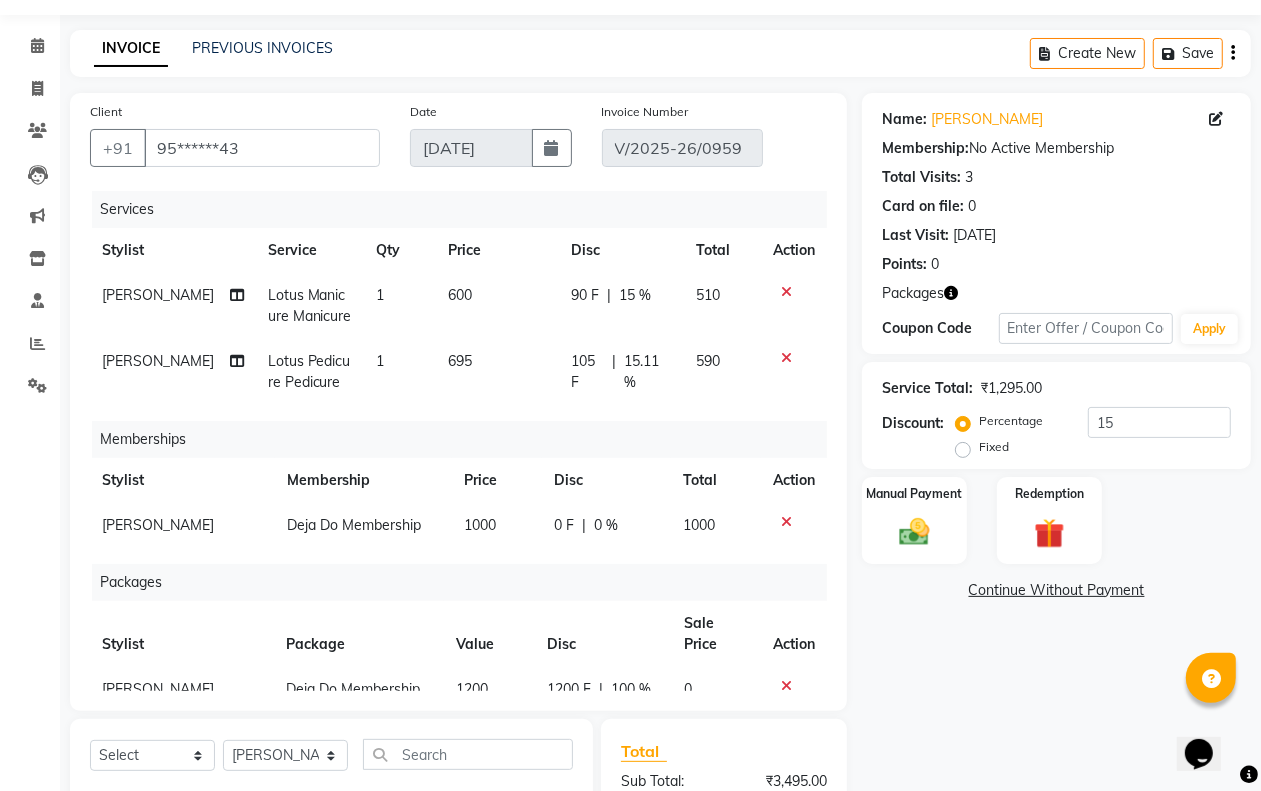 scroll, scrollTop: 55, scrollLeft: 0, axis: vertical 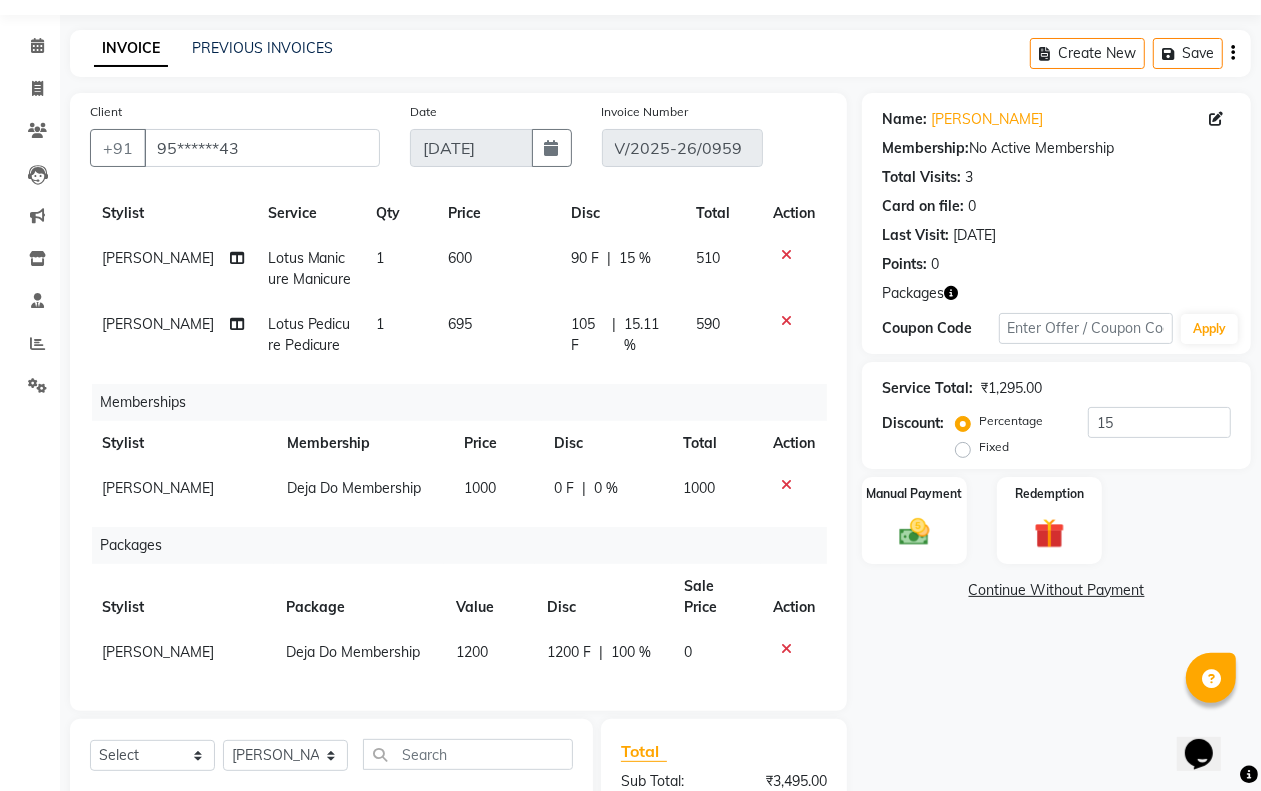 click 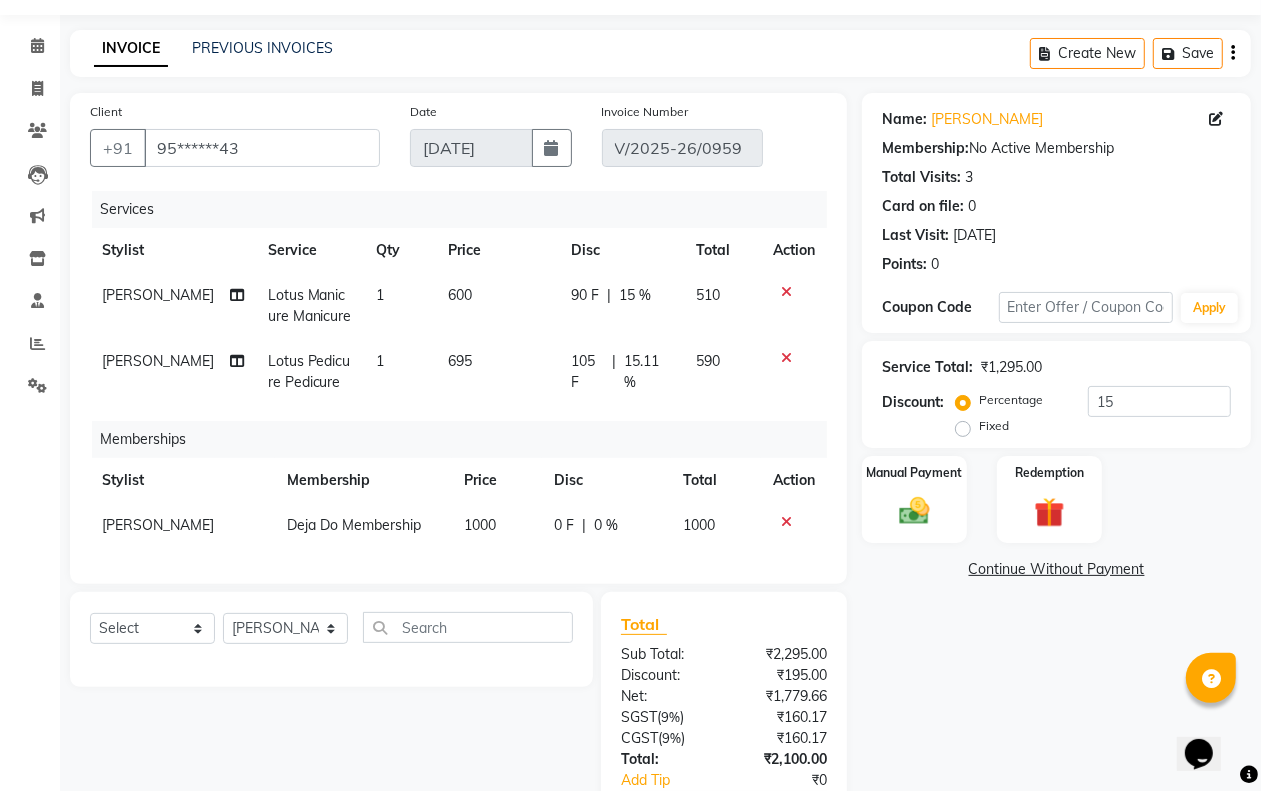 scroll, scrollTop: 0, scrollLeft: 0, axis: both 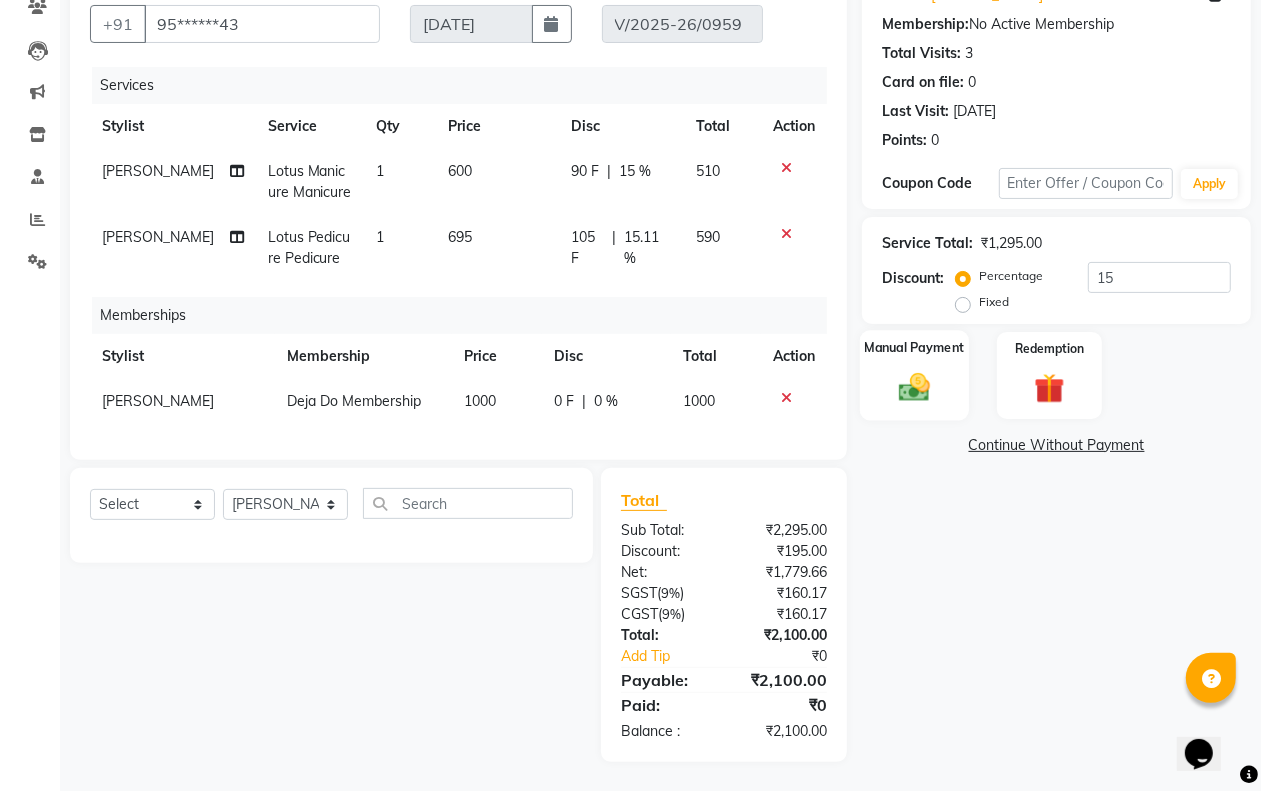 click 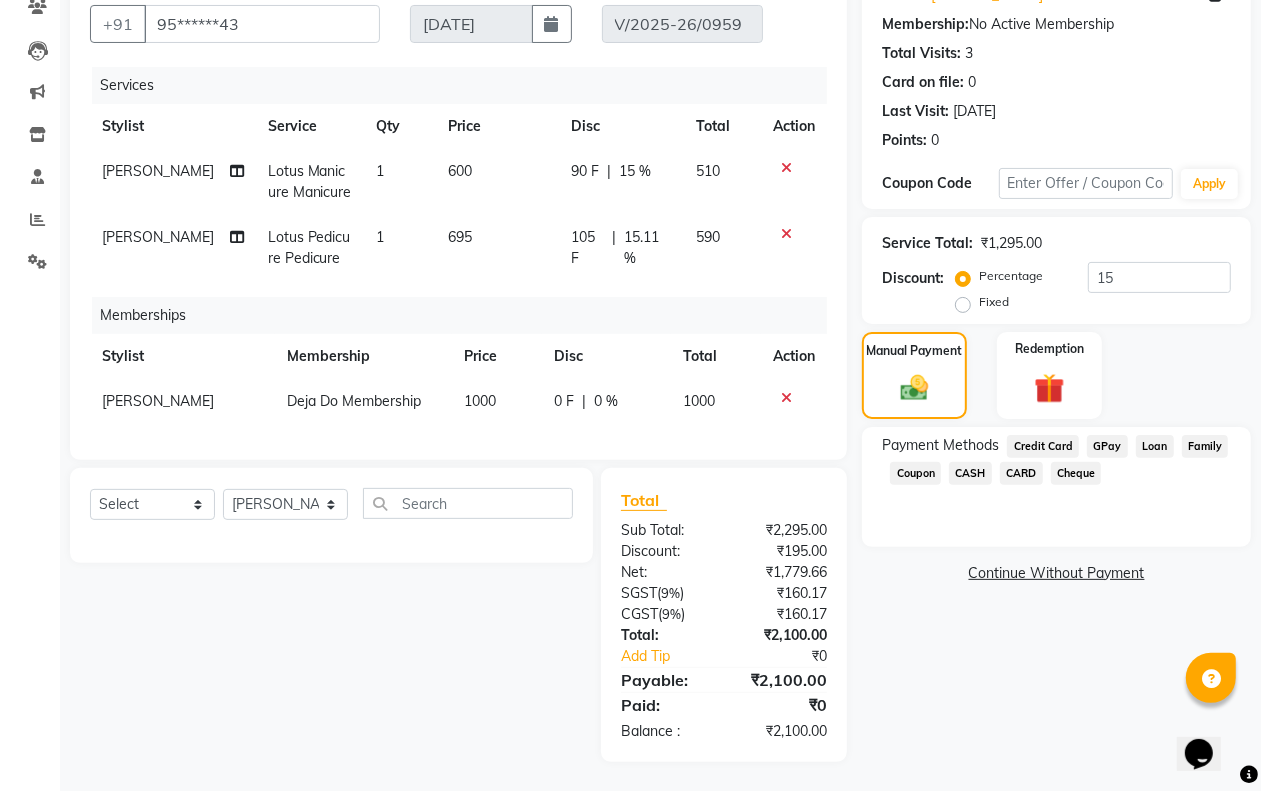 click on "CASH" 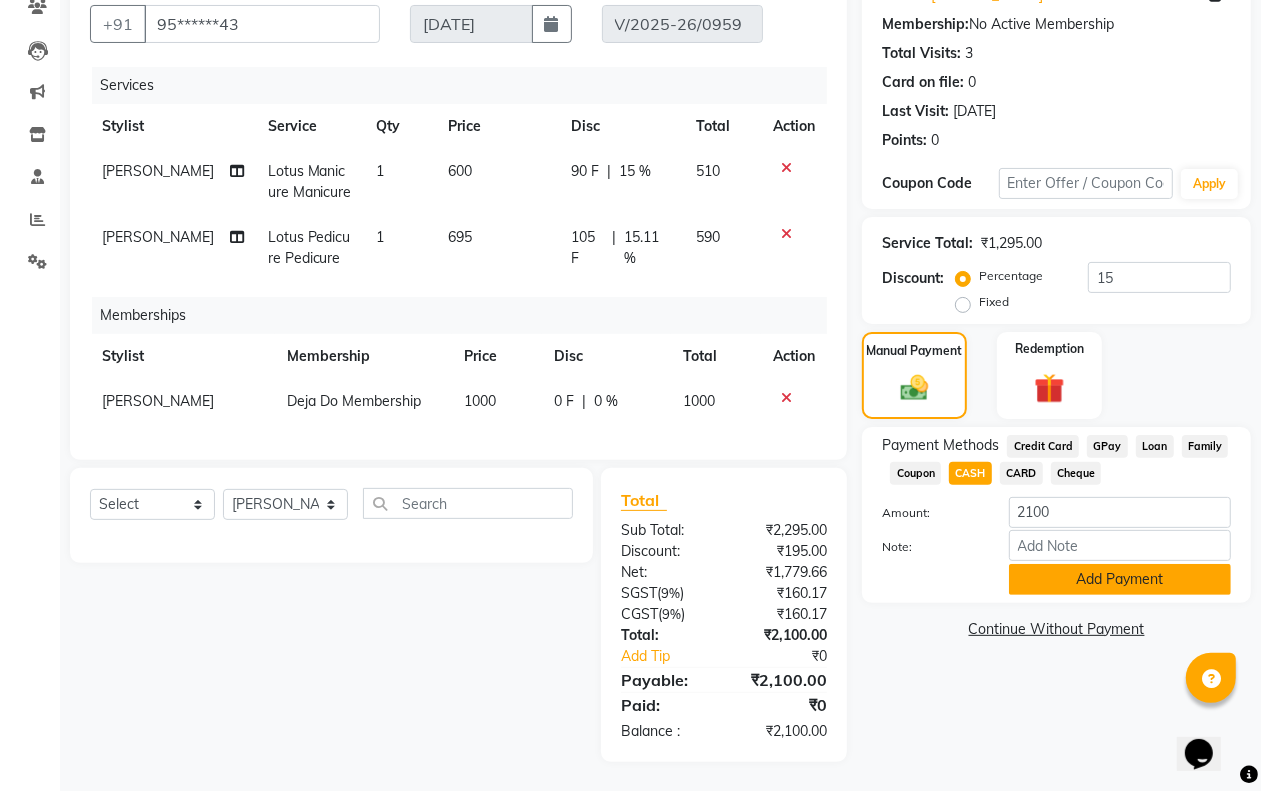 click on "Add Payment" 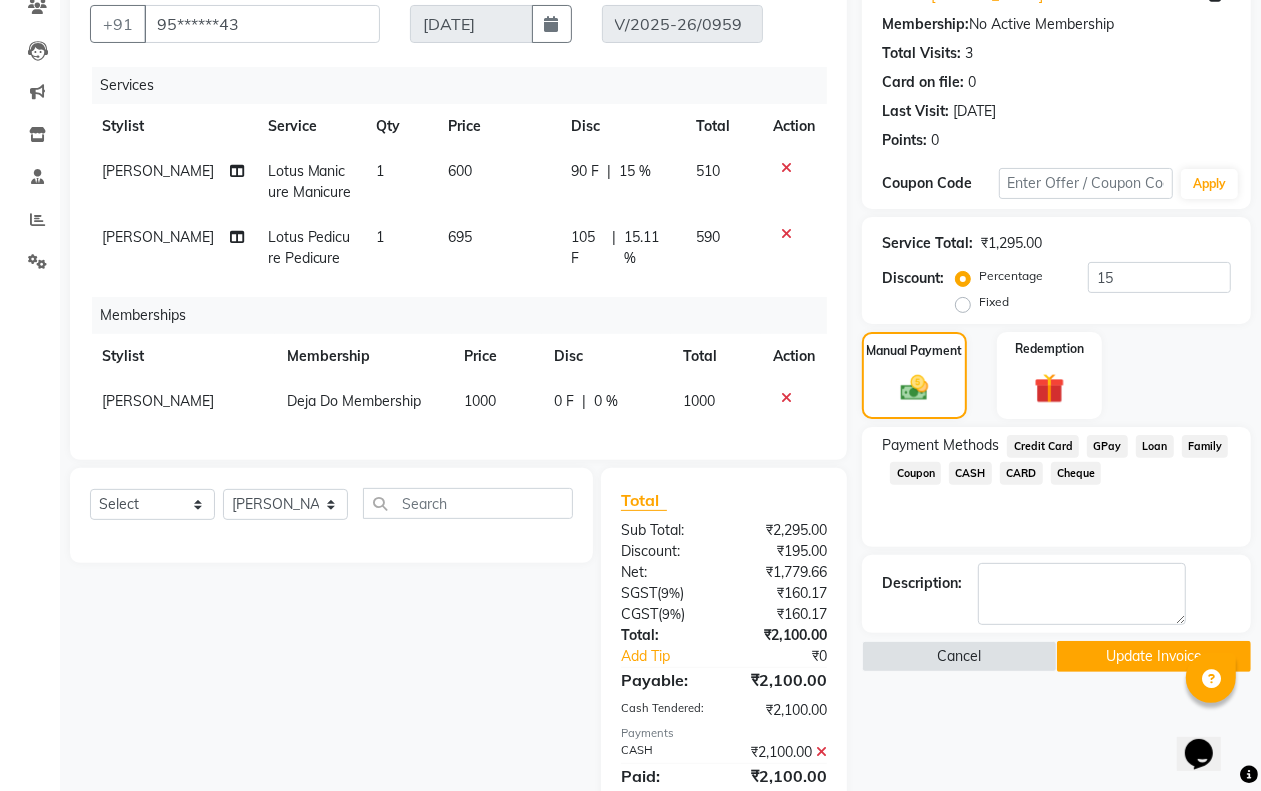 click on "Update Invoice" 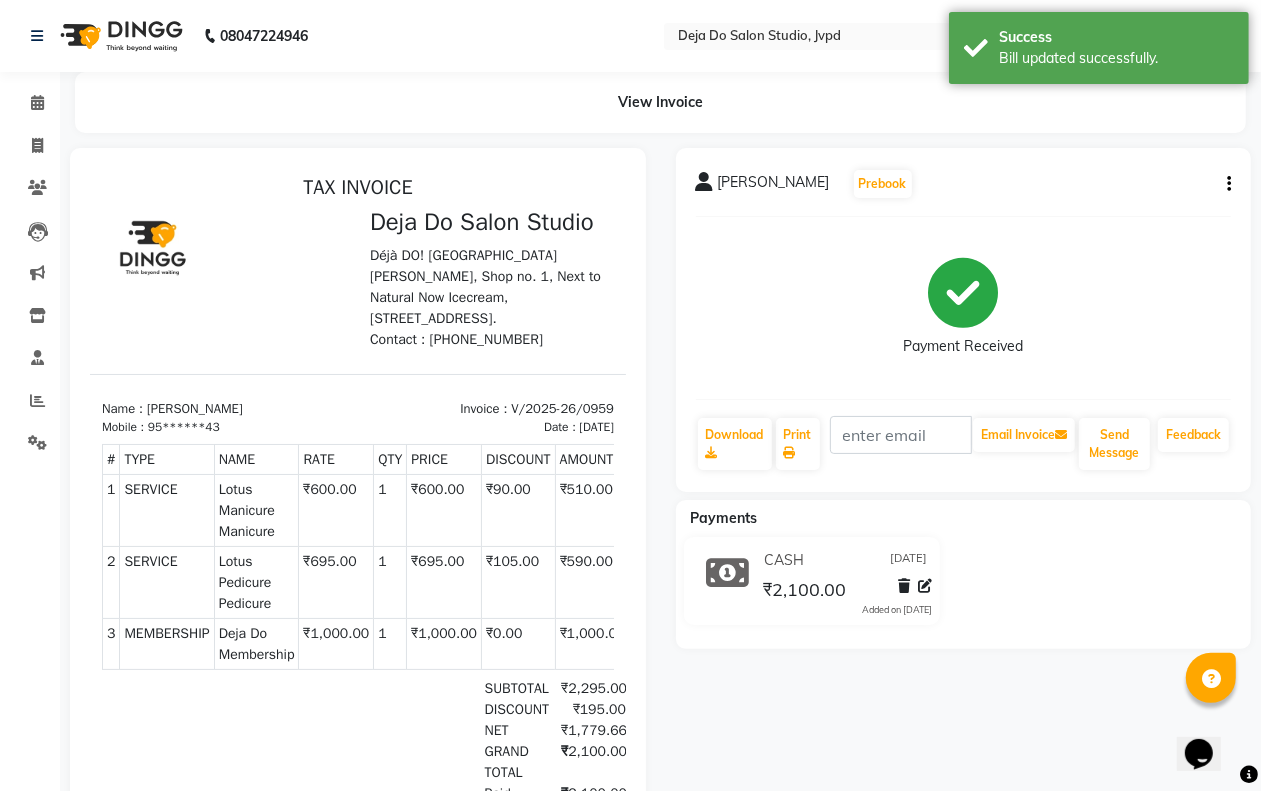 scroll, scrollTop: 0, scrollLeft: 0, axis: both 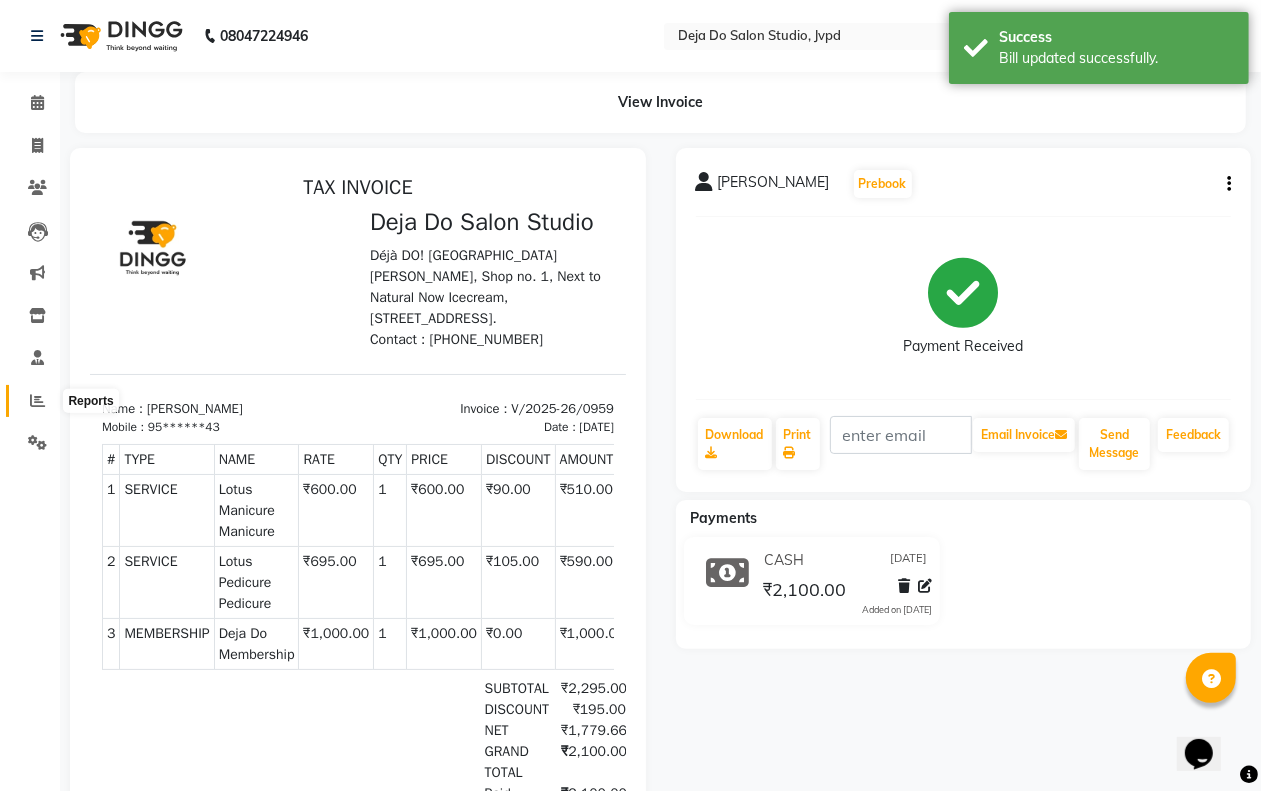 click 